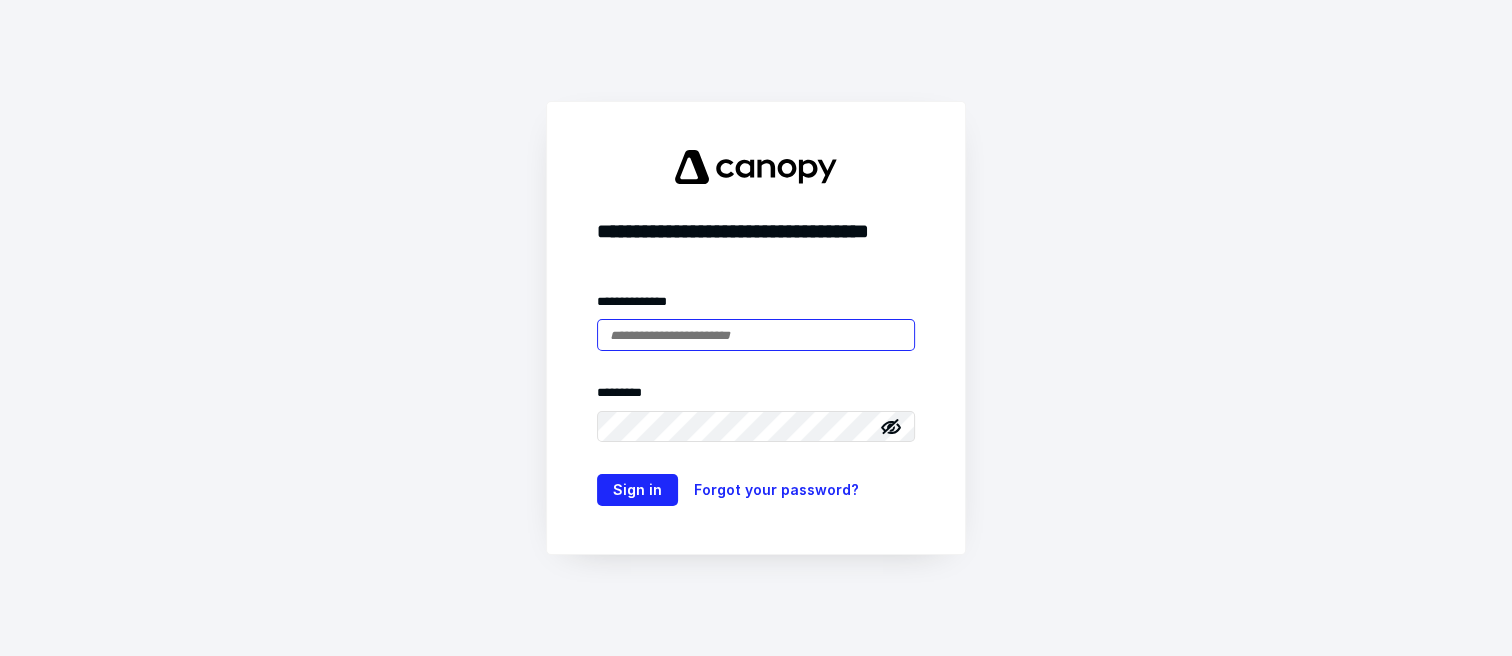 scroll, scrollTop: 0, scrollLeft: 0, axis: both 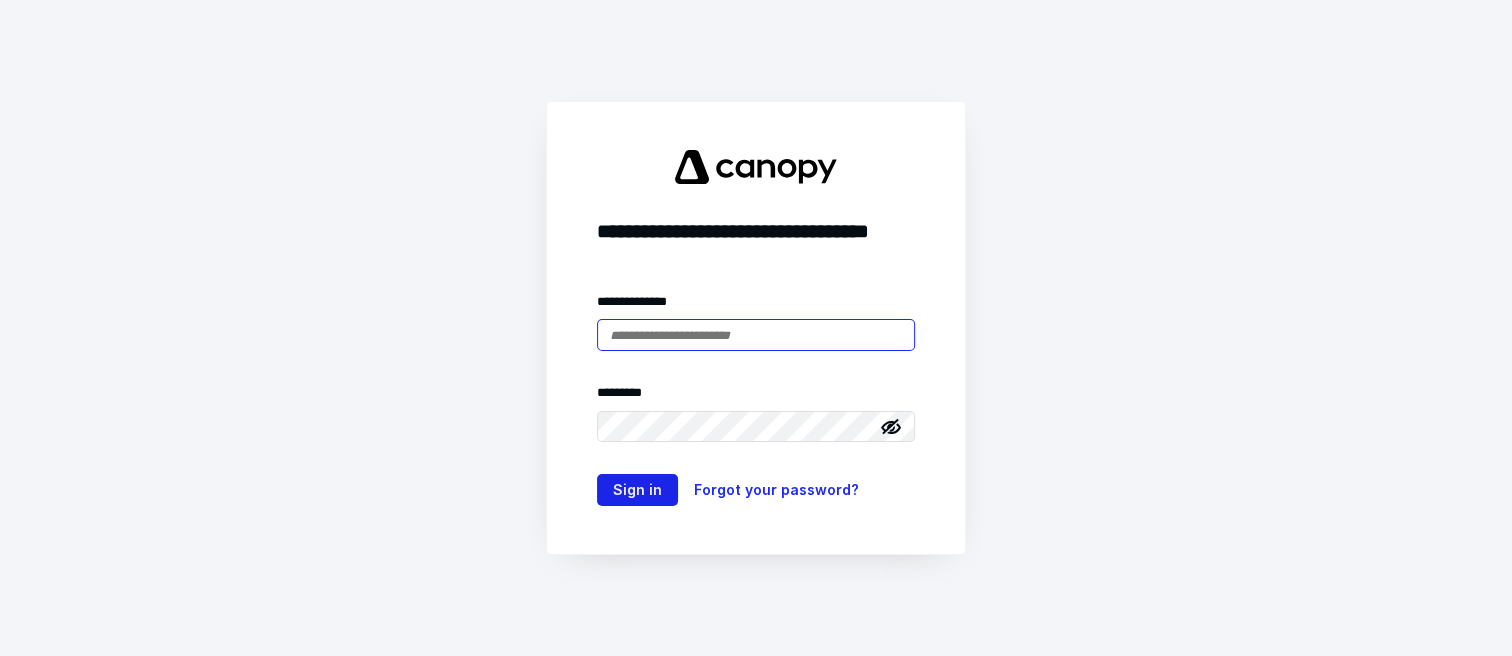 type on "**********" 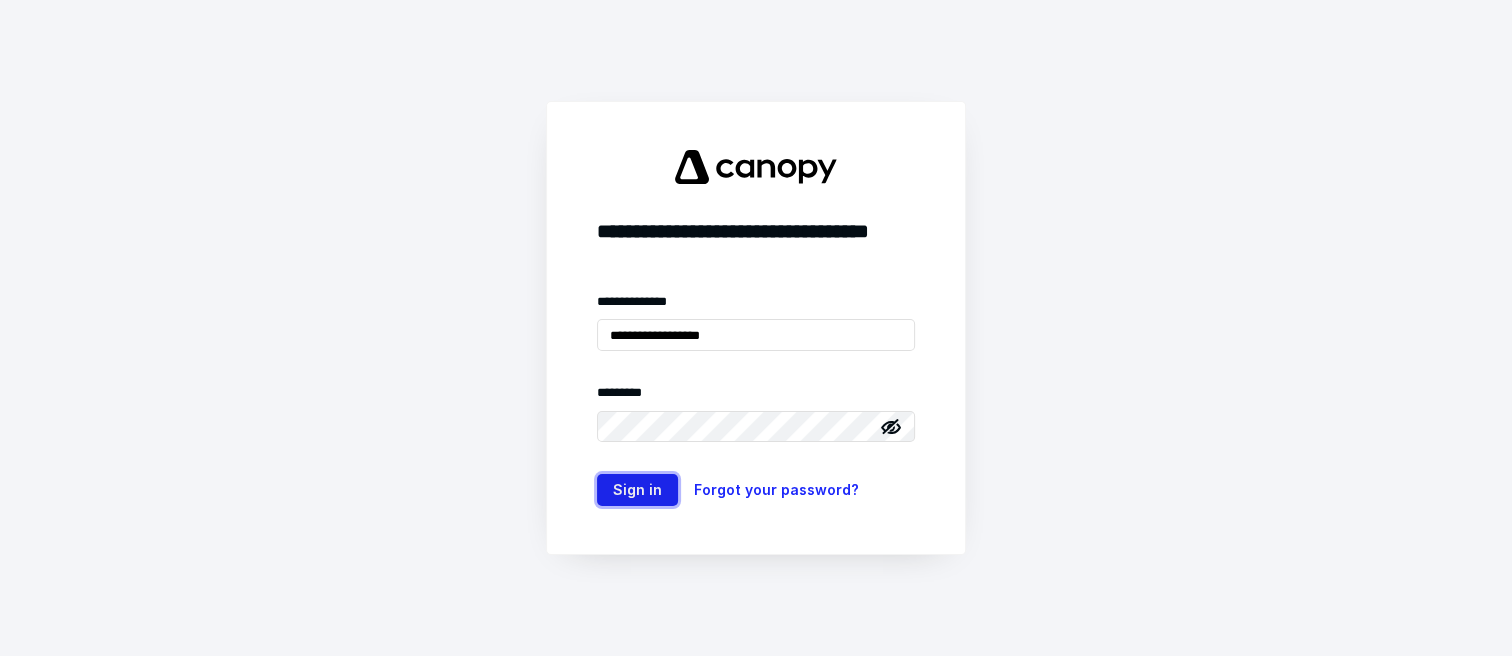 click on "Sign in" at bounding box center [637, 490] 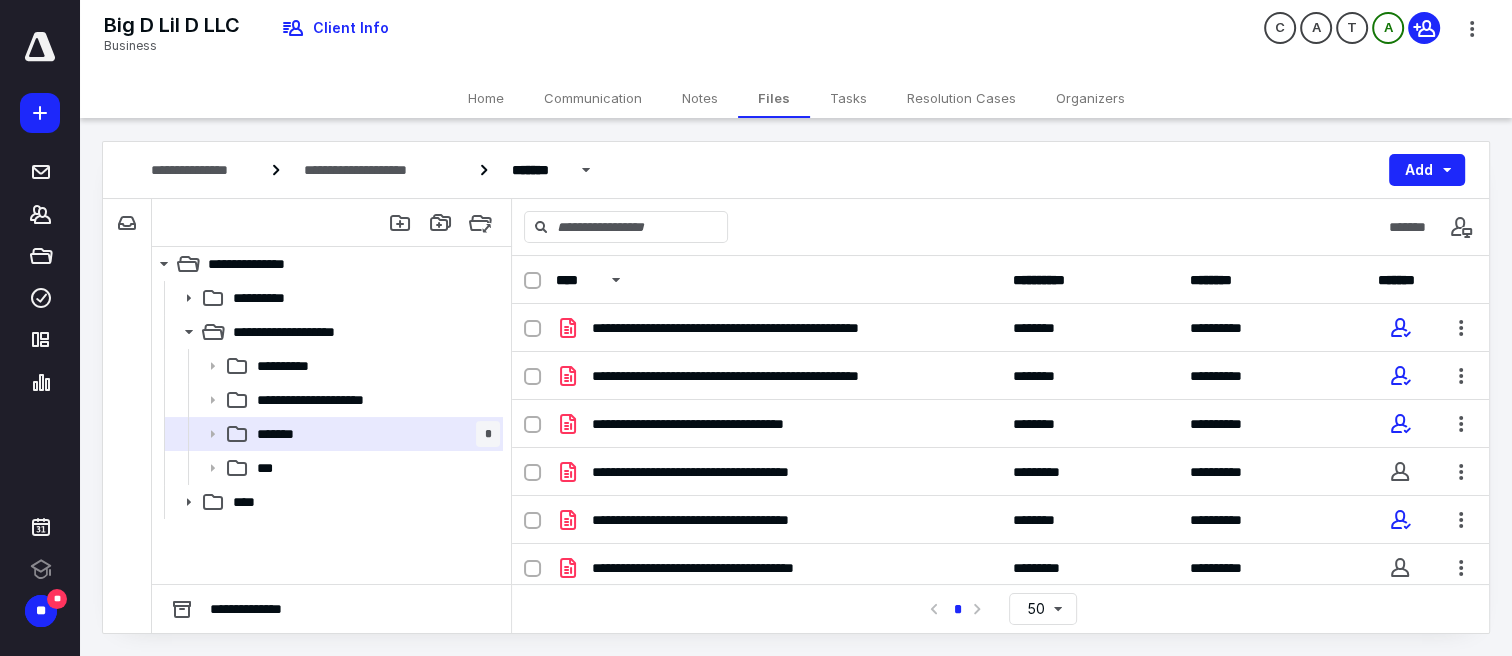 scroll, scrollTop: 0, scrollLeft: 0, axis: both 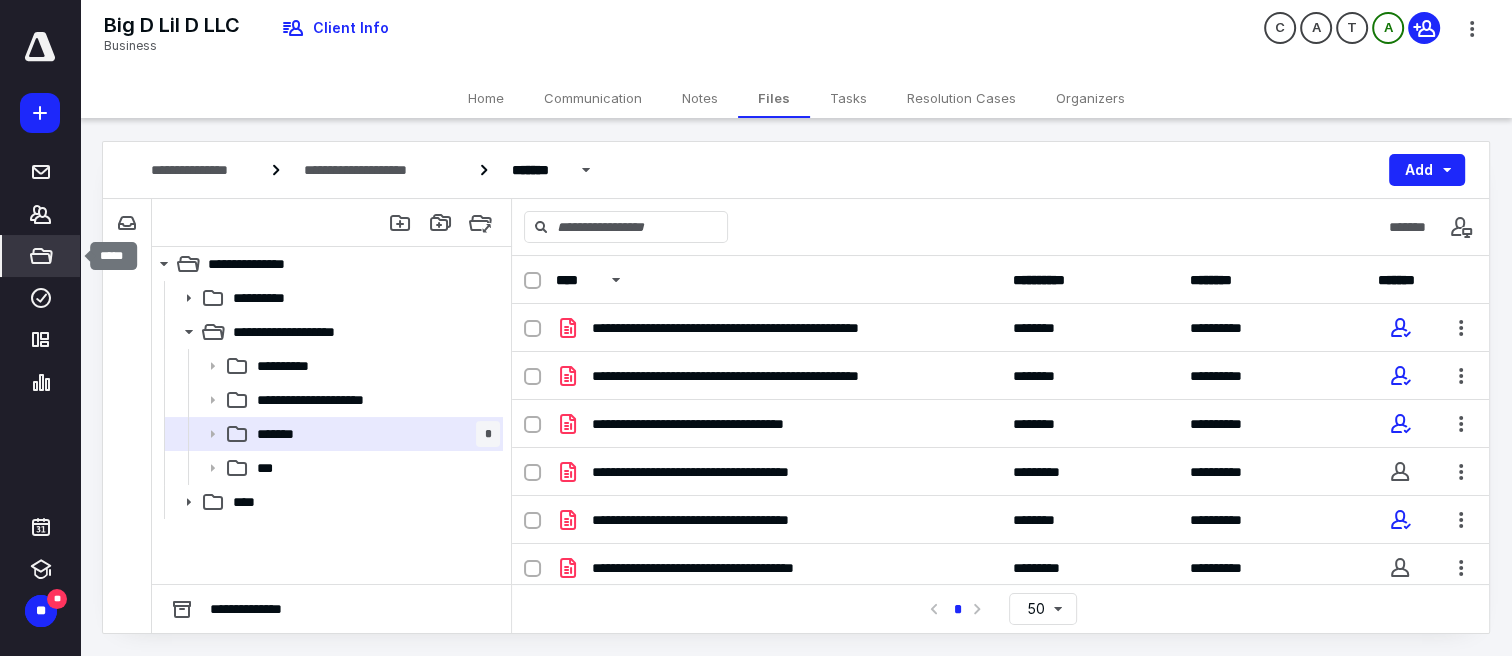 click 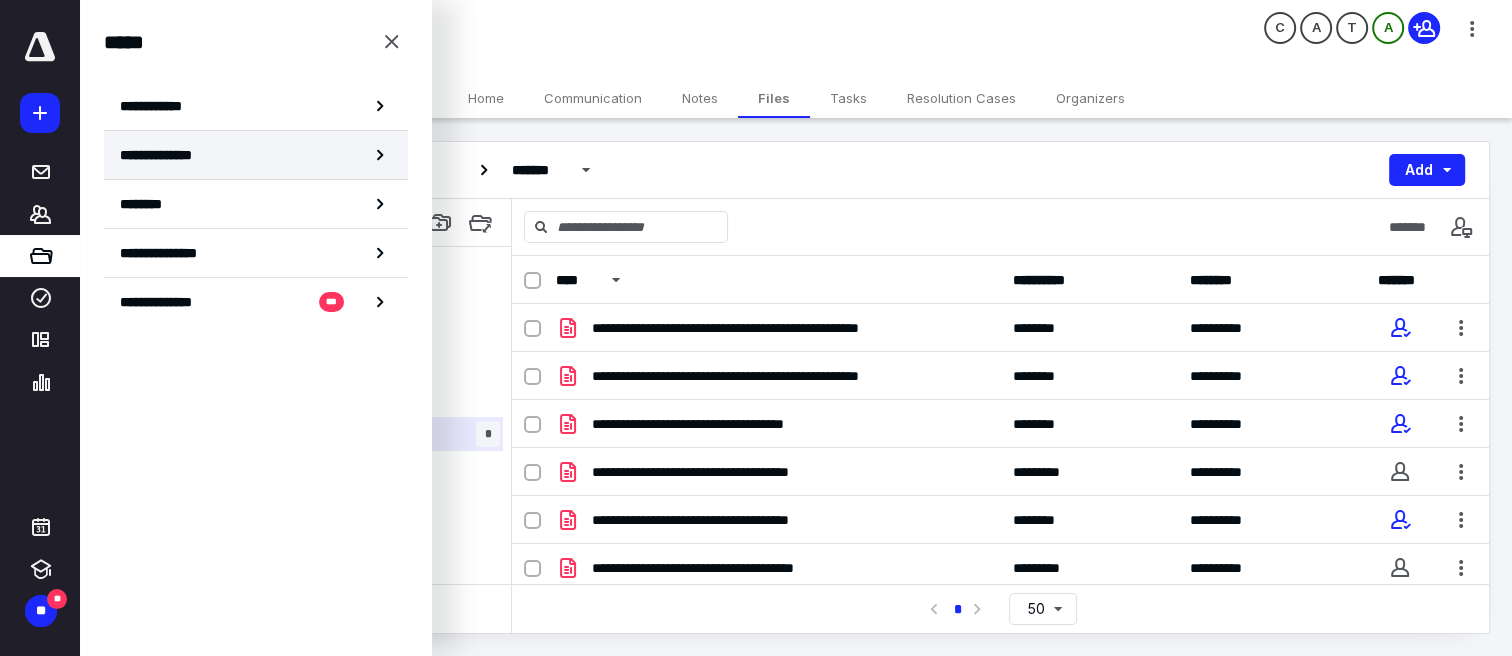 click on "**********" at bounding box center (163, 155) 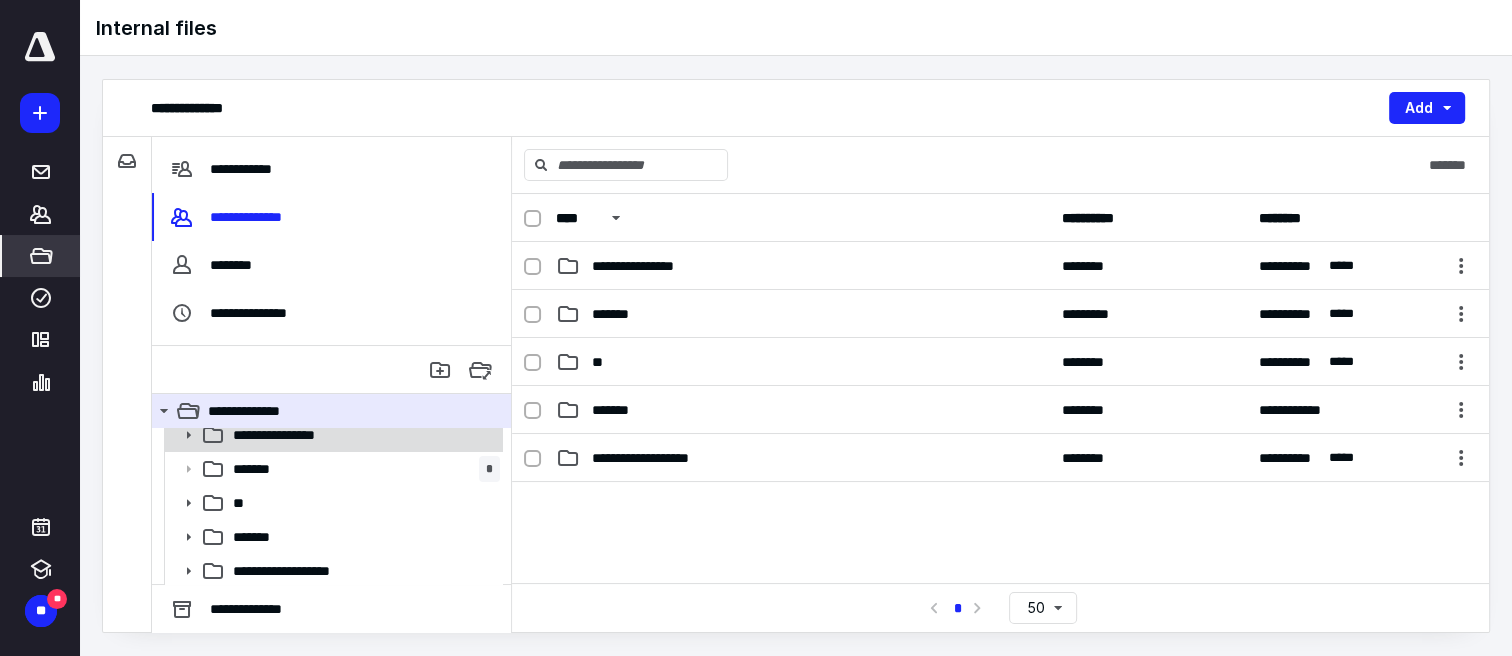 scroll, scrollTop: 14, scrollLeft: 0, axis: vertical 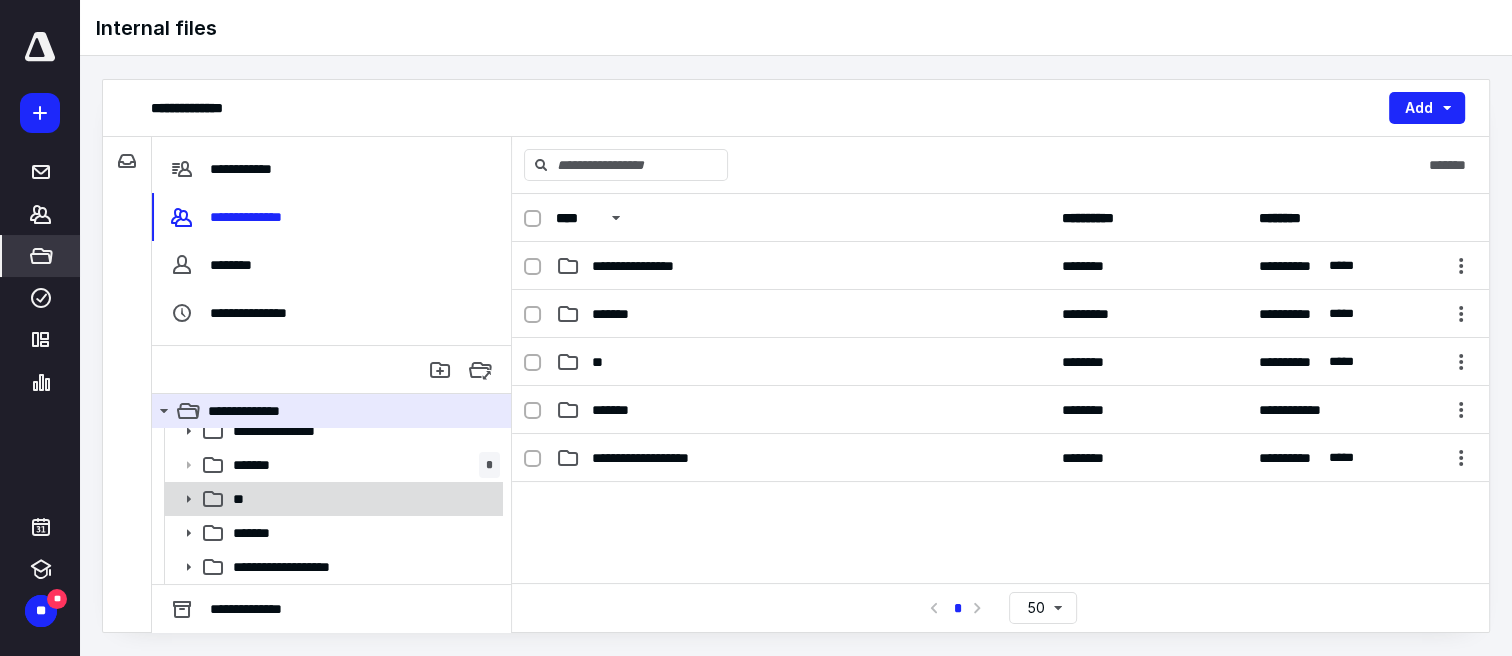 click 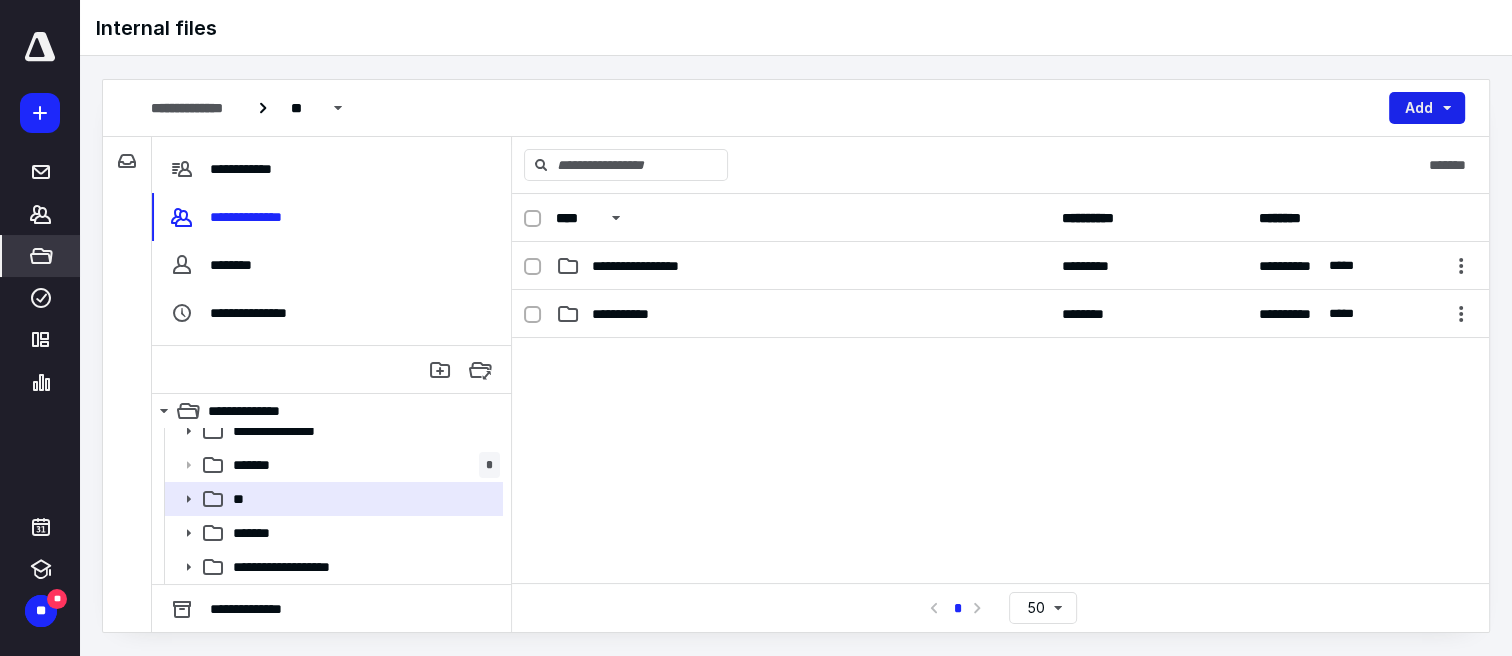 click on "Add" at bounding box center (1427, 108) 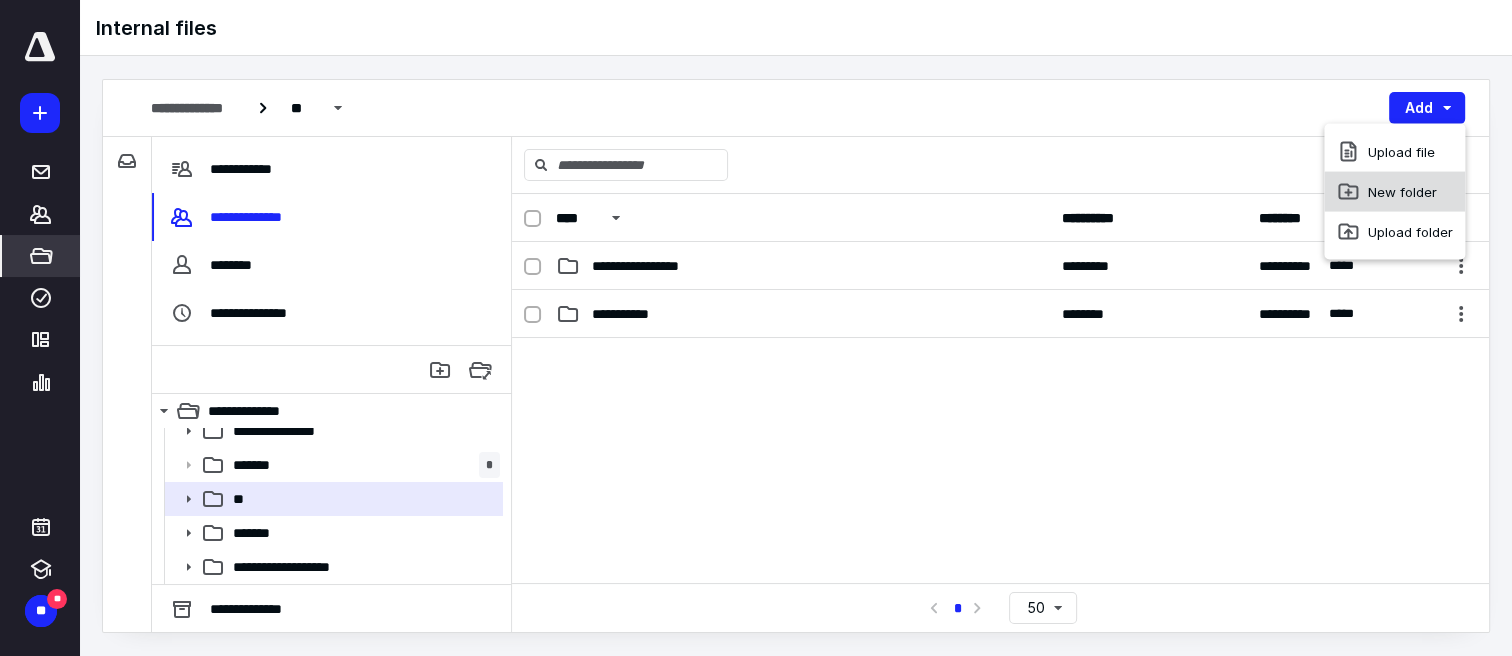 click on "New folder" at bounding box center [1394, 192] 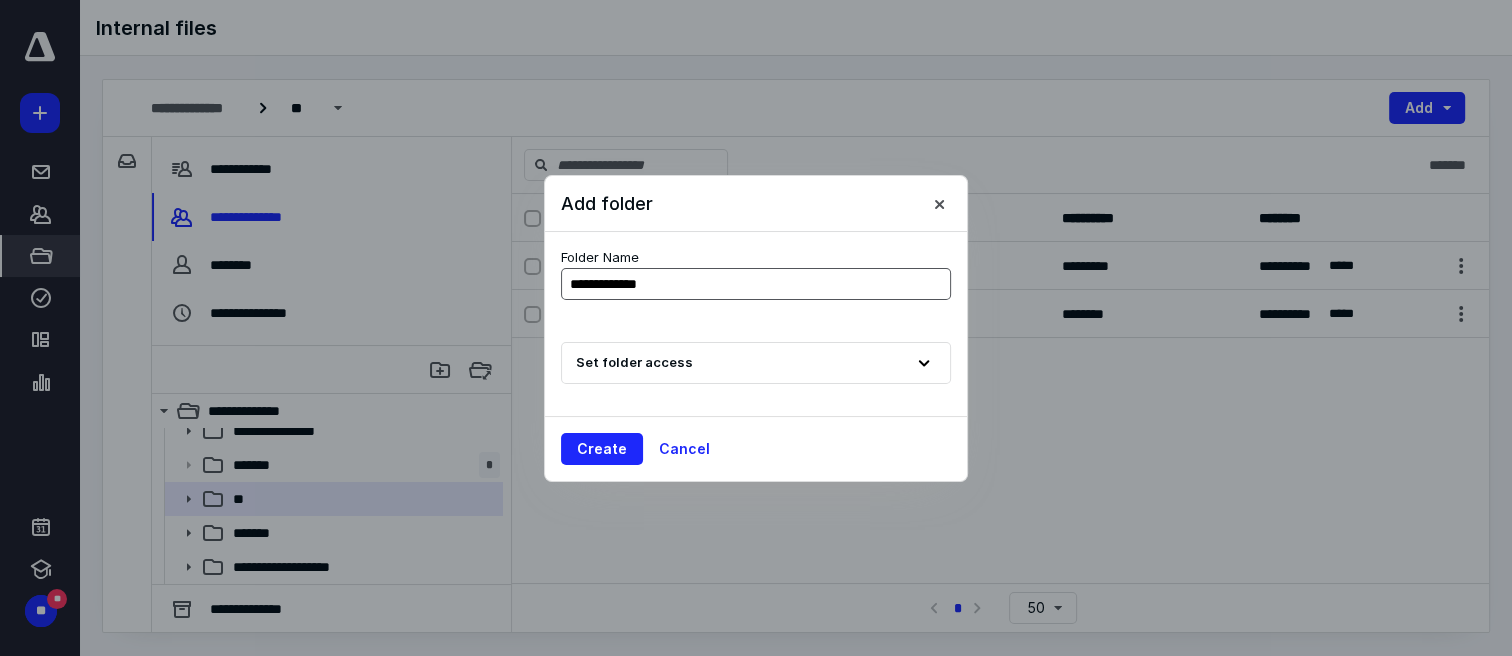 type on "**********" 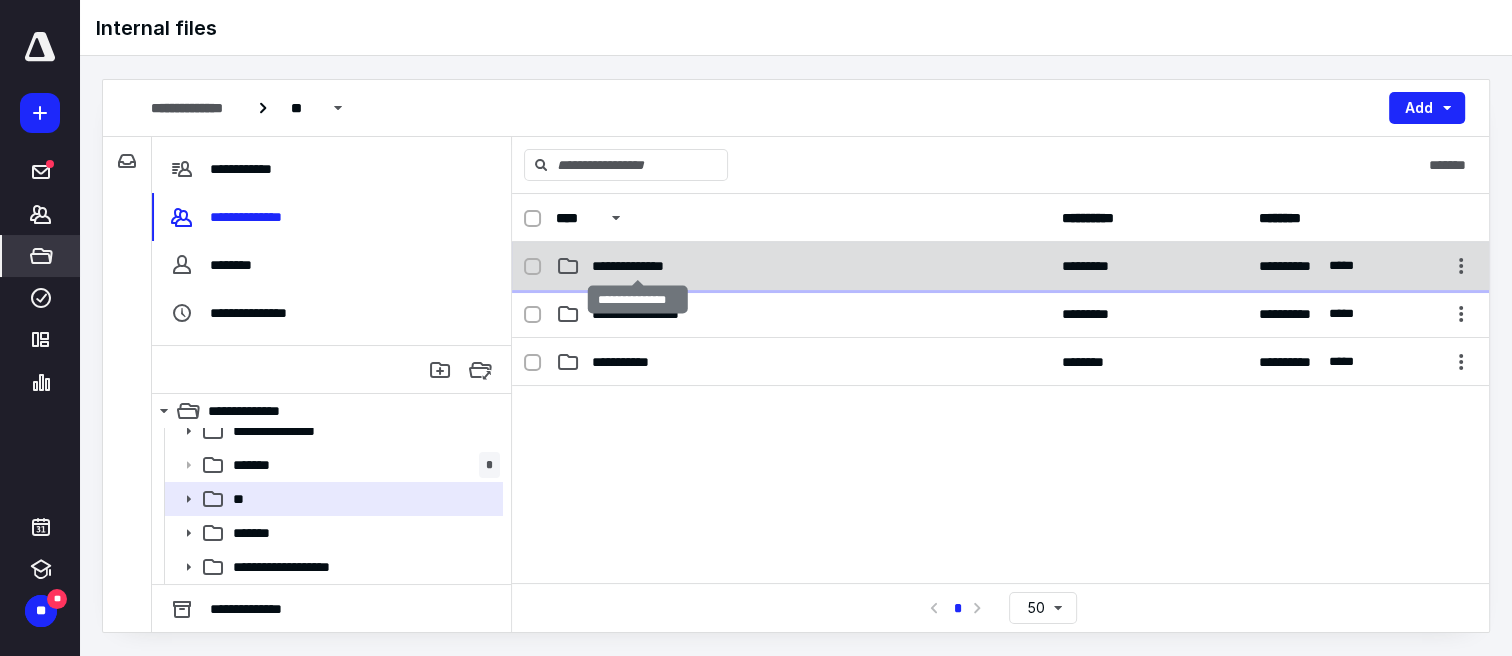 click on "**********" at bounding box center (638, 266) 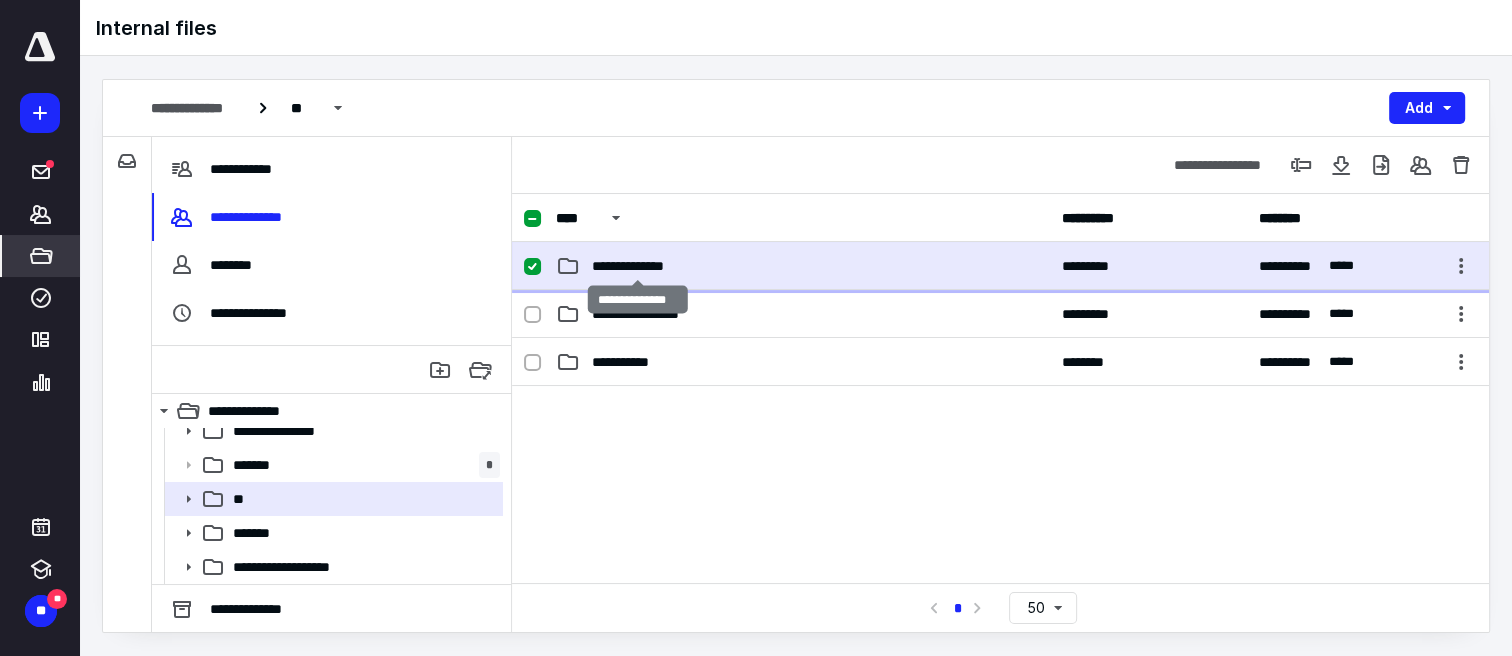 click on "**********" at bounding box center [638, 266] 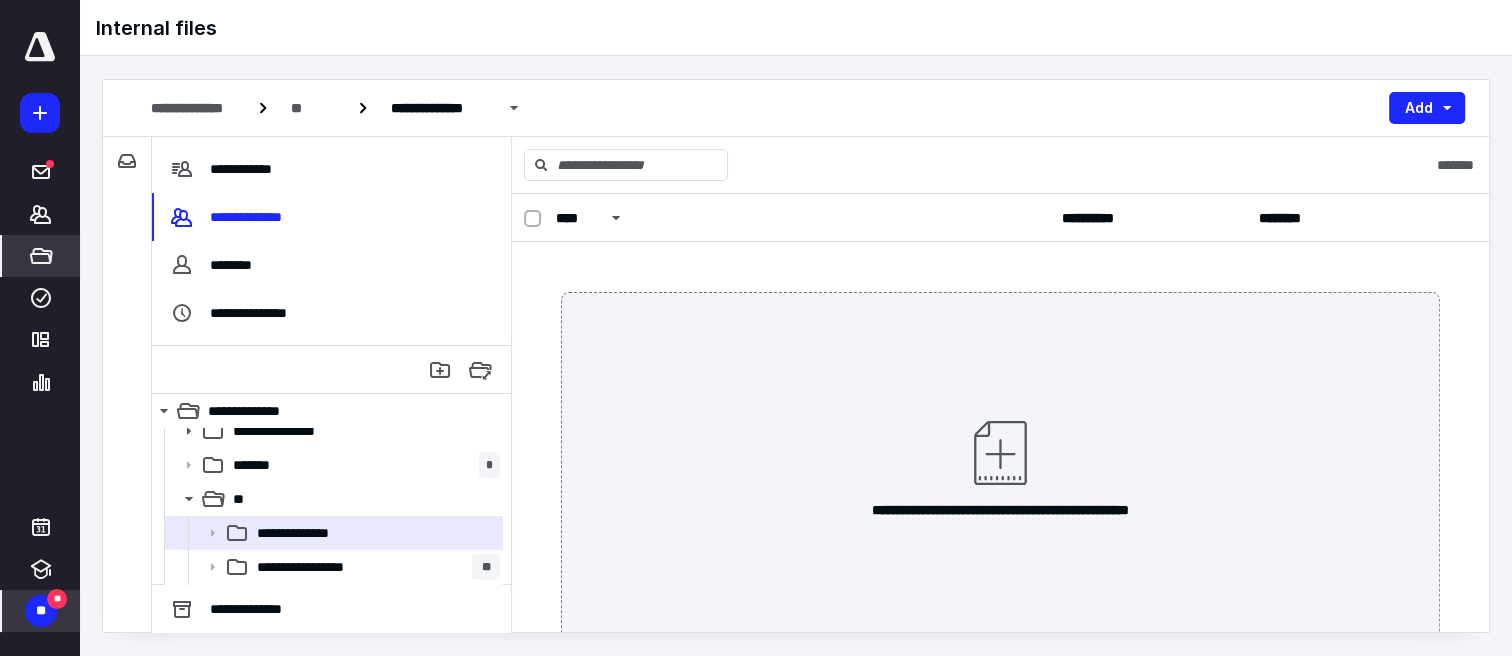 click on "**" at bounding box center (57, 599) 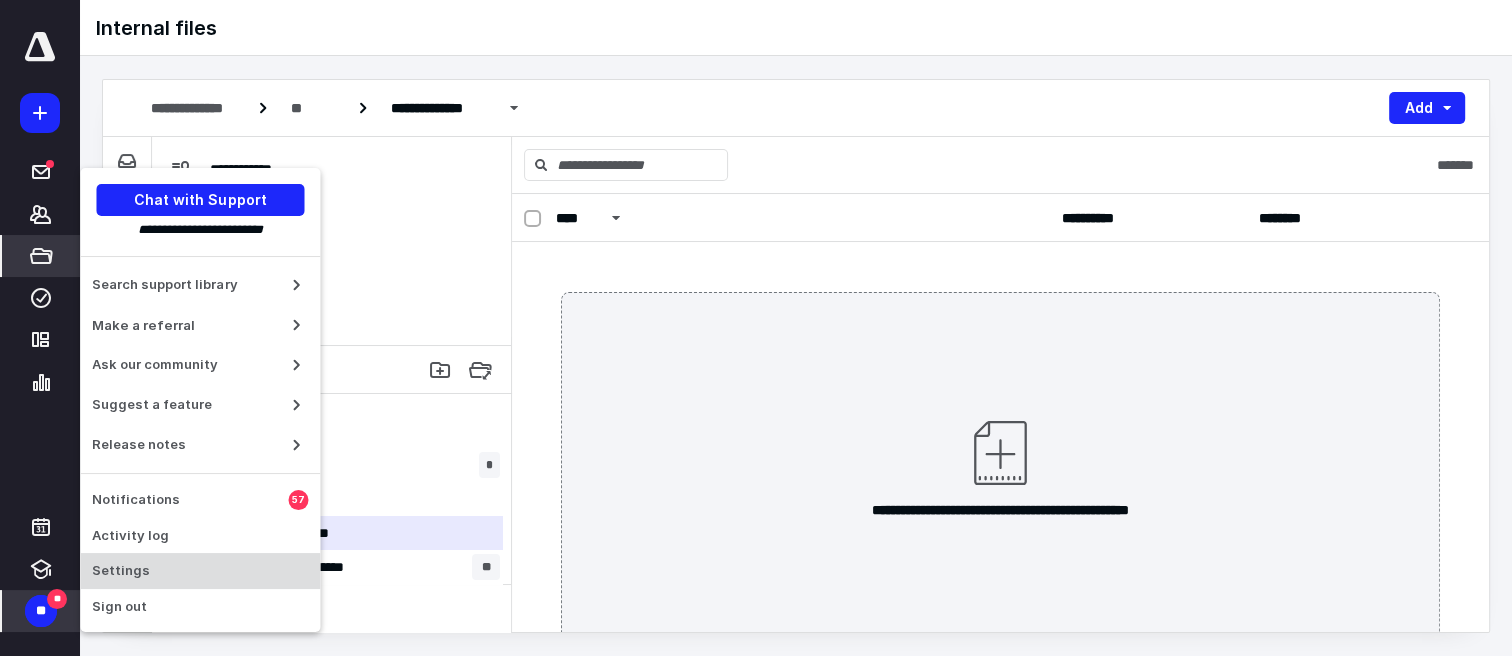 click on "Settings" at bounding box center (200, 571) 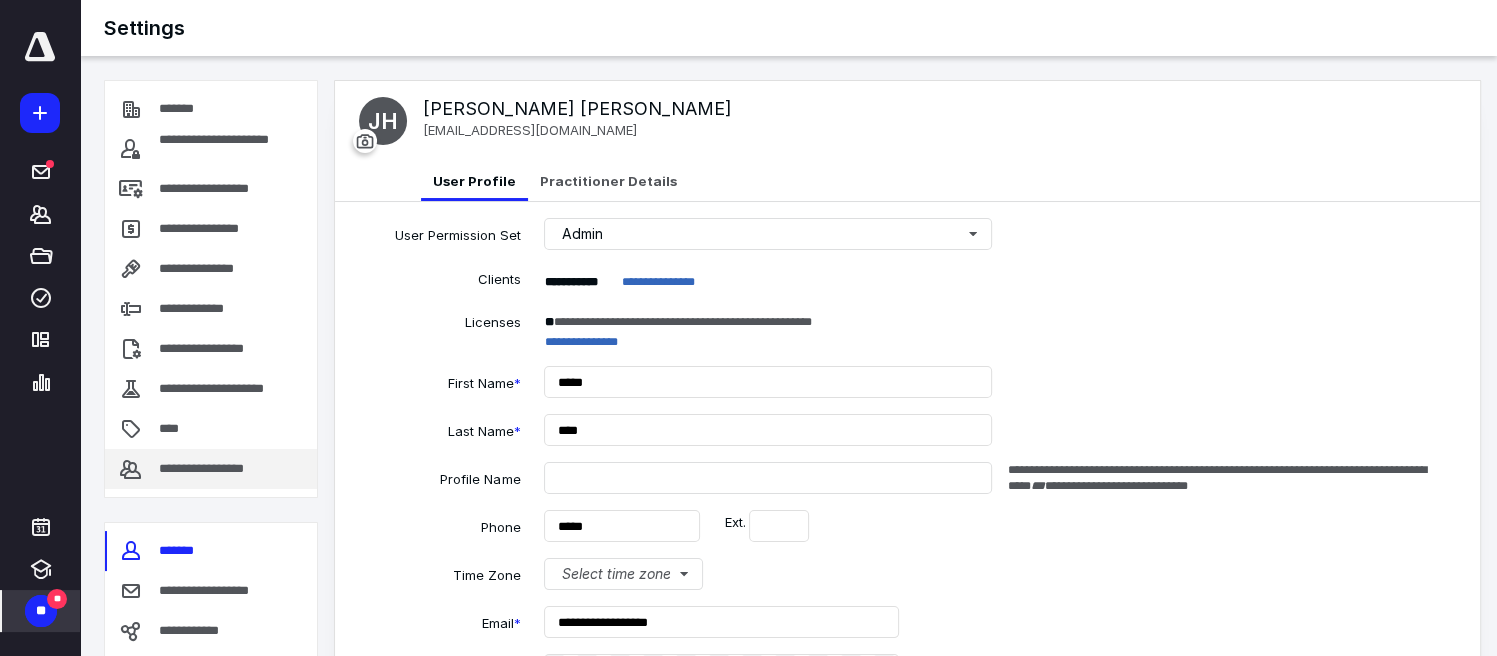 click on "**********" at bounding box center [216, 469] 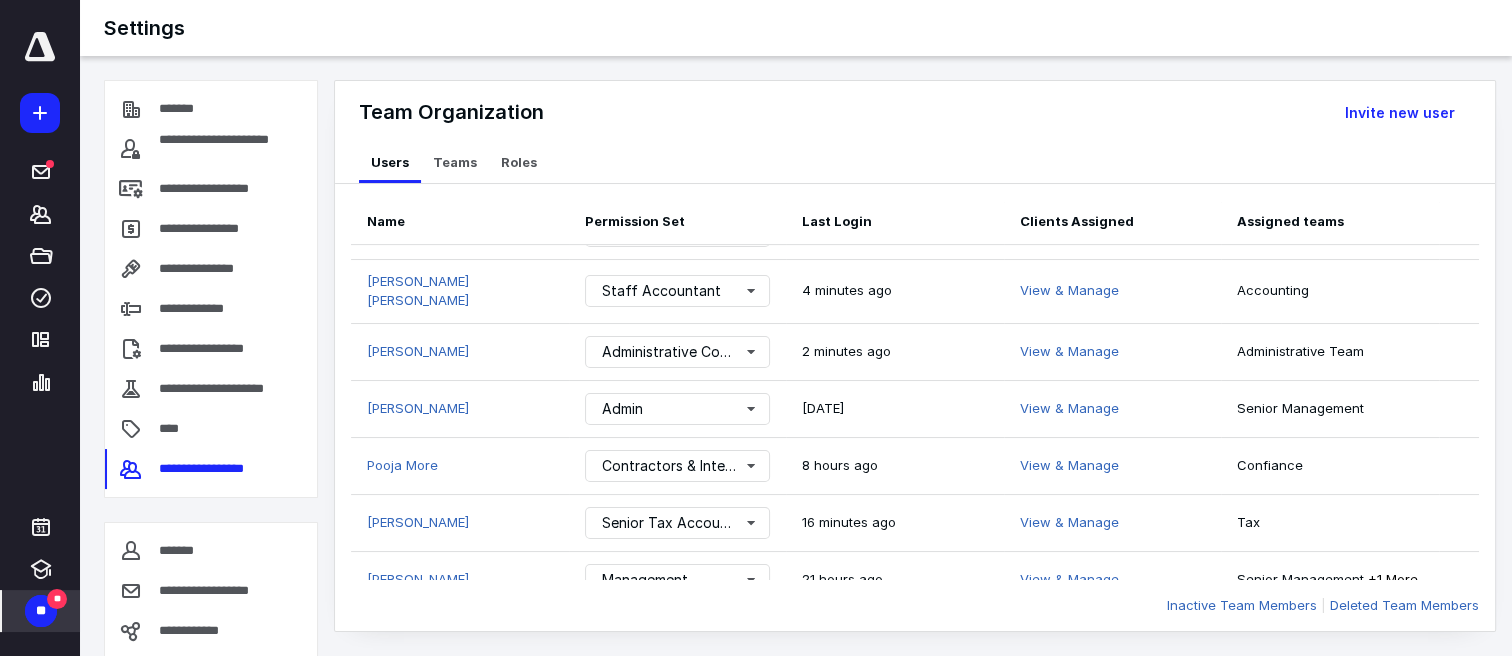 scroll, scrollTop: 636, scrollLeft: 0, axis: vertical 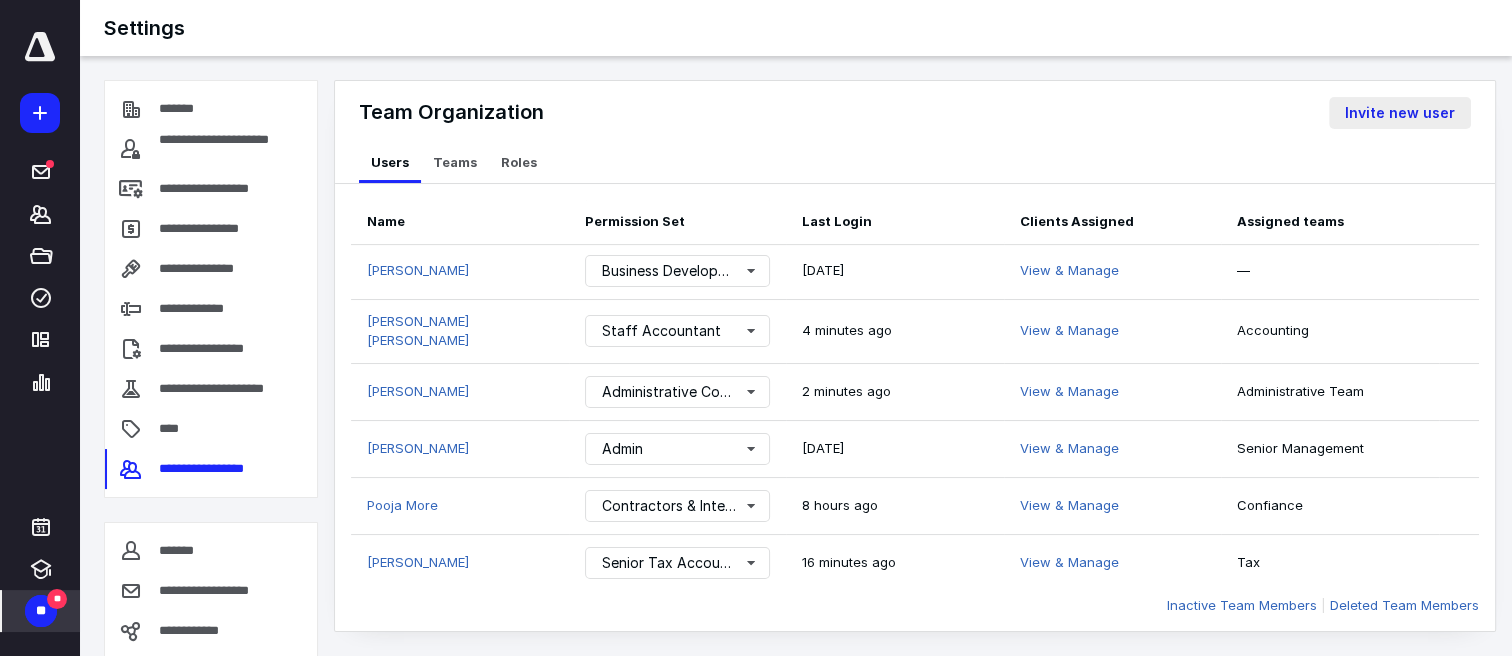 click on "Invite new user" at bounding box center (1400, 113) 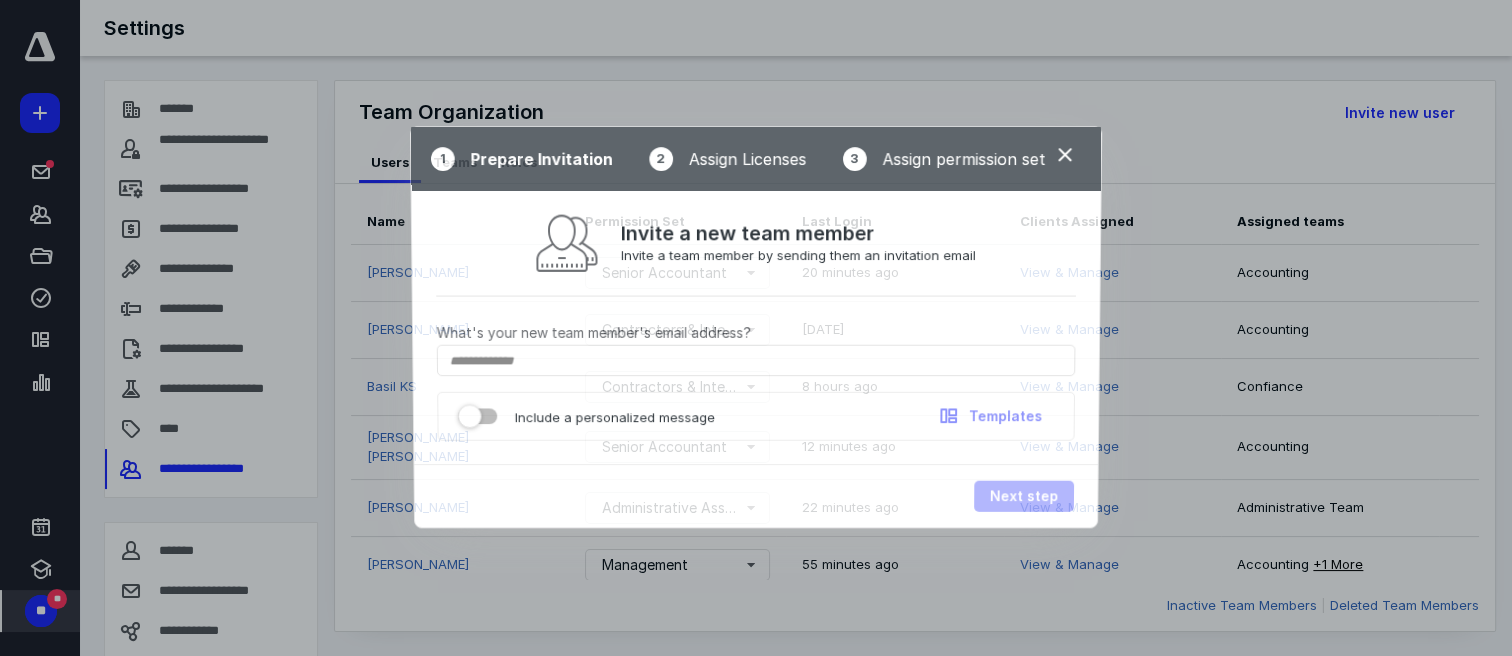 scroll, scrollTop: 636, scrollLeft: 0, axis: vertical 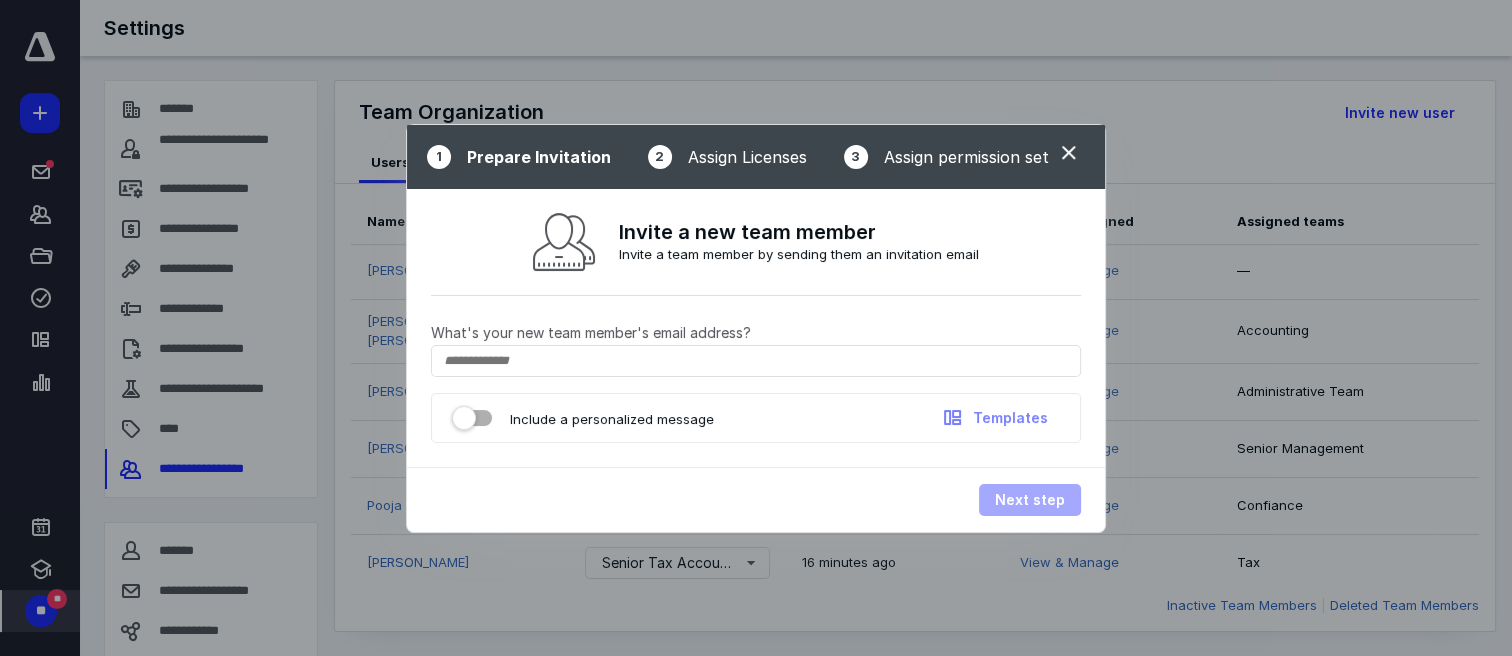 click at bounding box center (1069, 154) 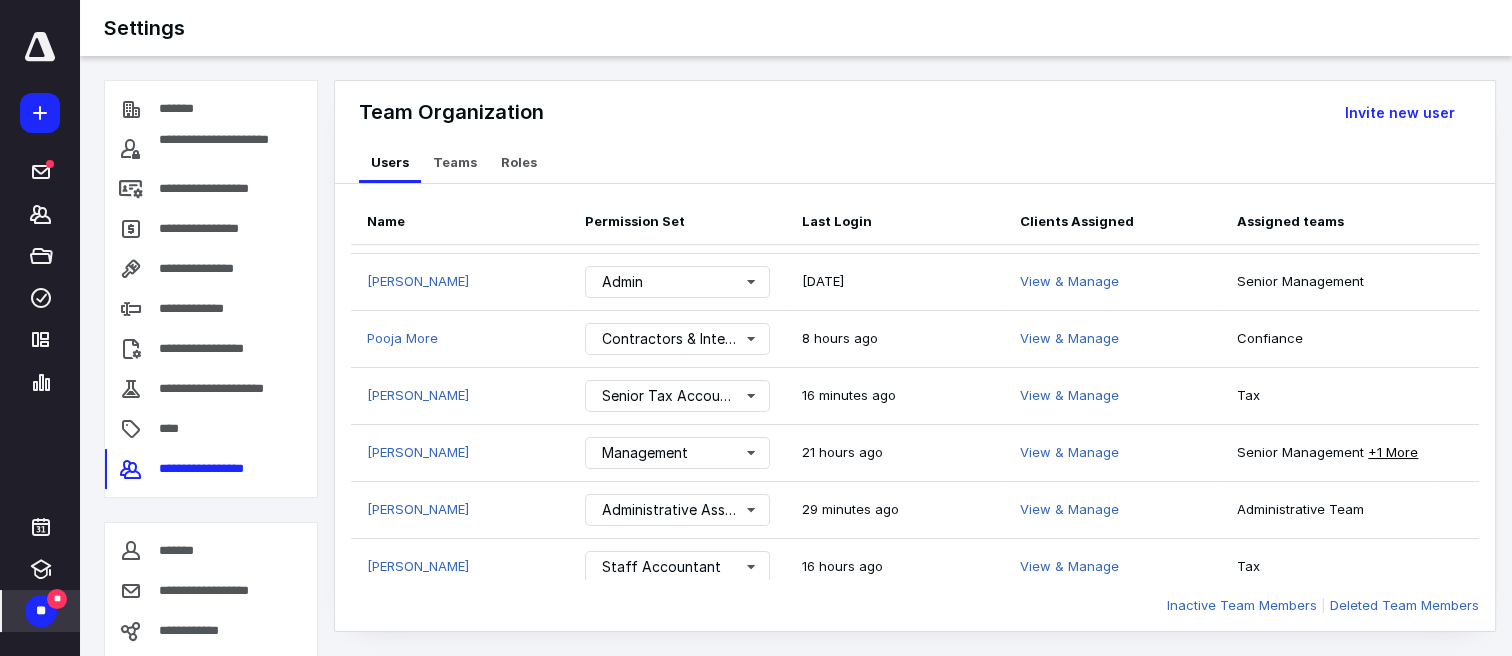 scroll, scrollTop: 469, scrollLeft: 0, axis: vertical 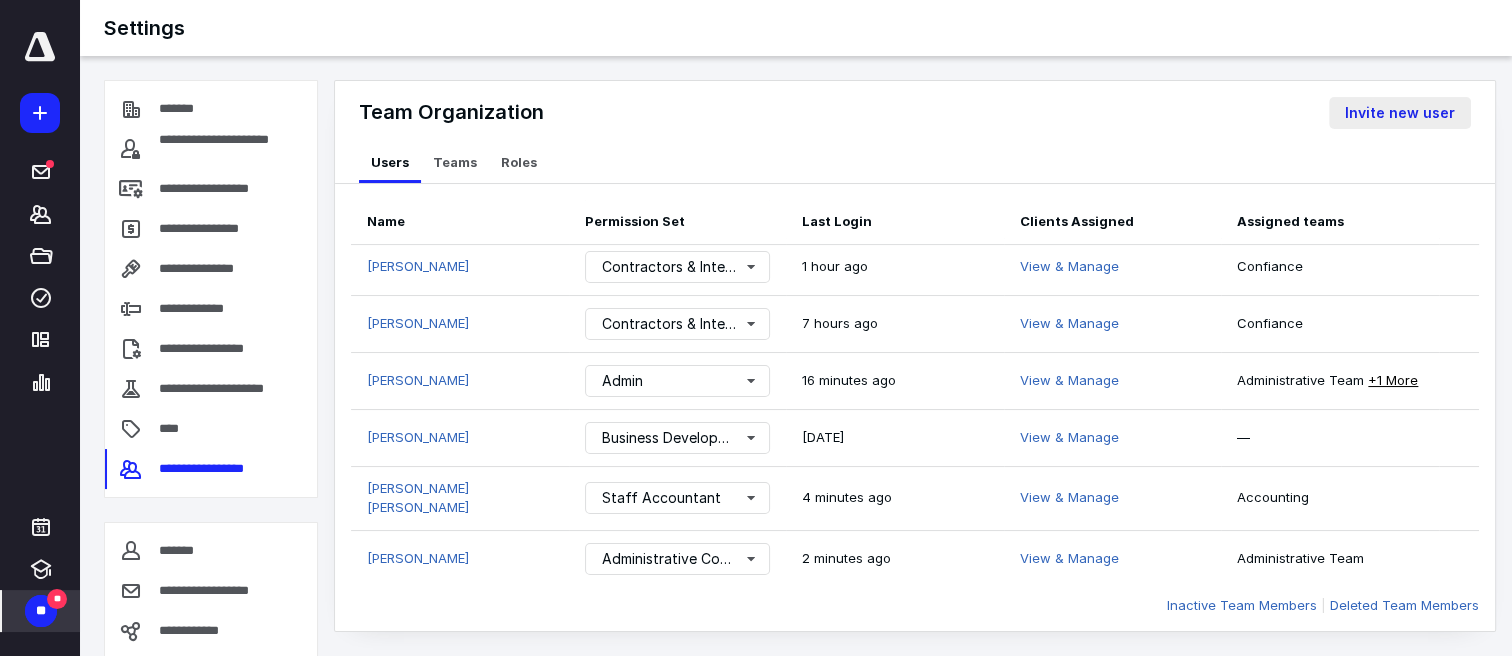 click on "Invite new user" at bounding box center (1400, 113) 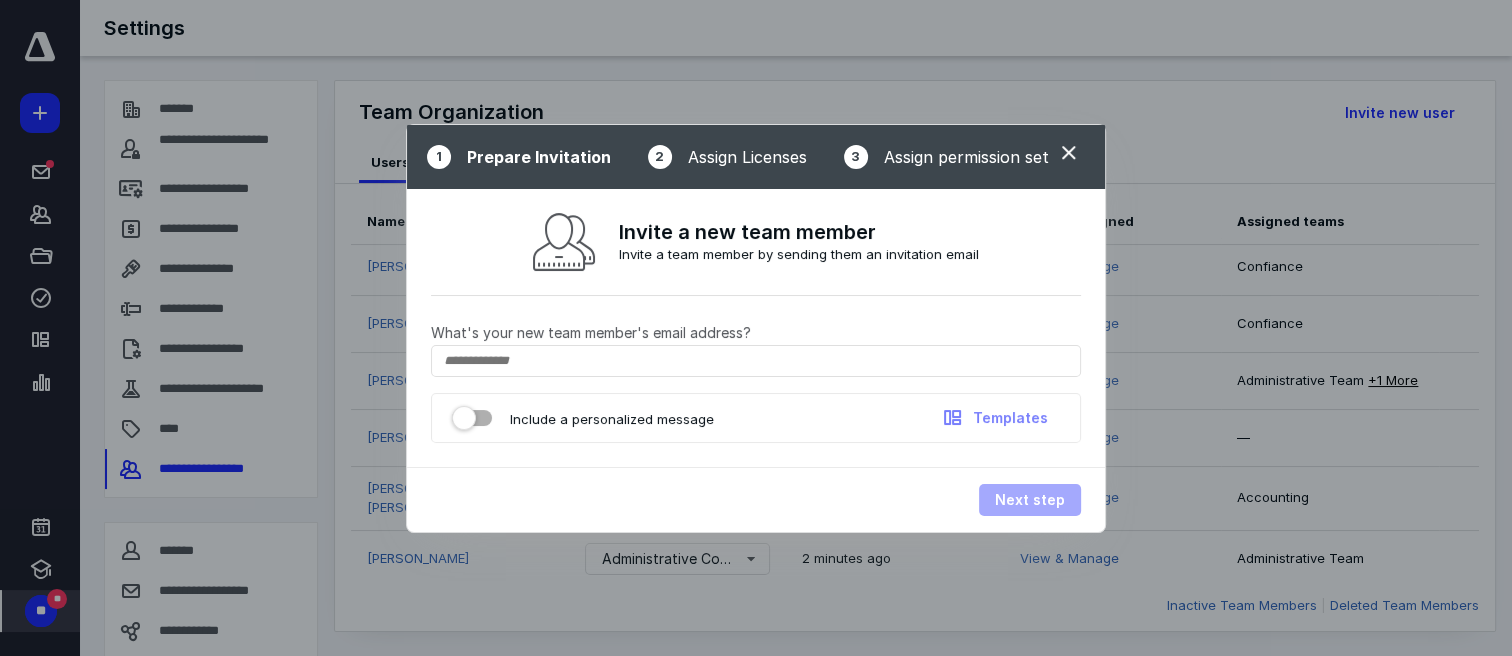 type on "*" 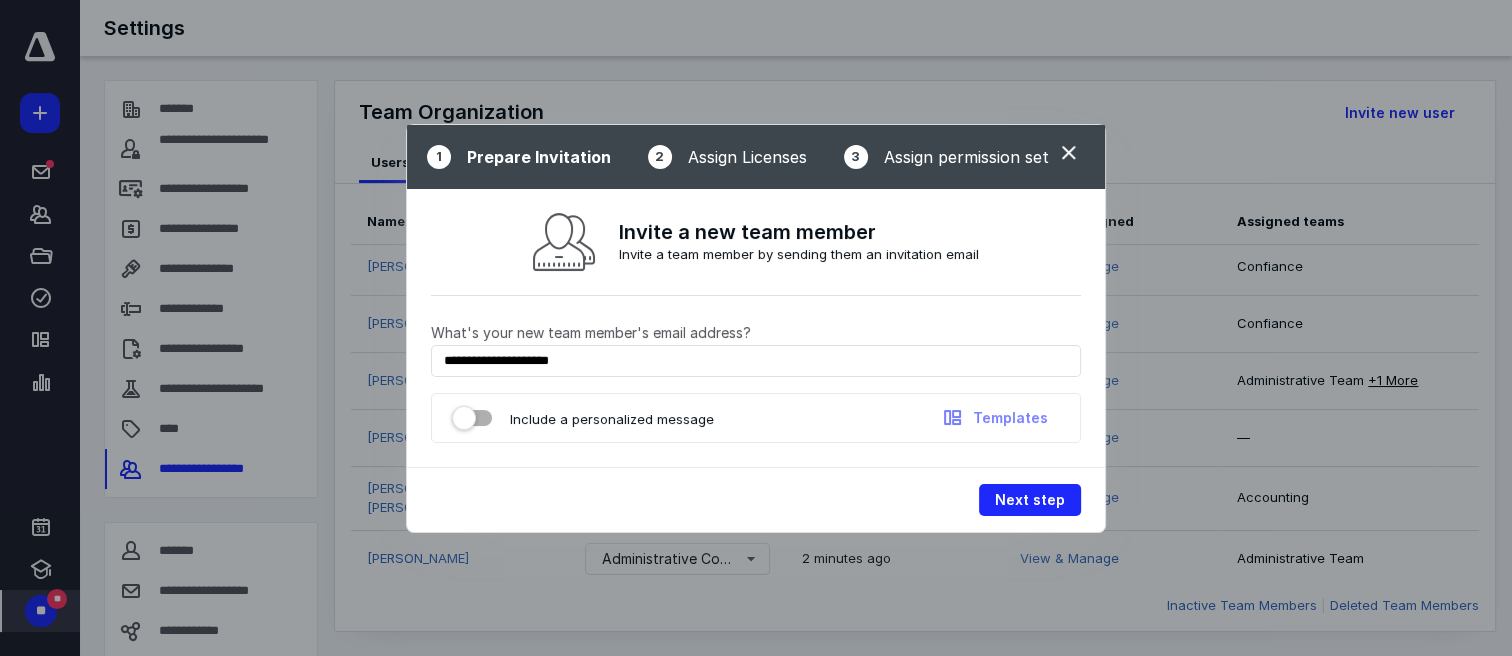 type on "**********" 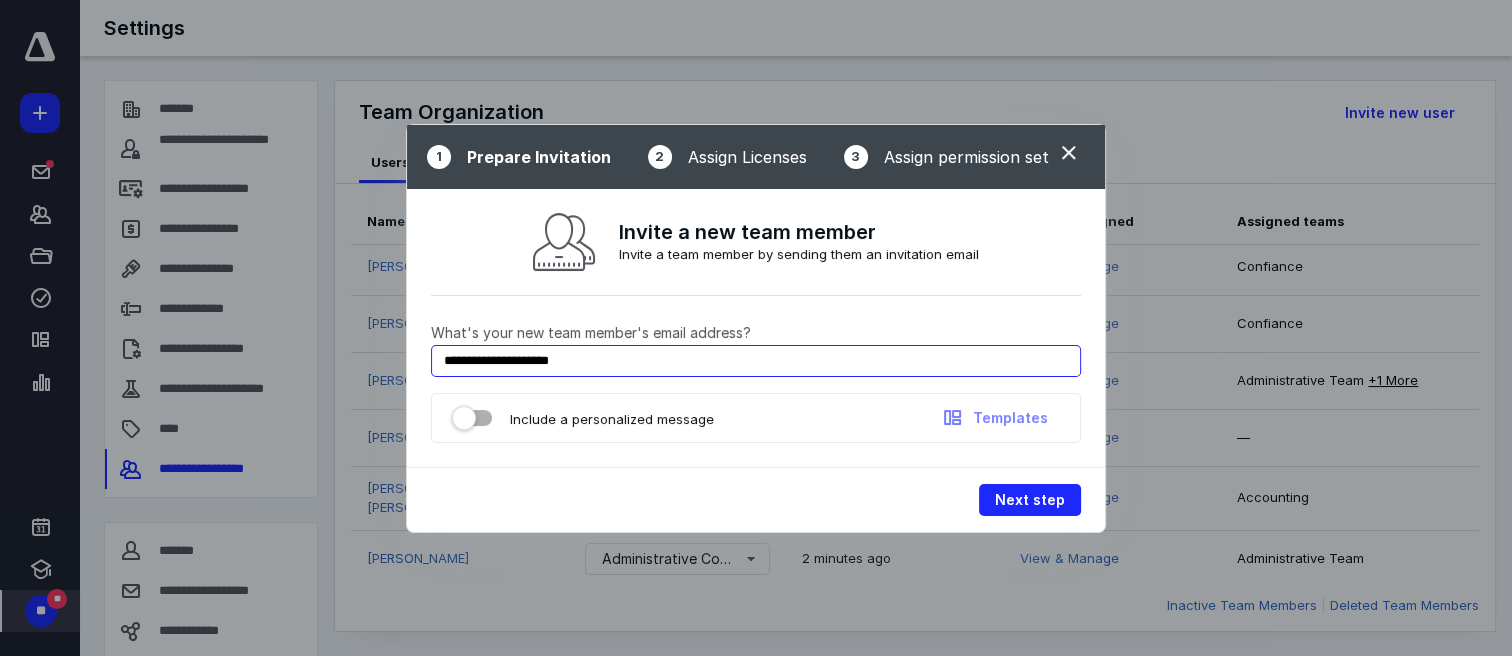 drag, startPoint x: 721, startPoint y: 367, endPoint x: 137, endPoint y: 386, distance: 584.309 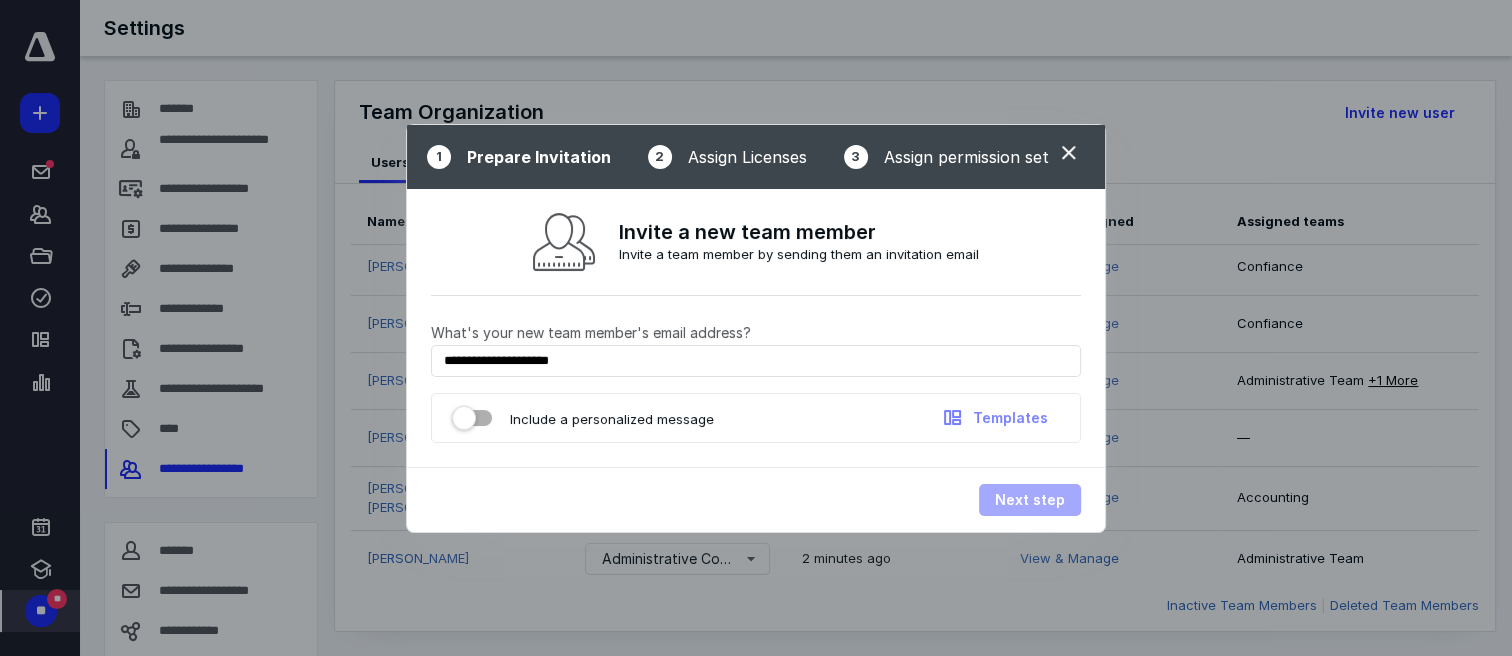 click on "Next step" at bounding box center (756, 499) 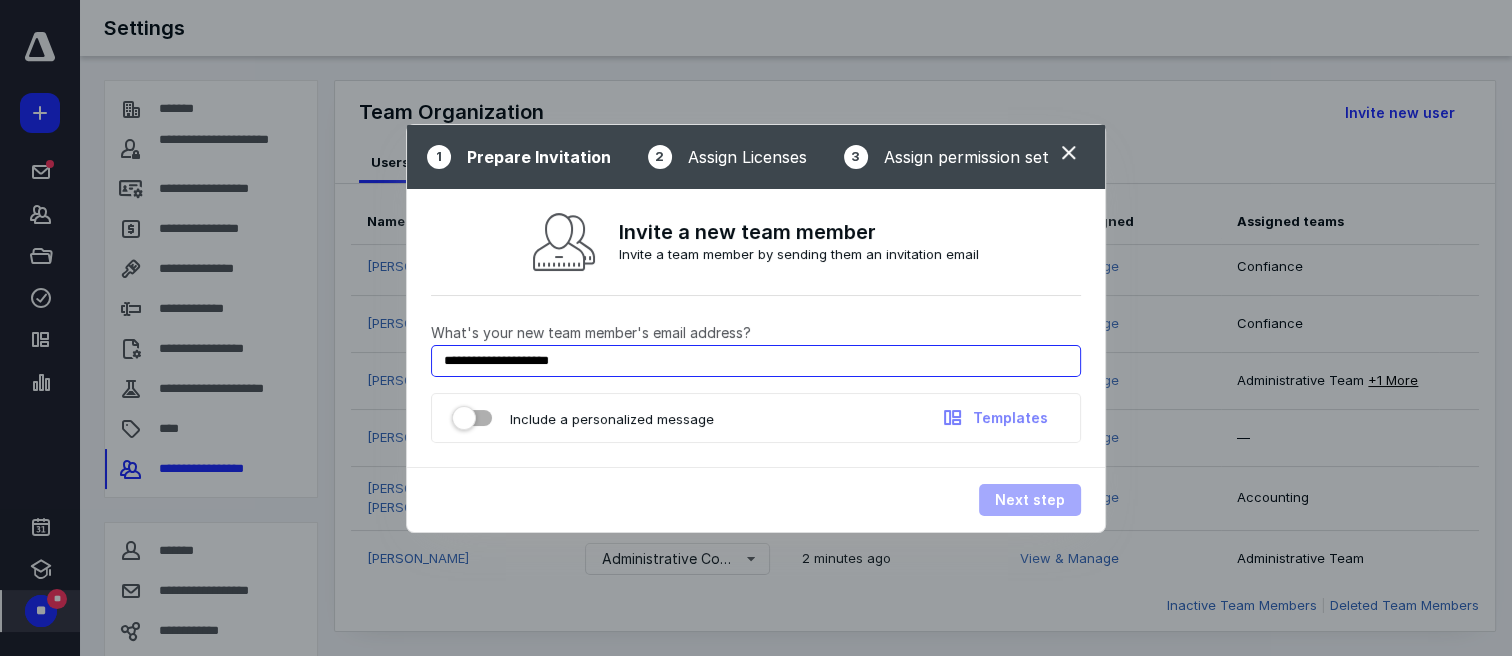 click on "**********" at bounding box center (756, 361) 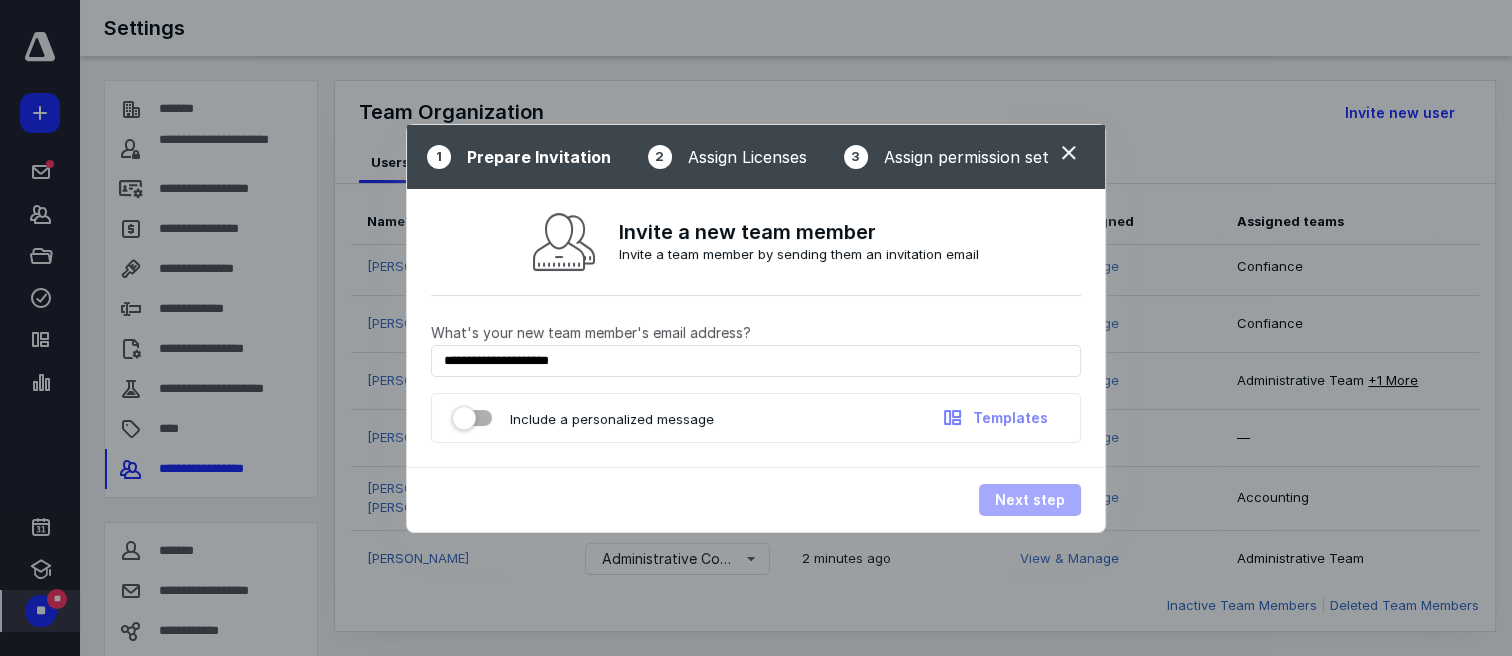 click at bounding box center [472, 414] 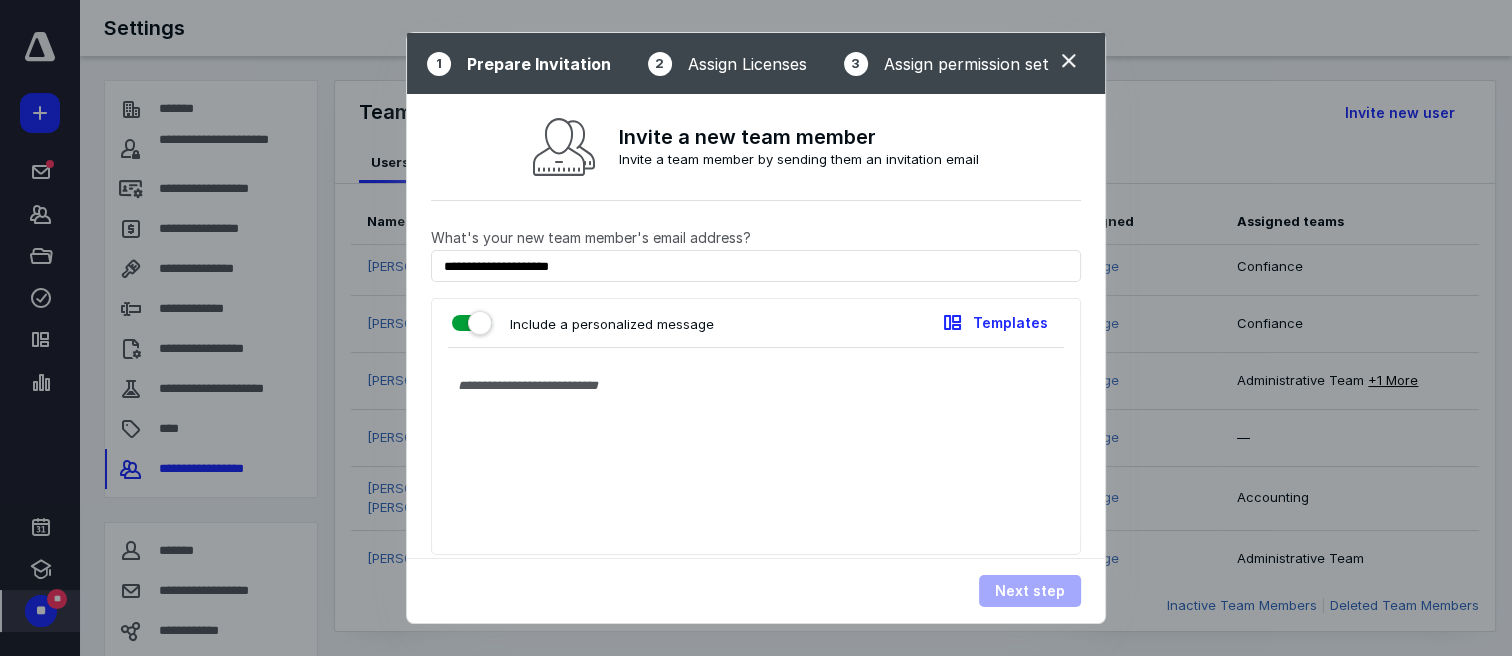 click at bounding box center (472, 319) 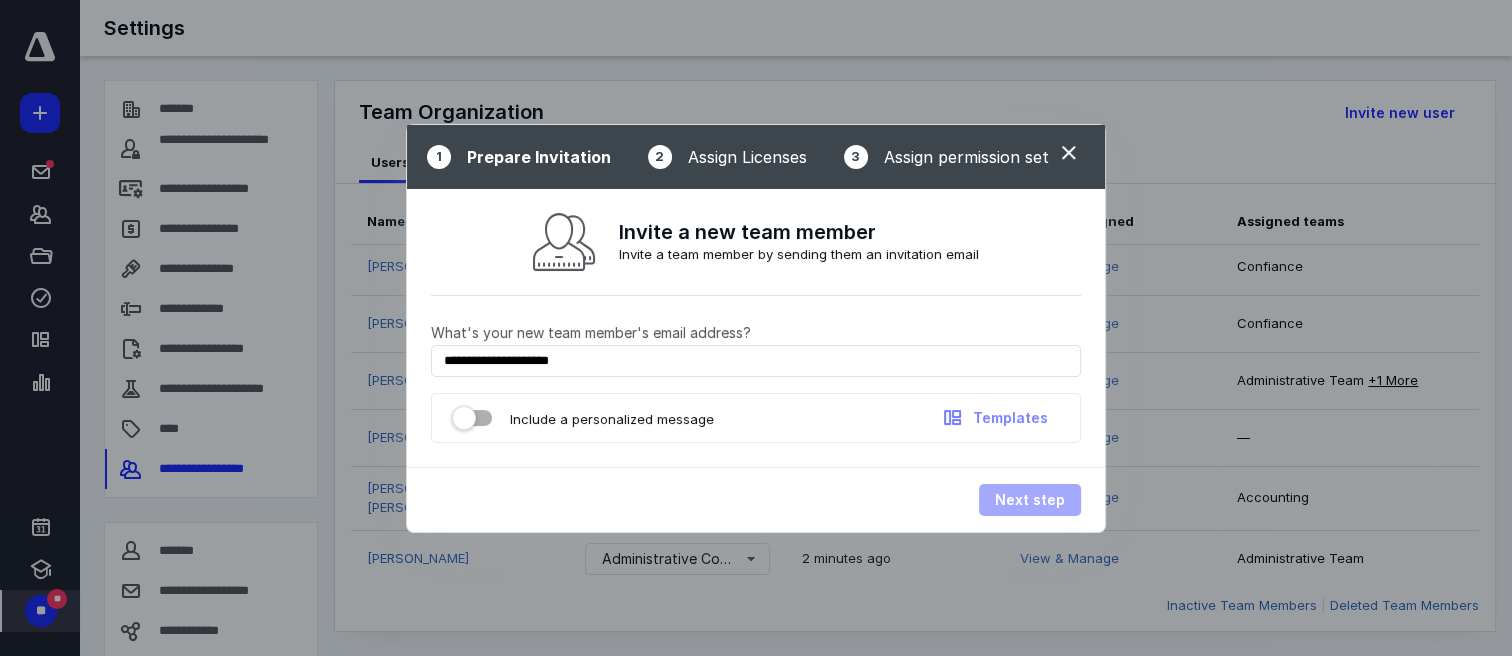 click on "Next step" at bounding box center (1030, 500) 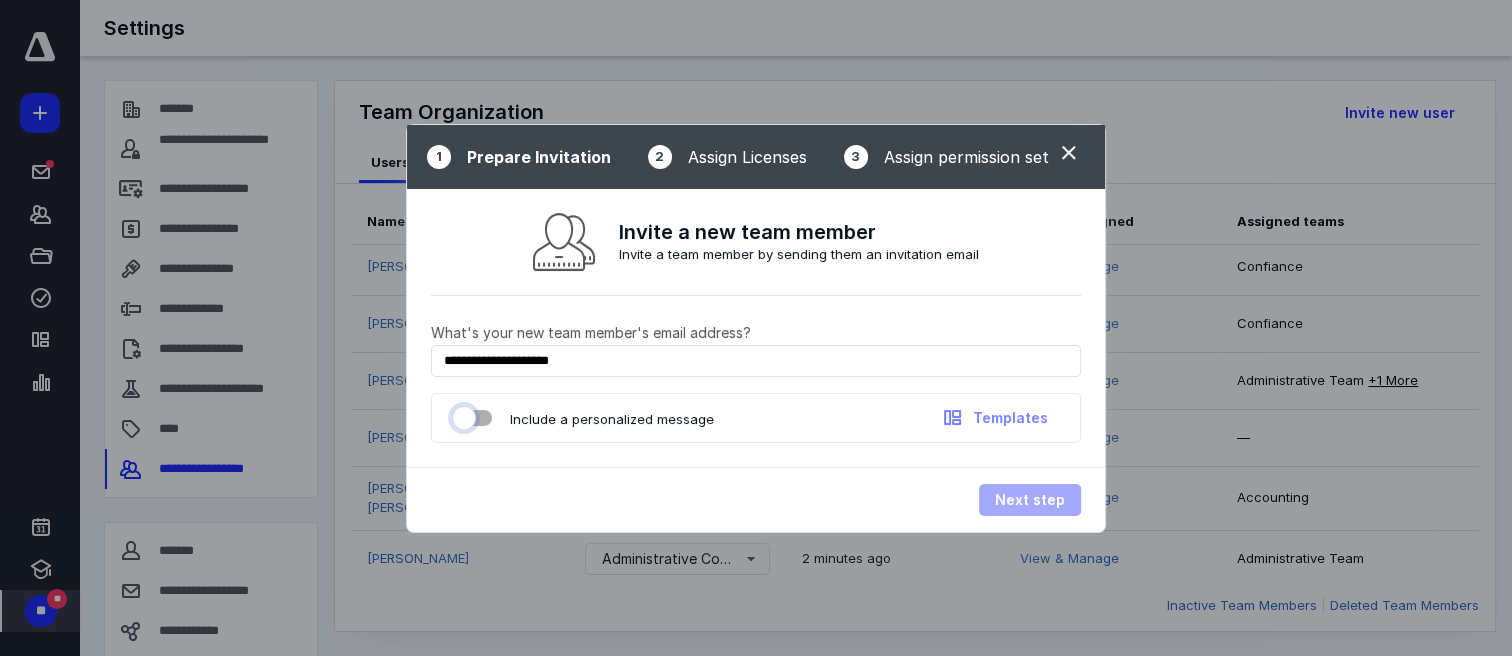 click at bounding box center [462, 415] 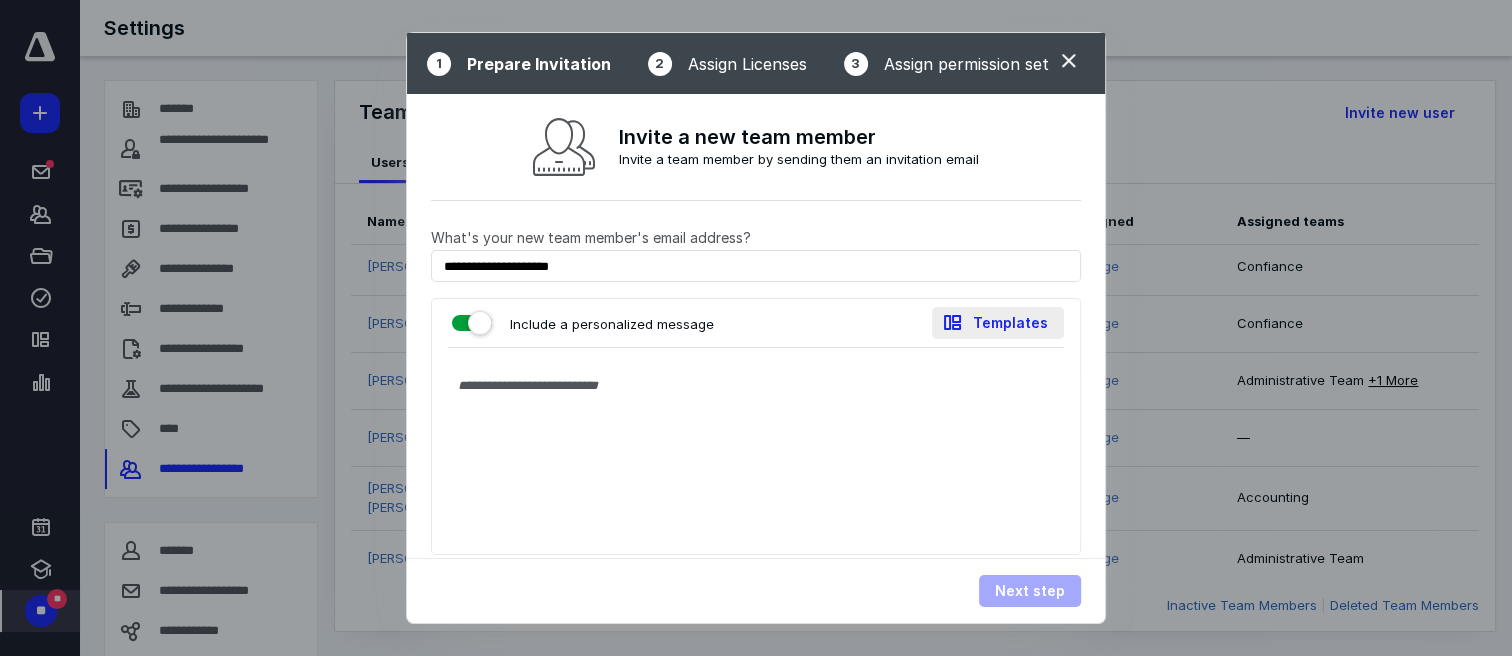 click on "Templates" at bounding box center (998, 323) 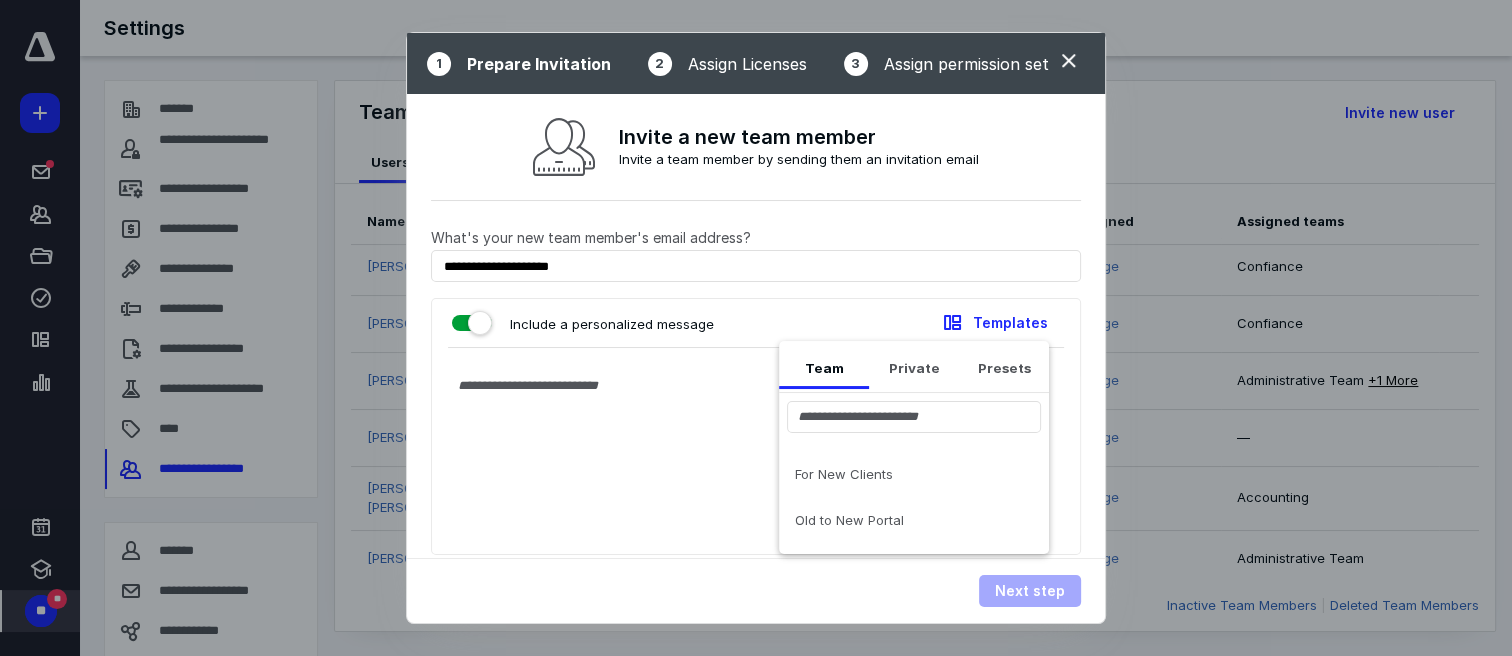 click at bounding box center (756, 456) 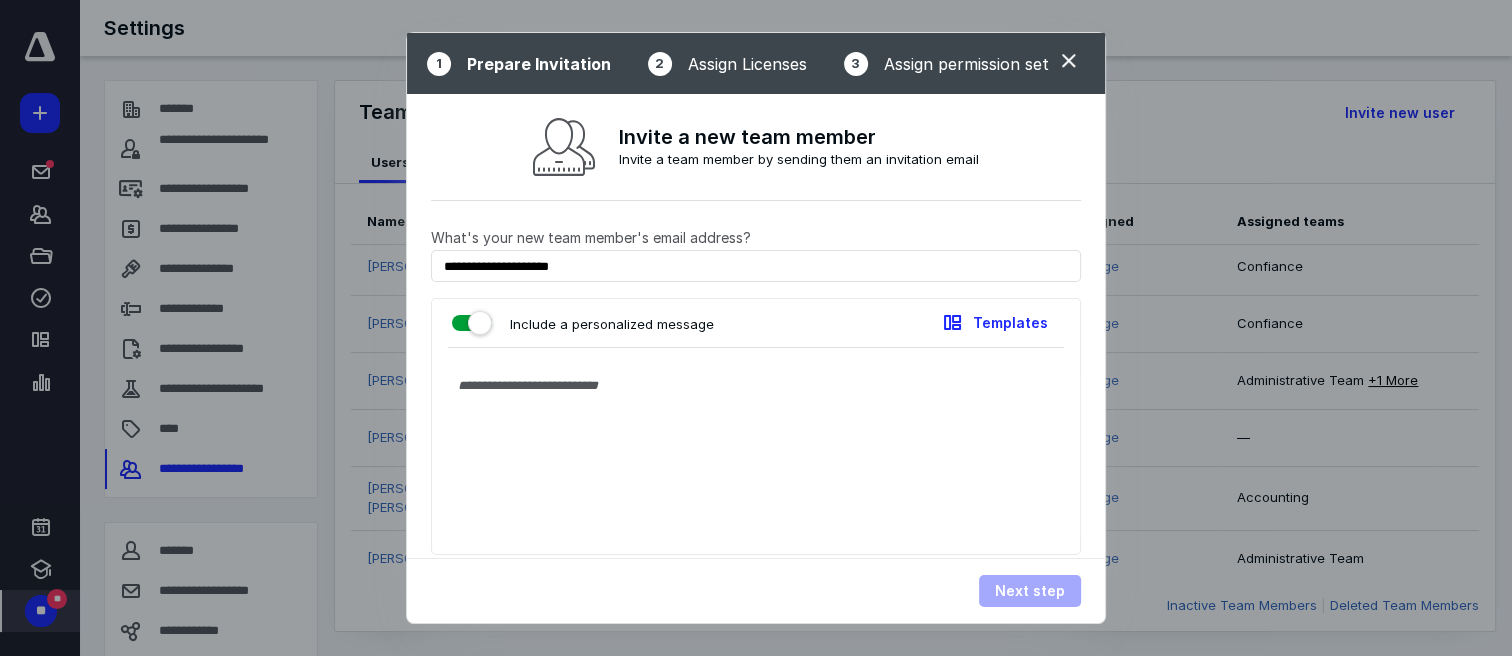 click at bounding box center [472, 319] 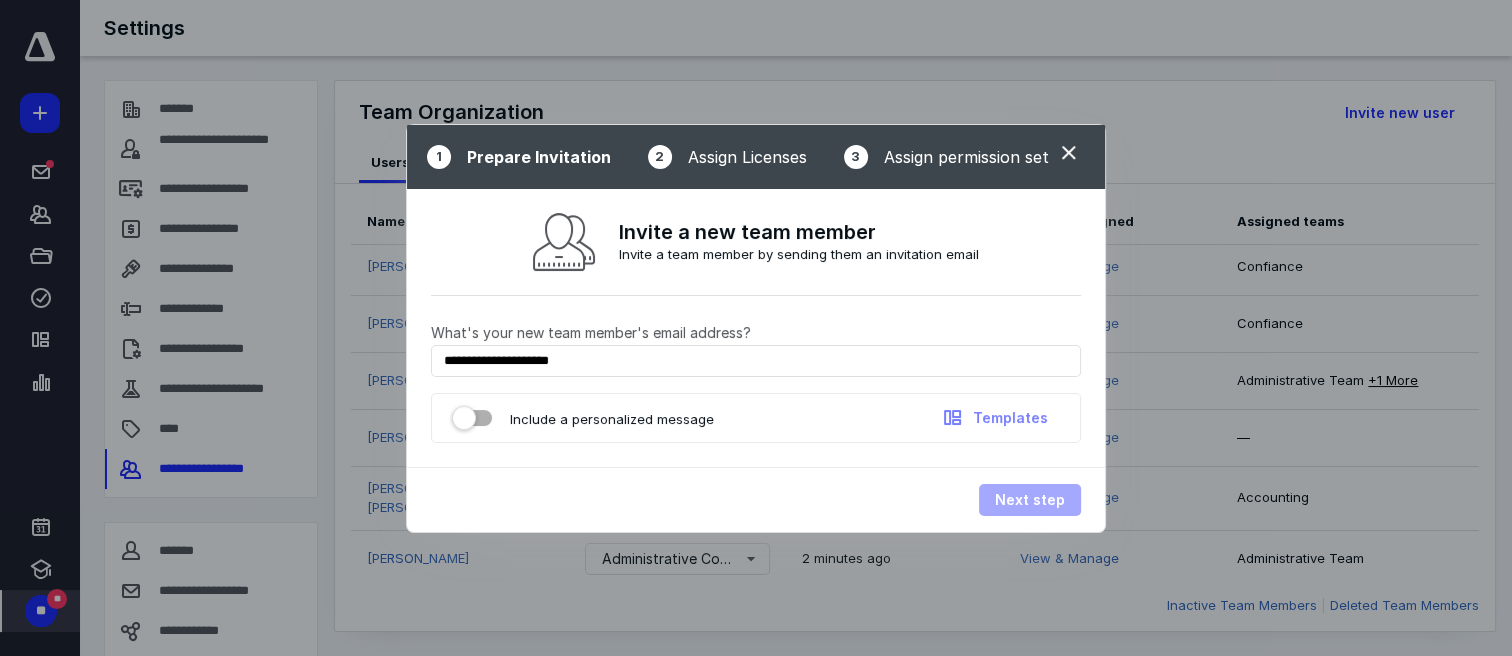 click on "Next step" at bounding box center [1030, 500] 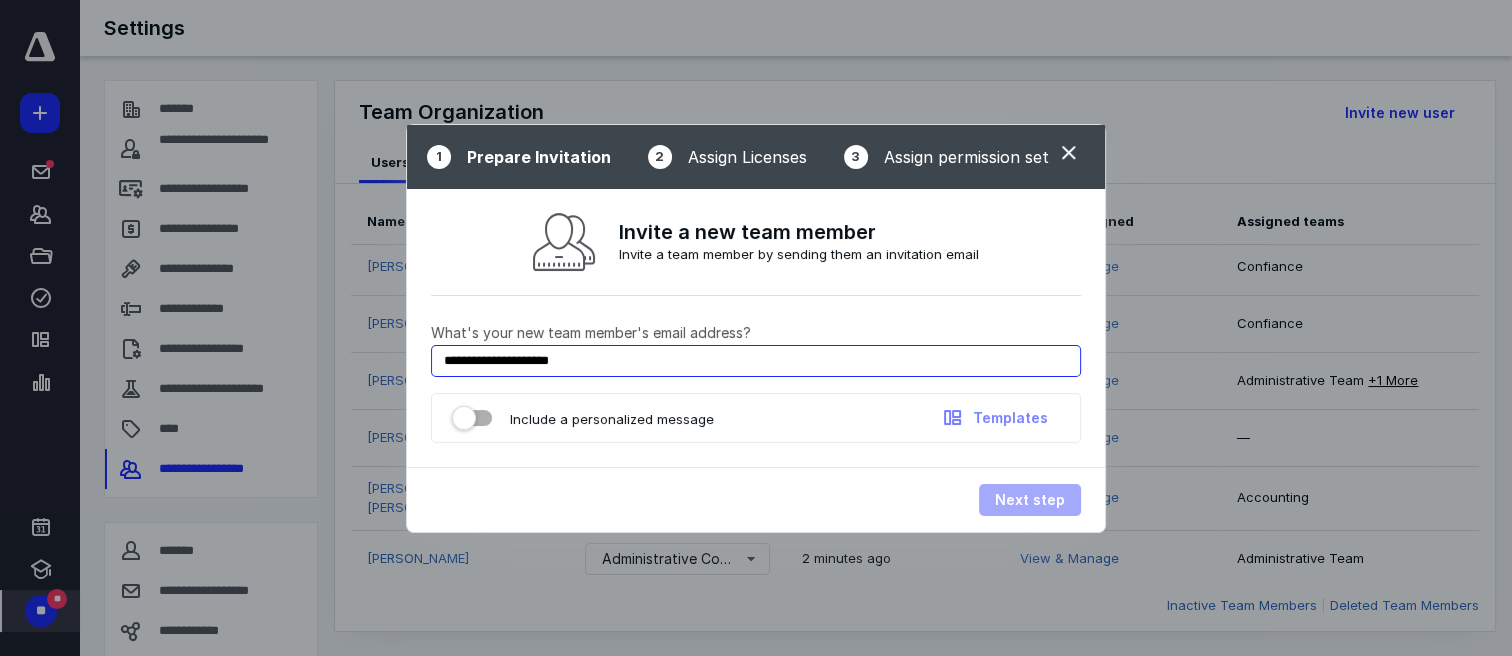 click on "**********" at bounding box center (756, 361) 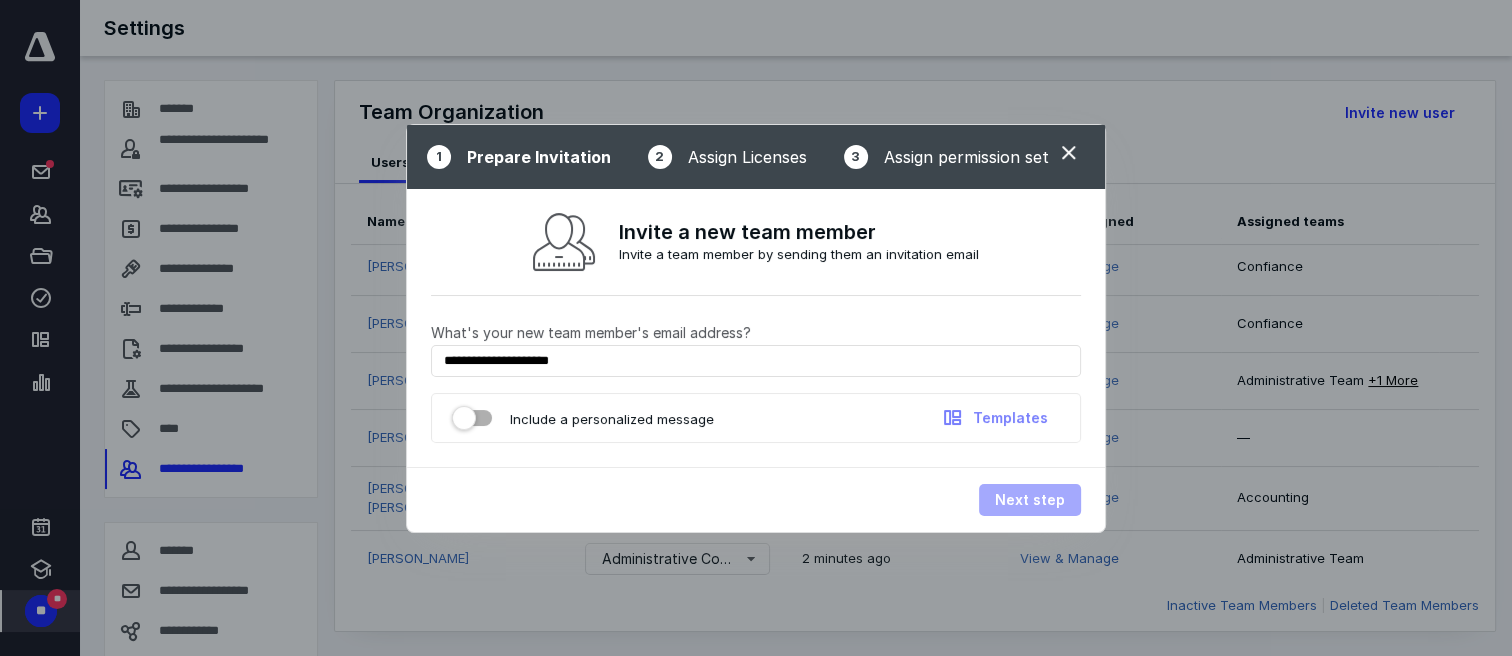 click on "Next step" at bounding box center [1030, 500] 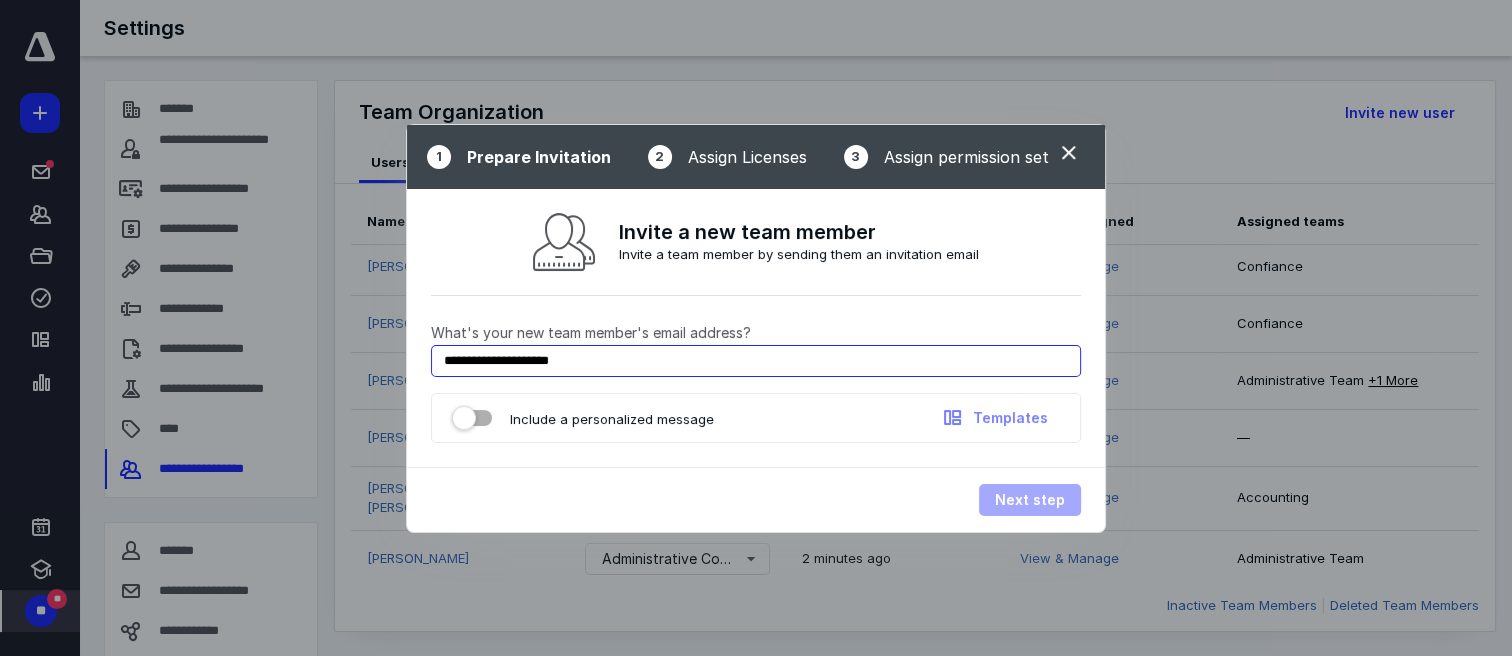 click on "**********" at bounding box center [756, 361] 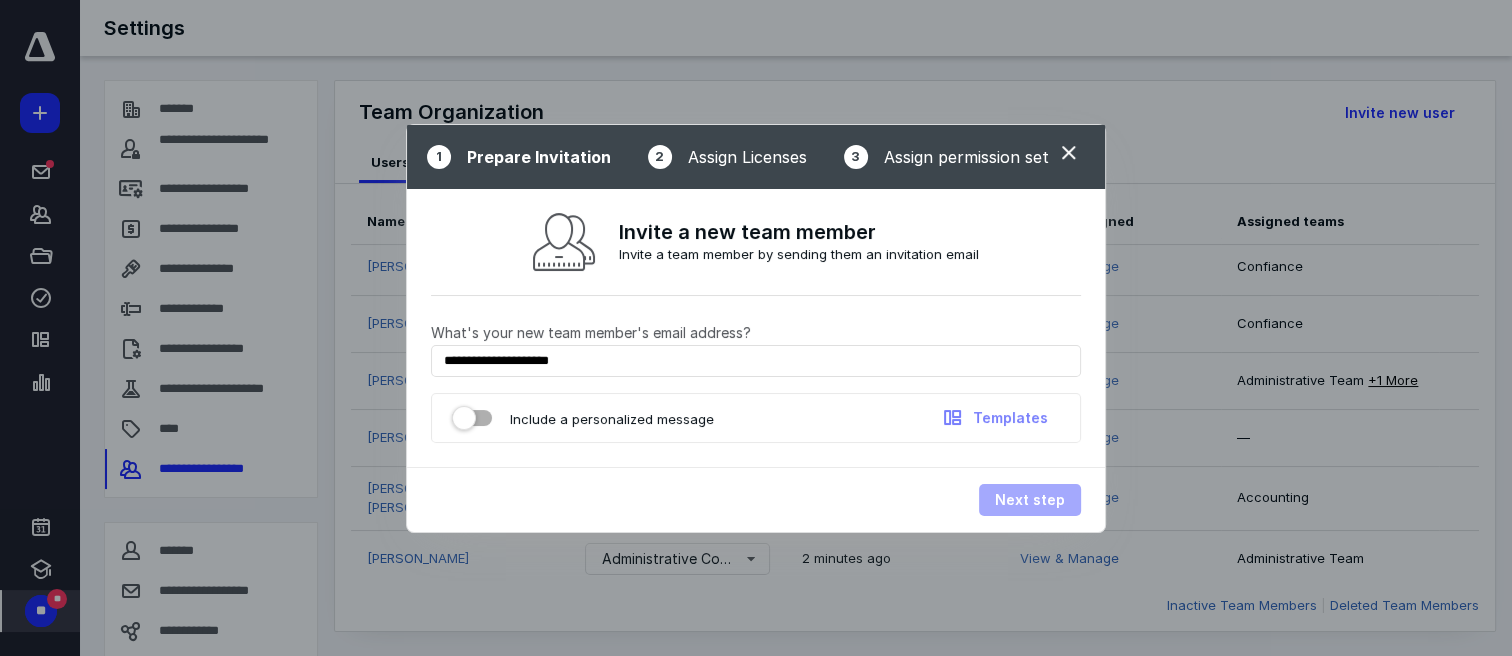 click on "Templates" at bounding box center [1010, 418] 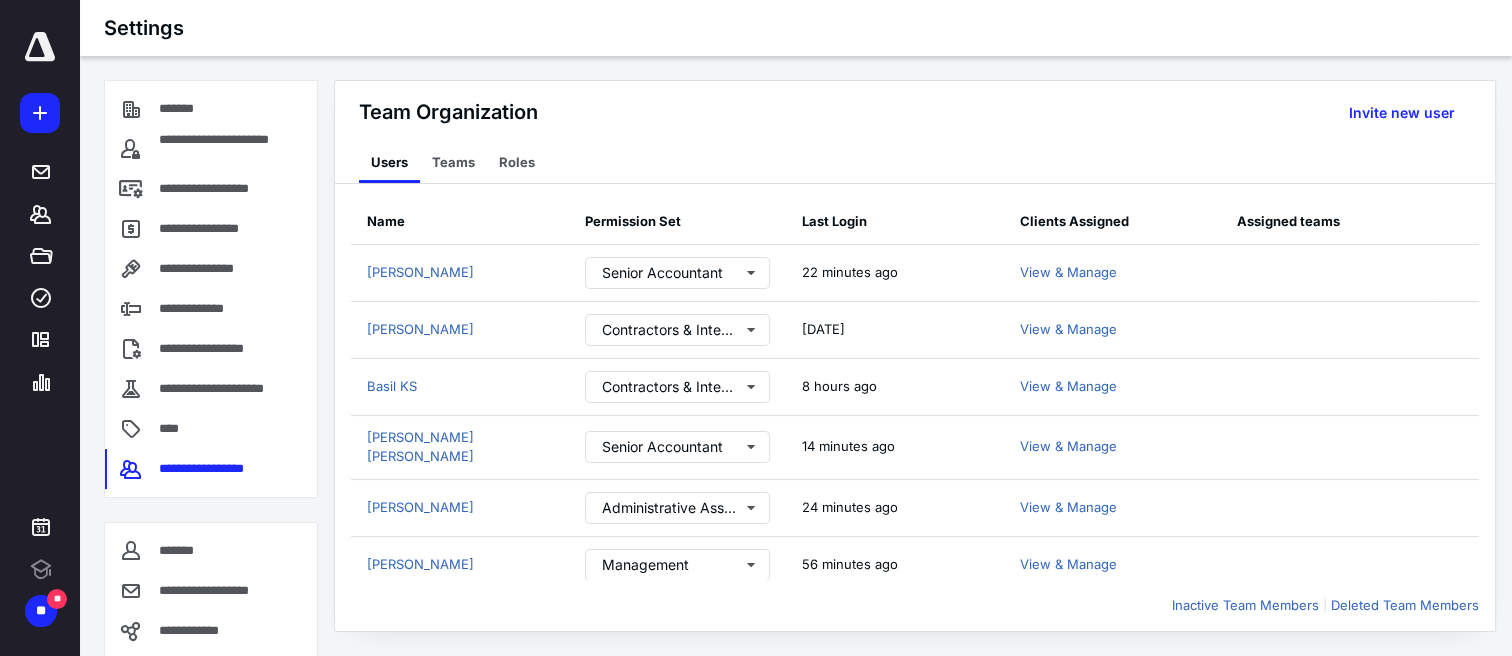 scroll, scrollTop: 0, scrollLeft: 0, axis: both 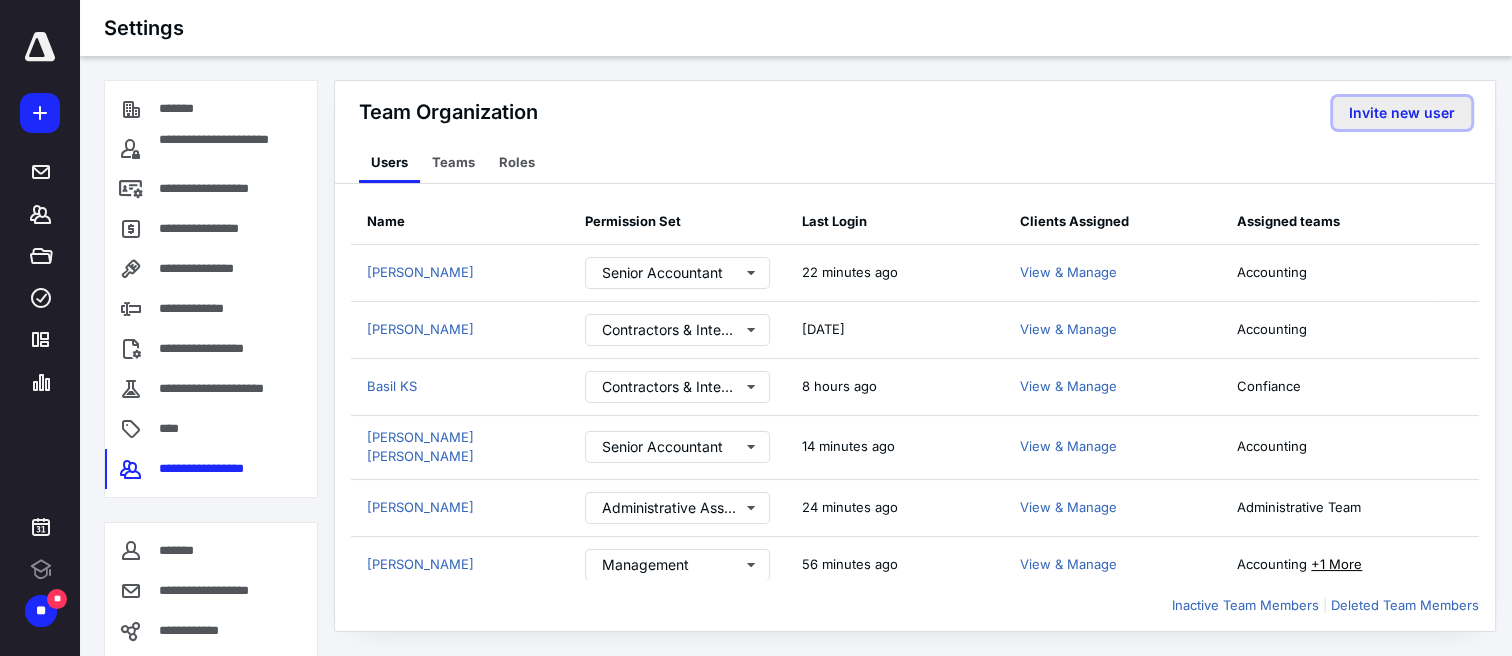 click on "Invite new user" at bounding box center [1402, 113] 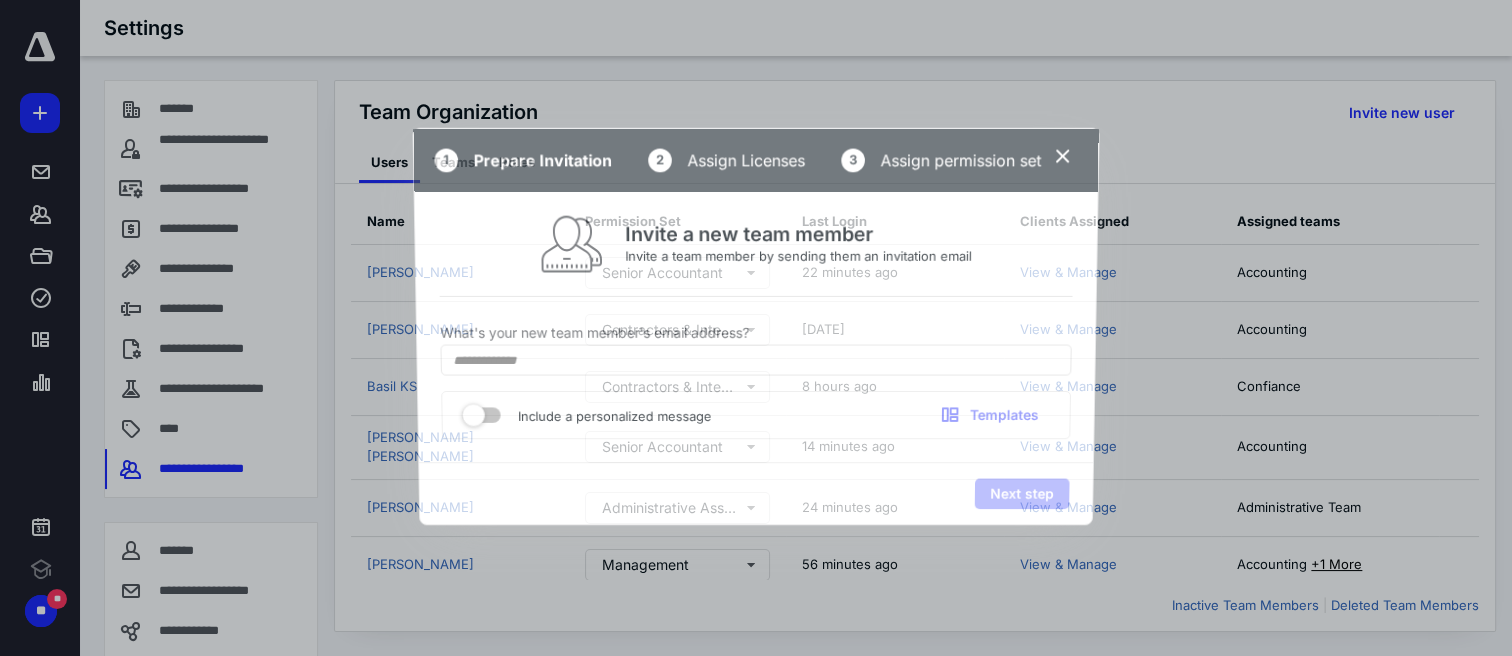 scroll, scrollTop: 0, scrollLeft: 0, axis: both 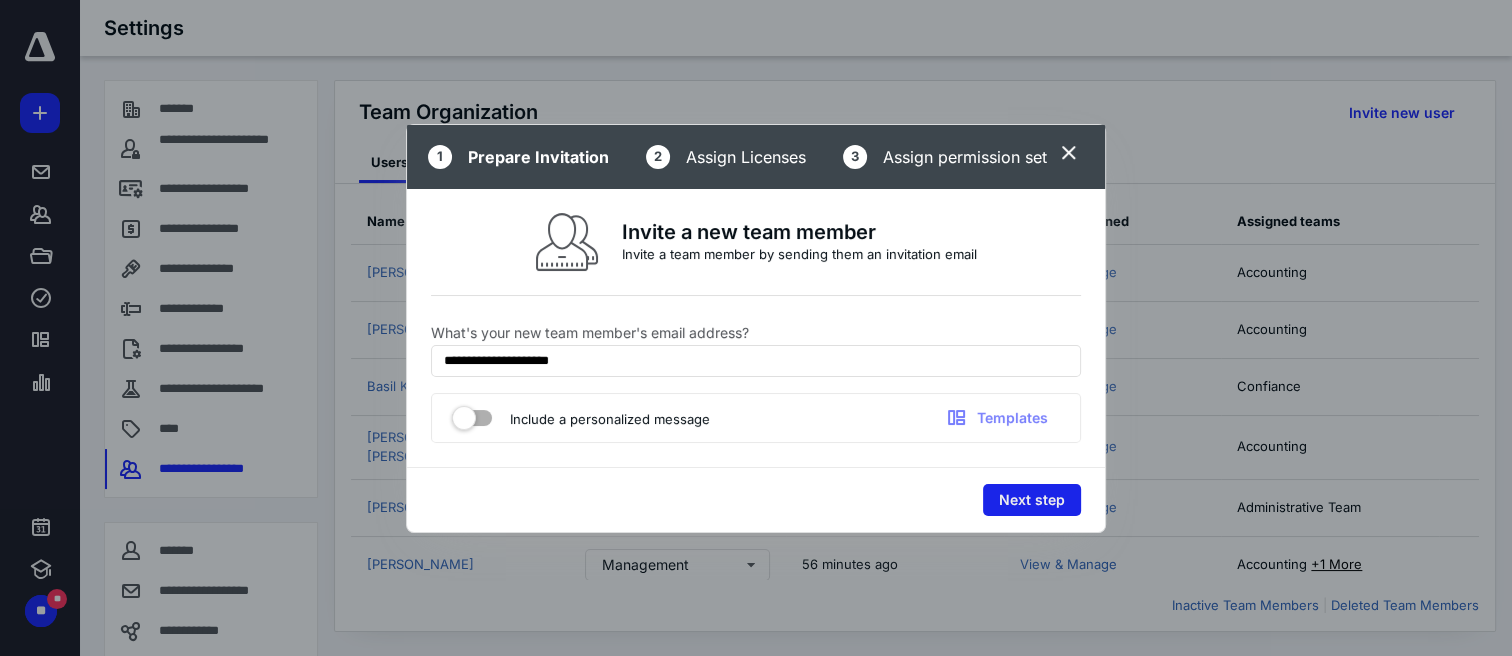 type on "**********" 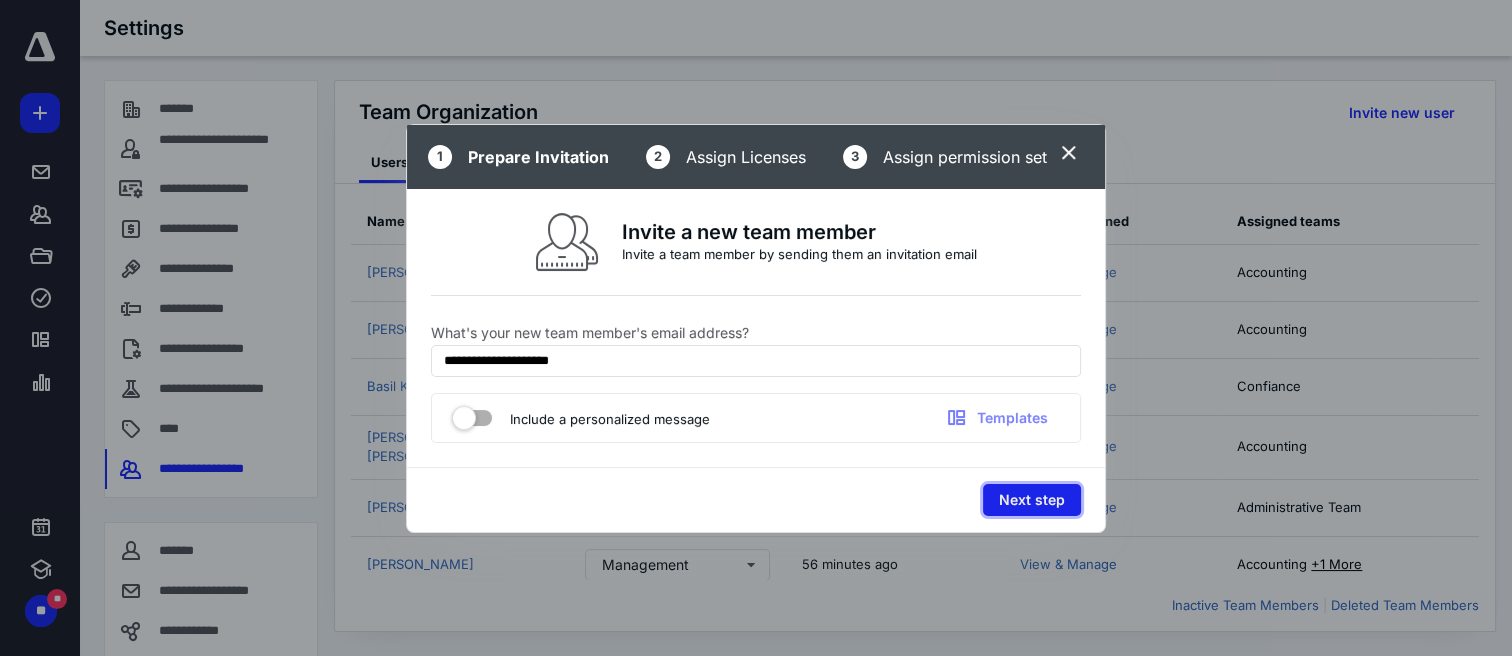 click on "Next step" at bounding box center (1032, 500) 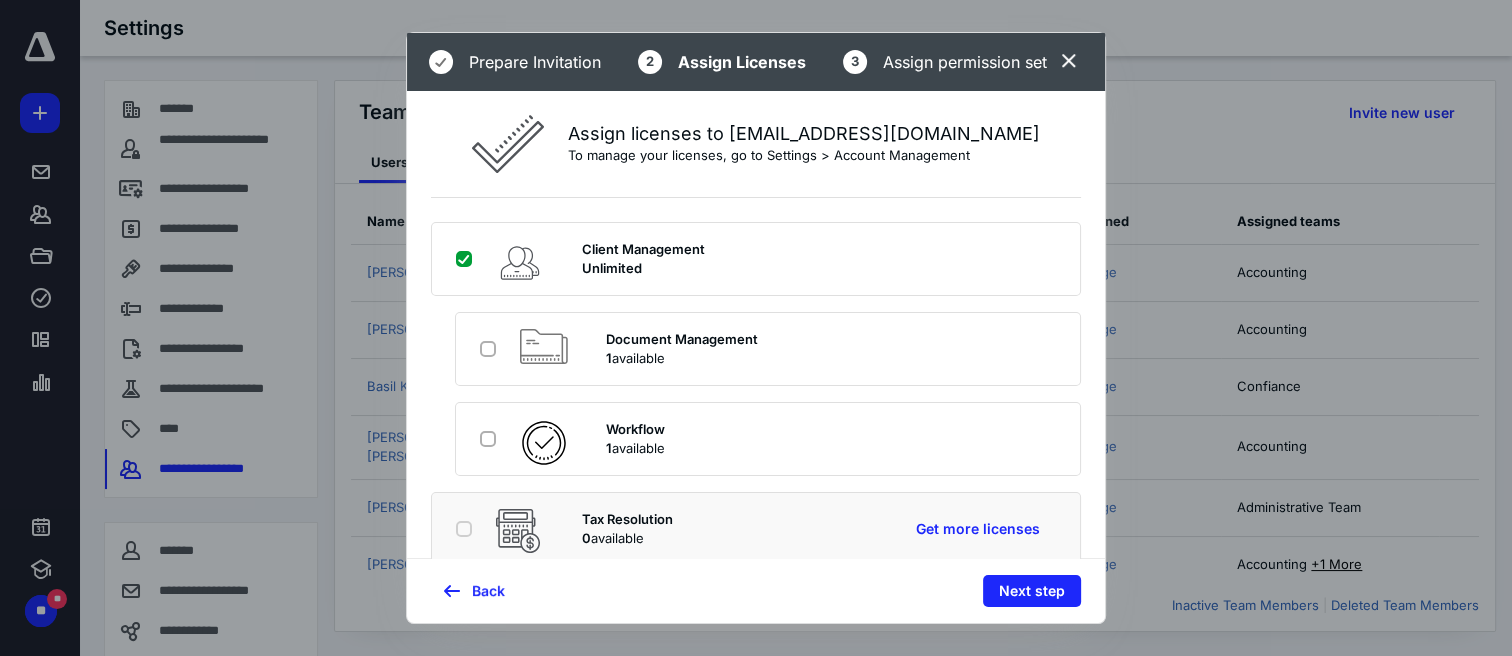 click at bounding box center [492, 348] 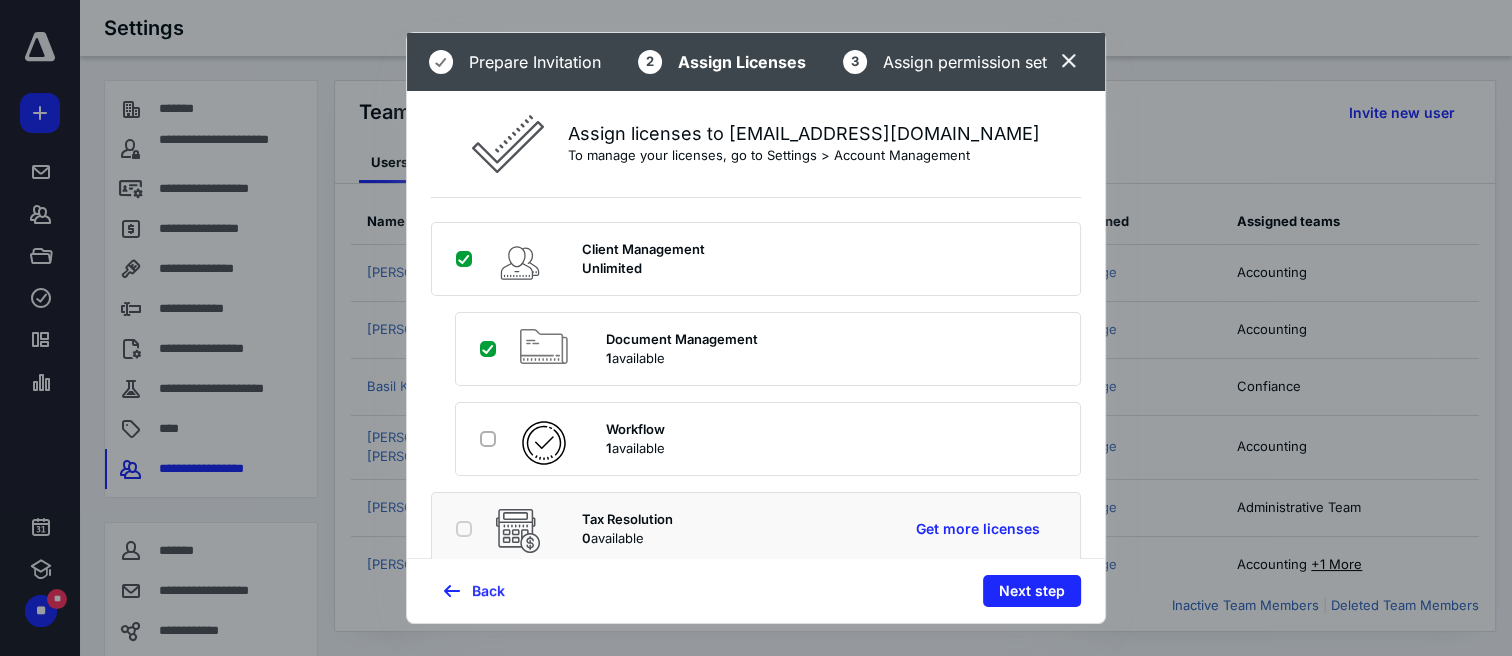 click at bounding box center [490, 349] 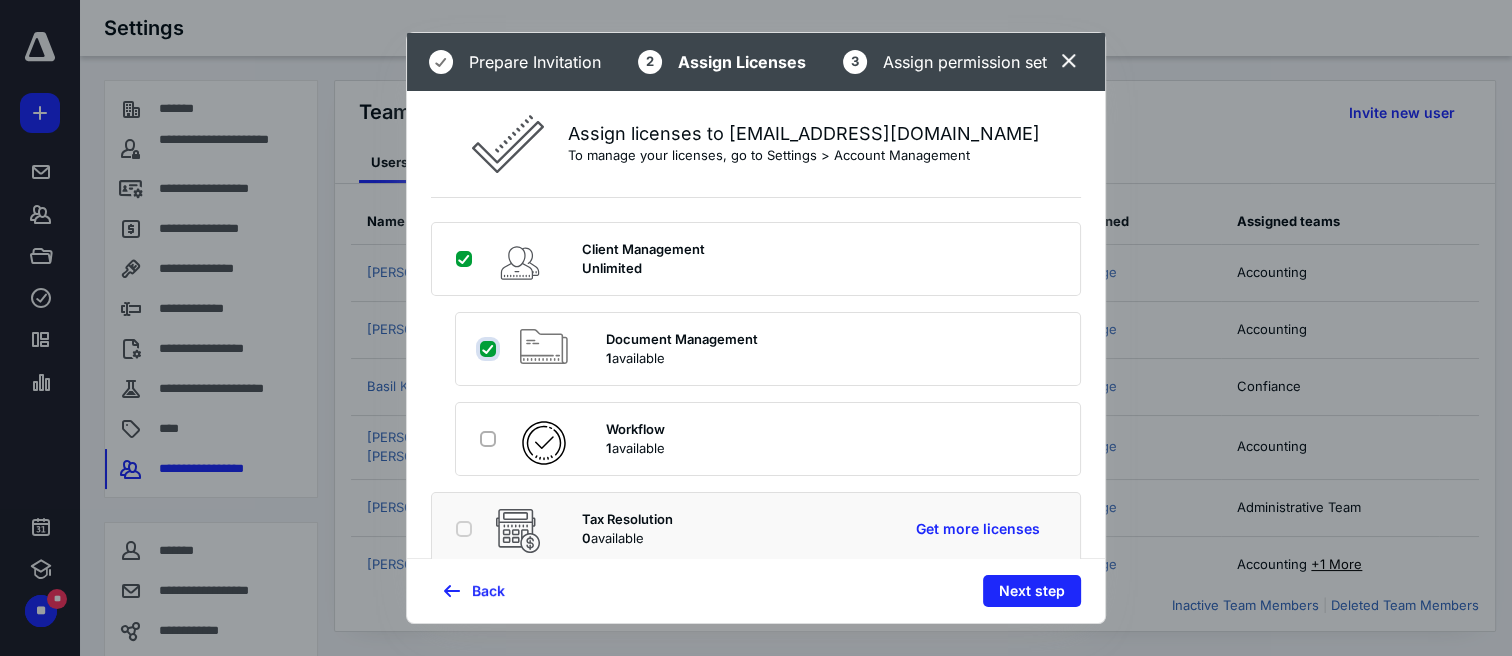 checkbox on "true" 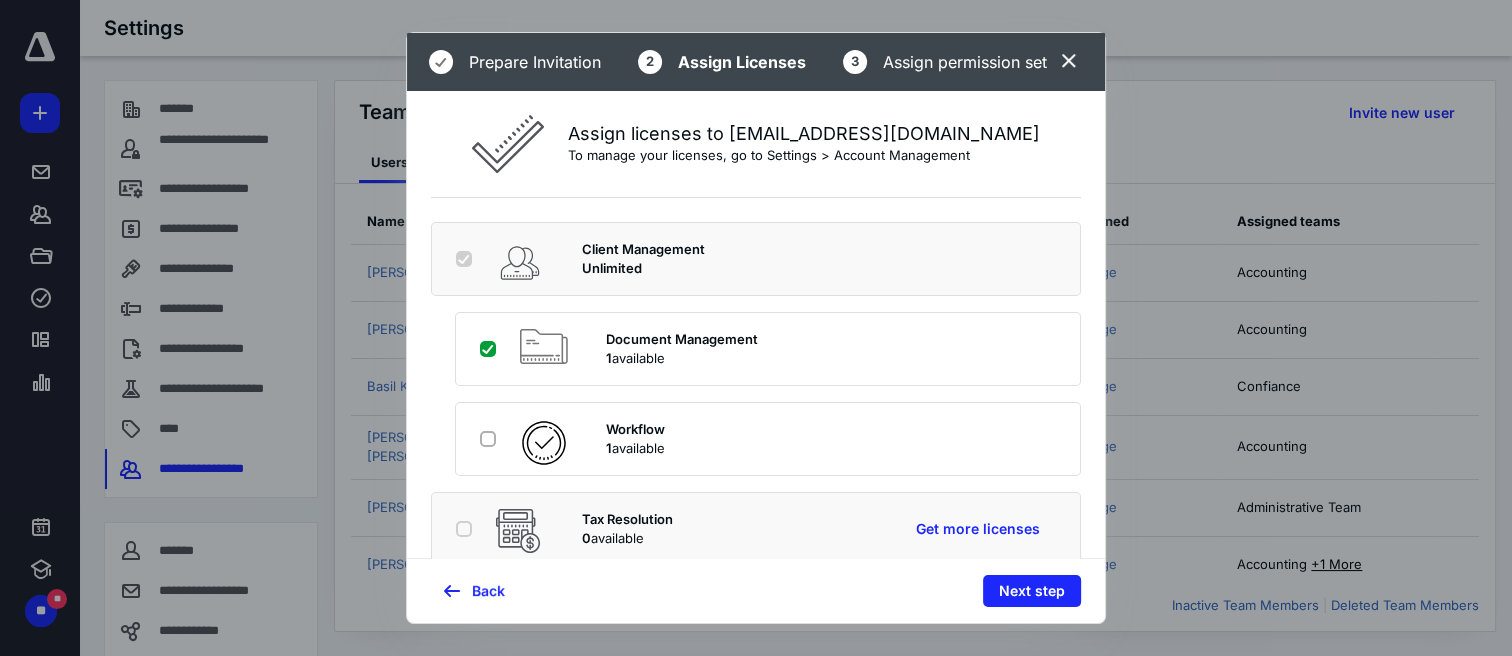 click at bounding box center (492, 438) 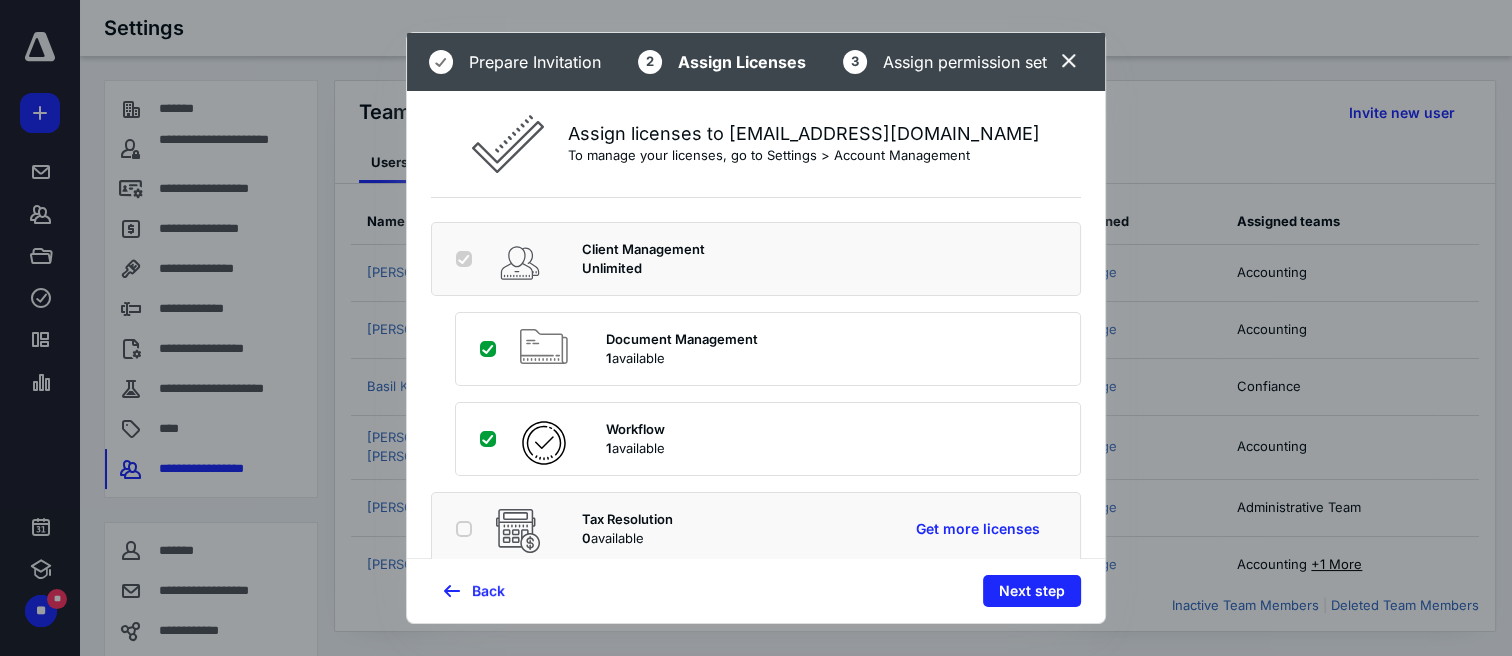 click at bounding box center [490, 439] 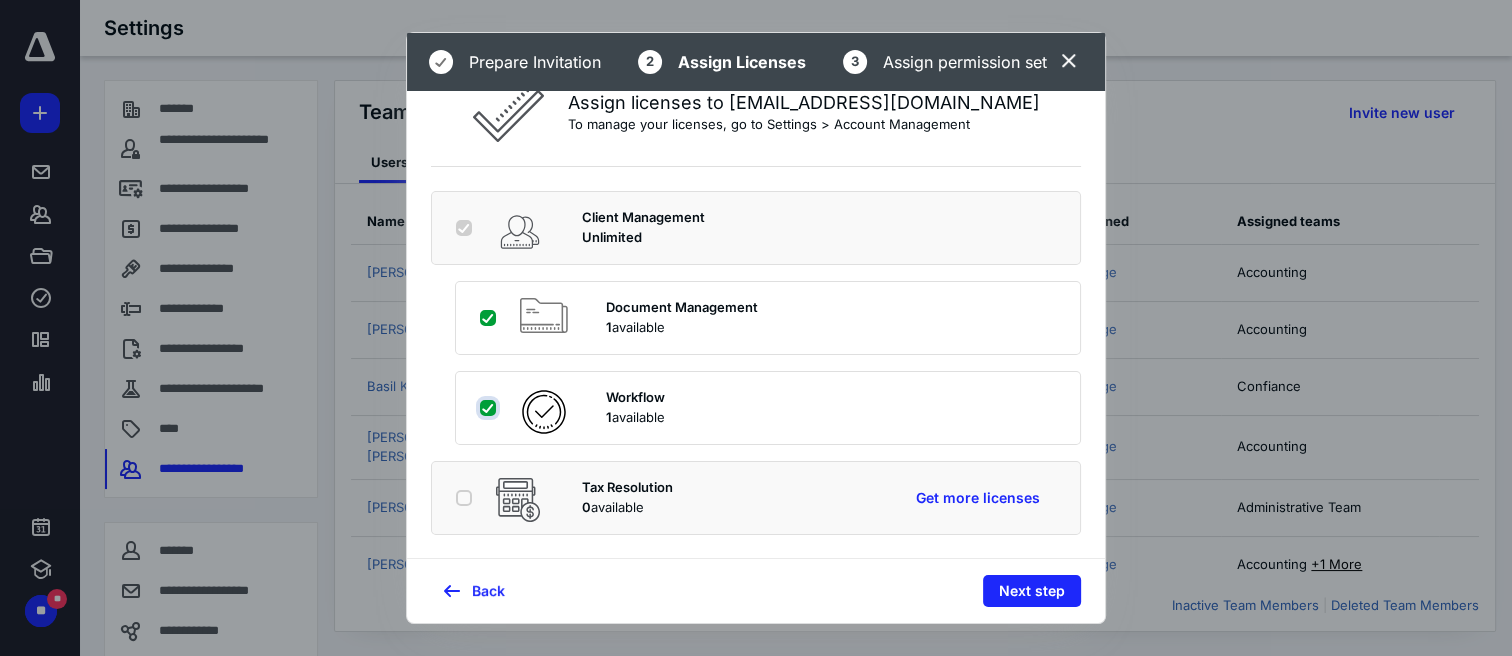 scroll, scrollTop: 45, scrollLeft: 0, axis: vertical 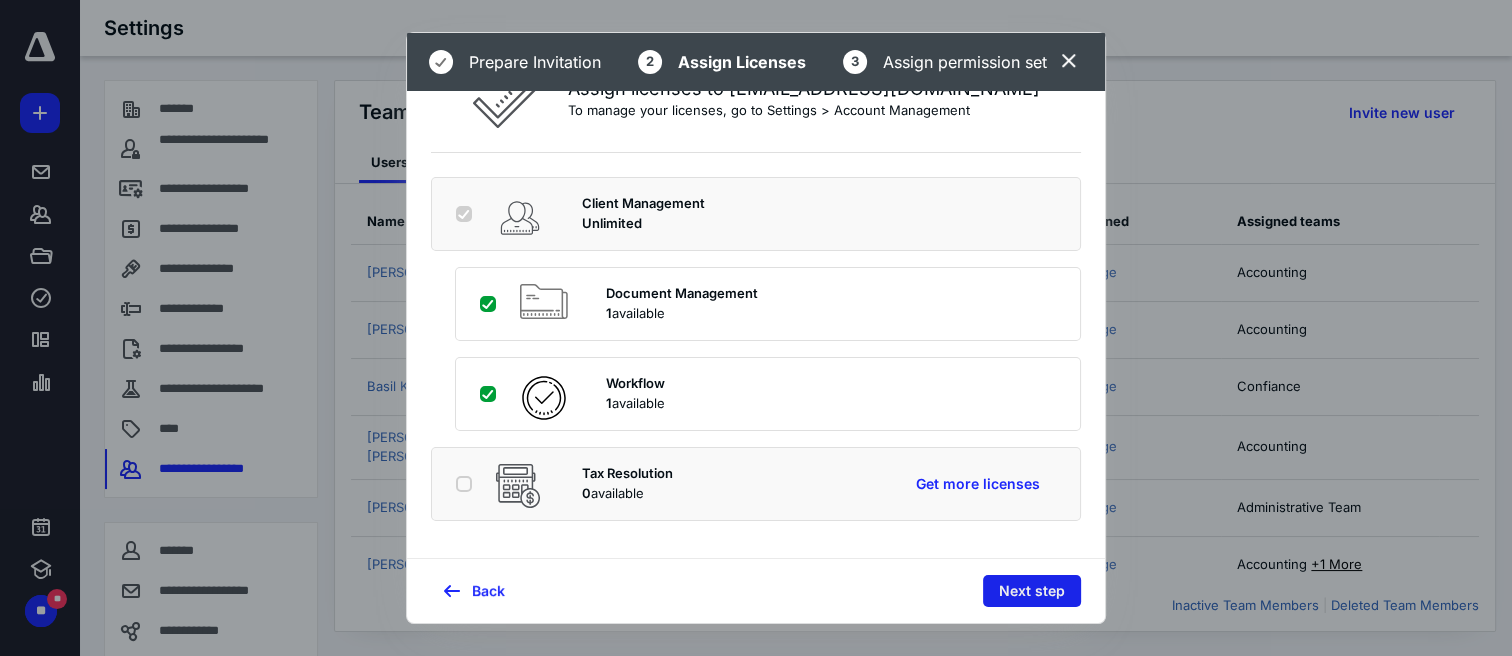 click on "Next step" at bounding box center (1032, 591) 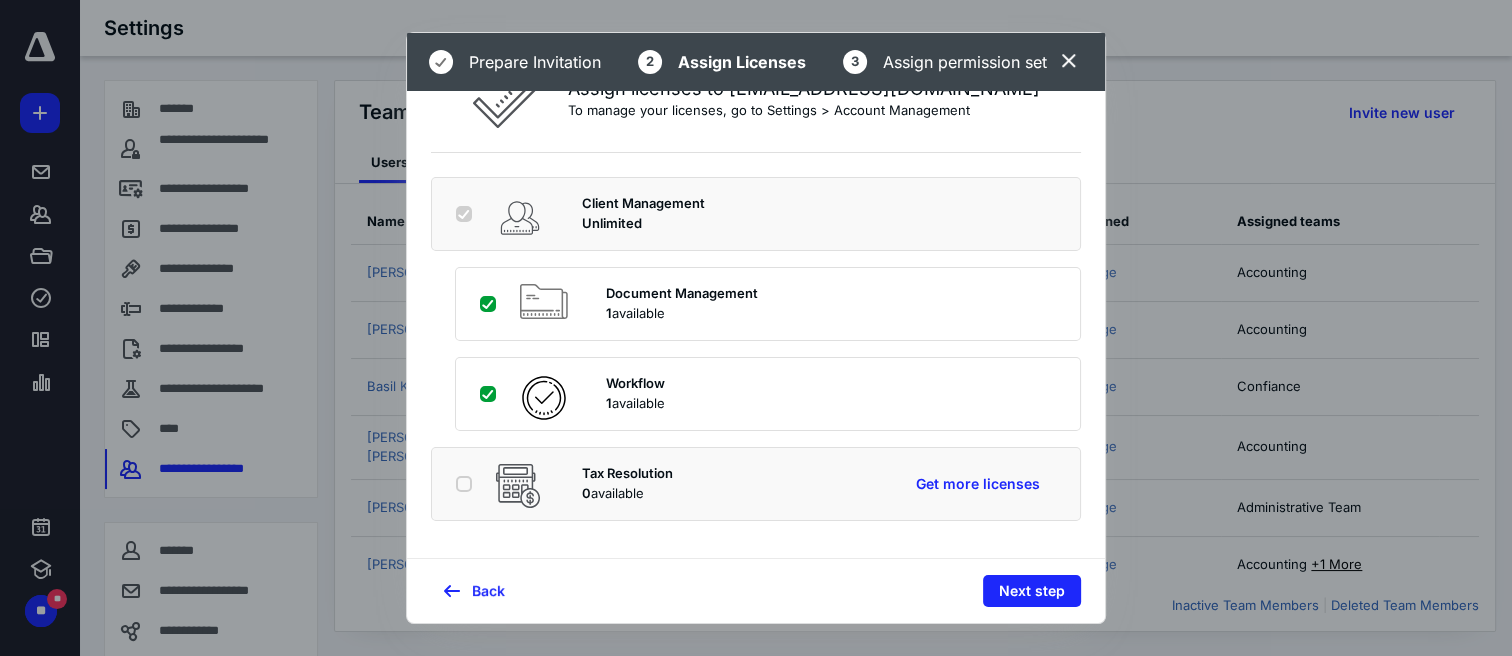 scroll, scrollTop: 0, scrollLeft: 0, axis: both 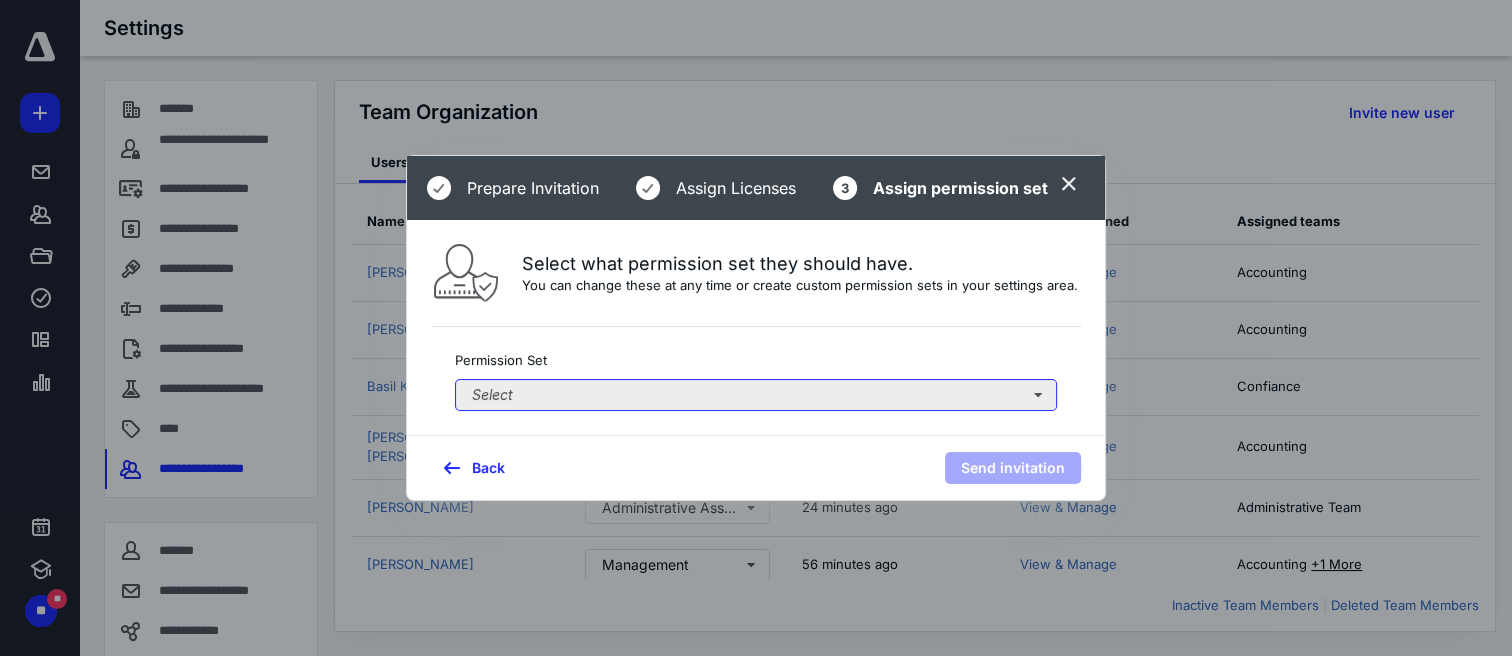 click on "Select" at bounding box center [756, 395] 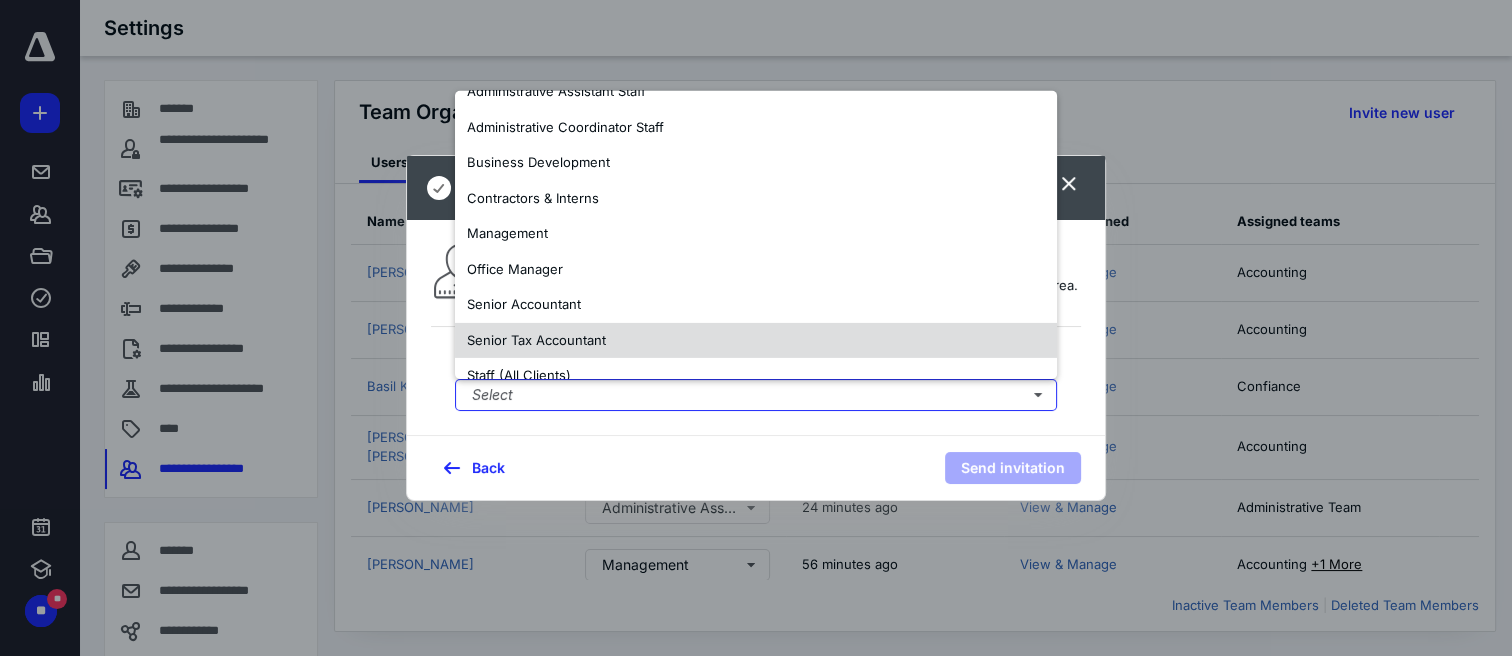 scroll, scrollTop: 260, scrollLeft: 0, axis: vertical 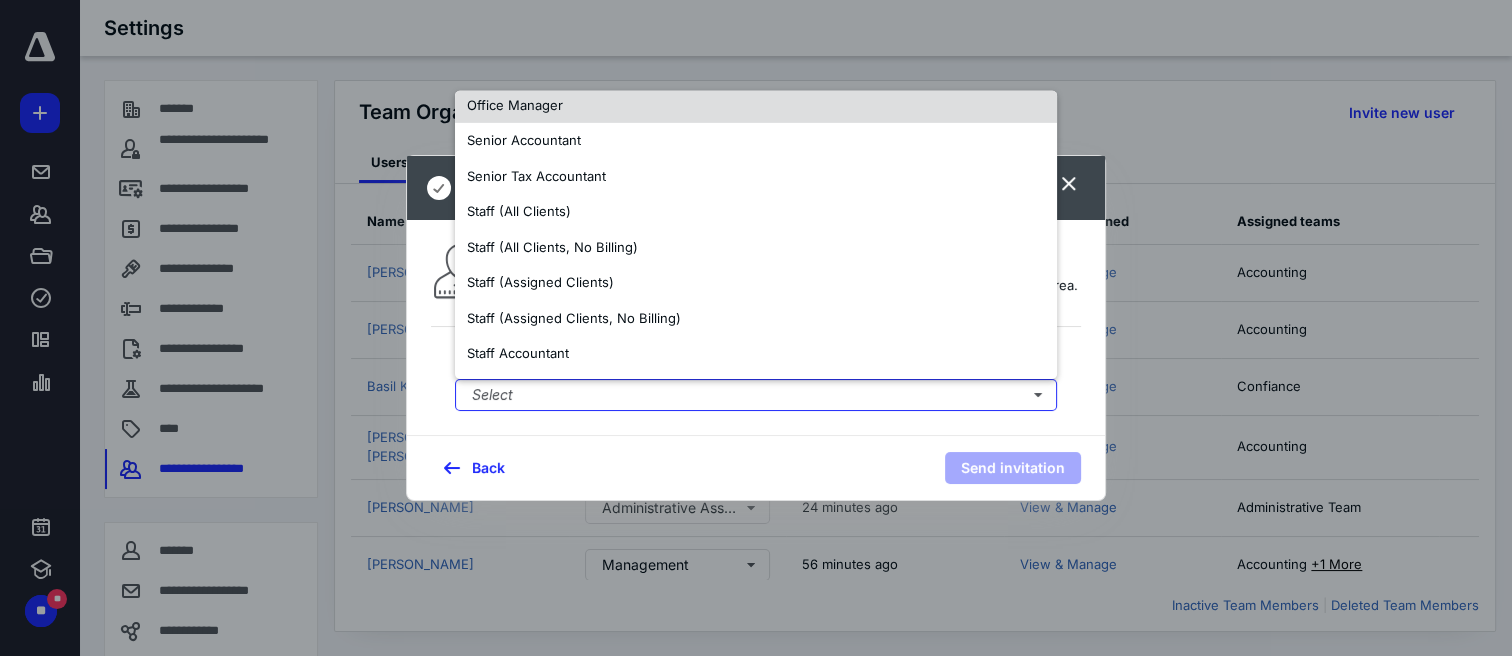 drag, startPoint x: 556, startPoint y: 351, endPoint x: 685, endPoint y: 372, distance: 130.69812 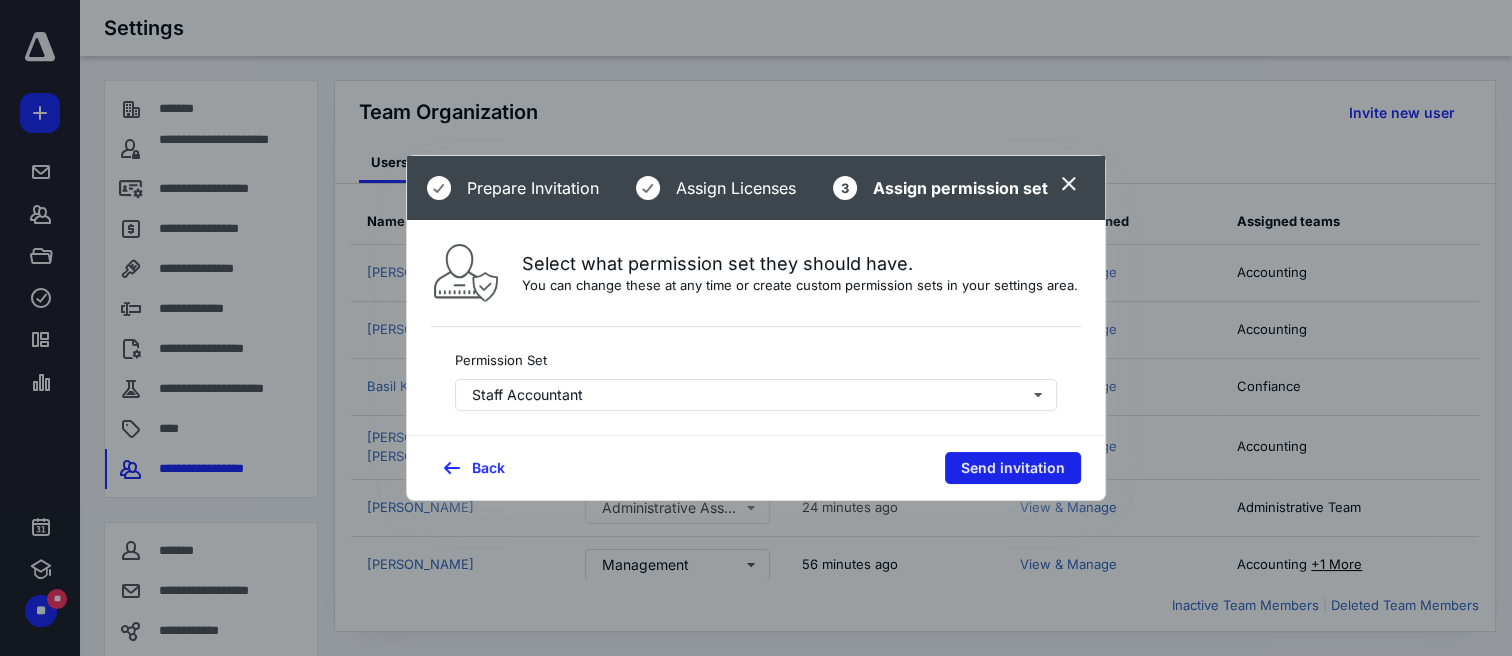 click on "Send invitation" at bounding box center (1013, 468) 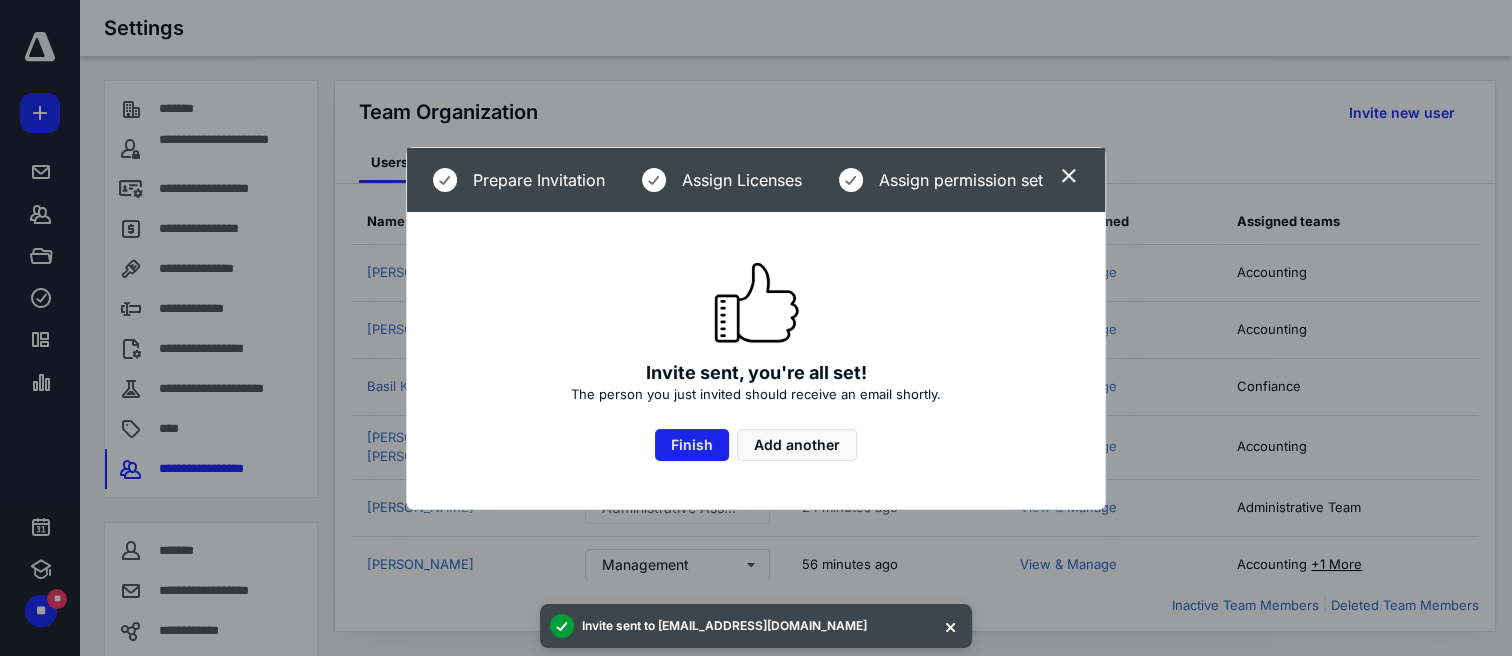 click on "Finish" at bounding box center (692, 445) 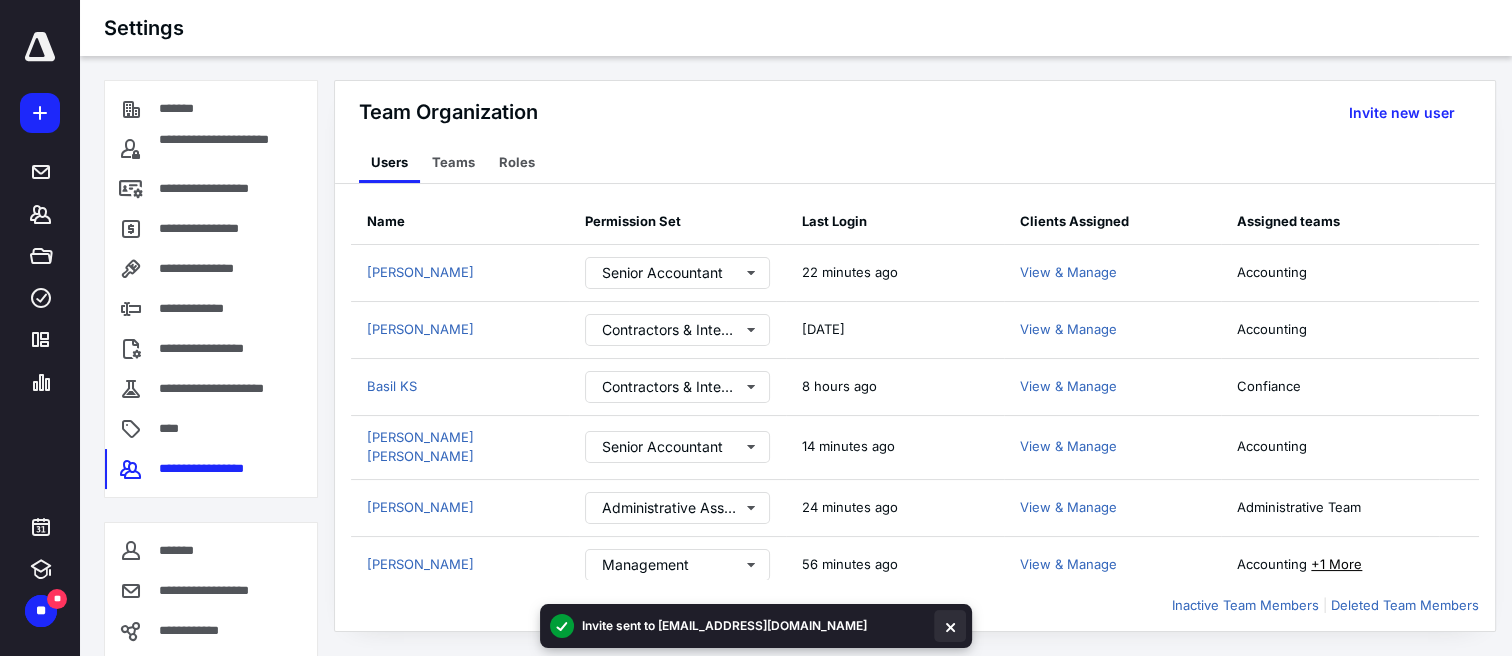 click at bounding box center [950, 626] 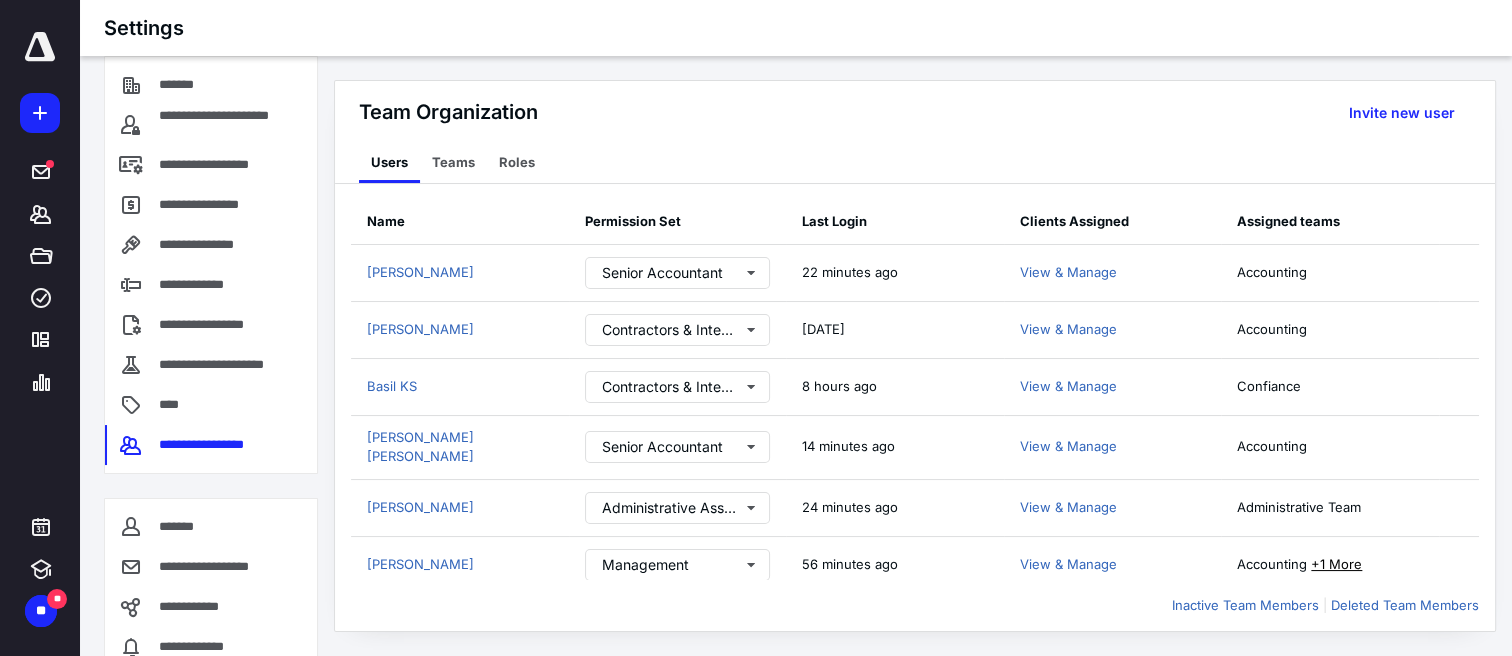scroll, scrollTop: 66, scrollLeft: 0, axis: vertical 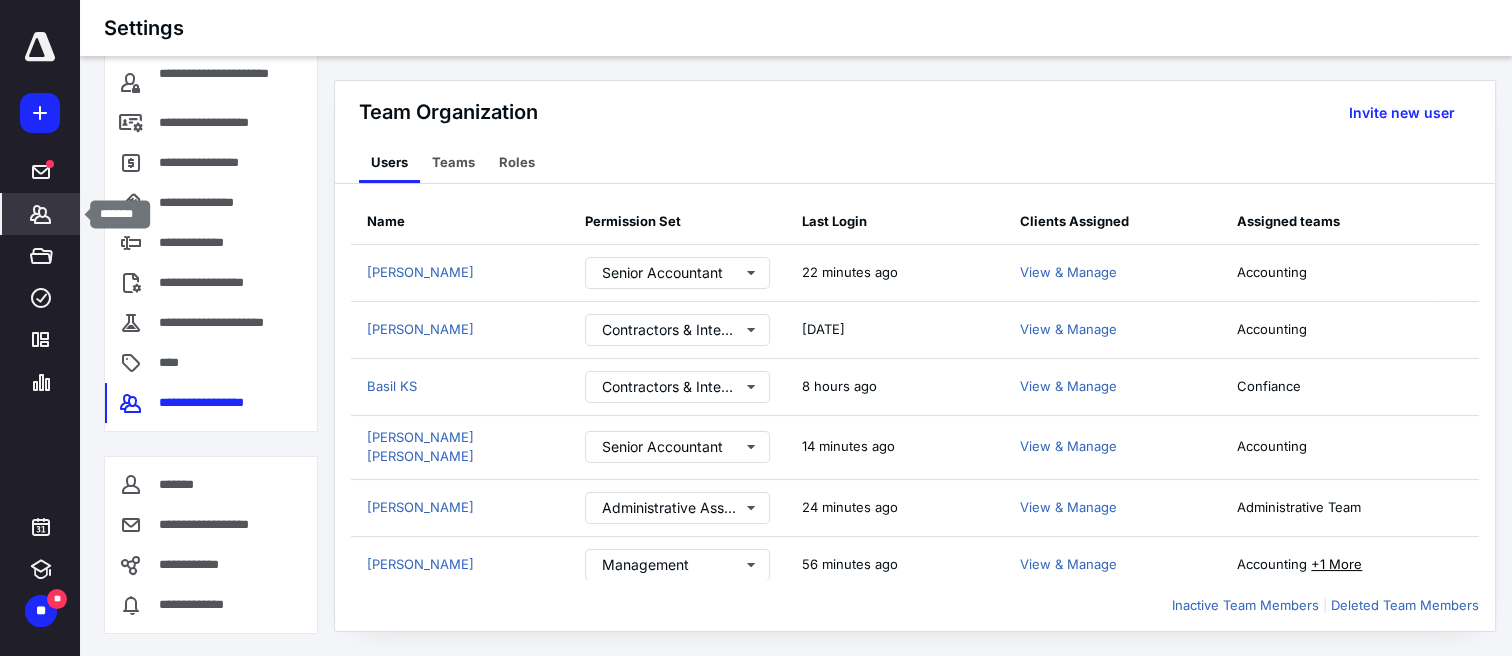 drag, startPoint x: 49, startPoint y: 218, endPoint x: 65, endPoint y: 227, distance: 18.35756 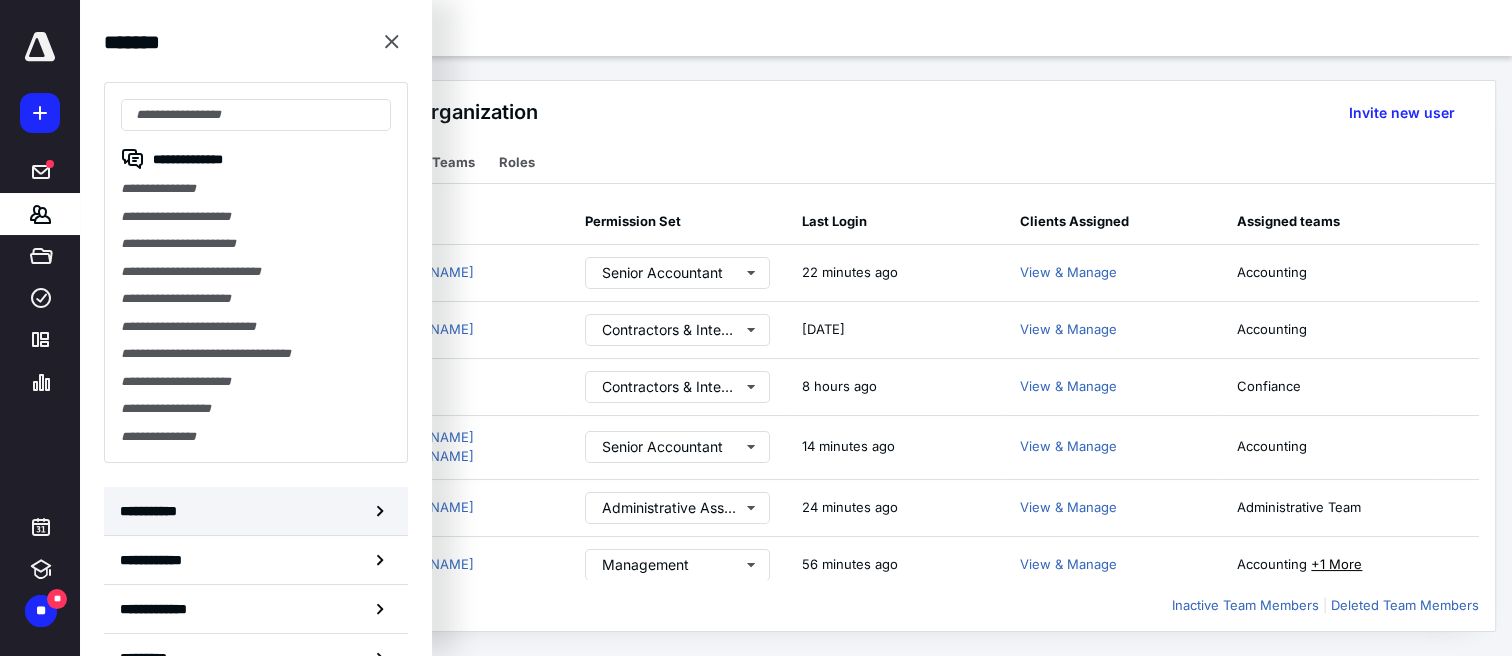 click on "**********" at bounding box center [256, 511] 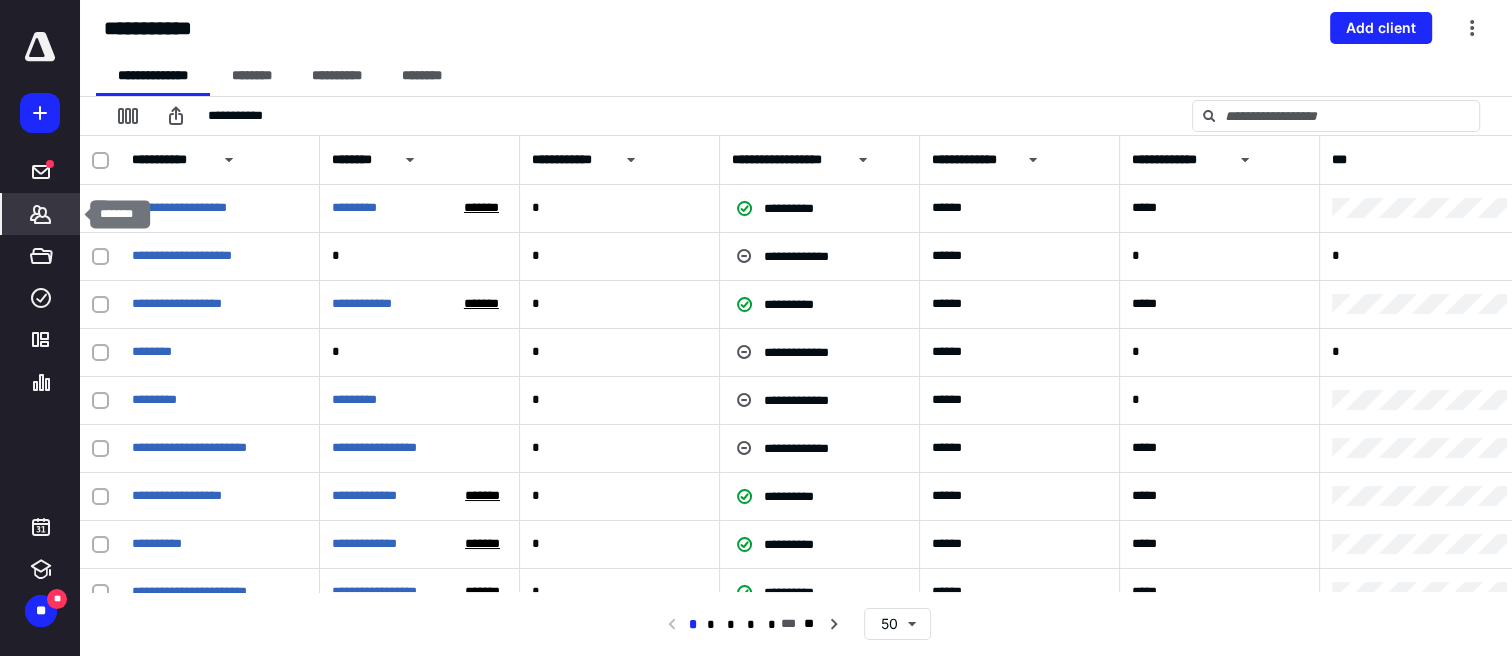 click 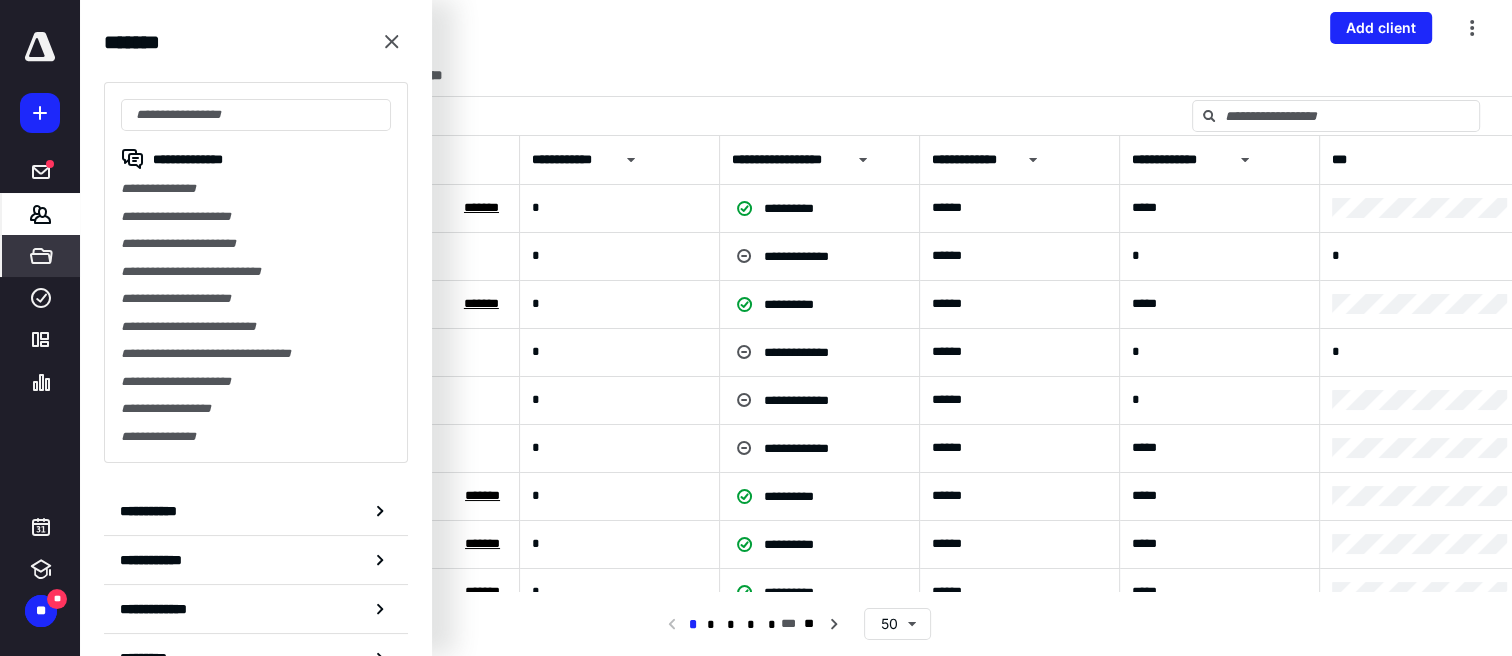 click 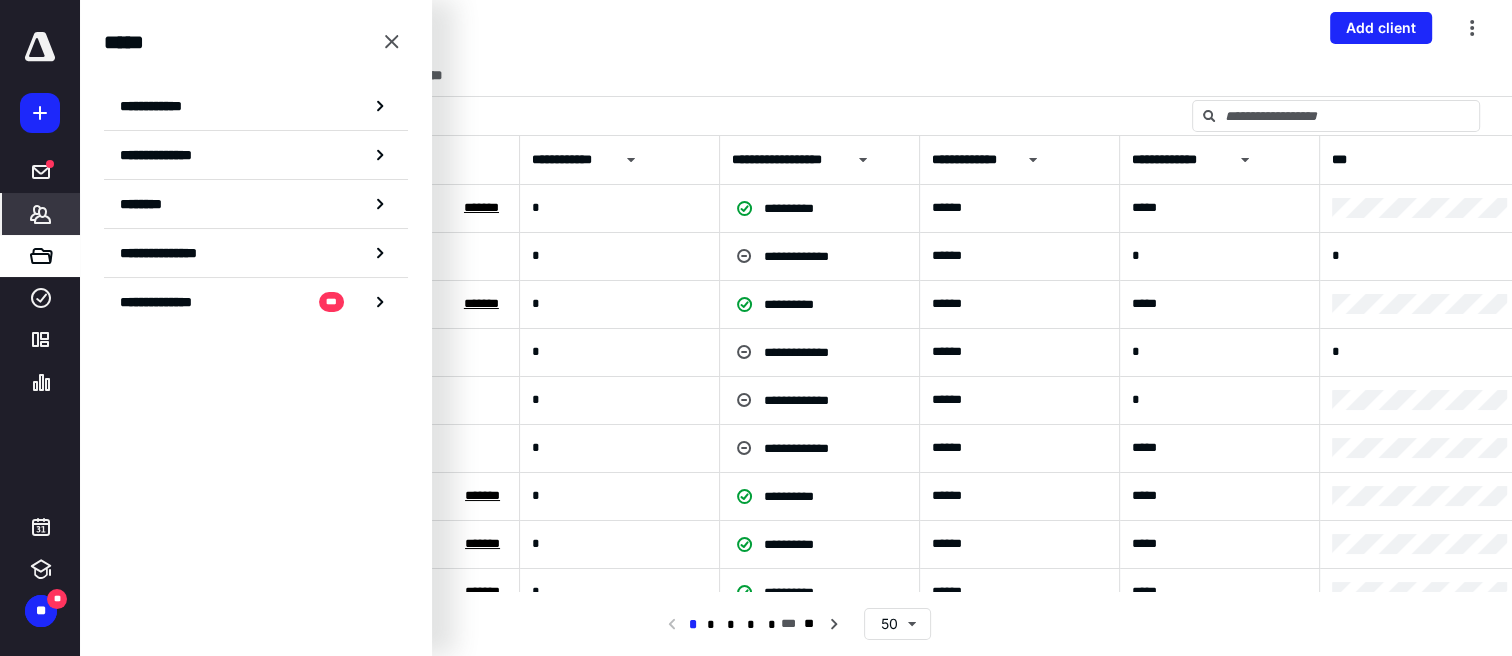click on "**********" at bounding box center (163, 155) 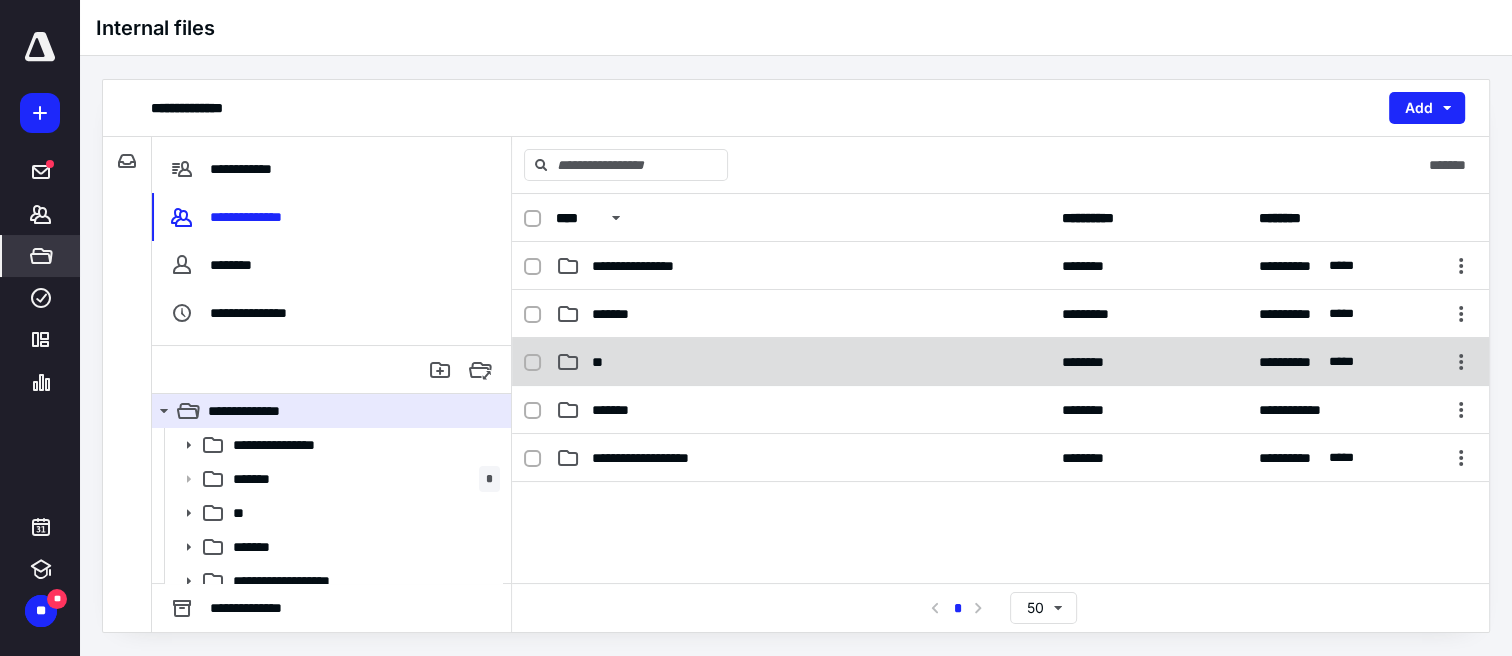 click on "**" at bounding box center (601, 362) 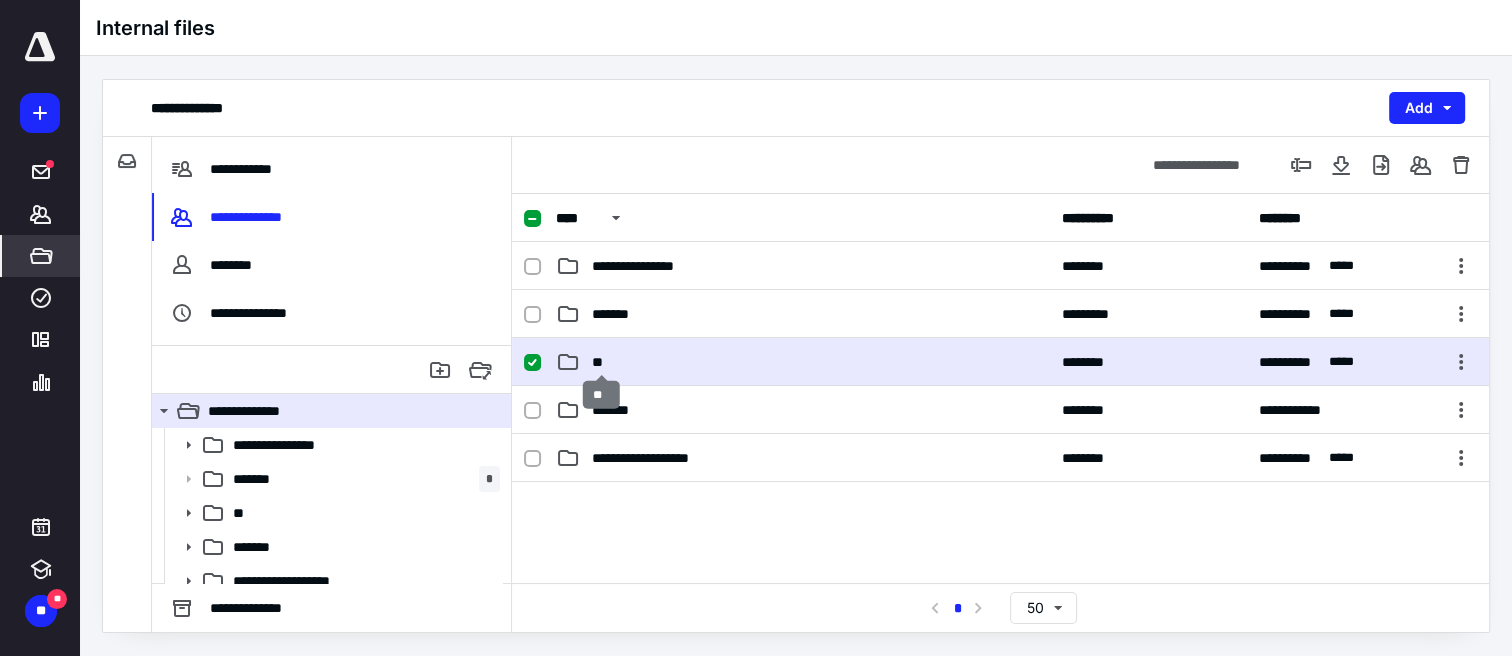 drag, startPoint x: 607, startPoint y: 360, endPoint x: 611, endPoint y: 349, distance: 11.7046995 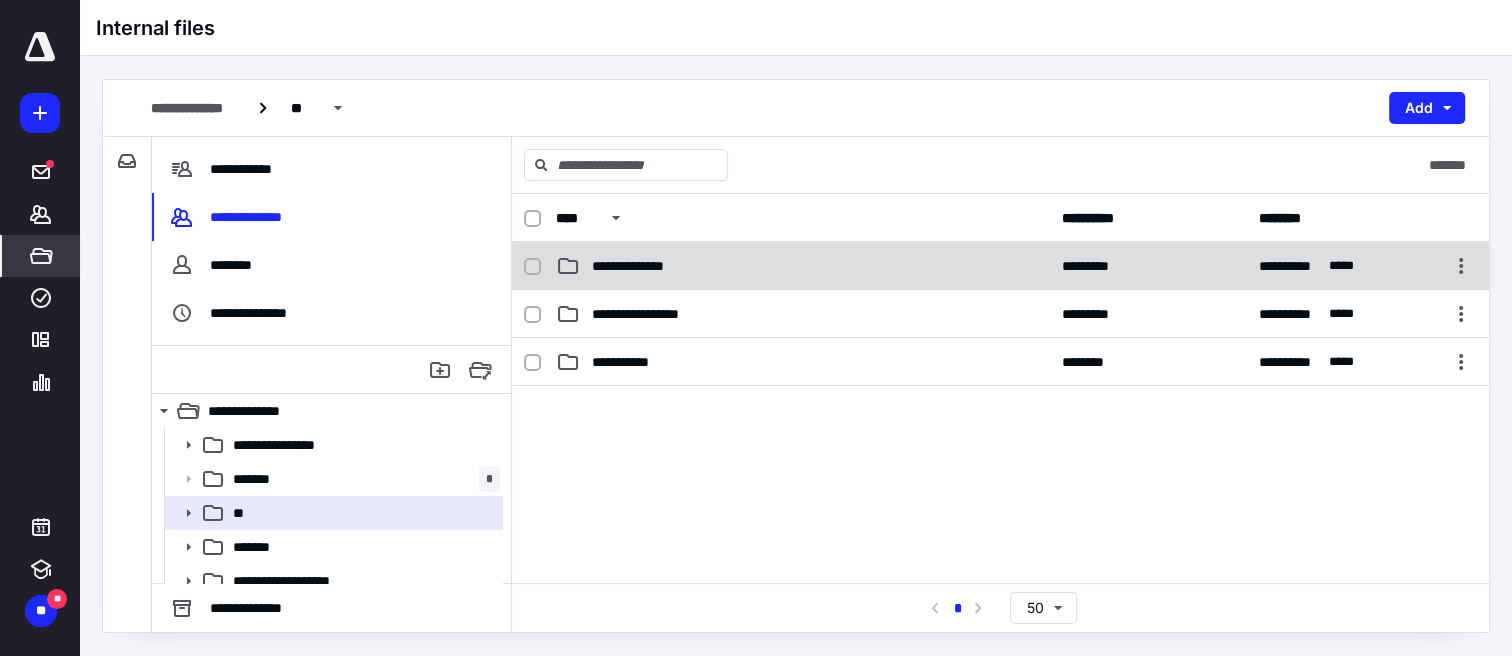 click on "**********" at bounding box center (638, 266) 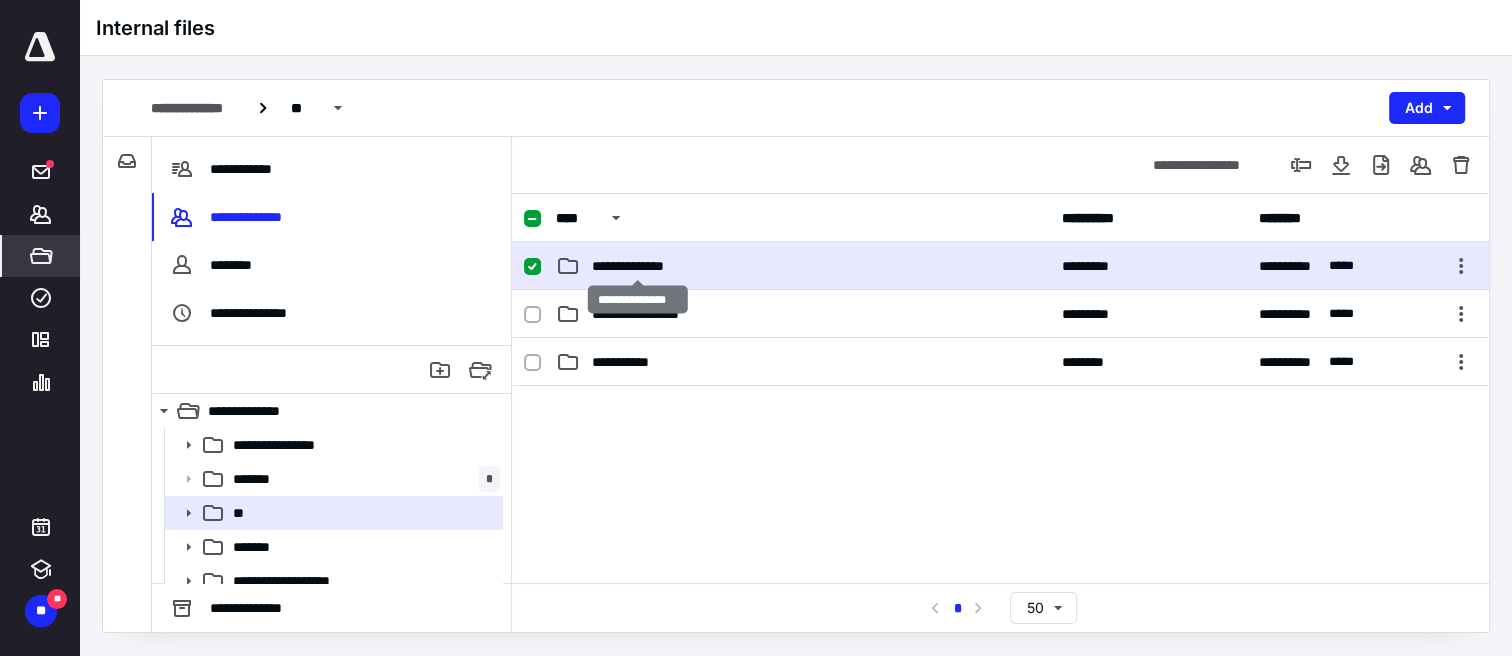 click on "**********" at bounding box center [638, 266] 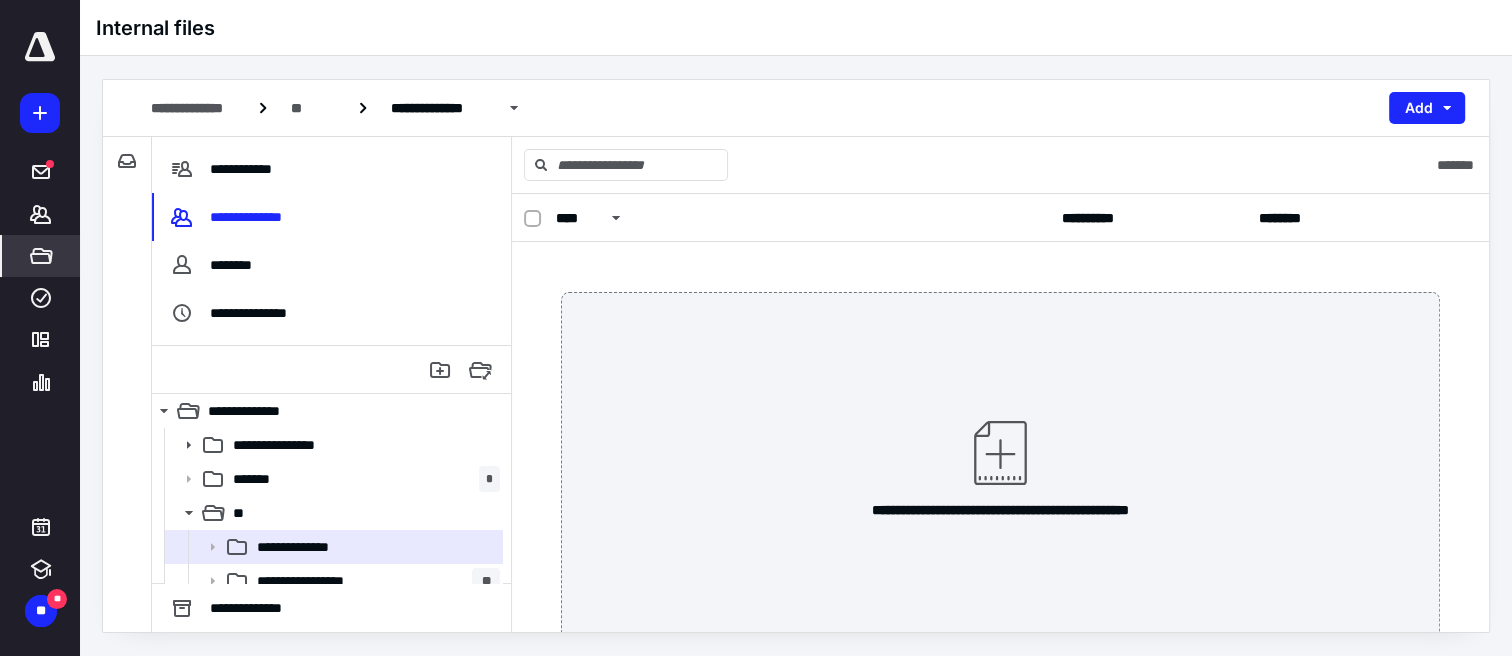 click 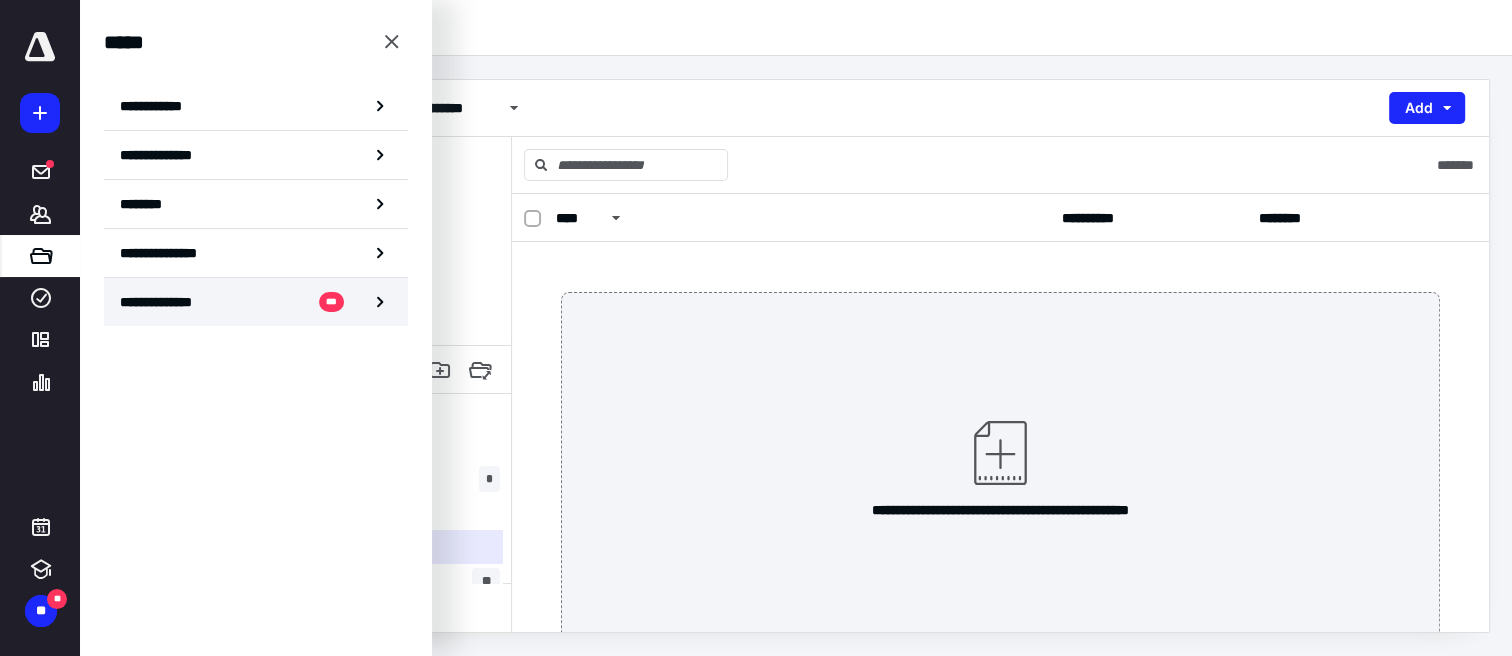 click on "**********" at bounding box center (256, 302) 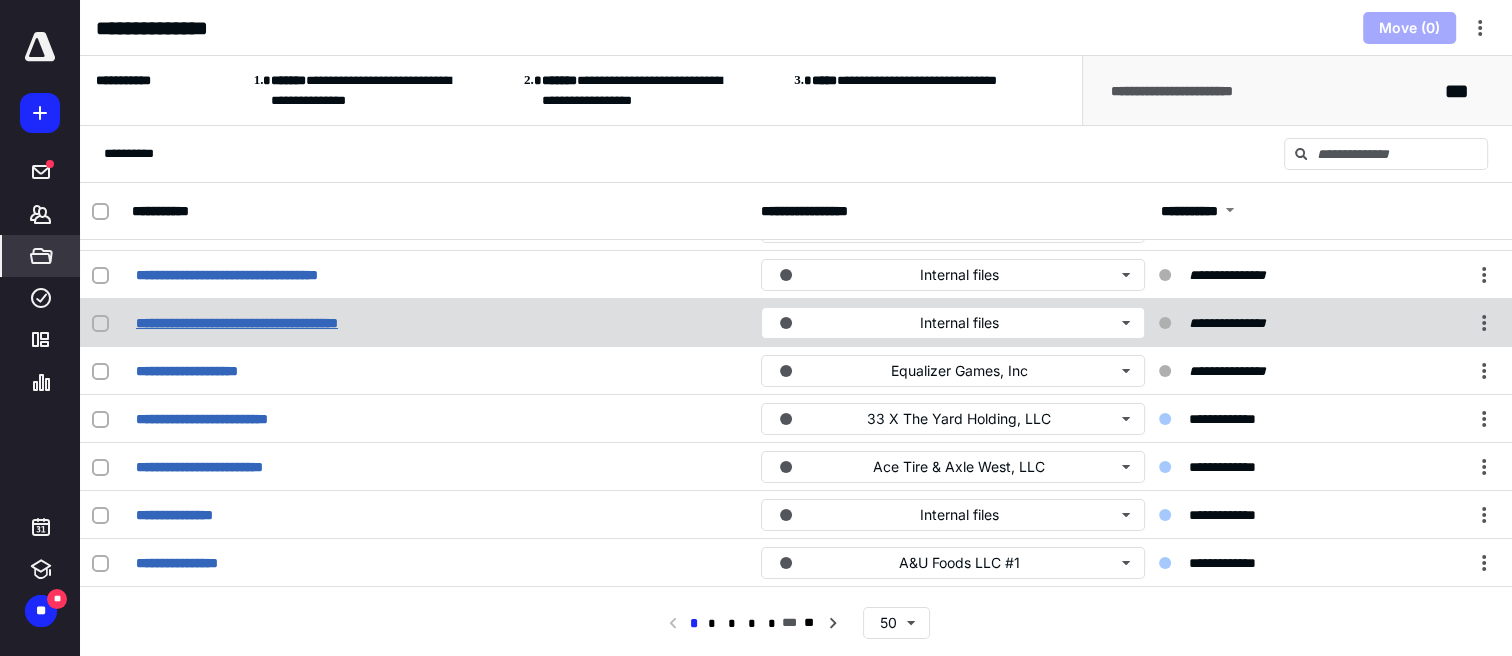 scroll, scrollTop: 0, scrollLeft: 0, axis: both 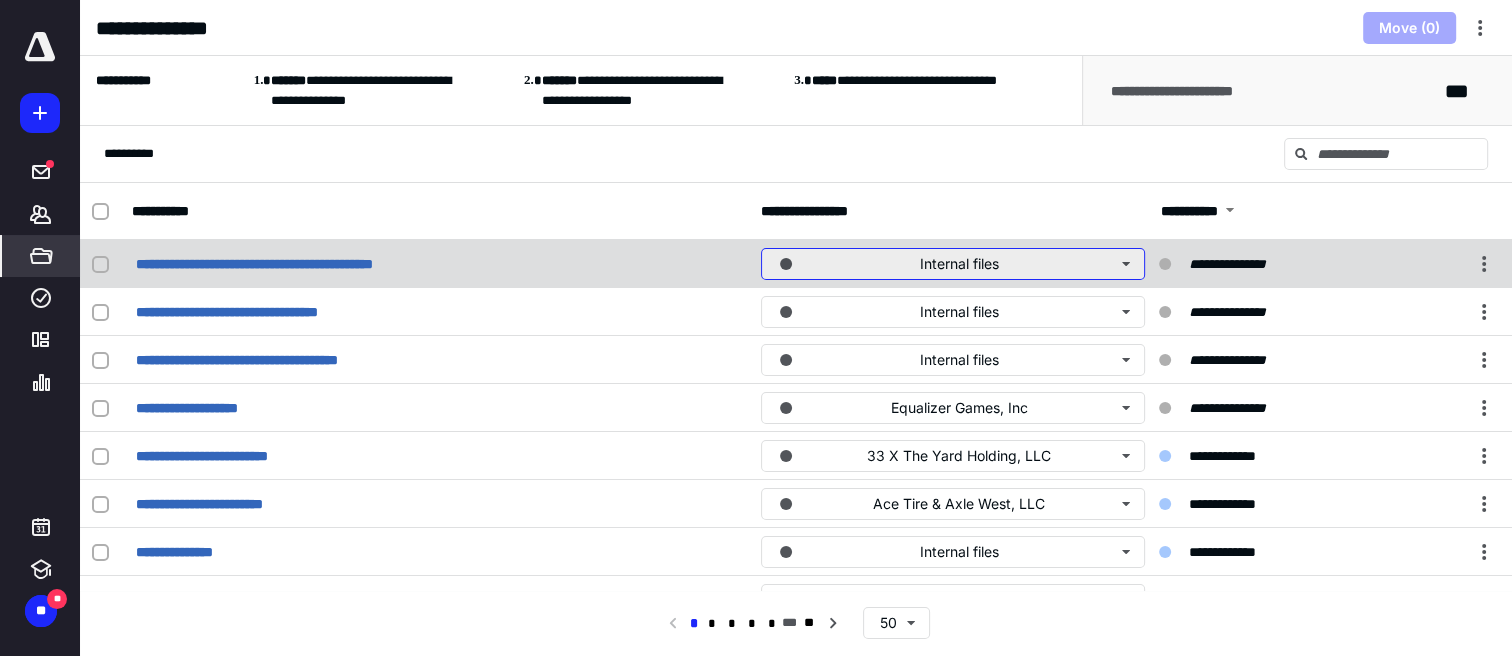 click on "Internal files" at bounding box center [953, 264] 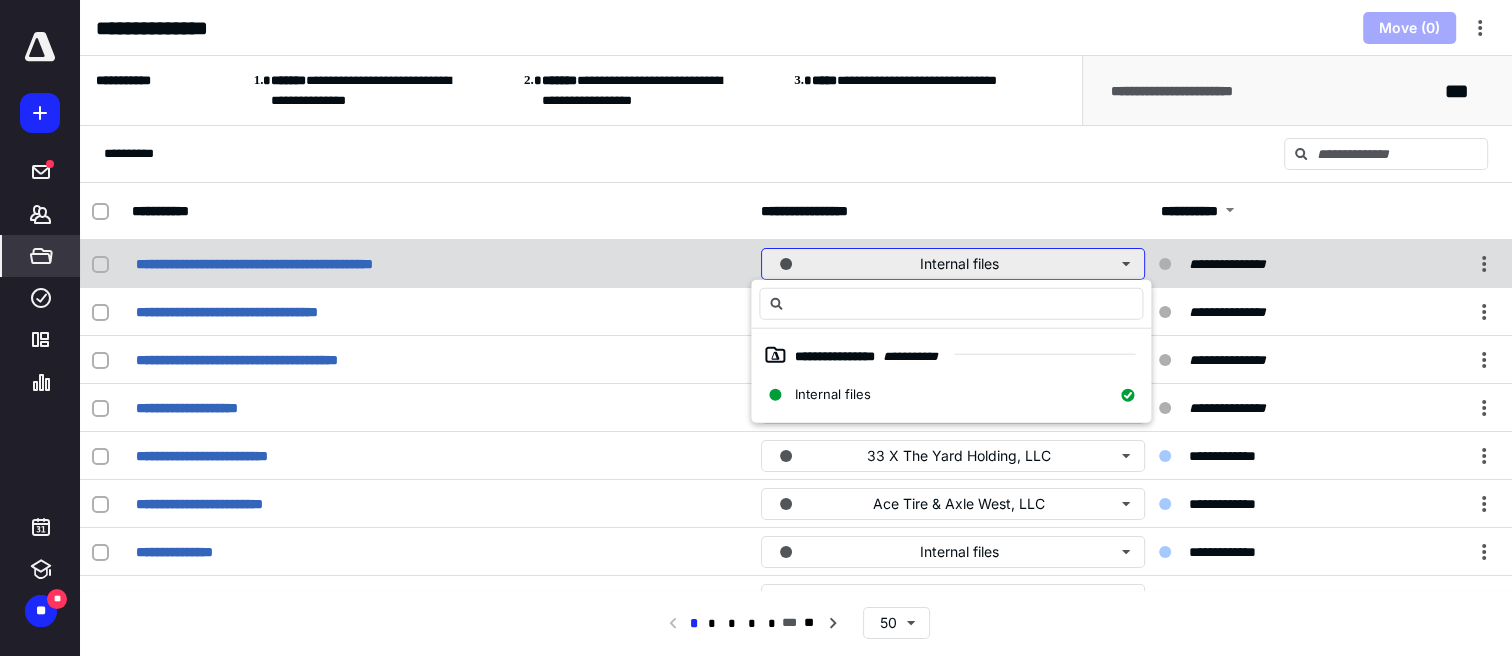 click on "Internal files" at bounding box center (953, 264) 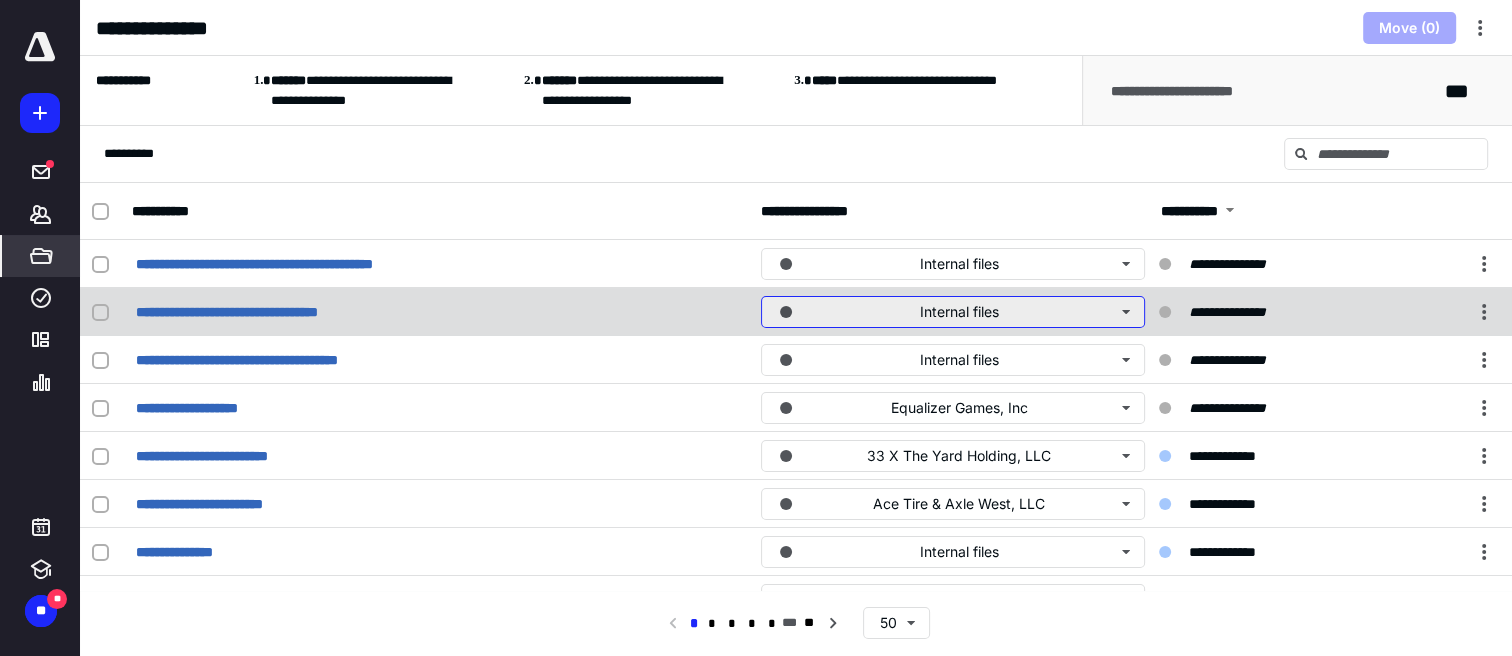 click on "Internal files" at bounding box center [953, 312] 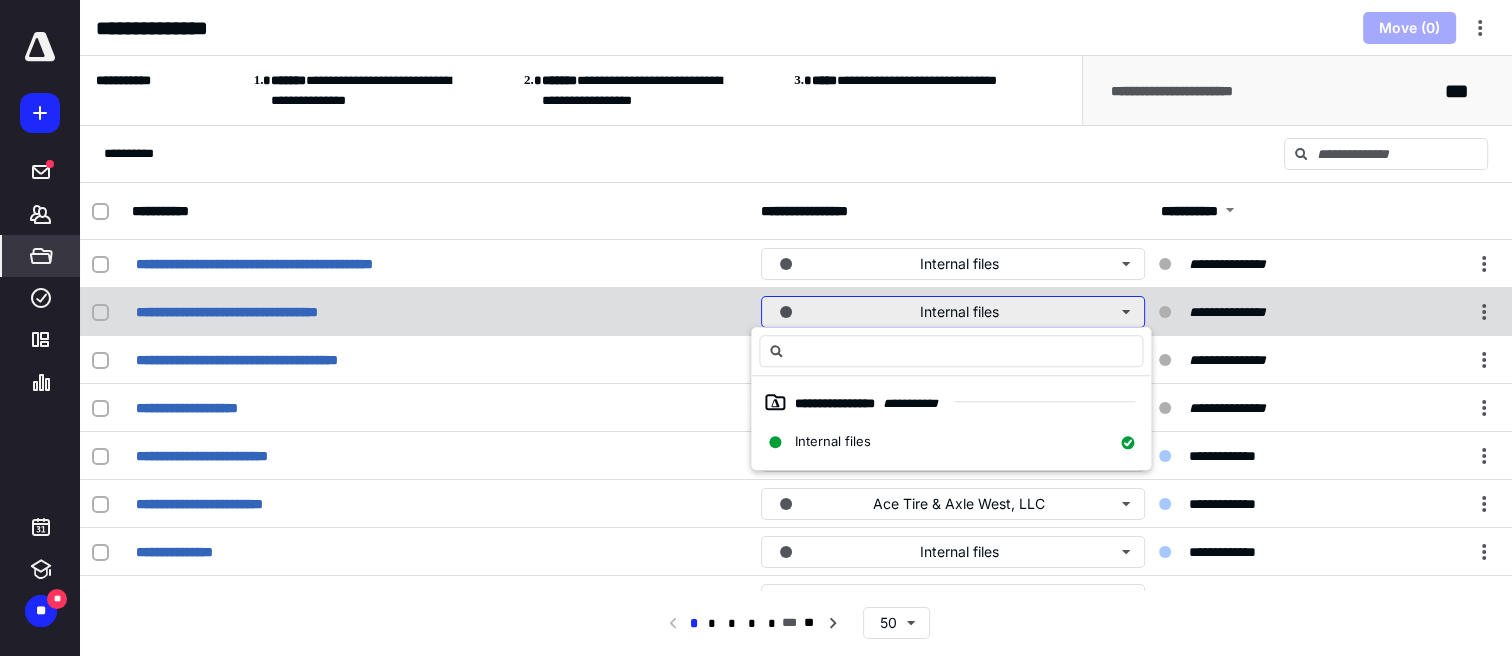 click on "Internal files" at bounding box center (953, 312) 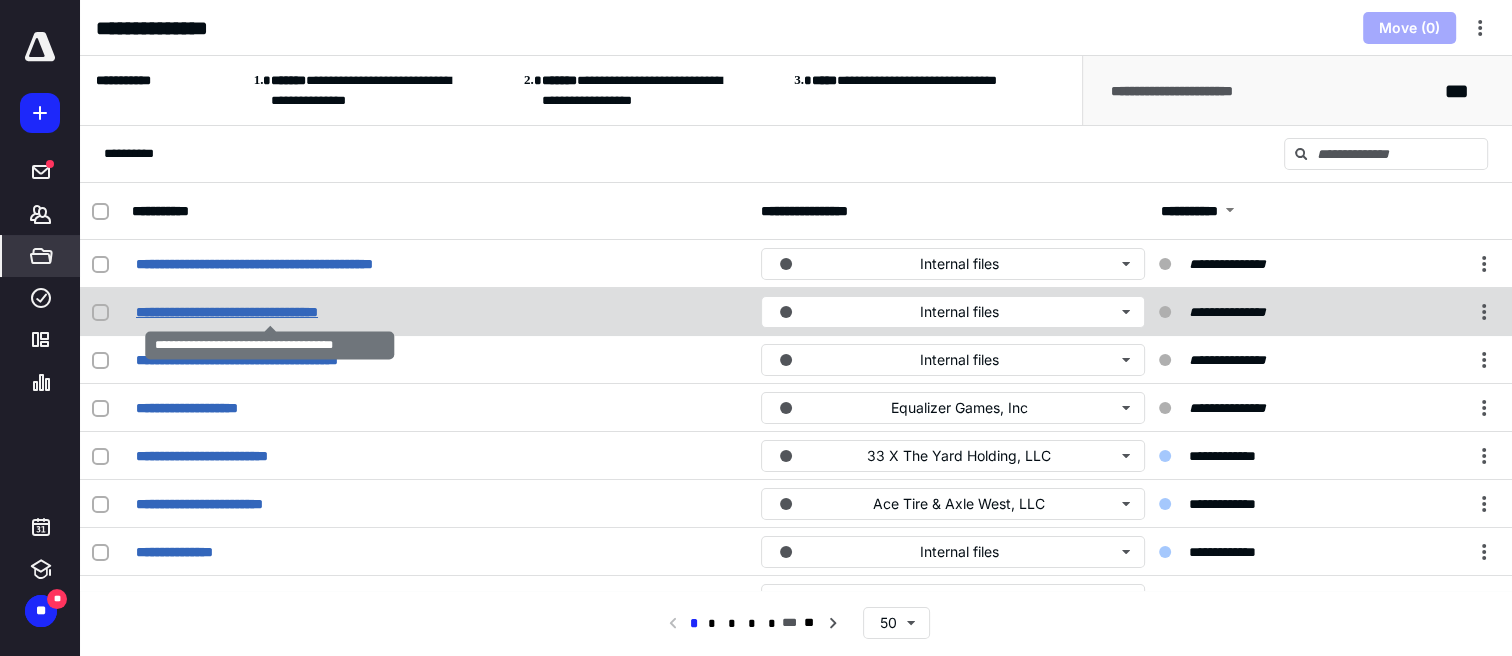 click on "**********" at bounding box center [269, 312] 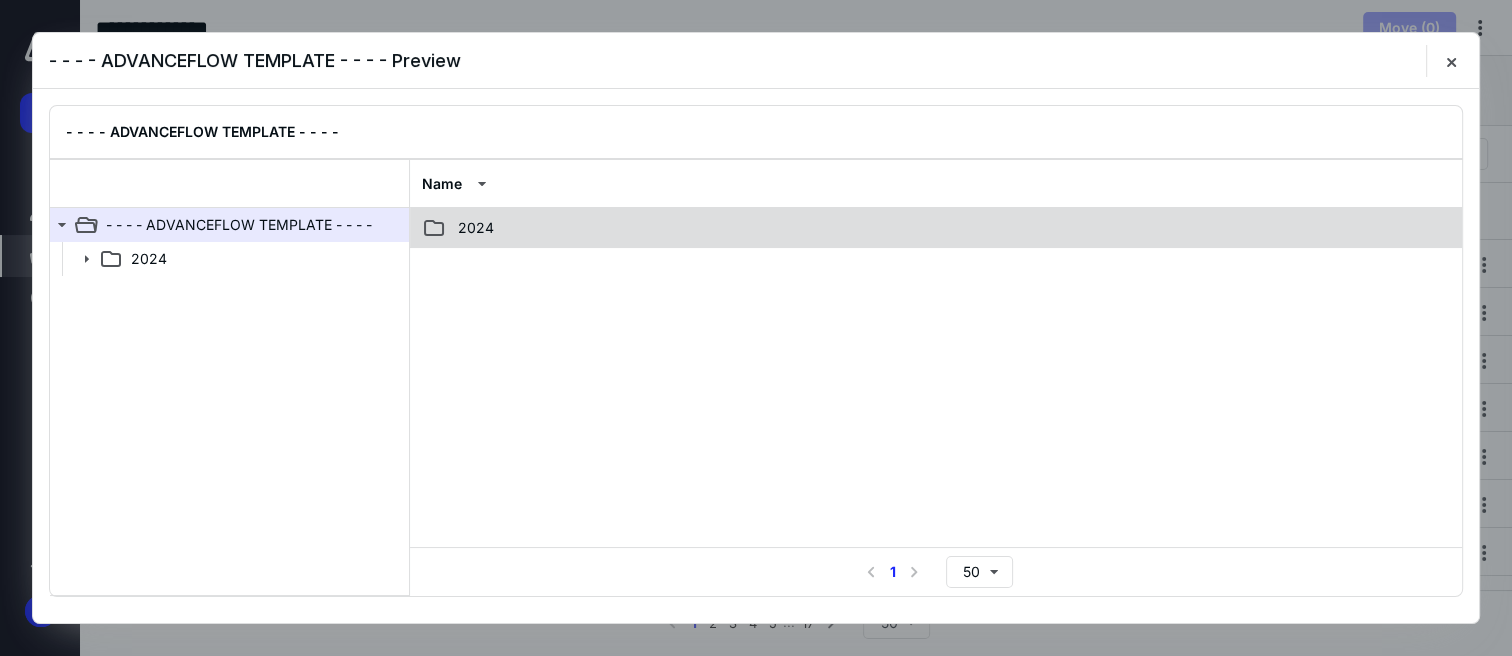 click on "2024" at bounding box center (476, 228) 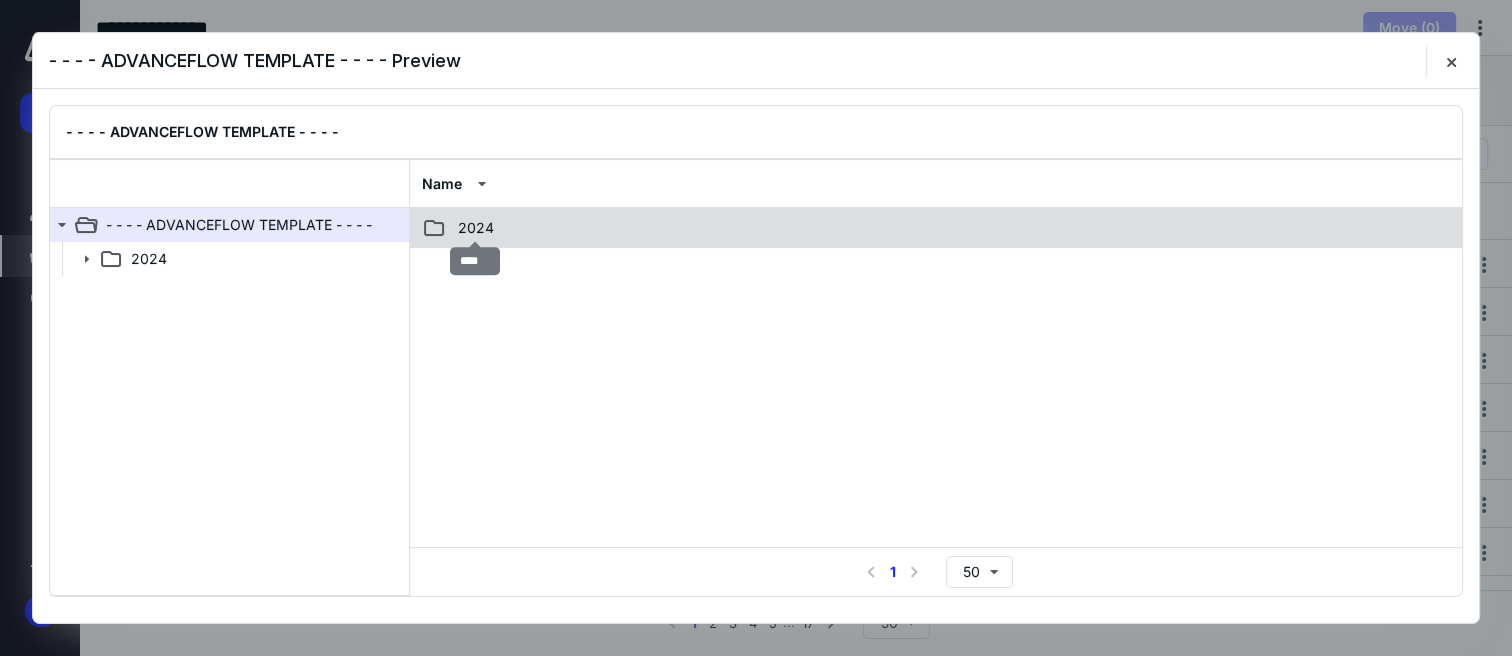 click on "2024" at bounding box center (476, 228) 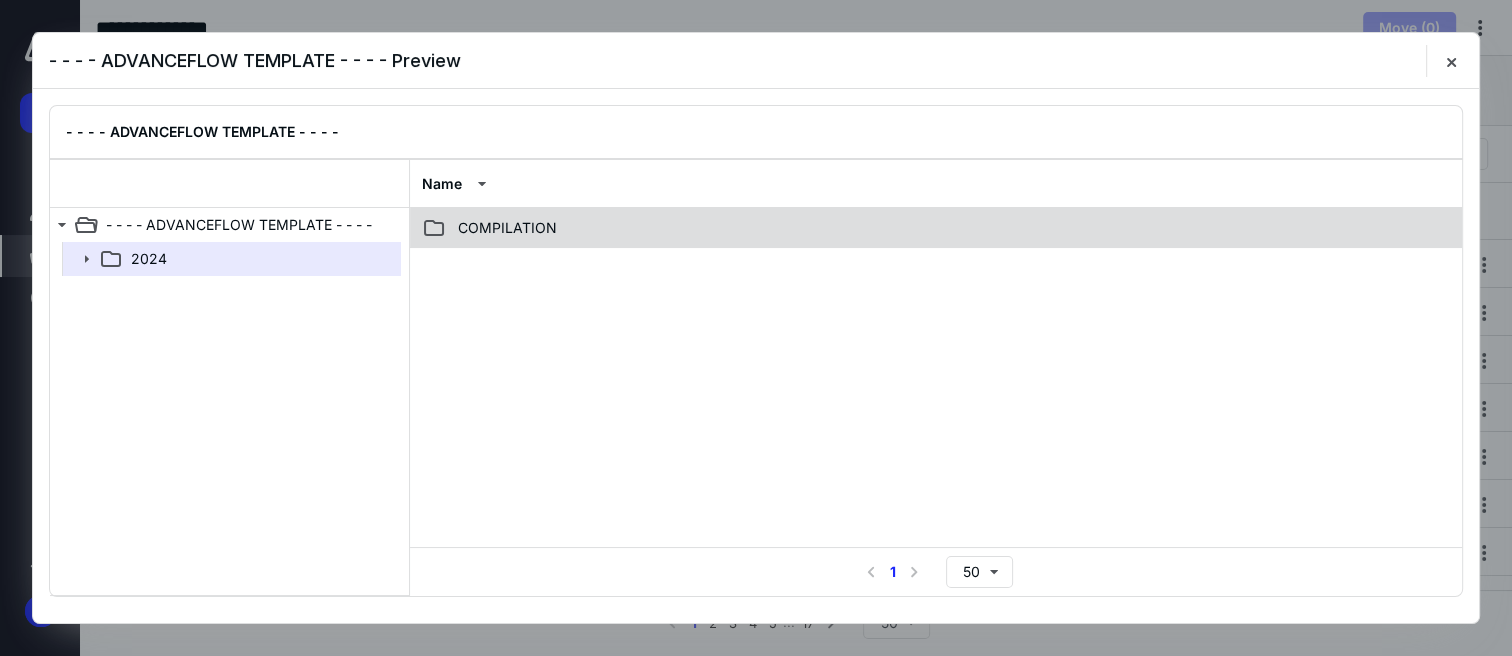 click on "COMPILATION" at bounding box center [507, 228] 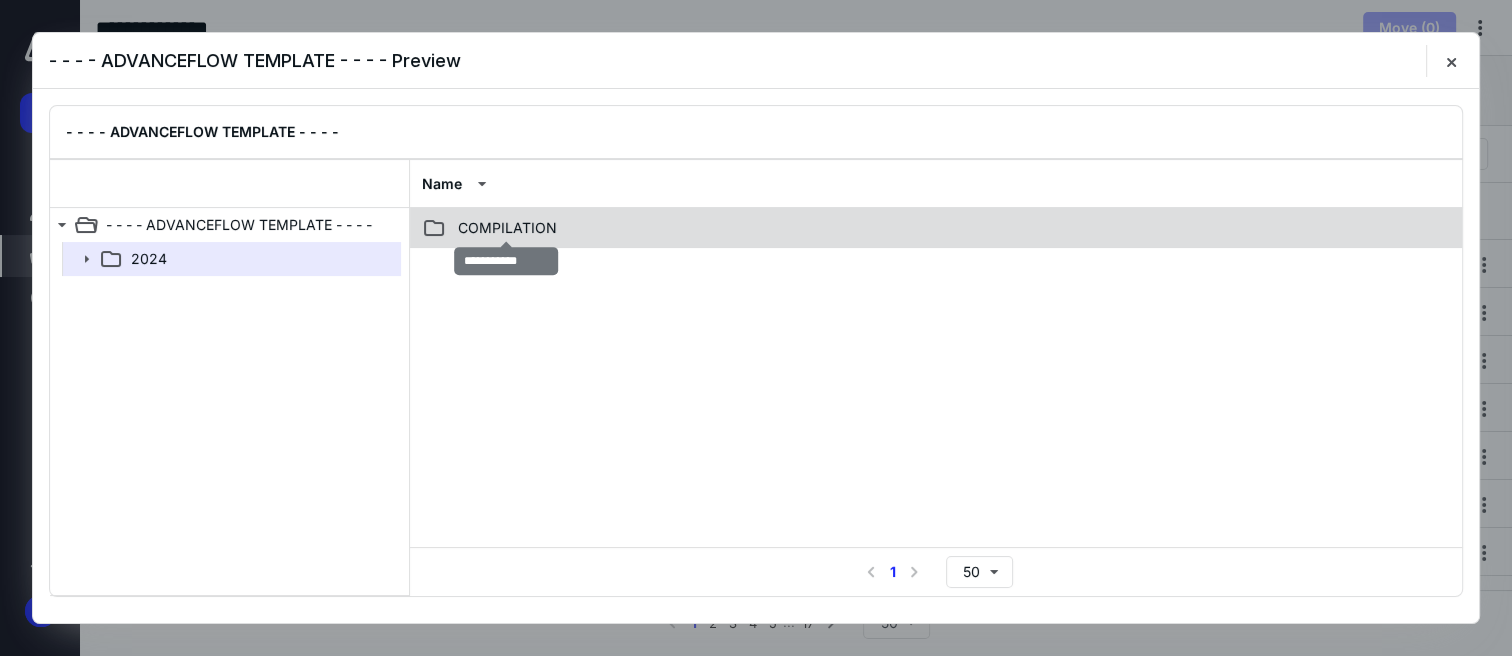 click on "COMPILATION" at bounding box center (507, 228) 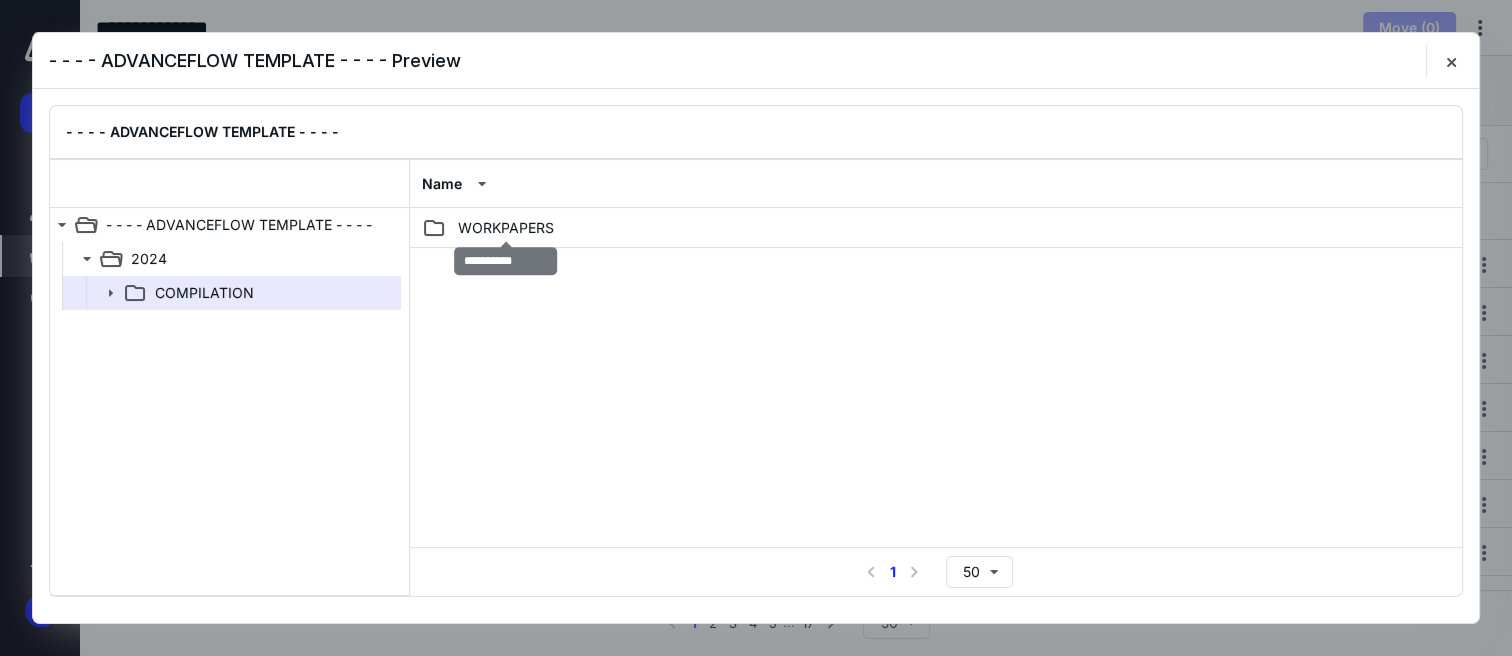 click on "WORKPAPERS" at bounding box center [506, 228] 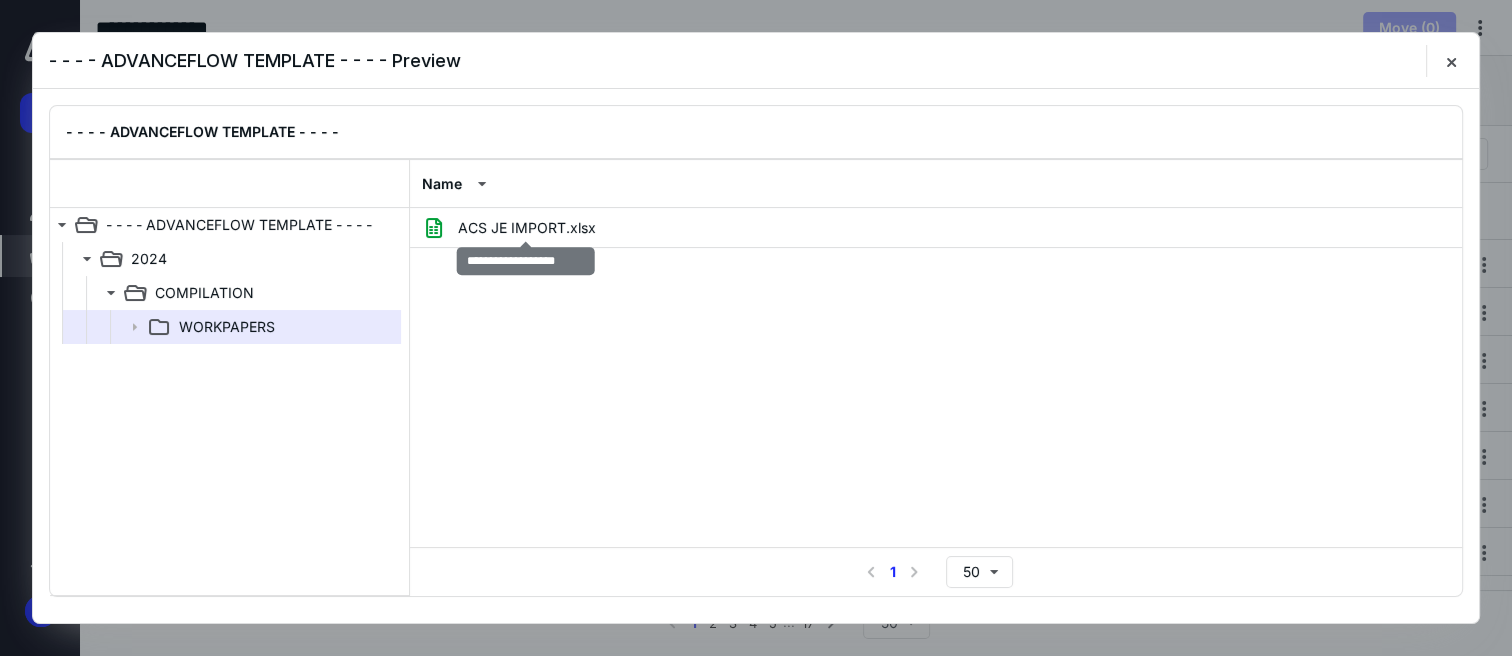 click on "ACS JE IMPORT.xlsx" at bounding box center (527, 228) 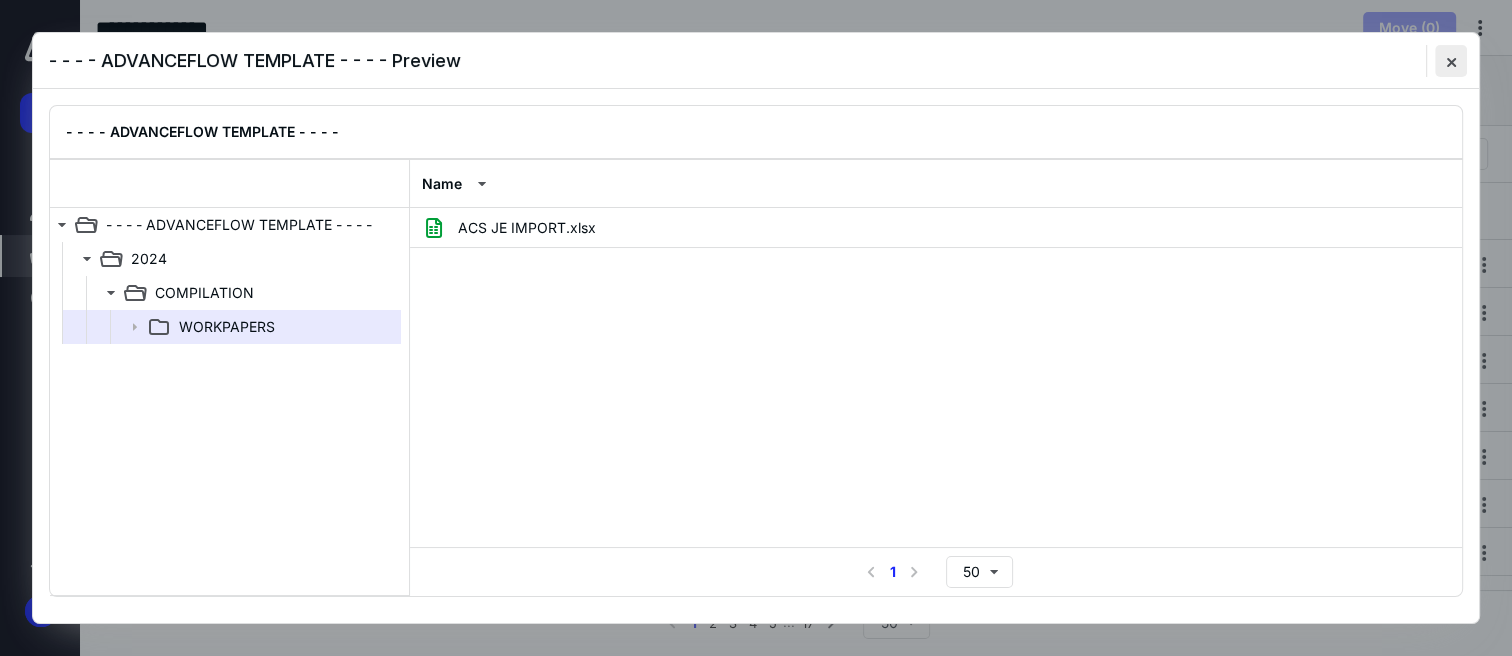 click at bounding box center [1451, 61] 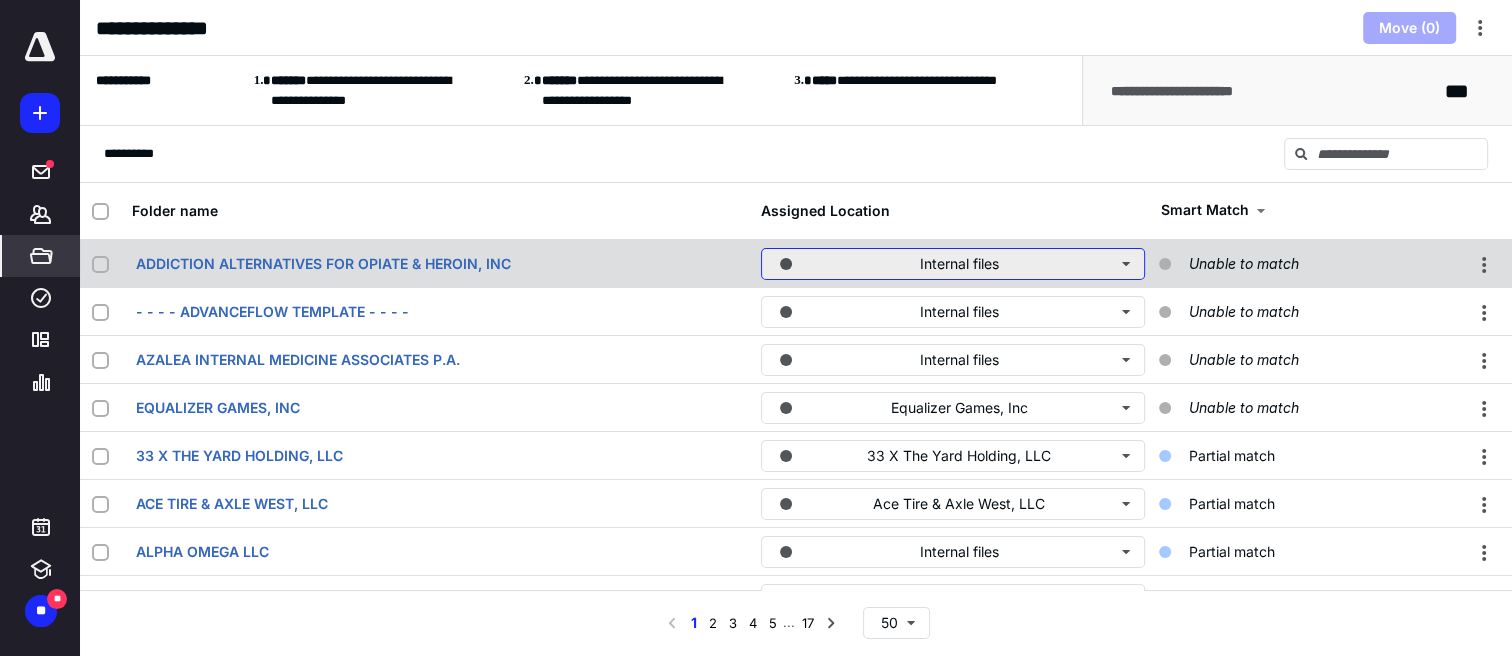 click on "Internal files" at bounding box center (953, 264) 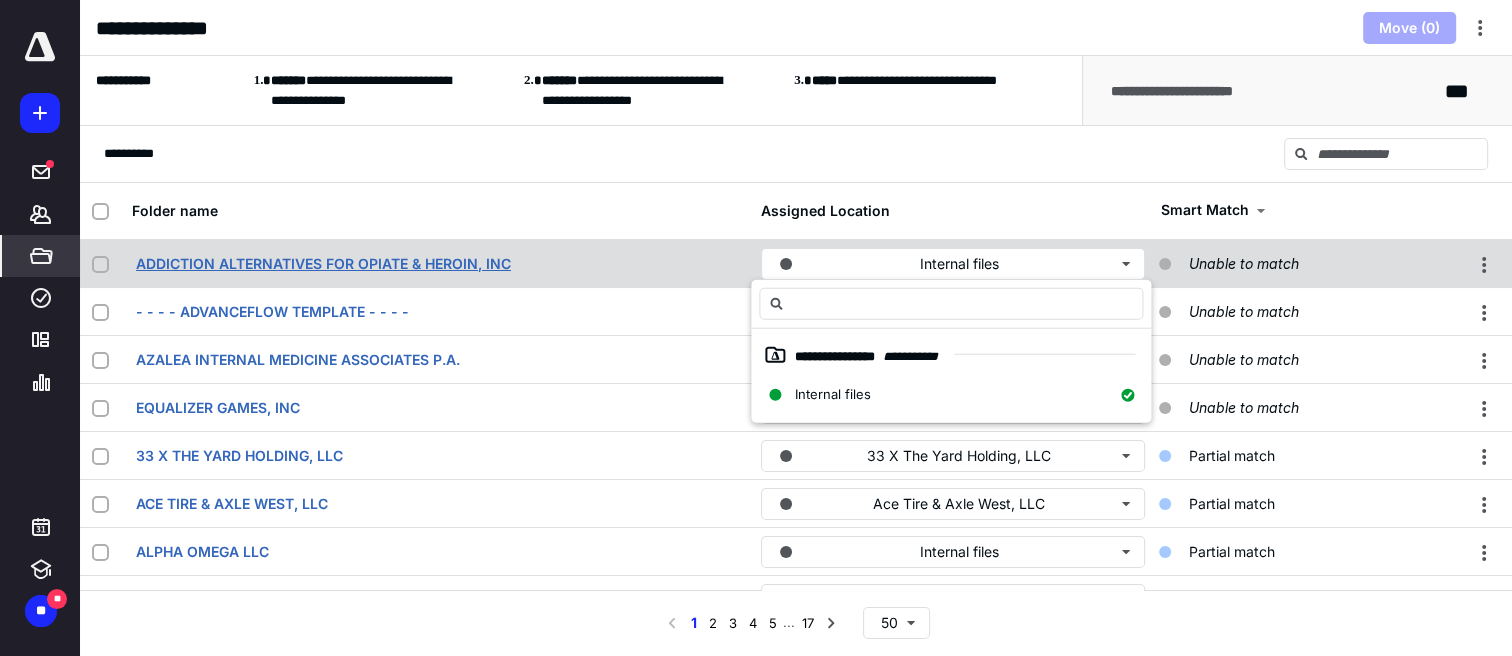 click on "ADDICTION ALTERNATIVES FOR OPIATE & HEROIN, INC" at bounding box center (323, 264) 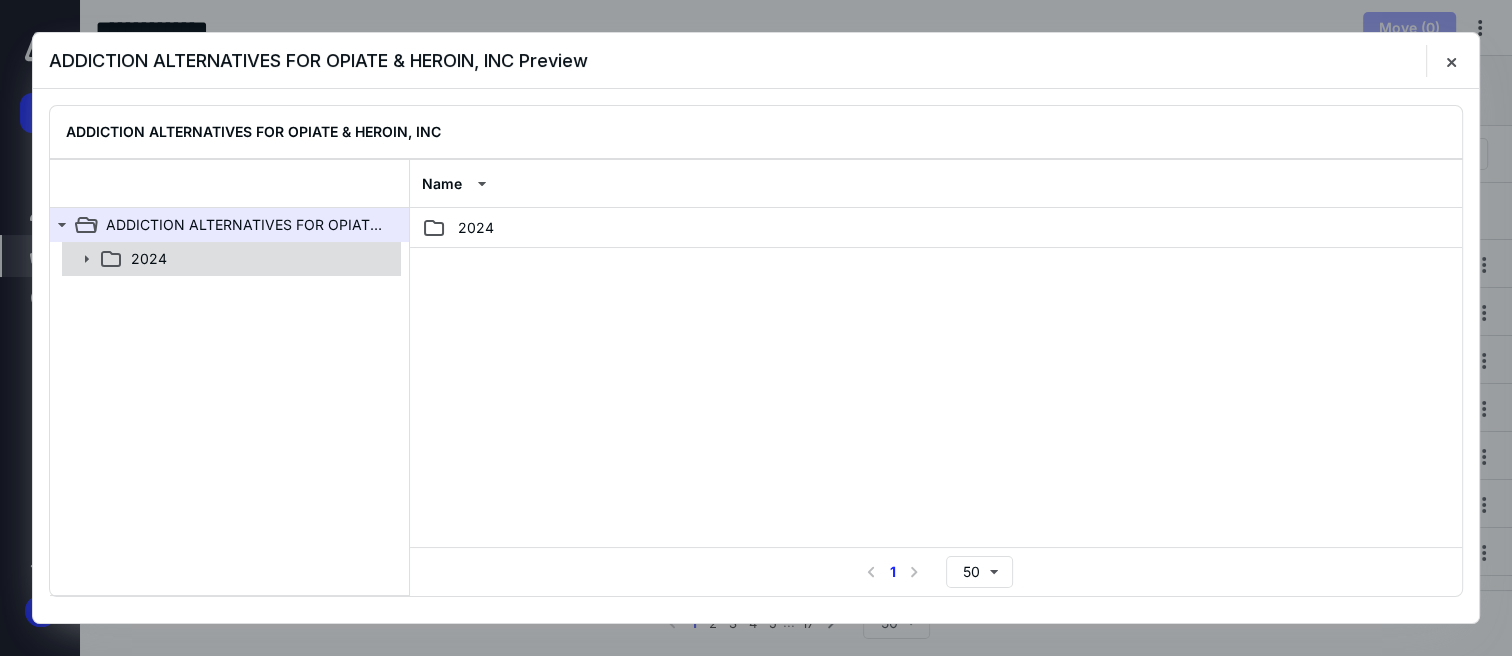 click on "2024" at bounding box center [149, 259] 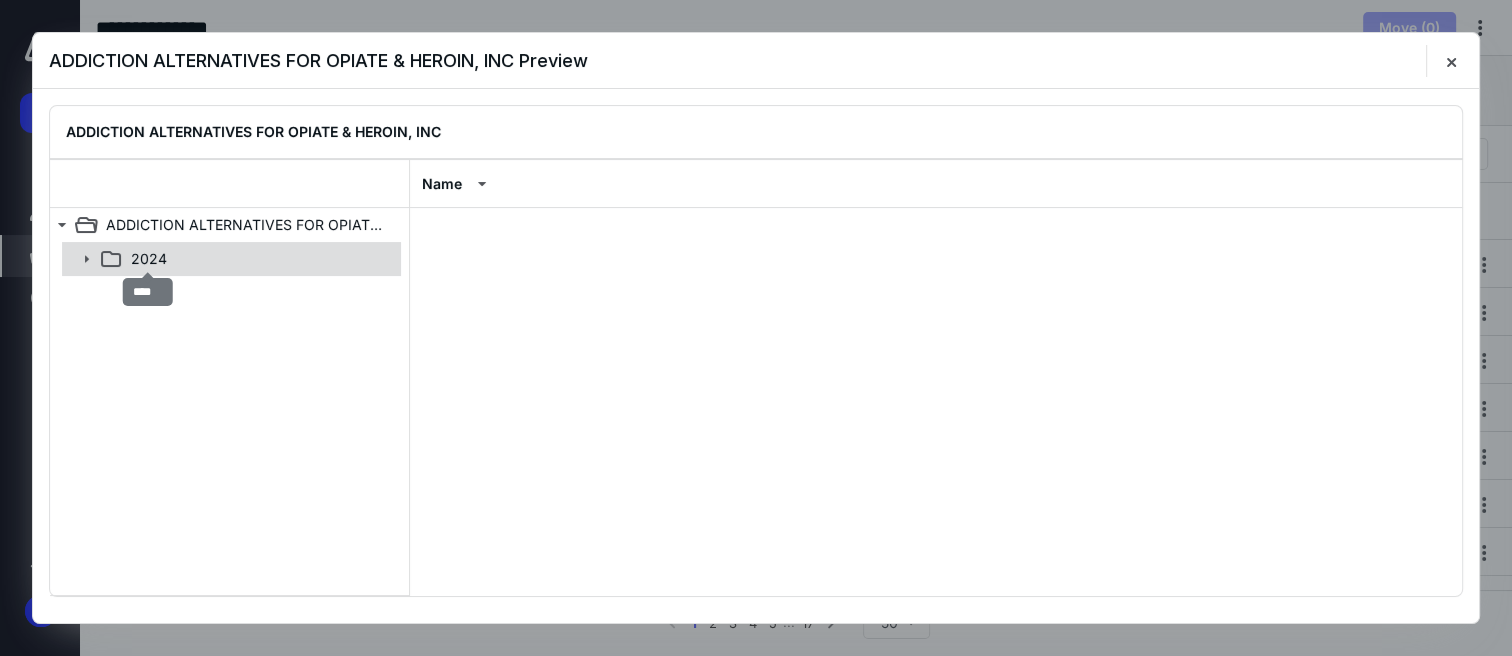 click on "2024" at bounding box center [149, 259] 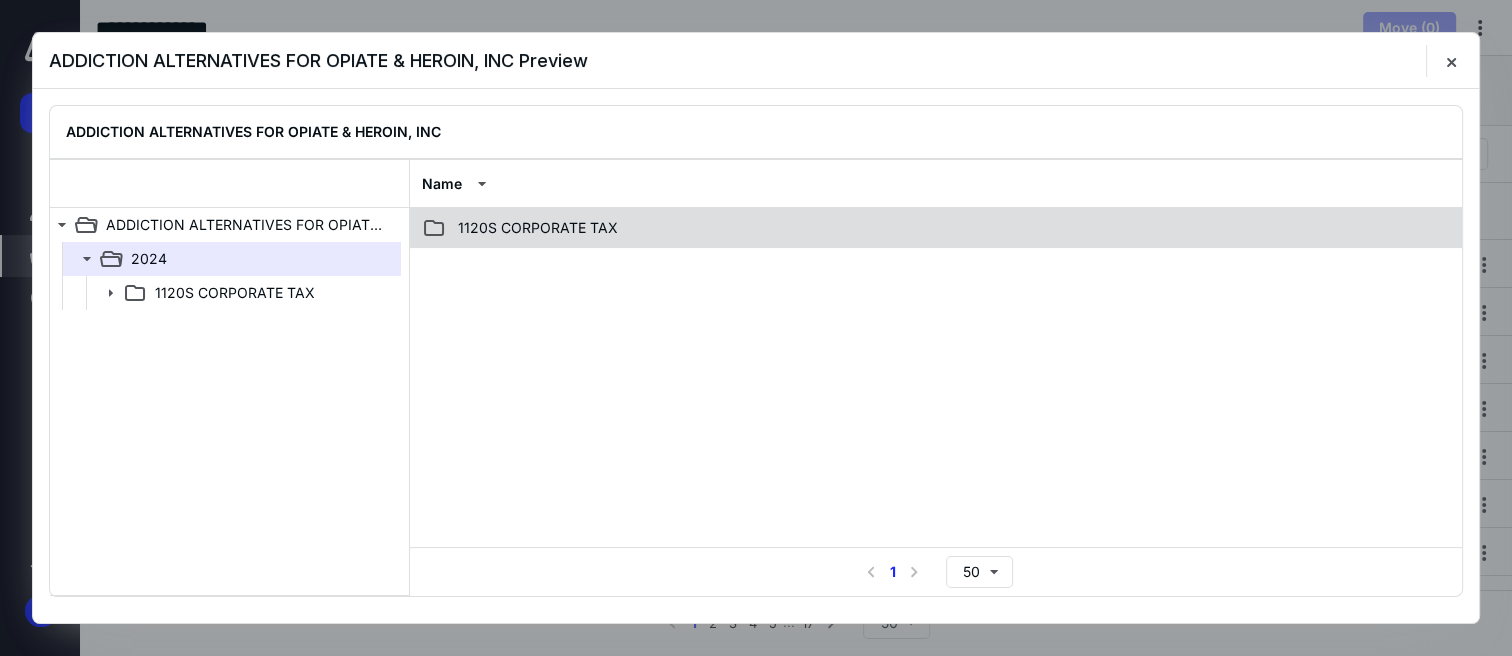 click on "1120S CORPORATE TAX" at bounding box center (538, 228) 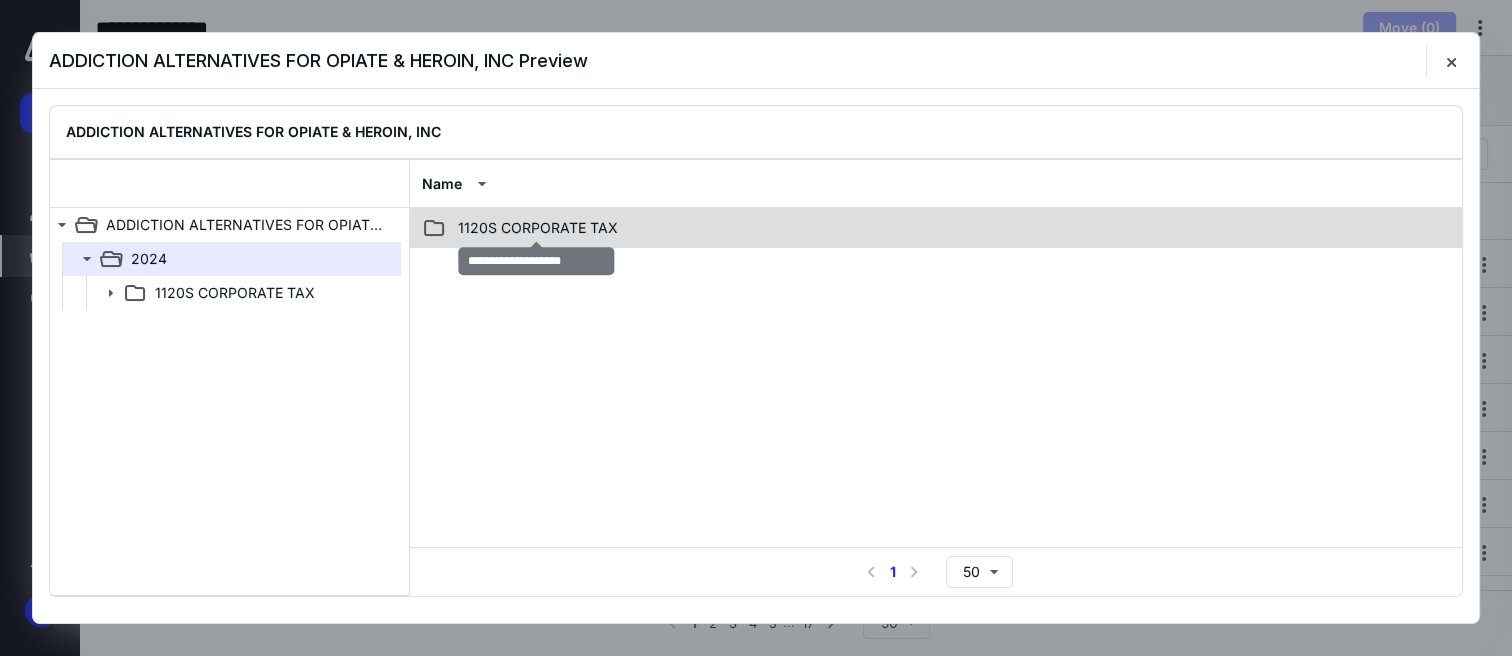 click on "1120S CORPORATE TAX" at bounding box center [538, 228] 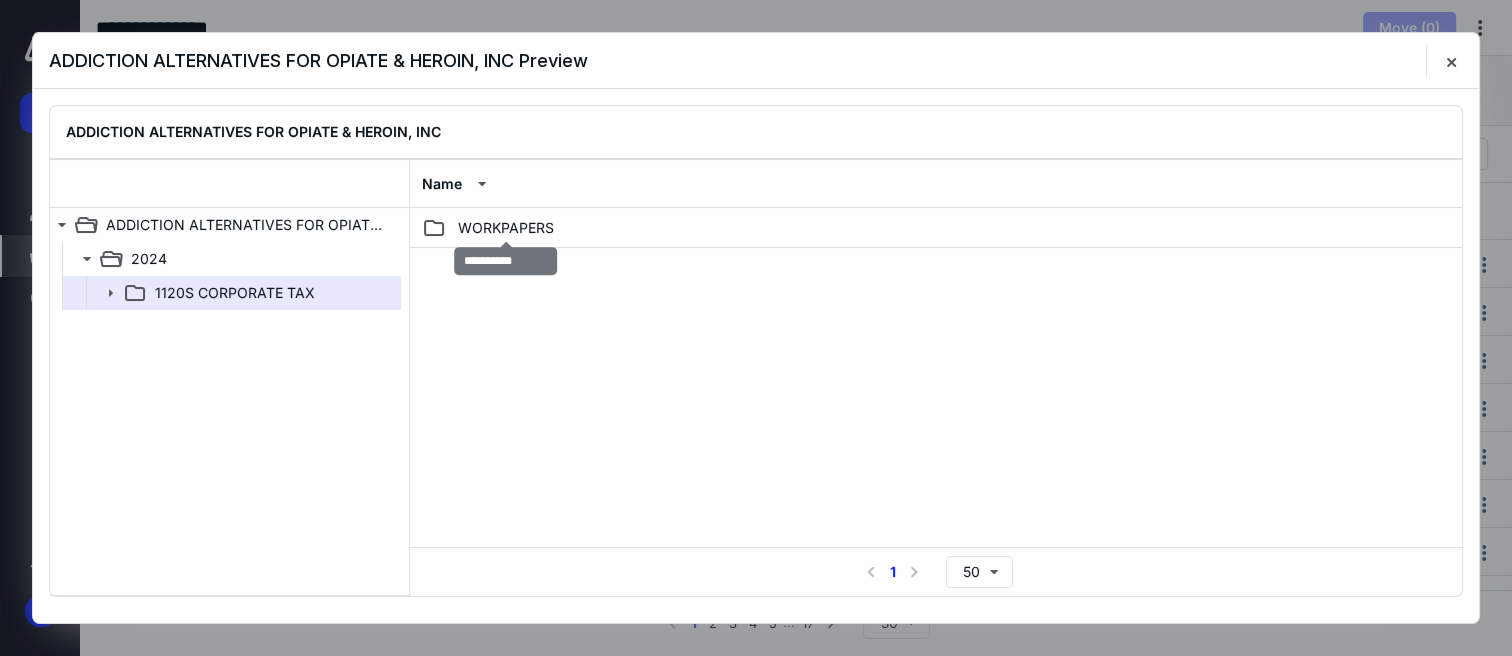 click on "WORKPAPERS" at bounding box center [506, 228] 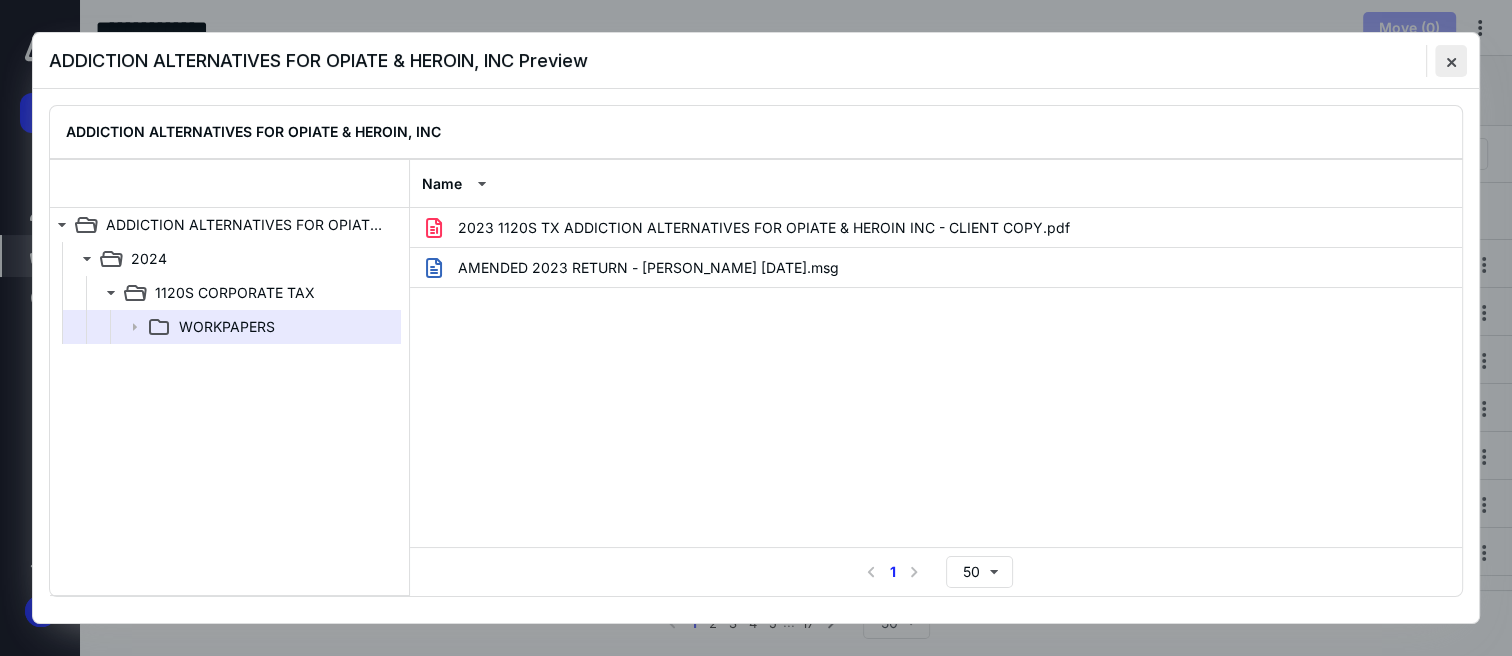click at bounding box center [1451, 61] 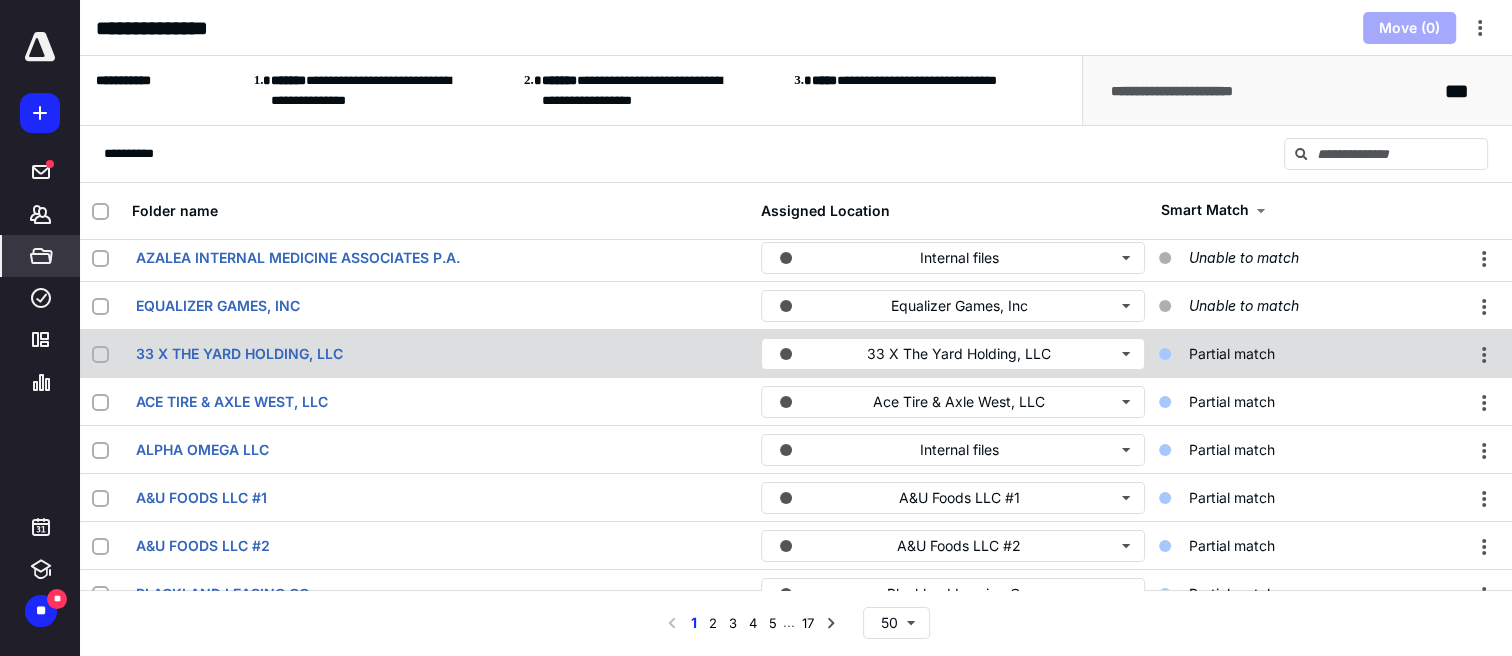 scroll, scrollTop: 166, scrollLeft: 0, axis: vertical 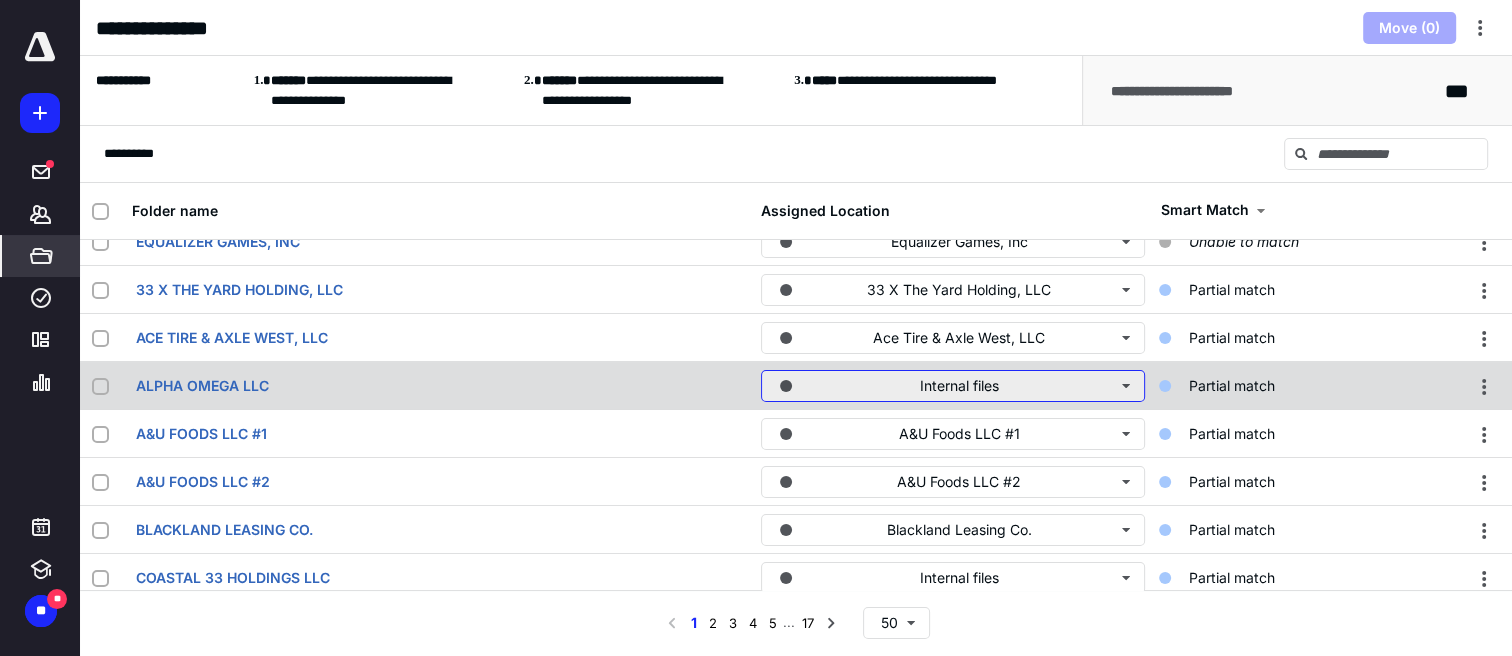 click on "Internal files" at bounding box center [953, 386] 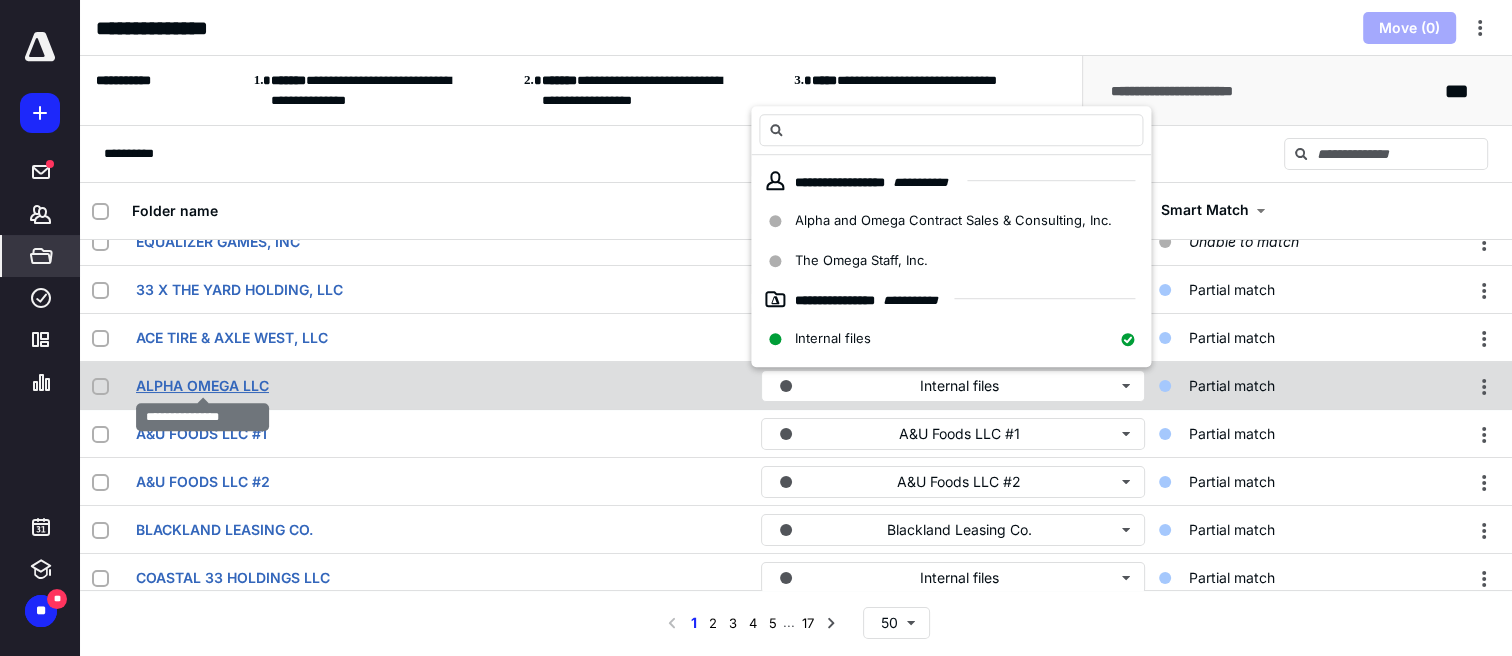 click on "ALPHA OMEGA LLC" at bounding box center [202, 386] 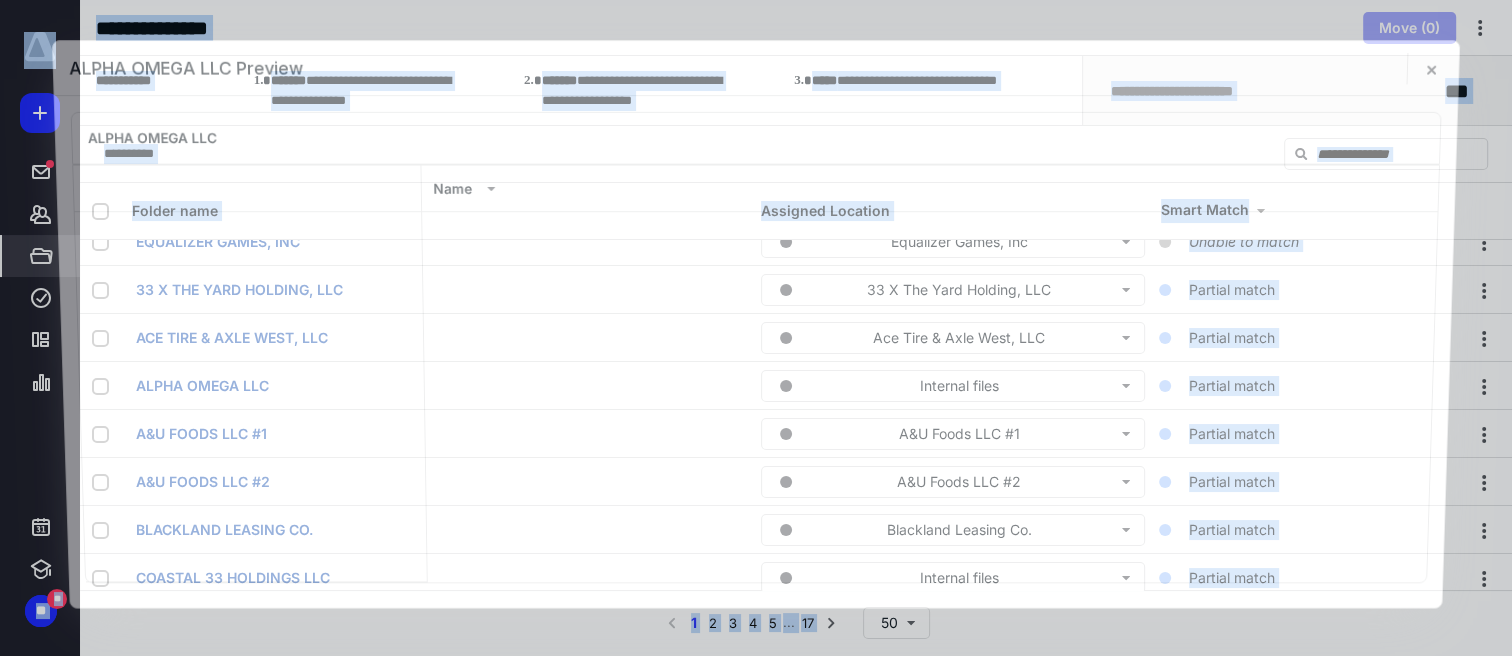 click at bounding box center (251, 396) 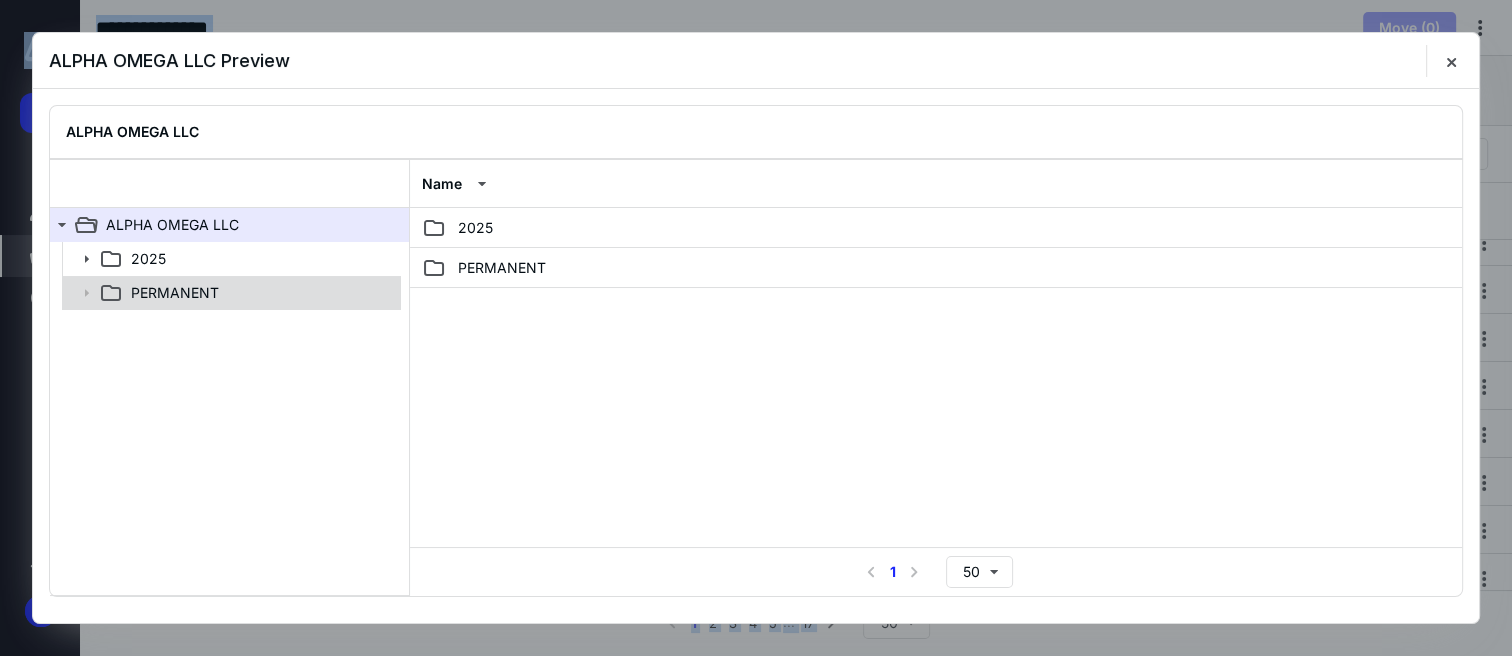 click on "PERMANENT" at bounding box center (175, 293) 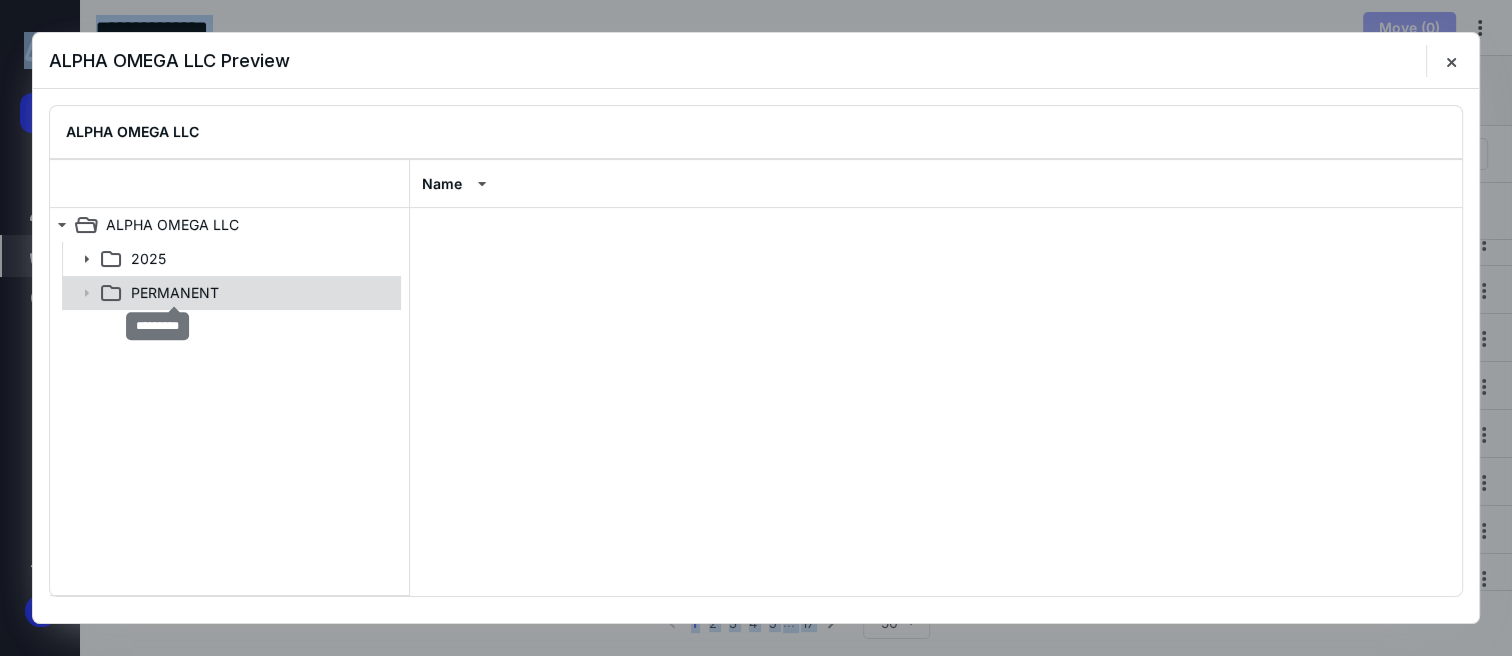 drag, startPoint x: 176, startPoint y: 293, endPoint x: 188, endPoint y: 293, distance: 12 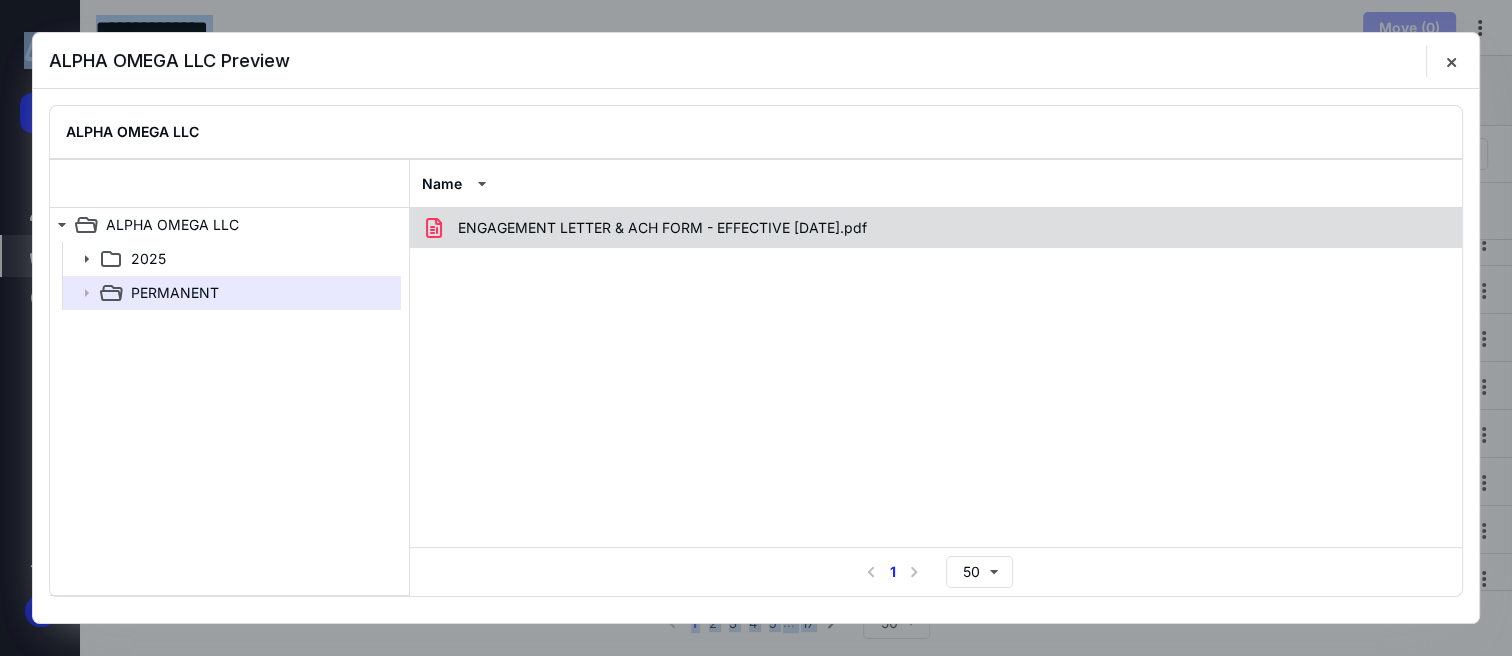 click on "ENGAGEMENT LETTER & ACH FORM - EFFECTIVE [DATE].pdf" at bounding box center [662, 228] 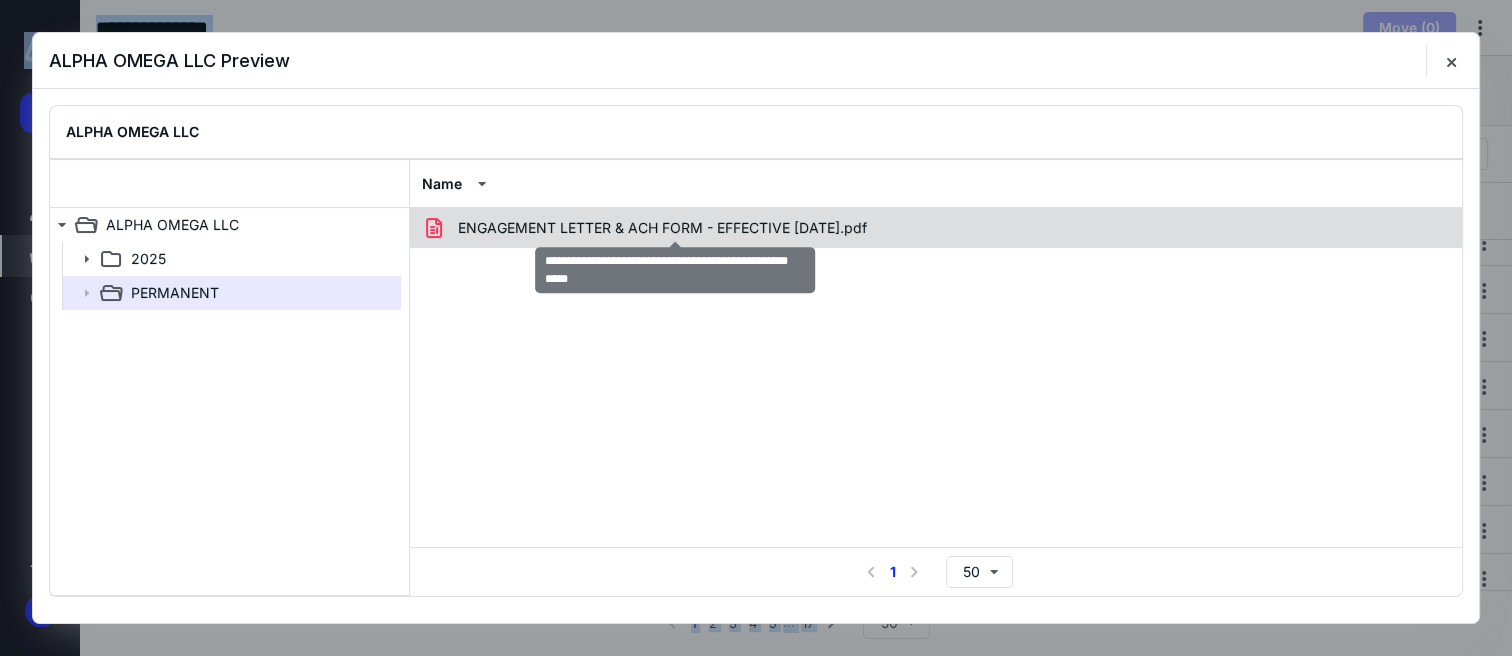 click on "ENGAGEMENT LETTER & ACH FORM - EFFECTIVE [DATE].pdf" at bounding box center [662, 228] 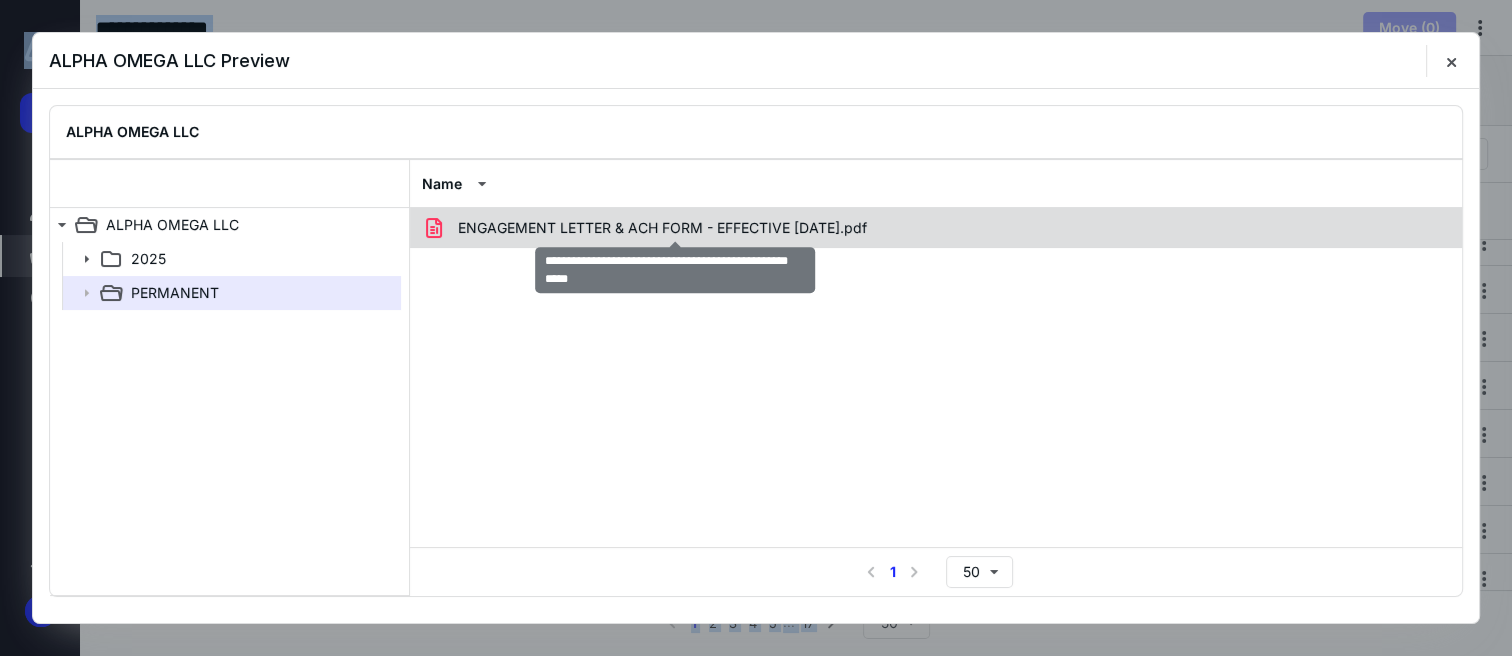 click on "ENGAGEMENT LETTER & ACH FORM - EFFECTIVE [DATE].pdf" at bounding box center (662, 228) 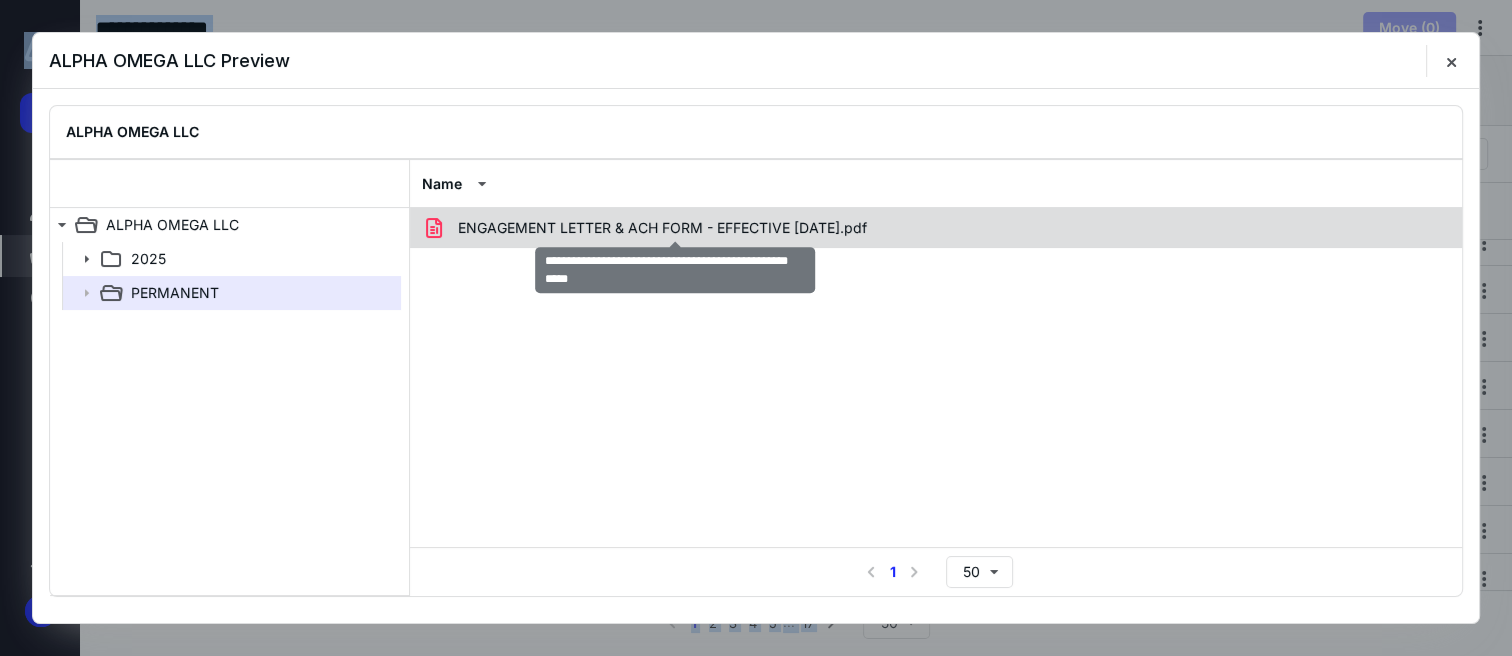 click on "ENGAGEMENT LETTER & ACH FORM - EFFECTIVE [DATE].pdf" at bounding box center [662, 228] 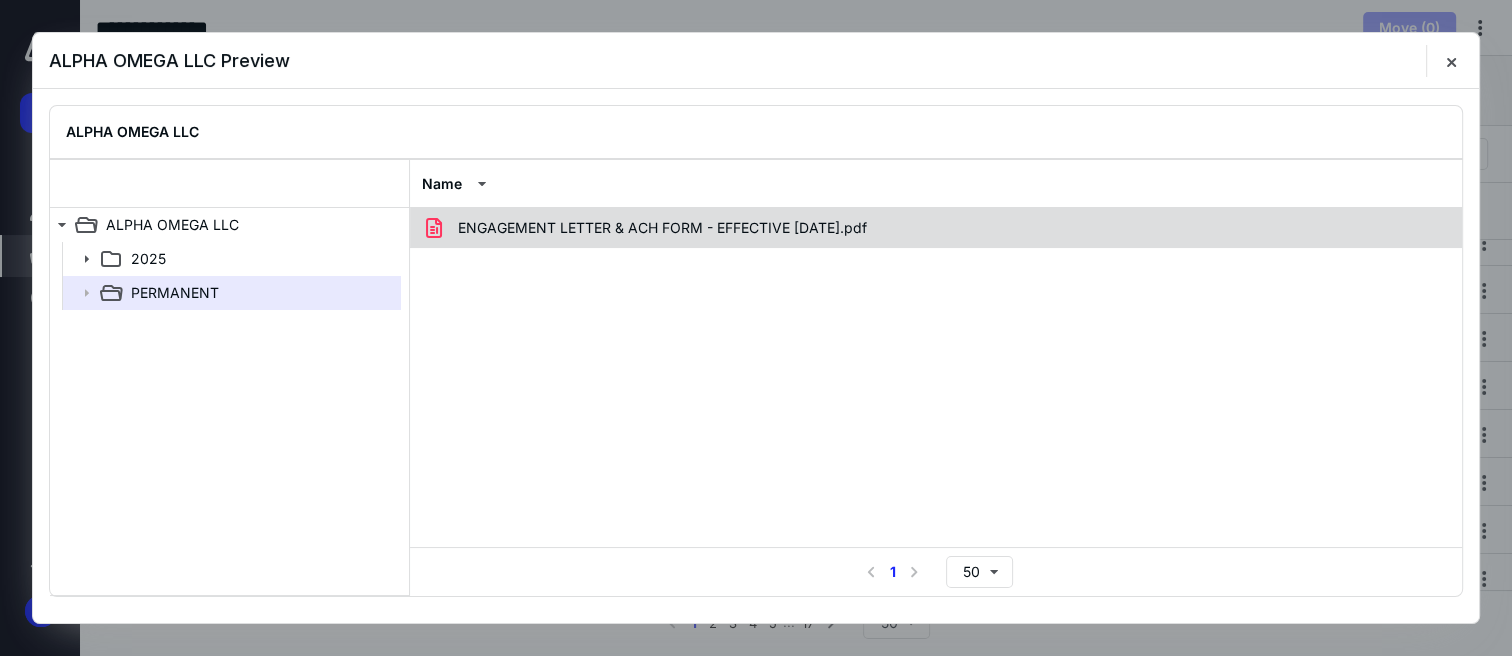 click 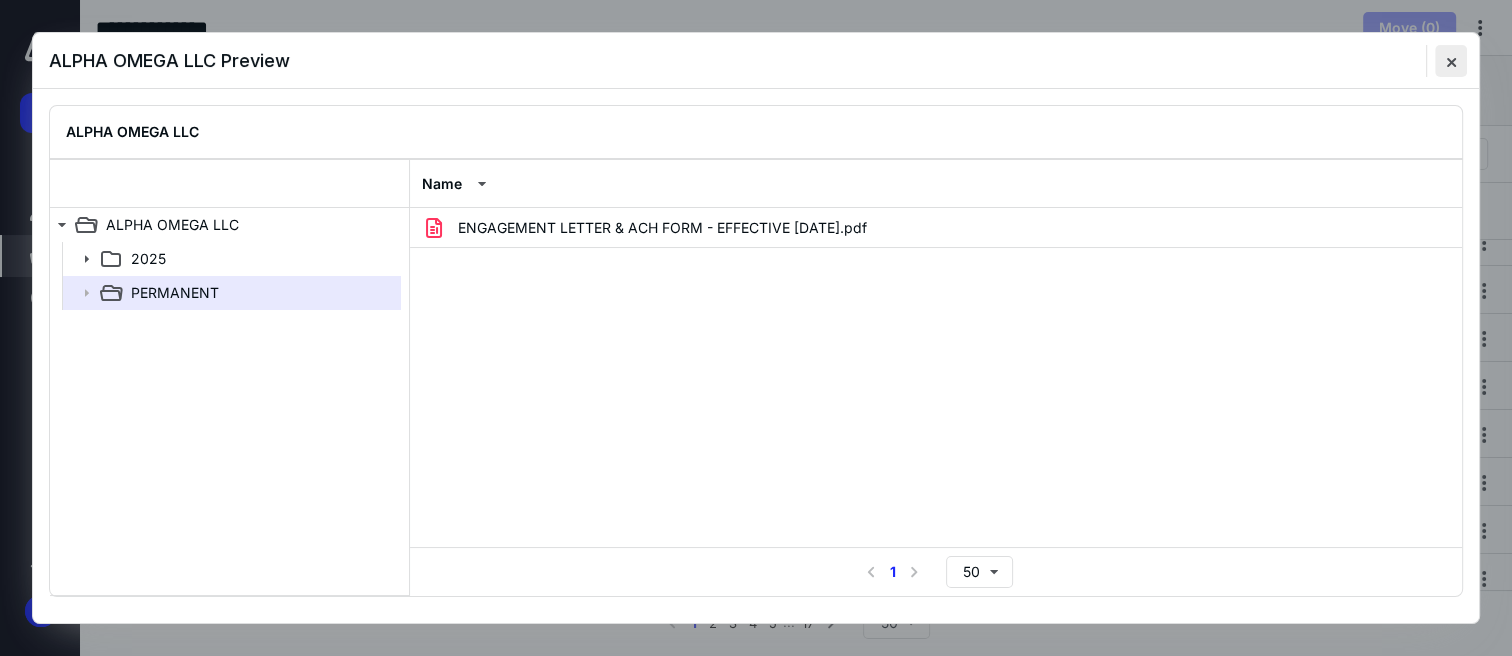 click at bounding box center [1451, 61] 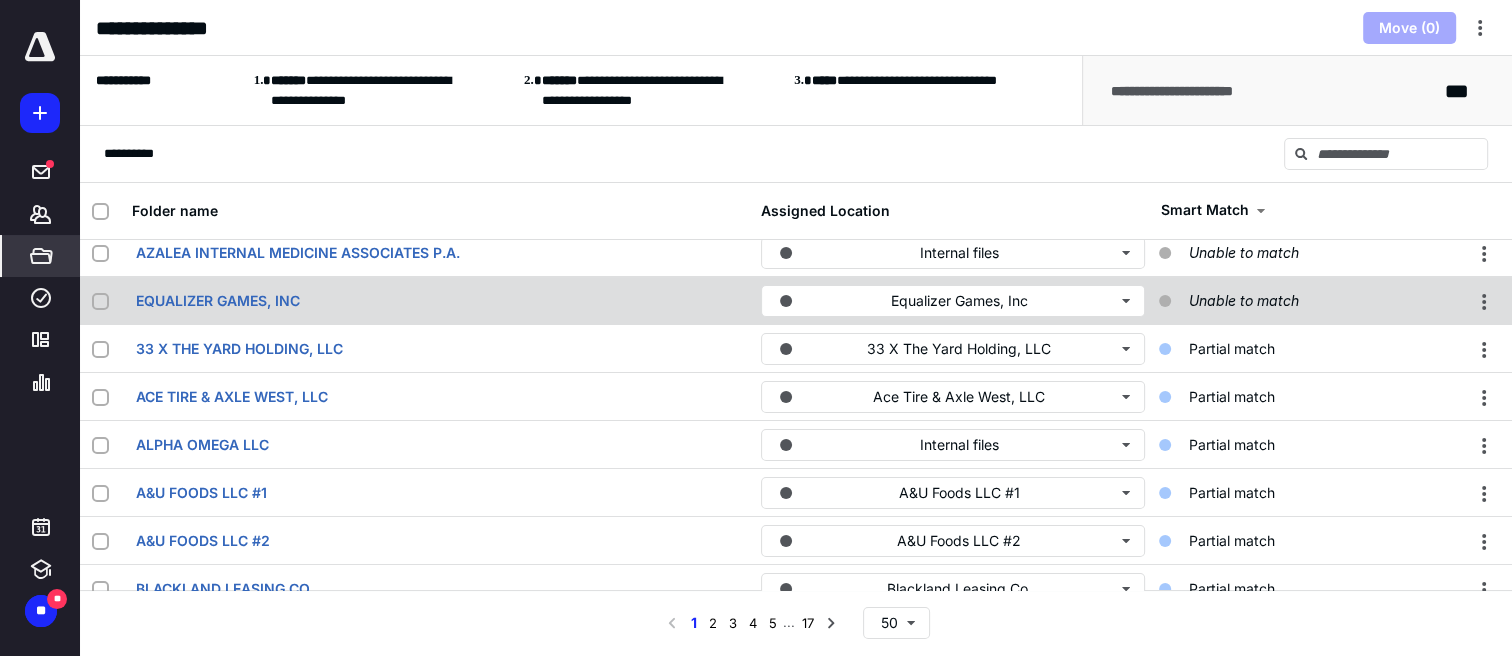 scroll, scrollTop: 166, scrollLeft: 0, axis: vertical 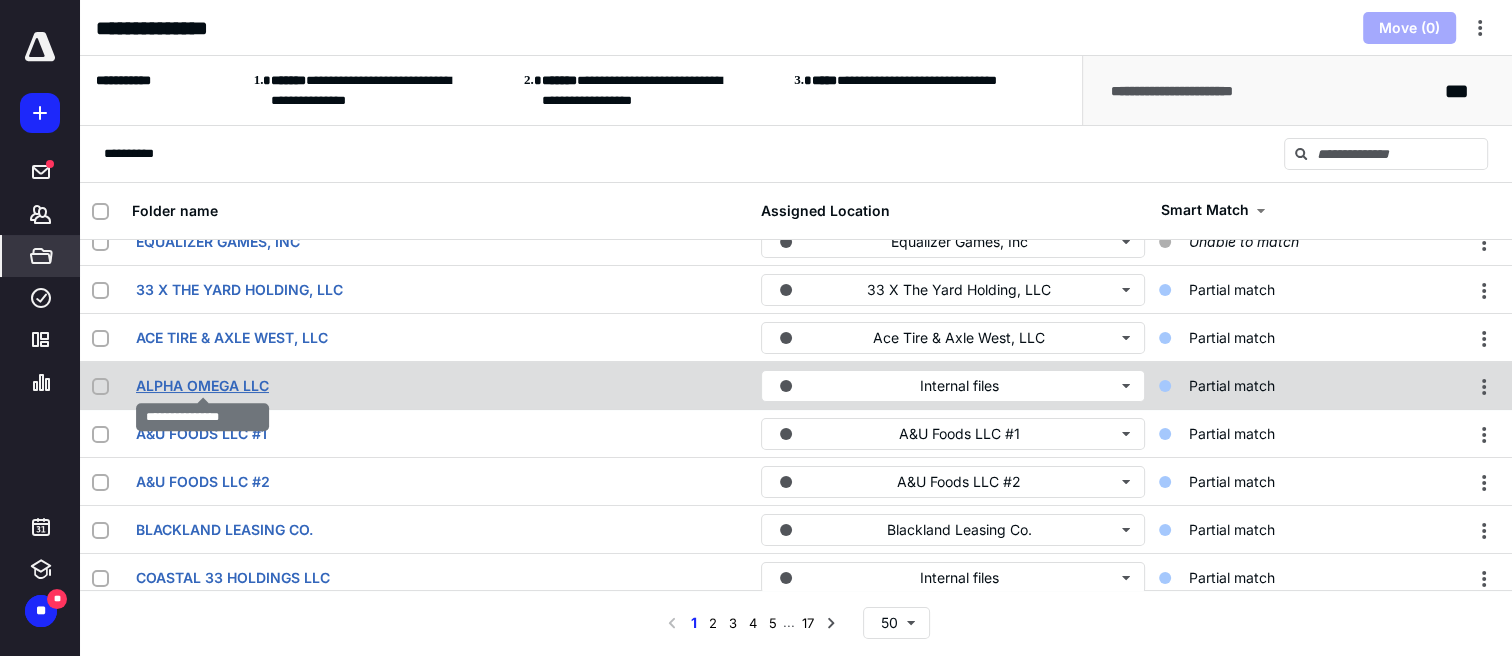 click on "ALPHA OMEGA LLC" at bounding box center [202, 386] 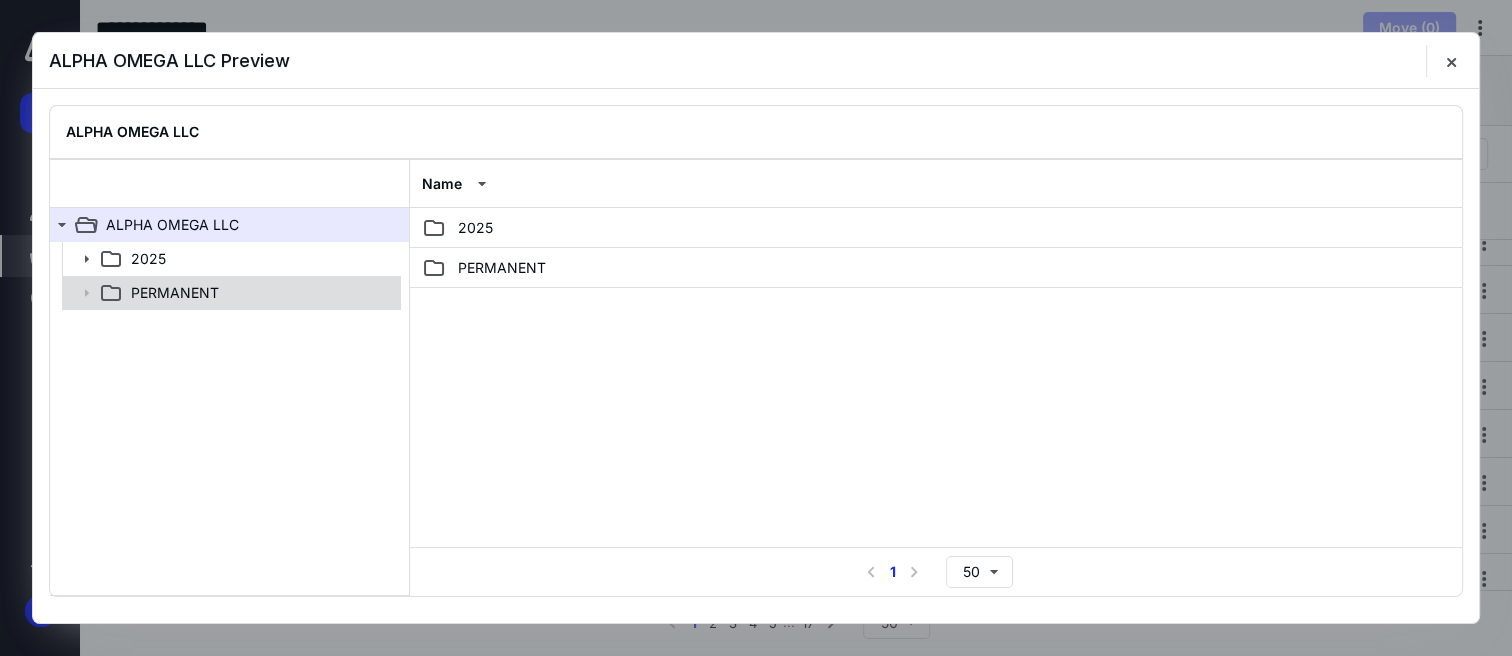 click on "PERMANENT" at bounding box center [175, 293] 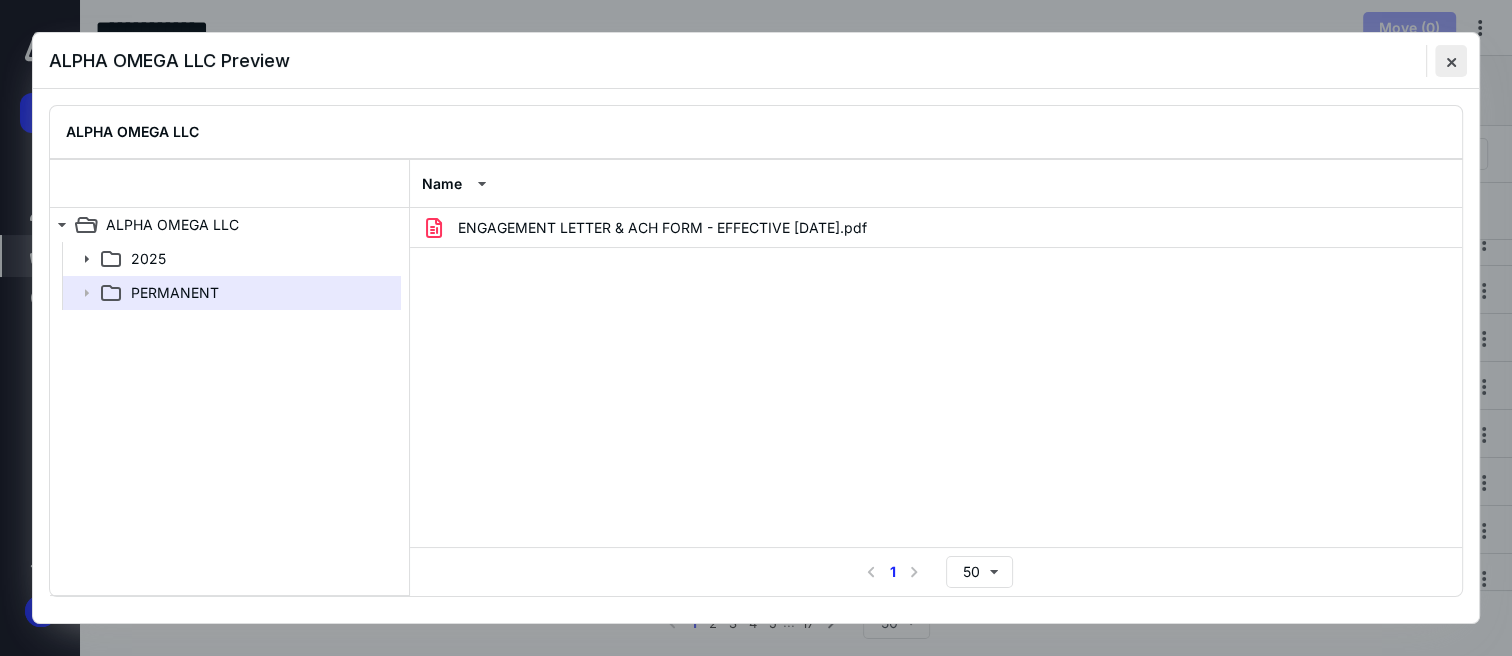 click at bounding box center [1451, 61] 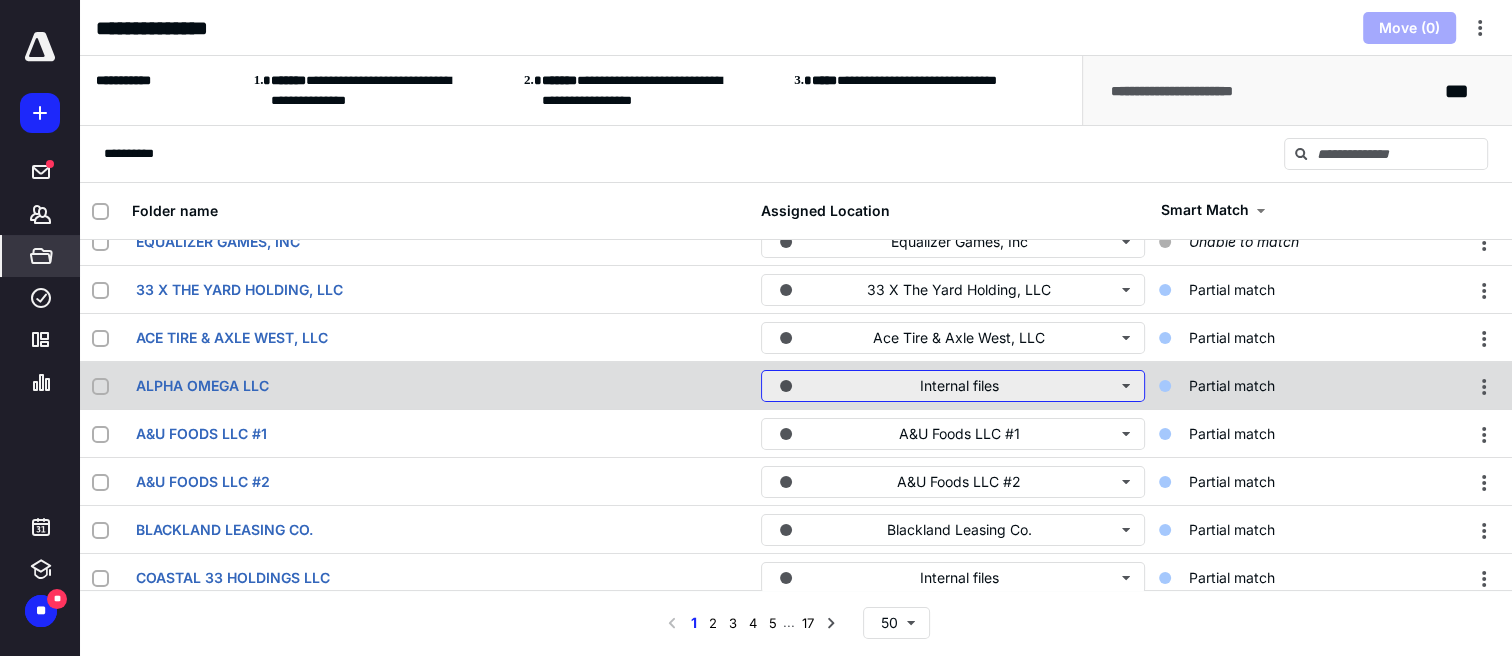 click on "Internal files" at bounding box center [953, 386] 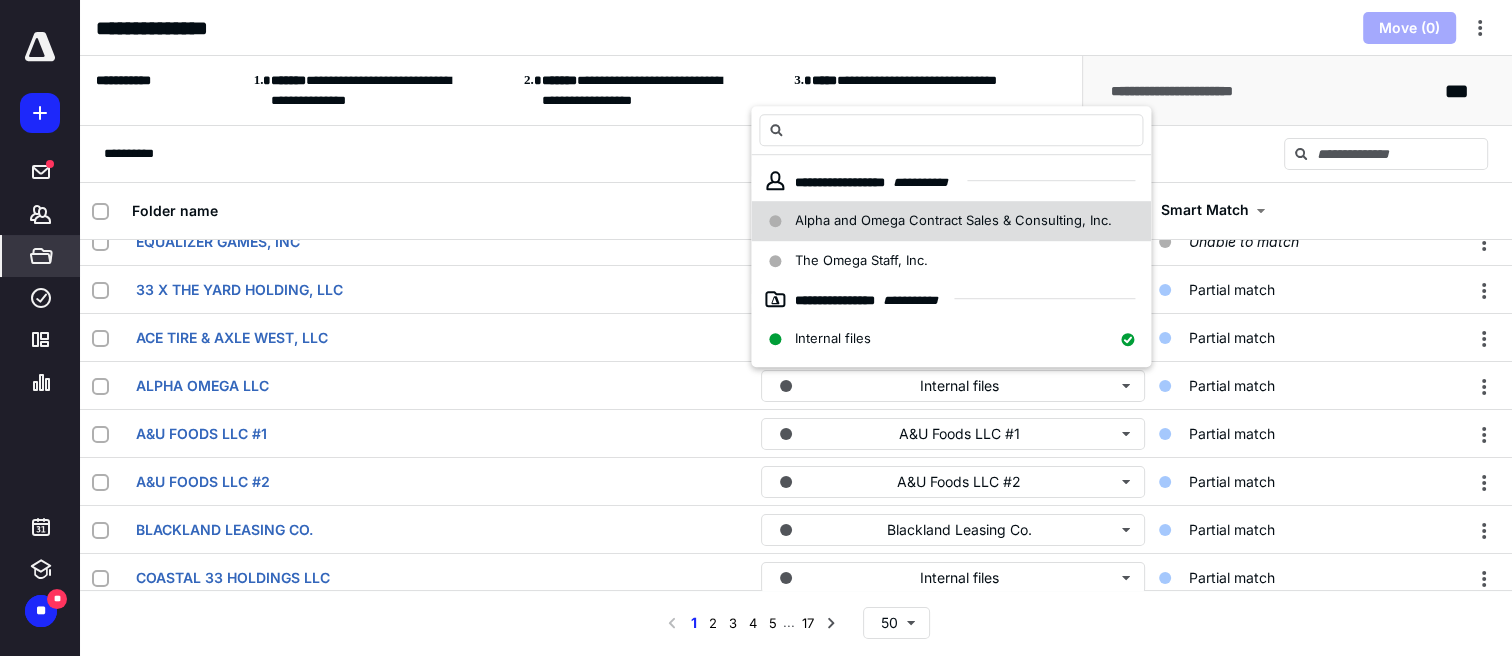 click on "Alpha and Omega Contract Sales & Consulting, Inc." at bounding box center (953, 221) 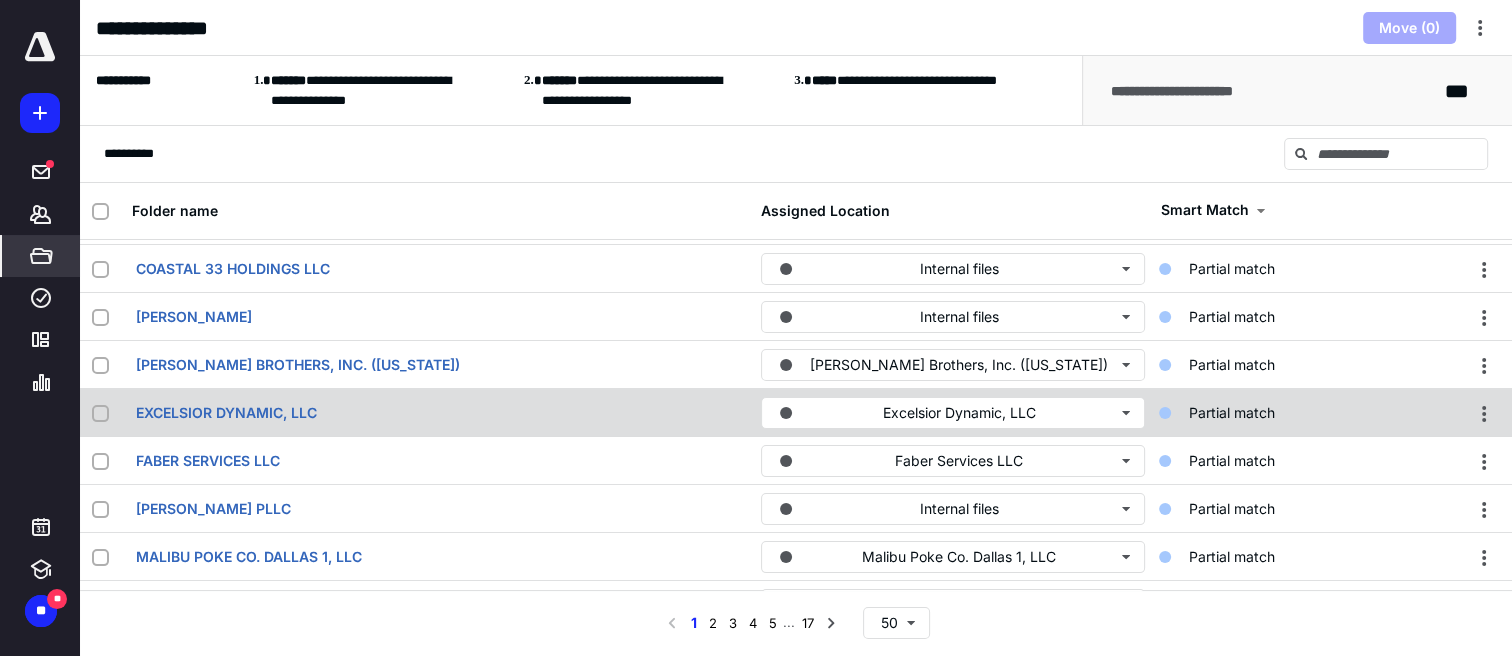 scroll, scrollTop: 333, scrollLeft: 0, axis: vertical 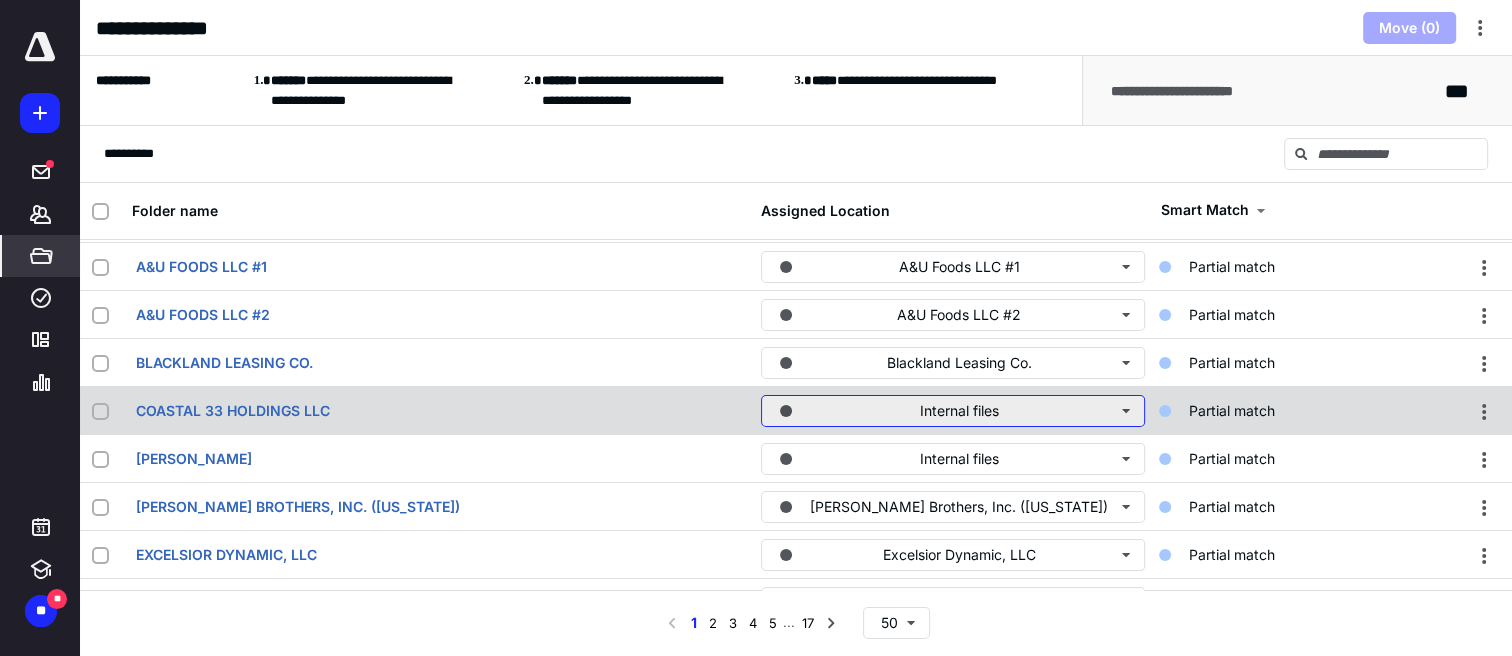 click on "Internal files" at bounding box center (953, 411) 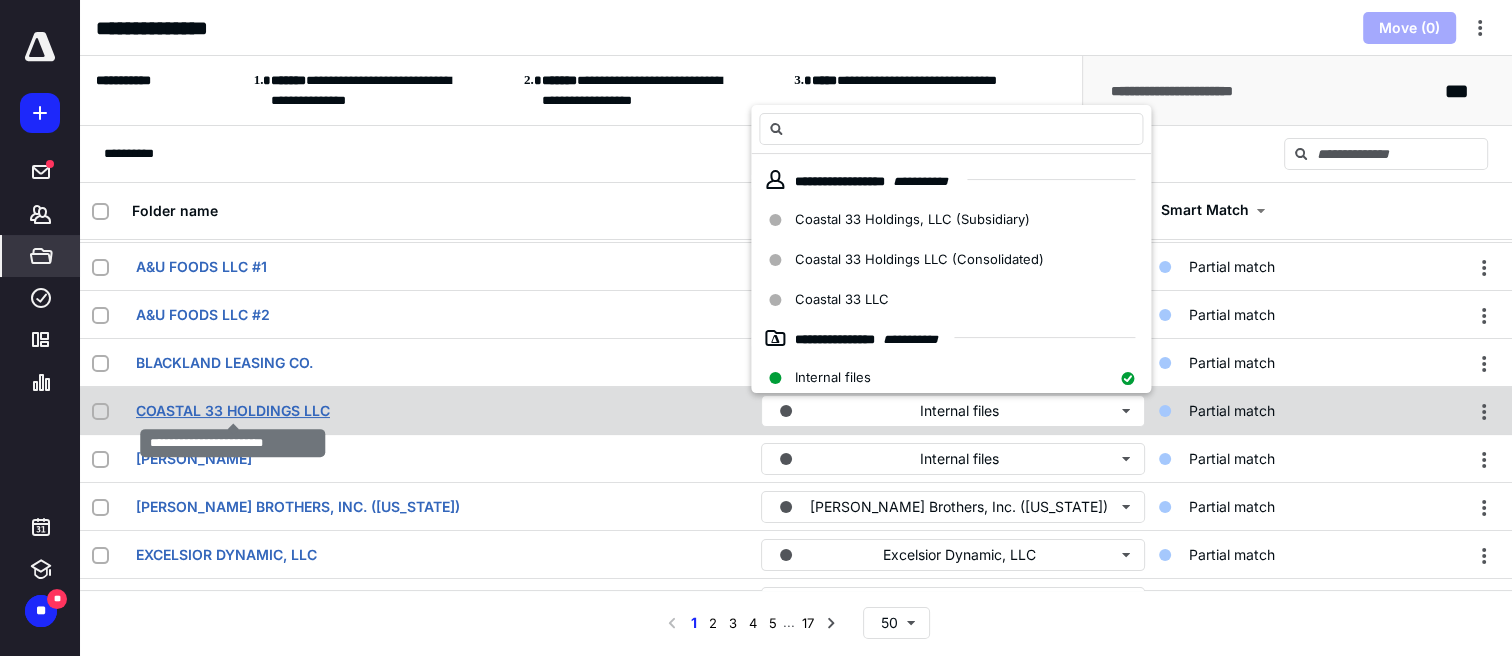 click on "COASTAL 33 HOLDINGS LLC" at bounding box center [233, 411] 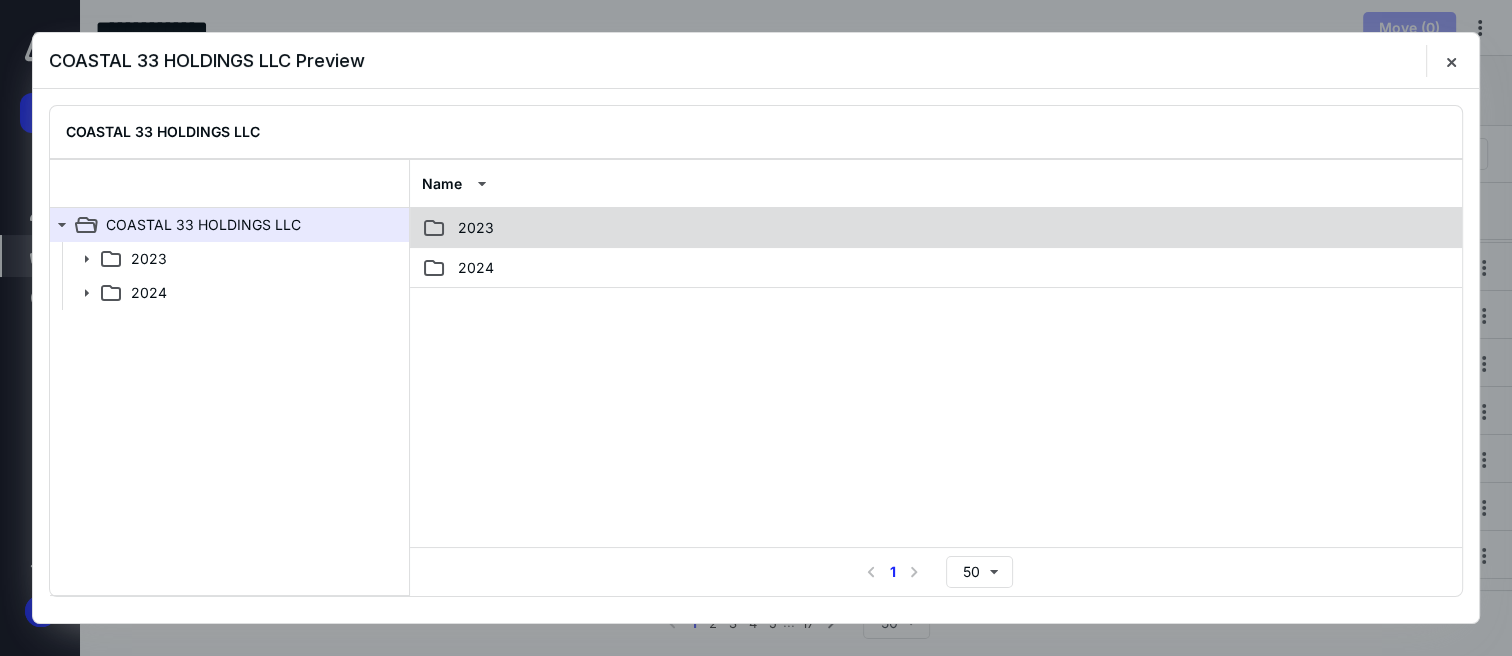 click on "2023" at bounding box center (476, 228) 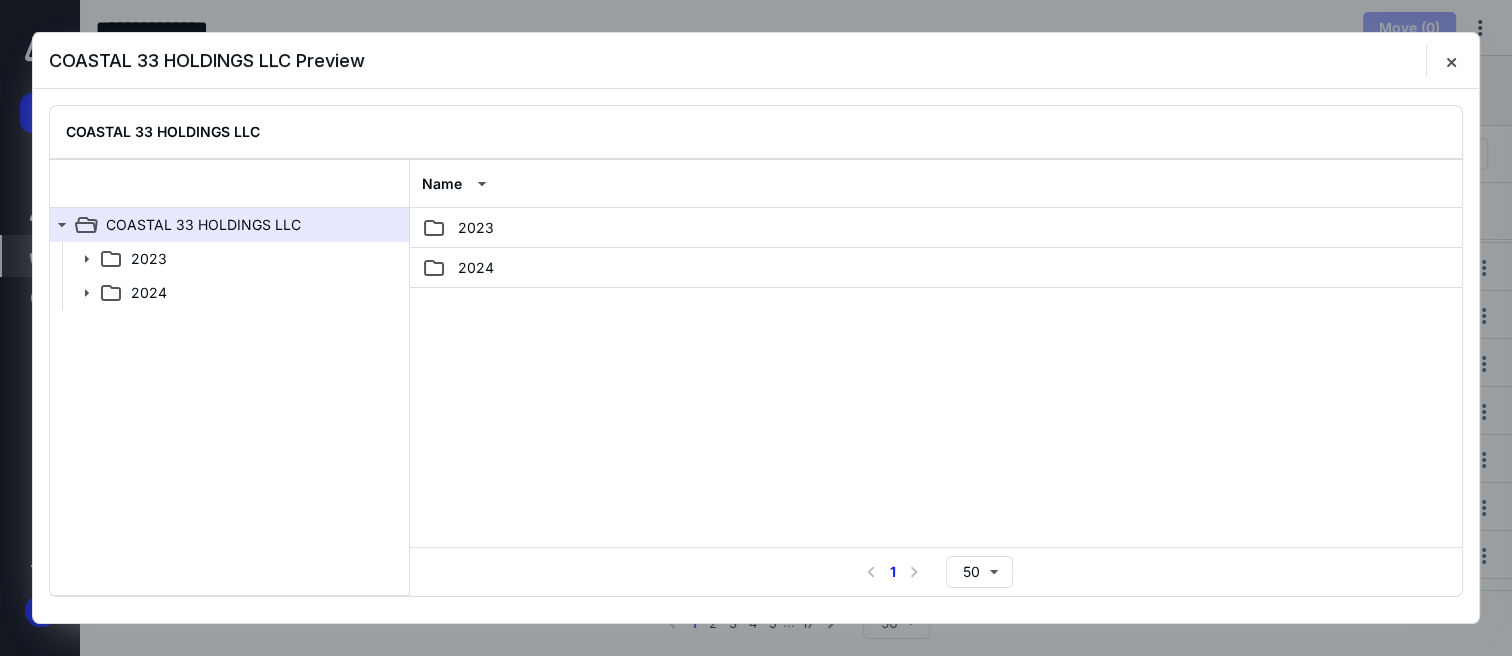 click on "2023" at bounding box center (476, 228) 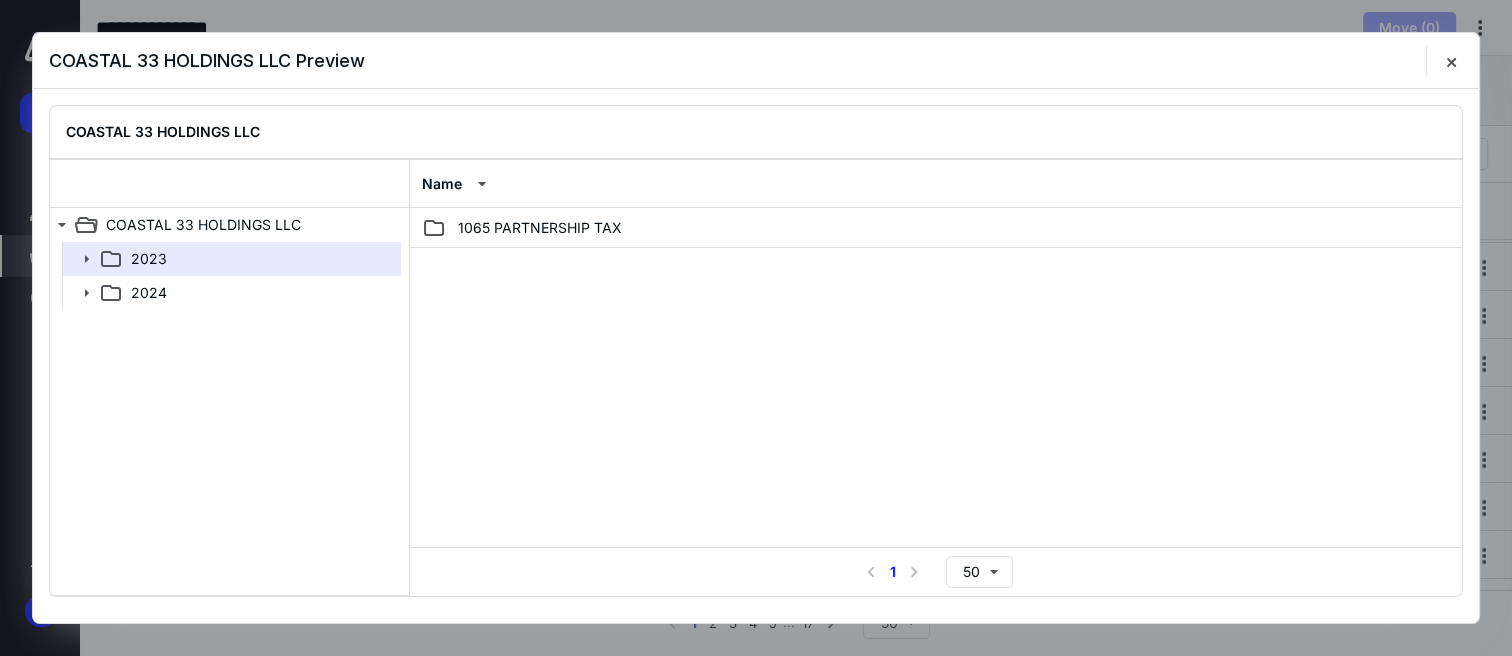 click on "1065 PARTNERSHIP TAX" at bounding box center (540, 228) 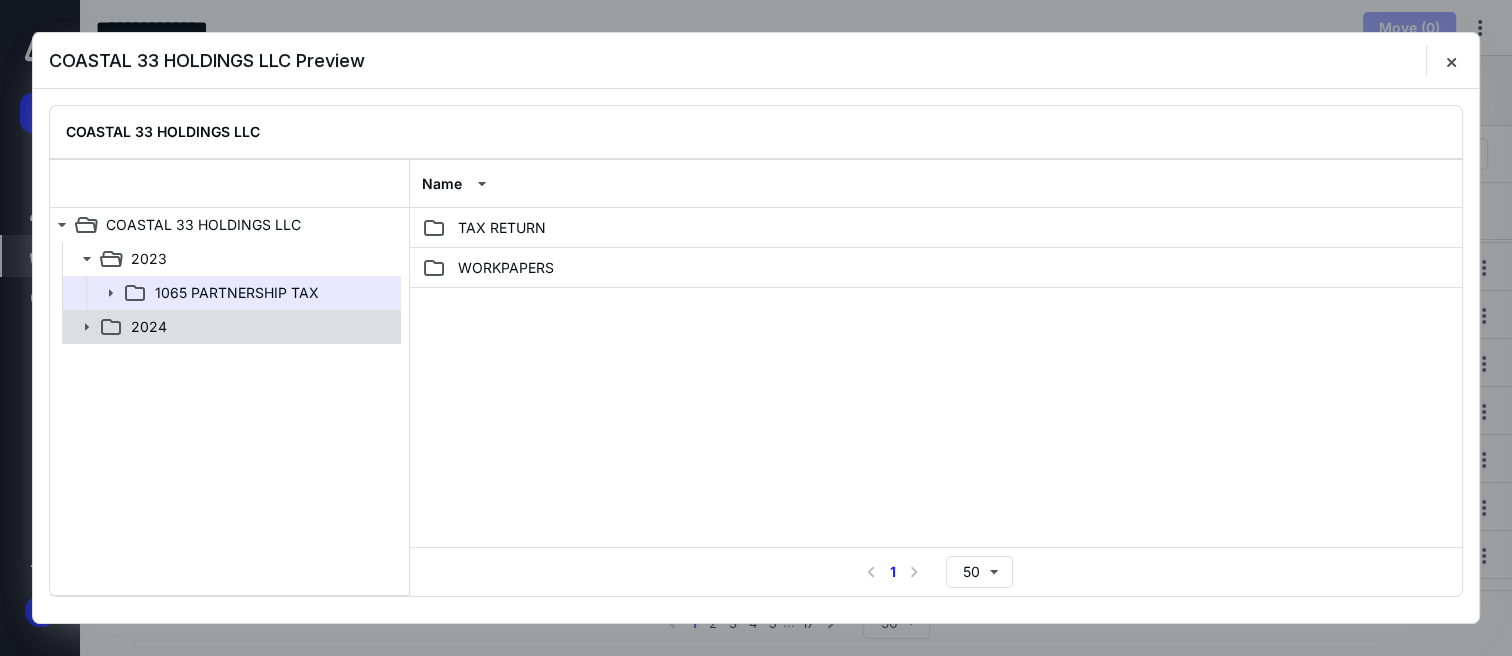 click on "2024" at bounding box center (149, 327) 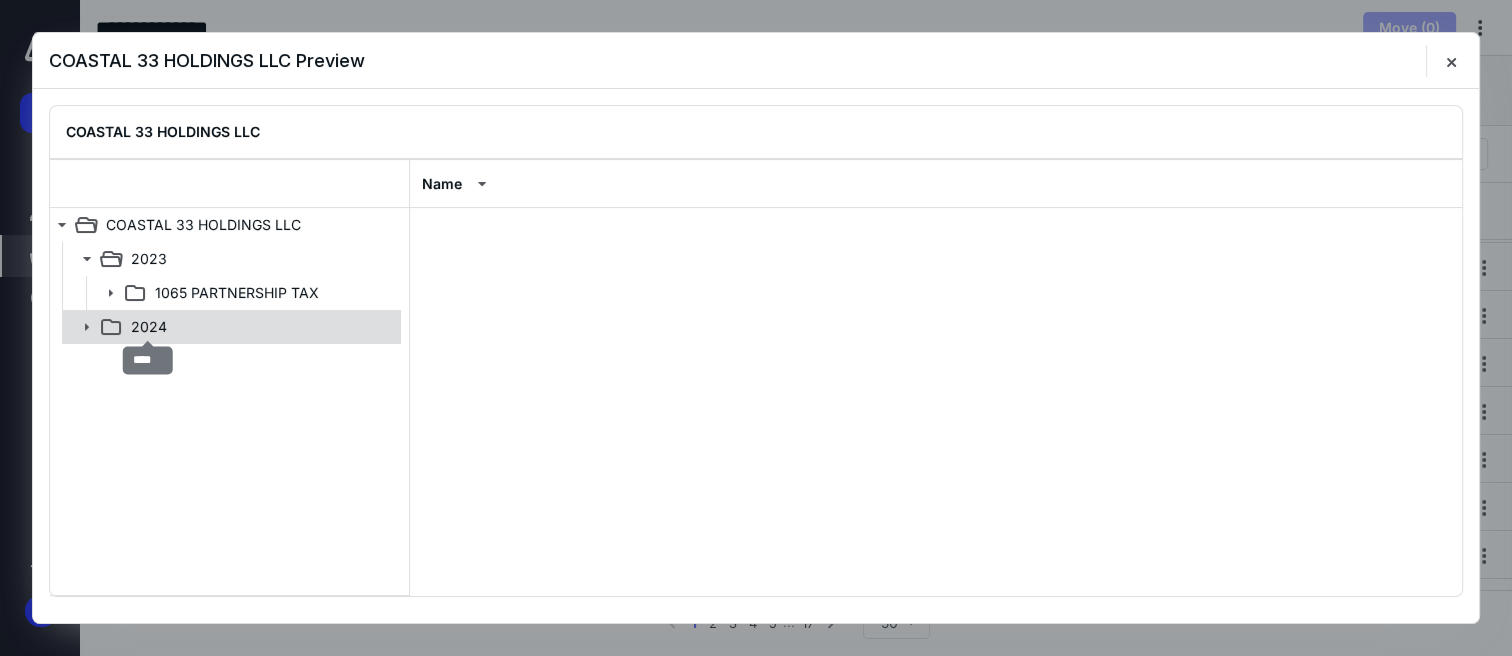click on "2024" at bounding box center [149, 327] 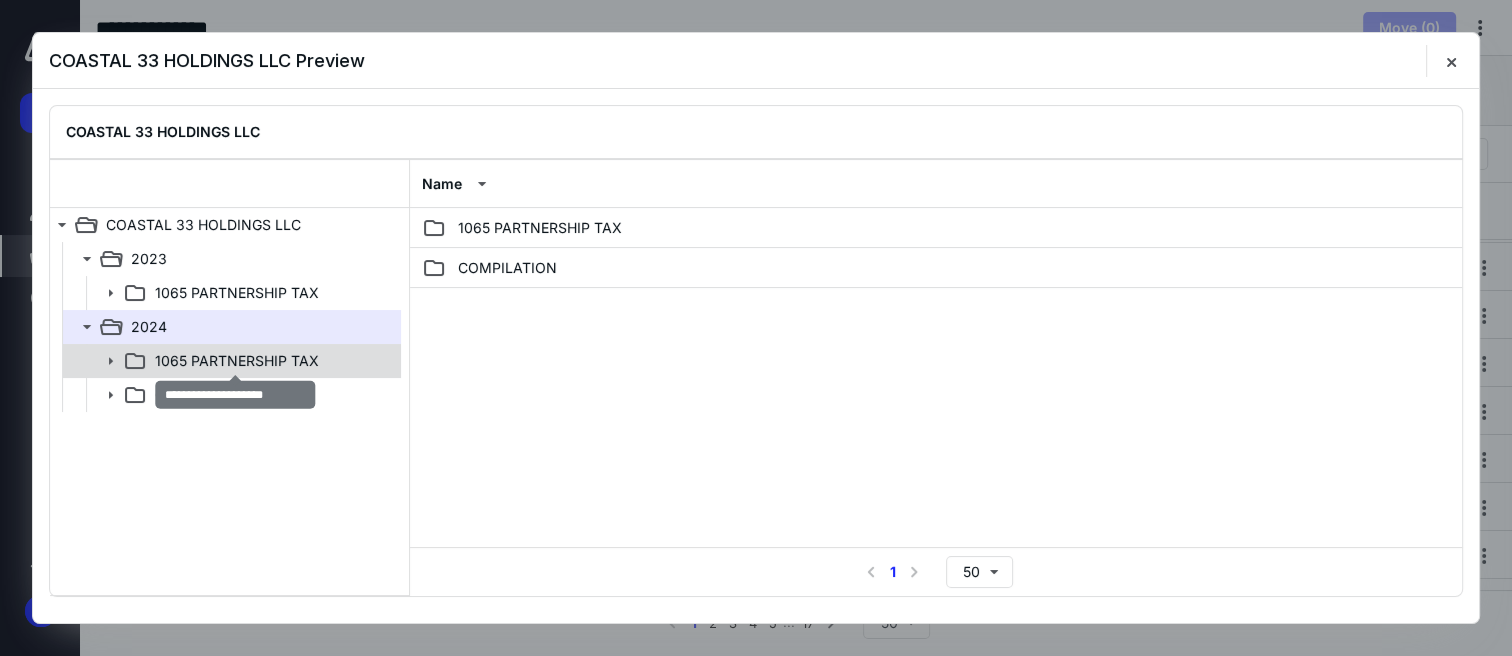 click on "1065 PARTNERSHIP TAX" at bounding box center (237, 361) 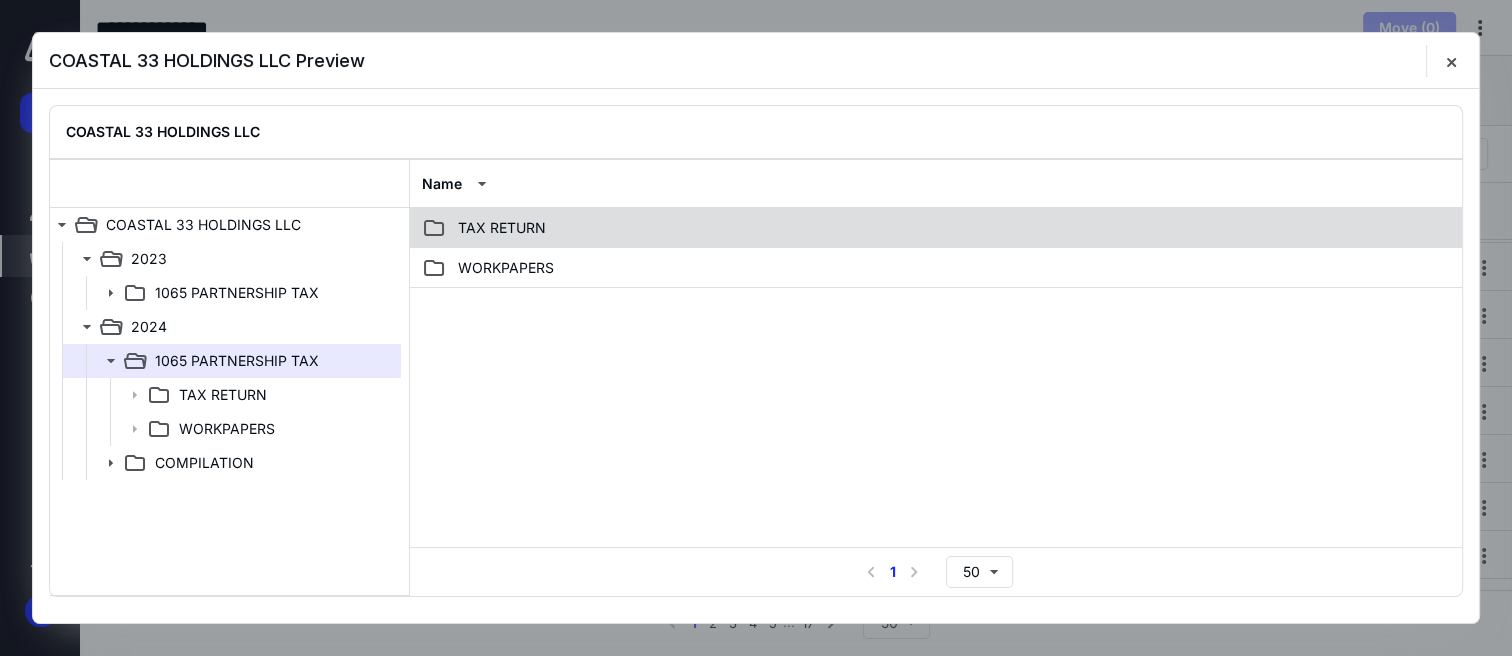click on "TAX RETURN" at bounding box center (502, 228) 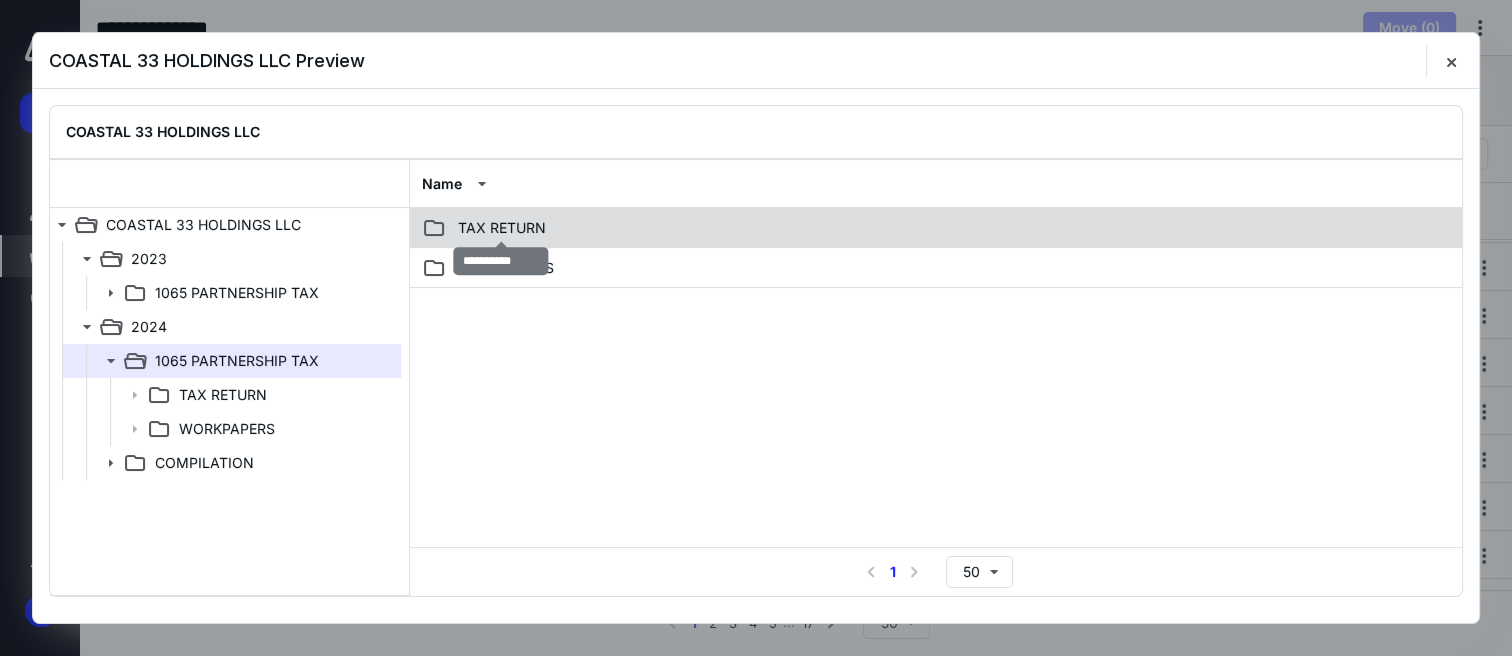 click on "TAX RETURN" at bounding box center [502, 228] 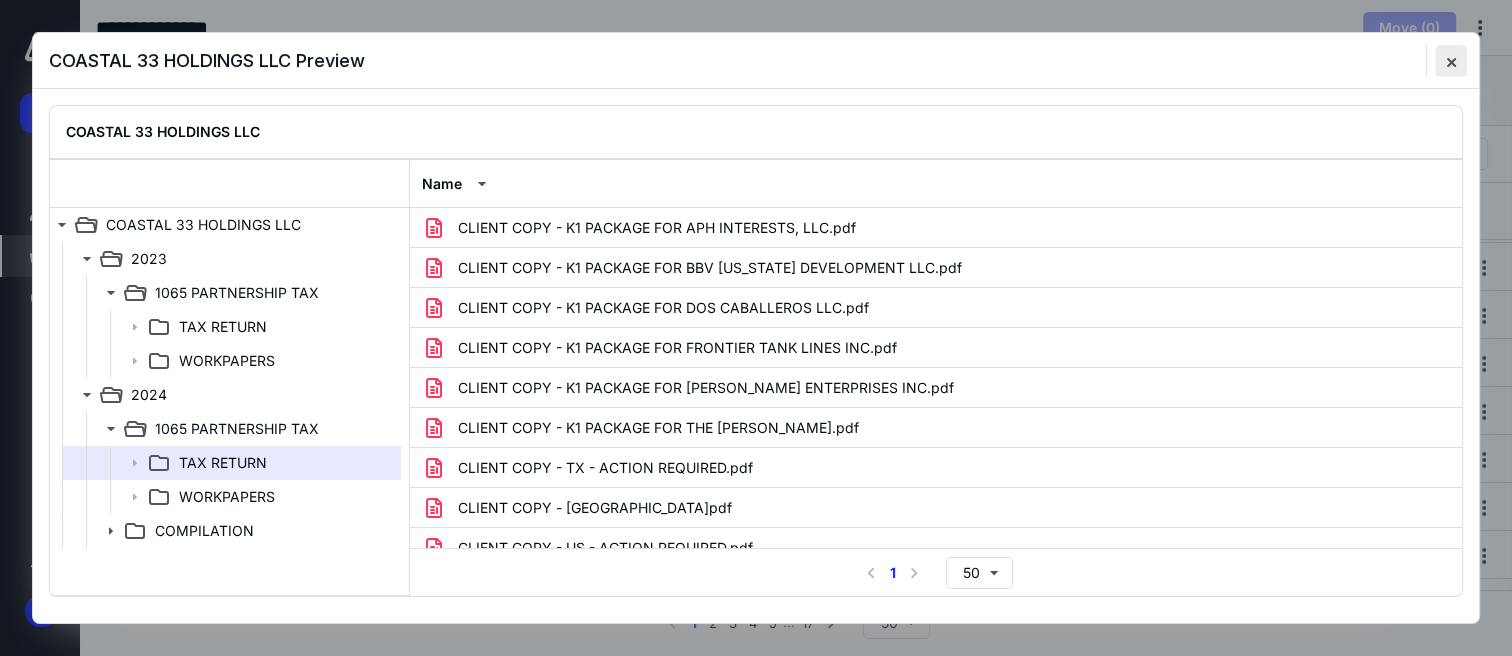 click at bounding box center [1451, 61] 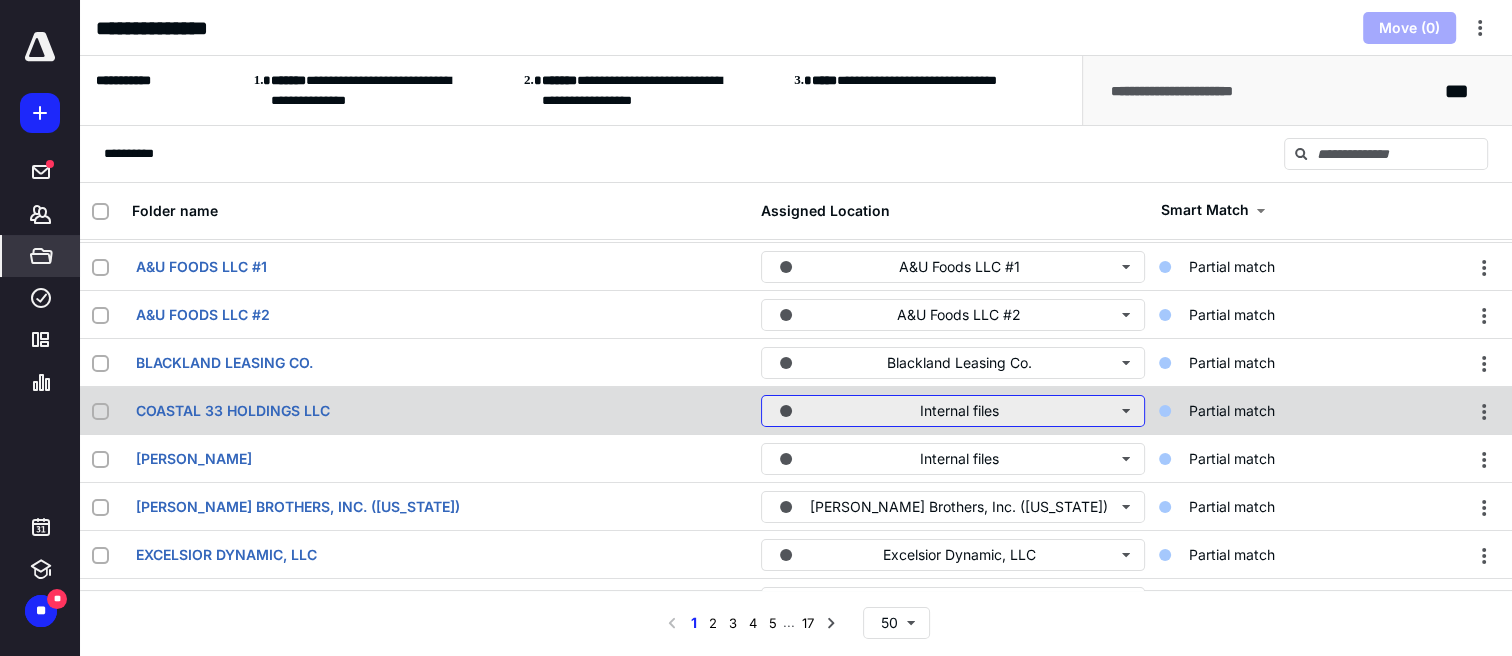 click on "Internal files" at bounding box center [953, 411] 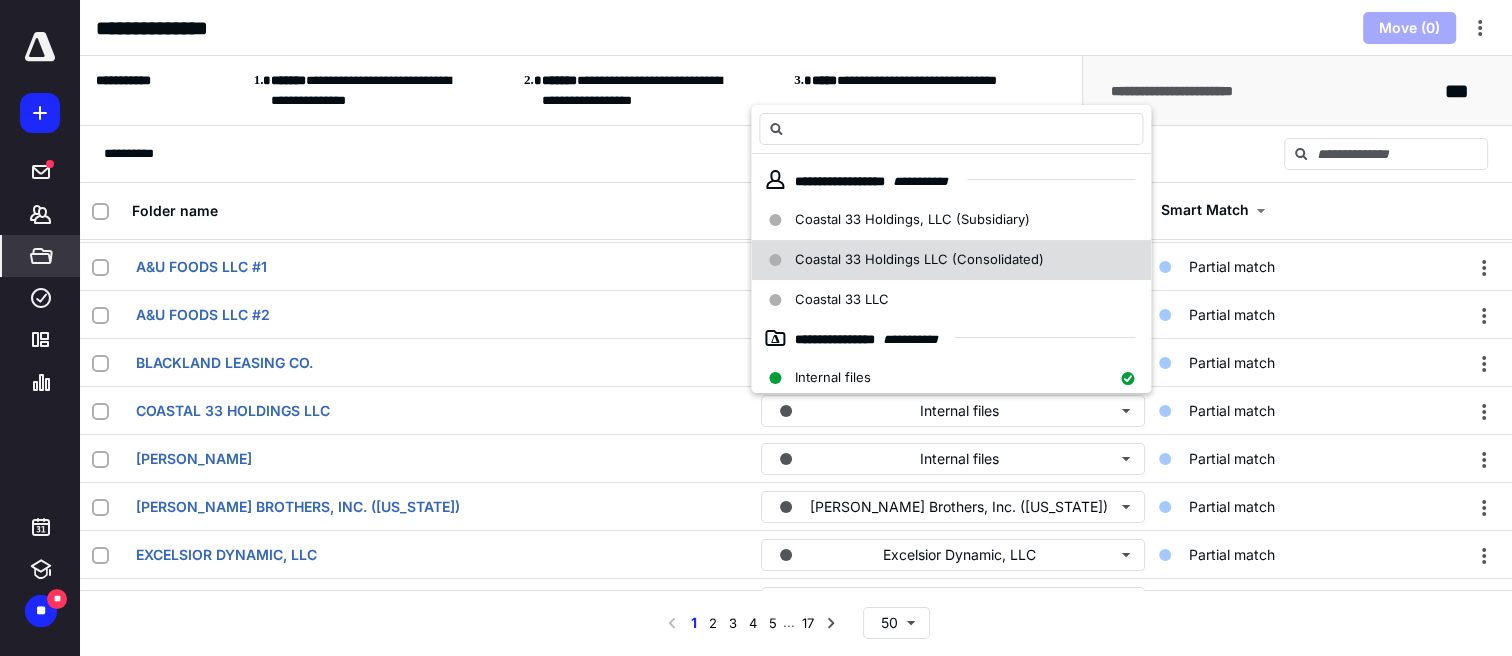click on "Coastal 33 Holdings LLC (Consolidated)" at bounding box center [919, 259] 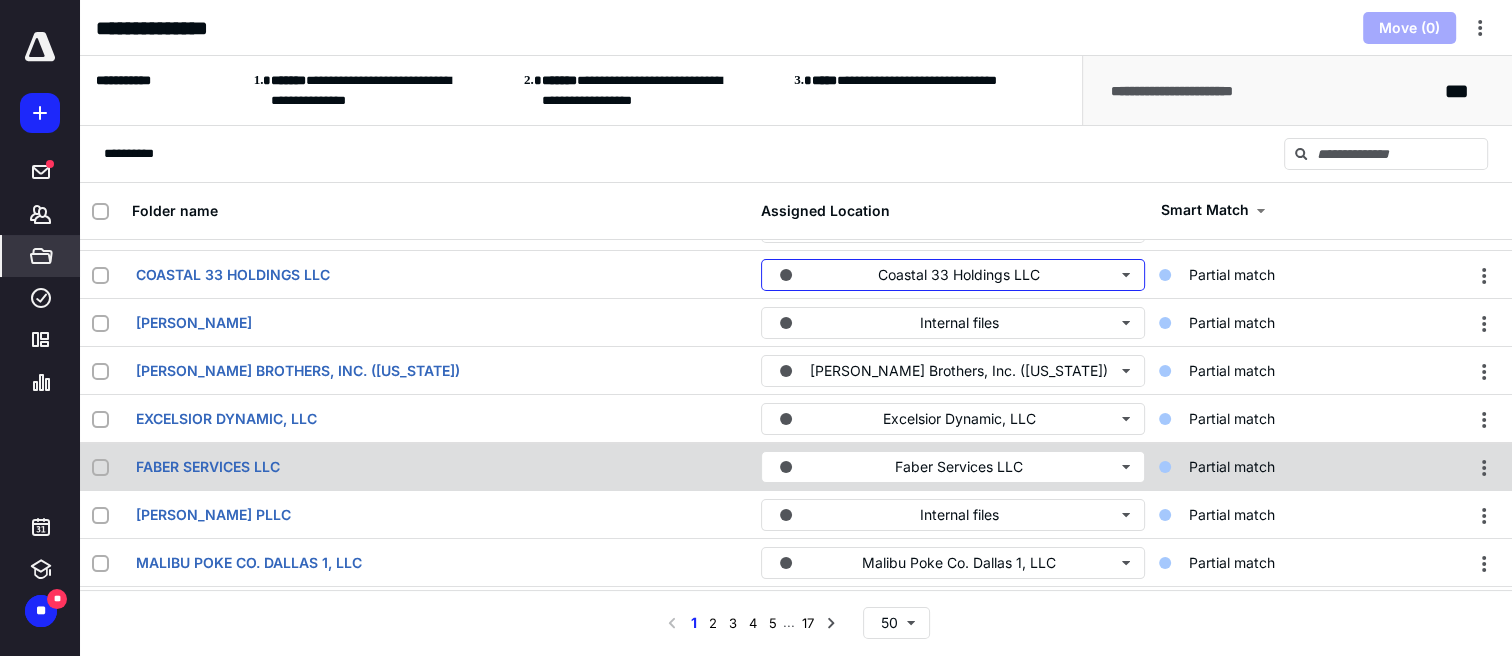 scroll, scrollTop: 500, scrollLeft: 0, axis: vertical 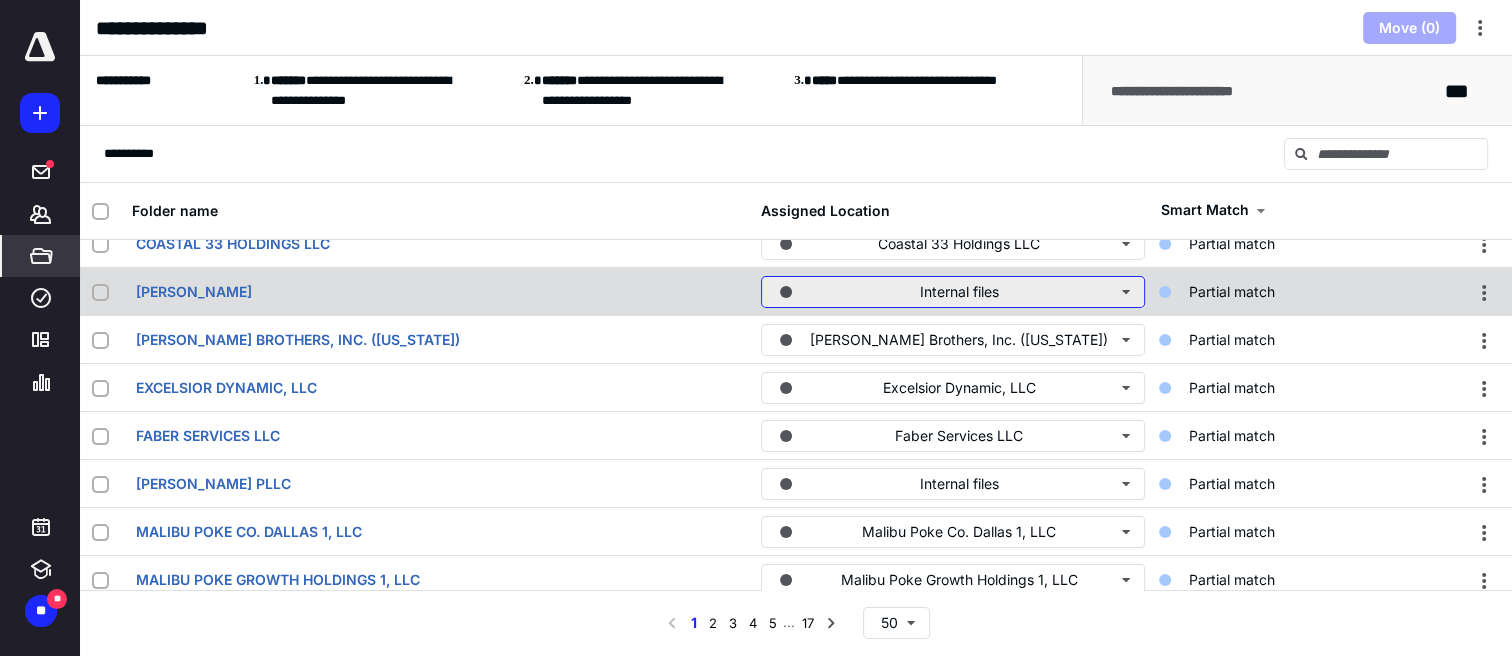 click on "Internal files" at bounding box center (953, 292) 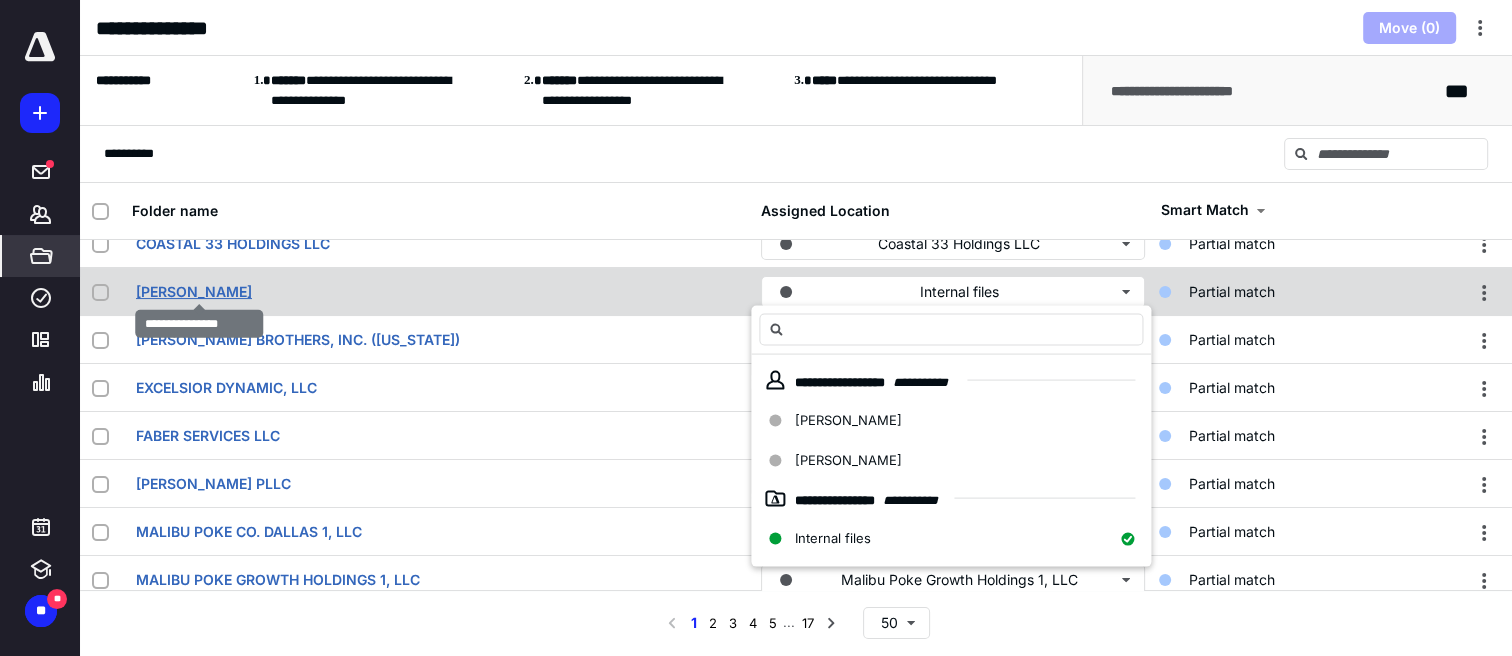click on "[PERSON_NAME]" at bounding box center [194, 292] 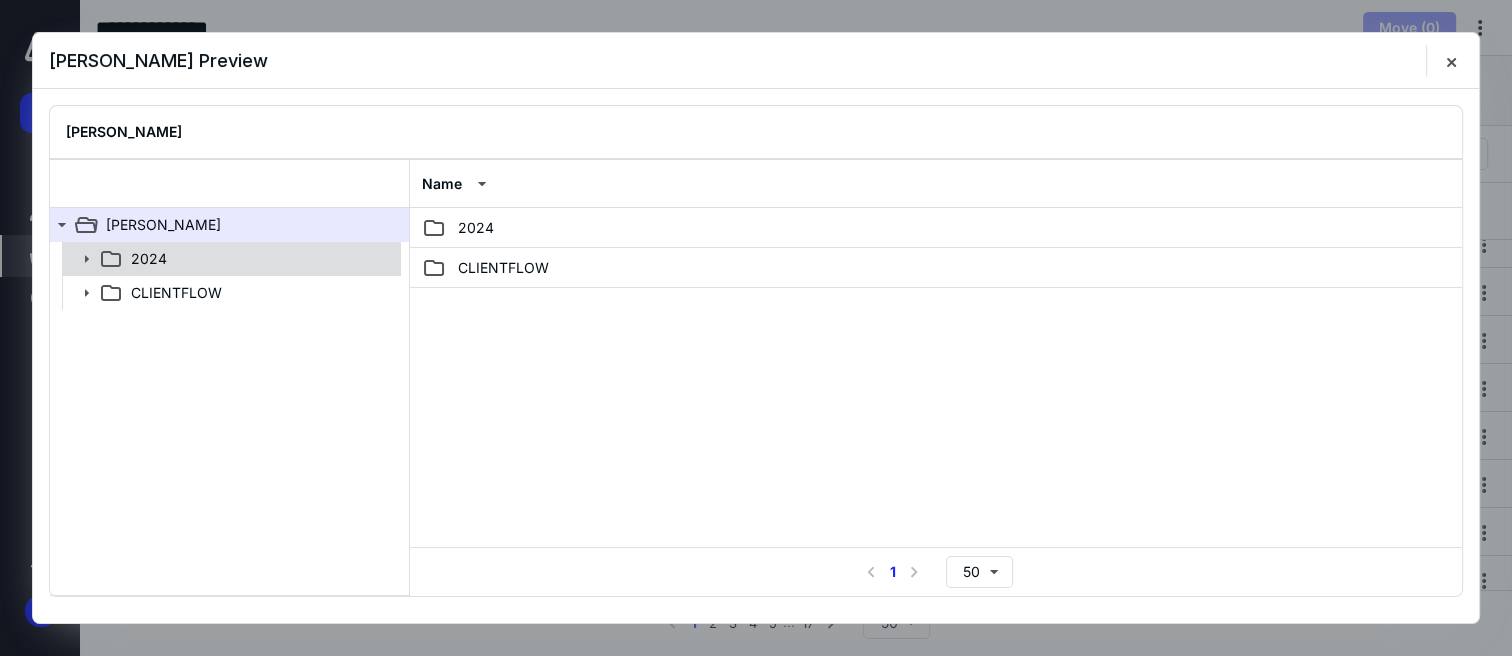 click on "2024" at bounding box center [149, 259] 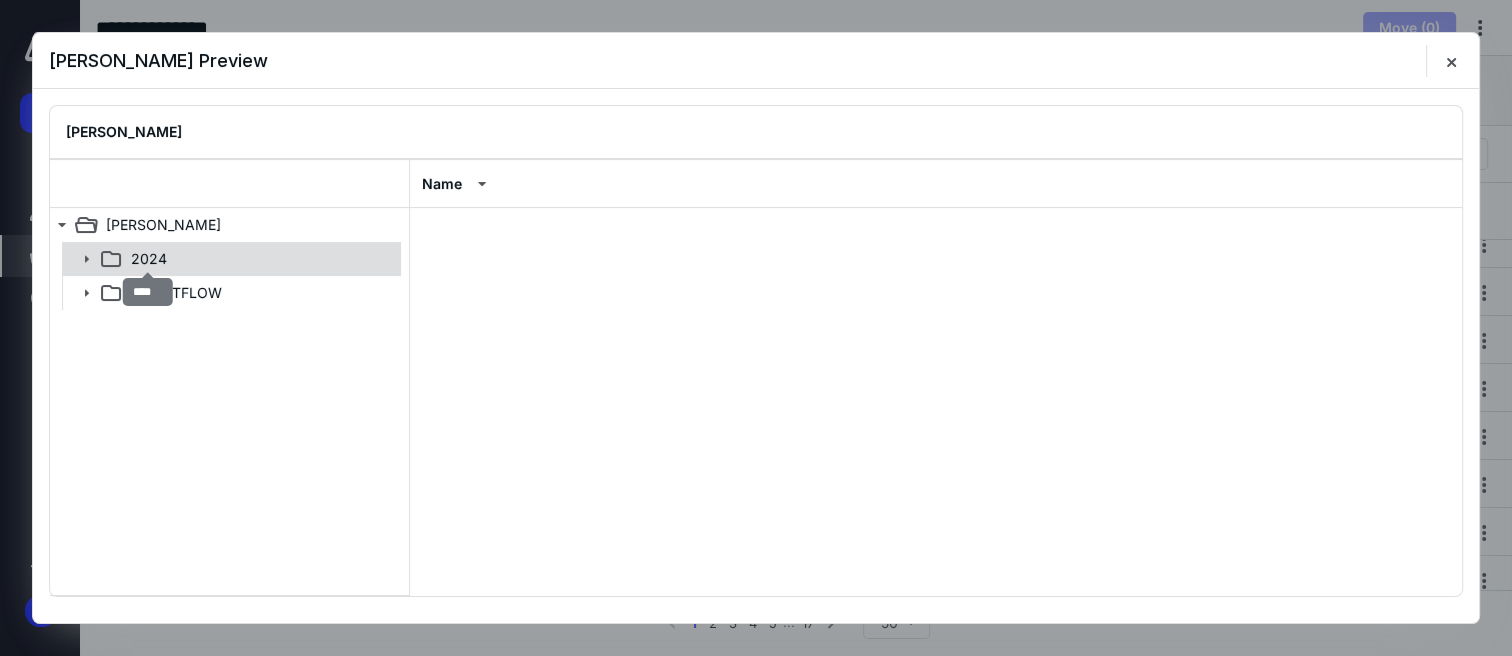 click on "2024" at bounding box center (149, 259) 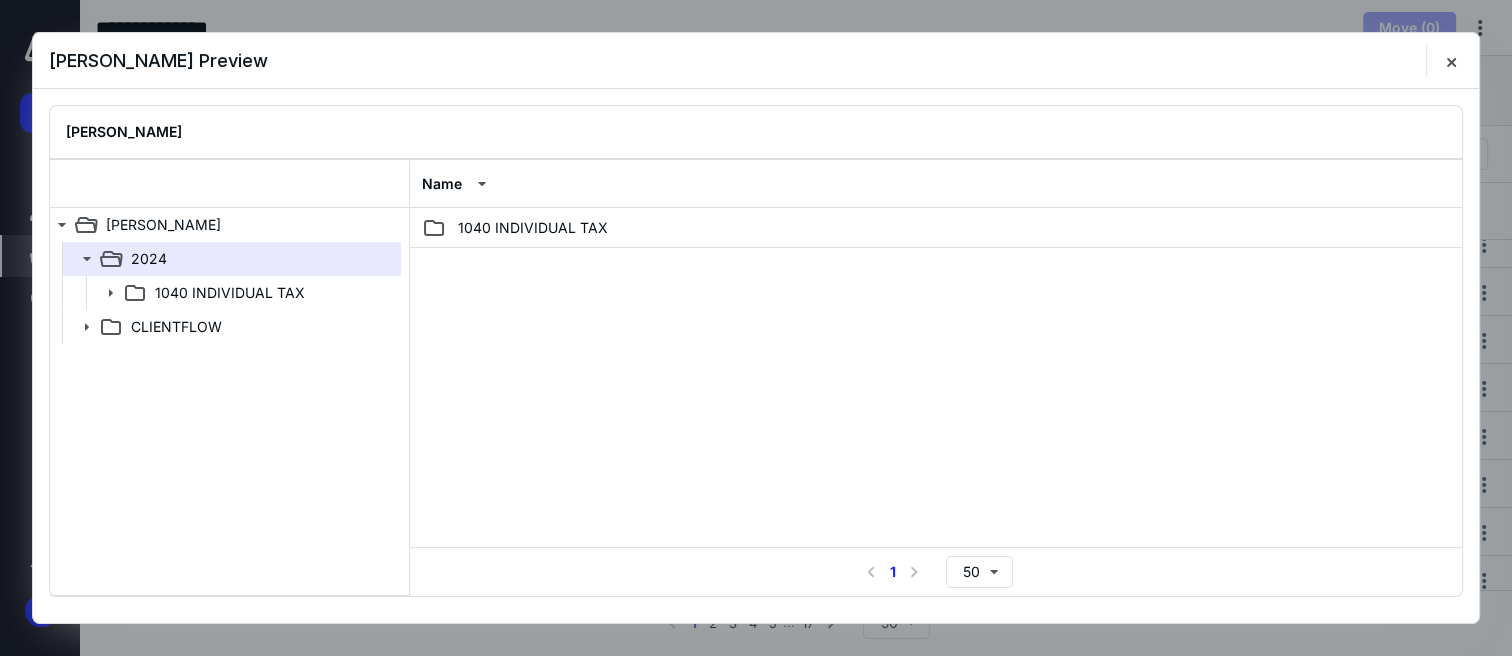 click on "[PERSON_NAME] Preview" at bounding box center [756, 61] 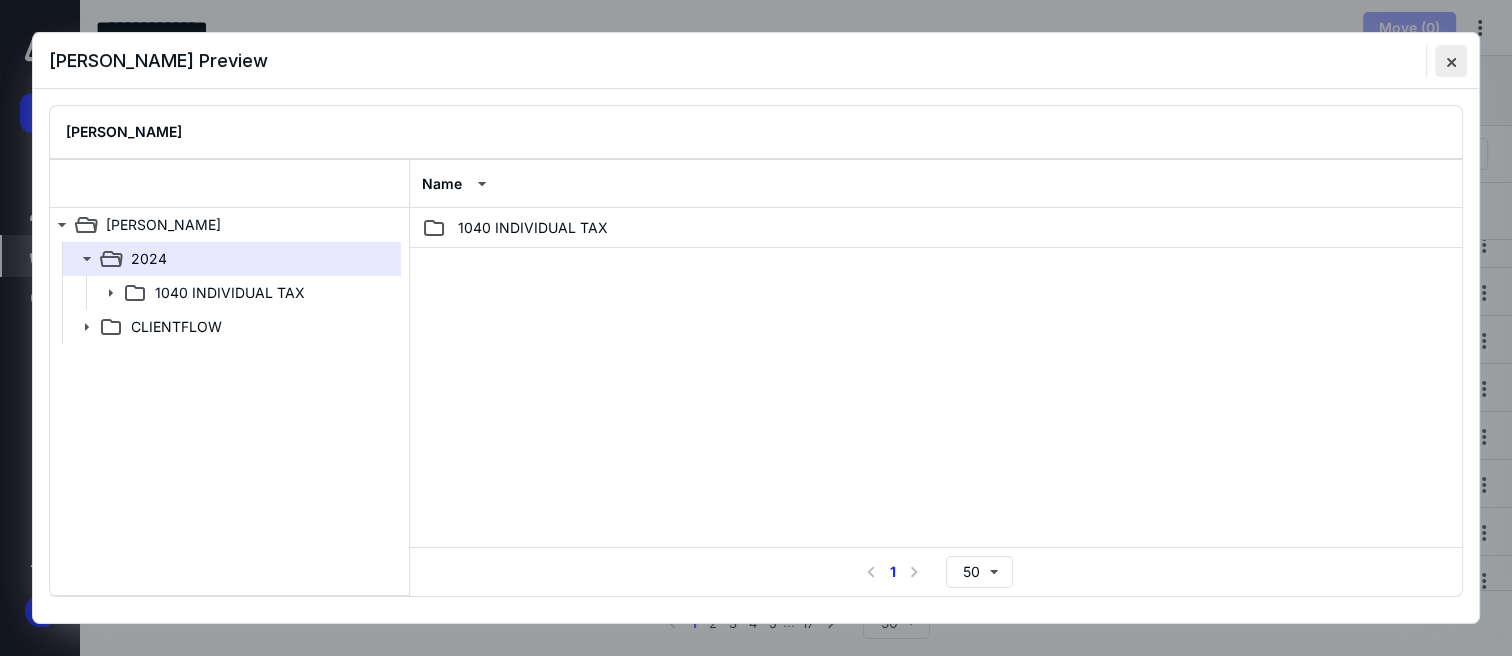 click at bounding box center (1451, 61) 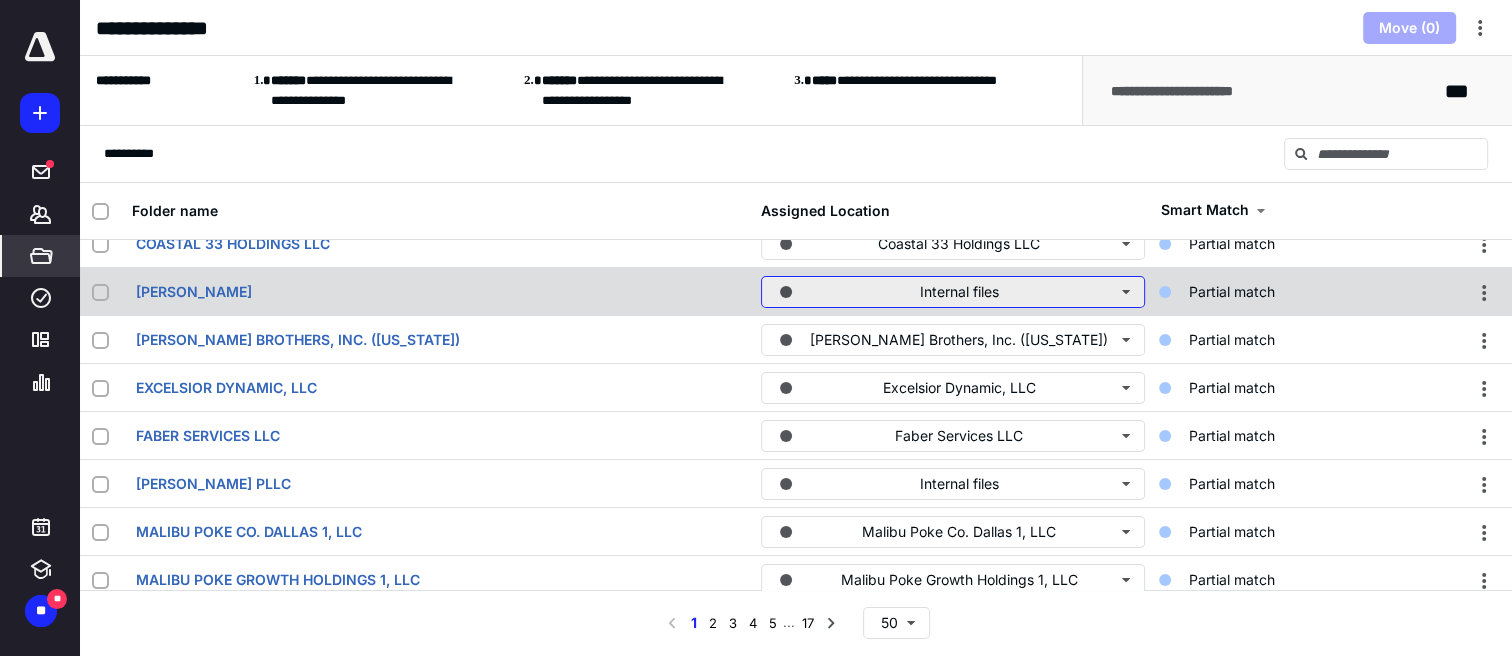 click on "Internal files" at bounding box center [953, 292] 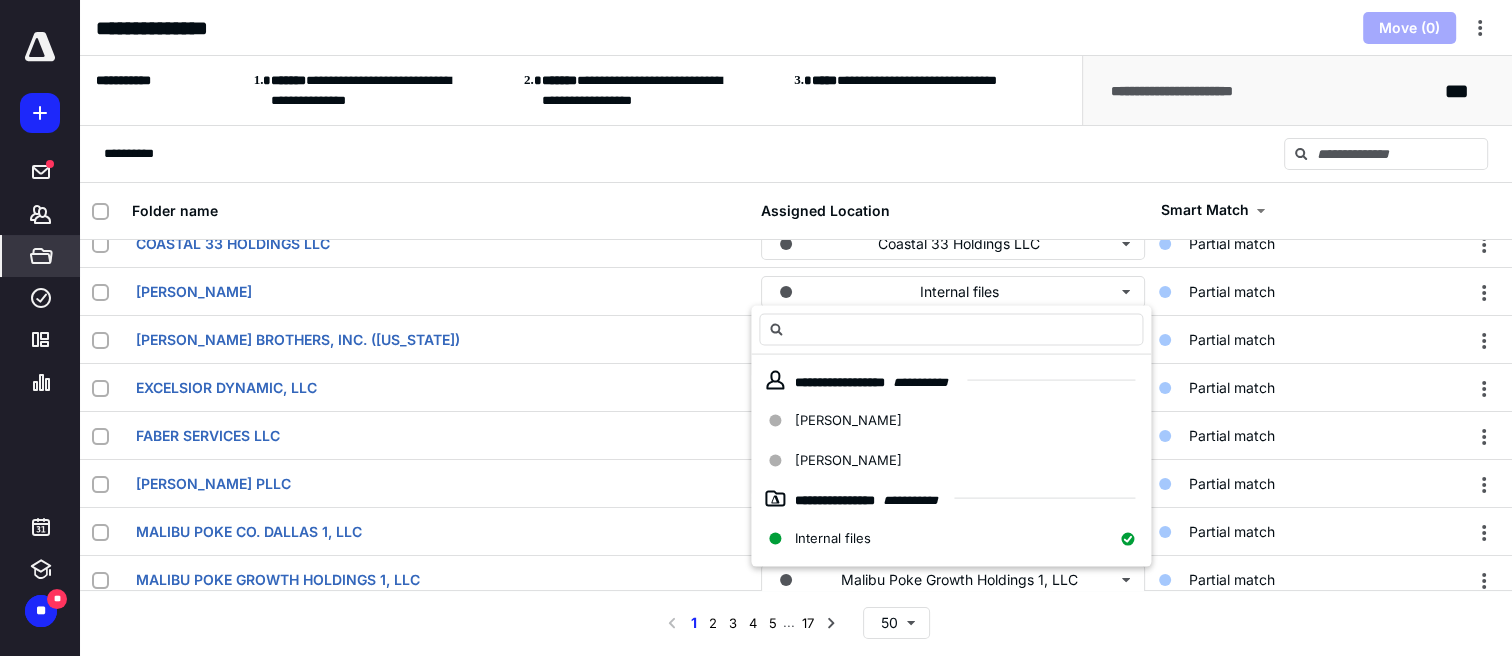 click on "**********" at bounding box center [1297, 90] 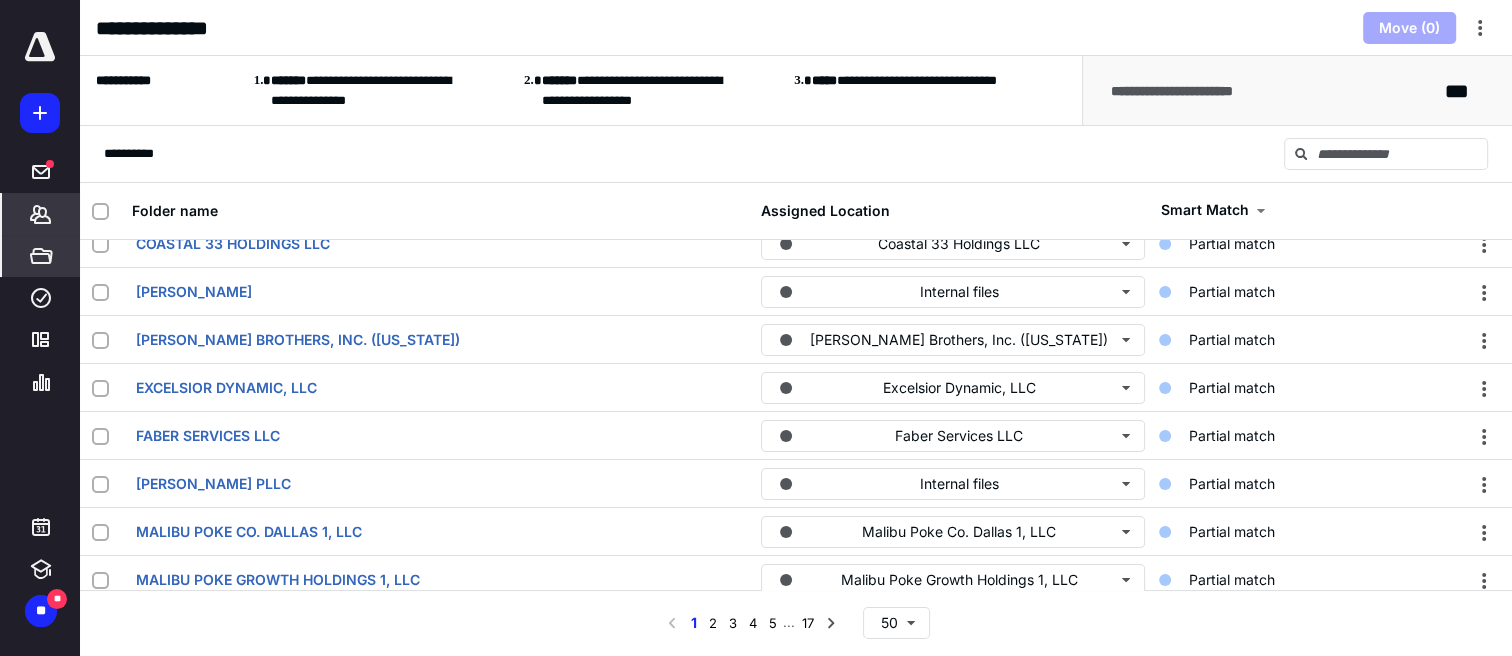click 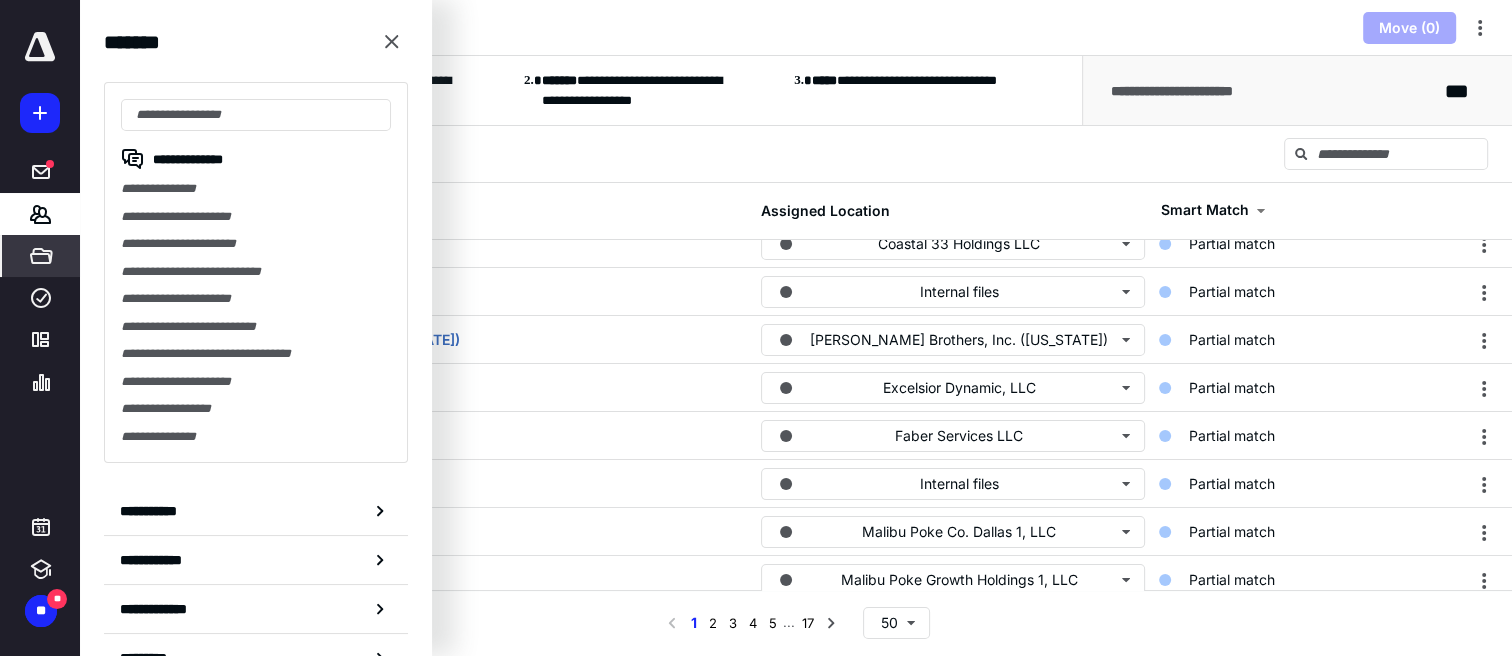 click on "**********" at bounding box center [256, 511] 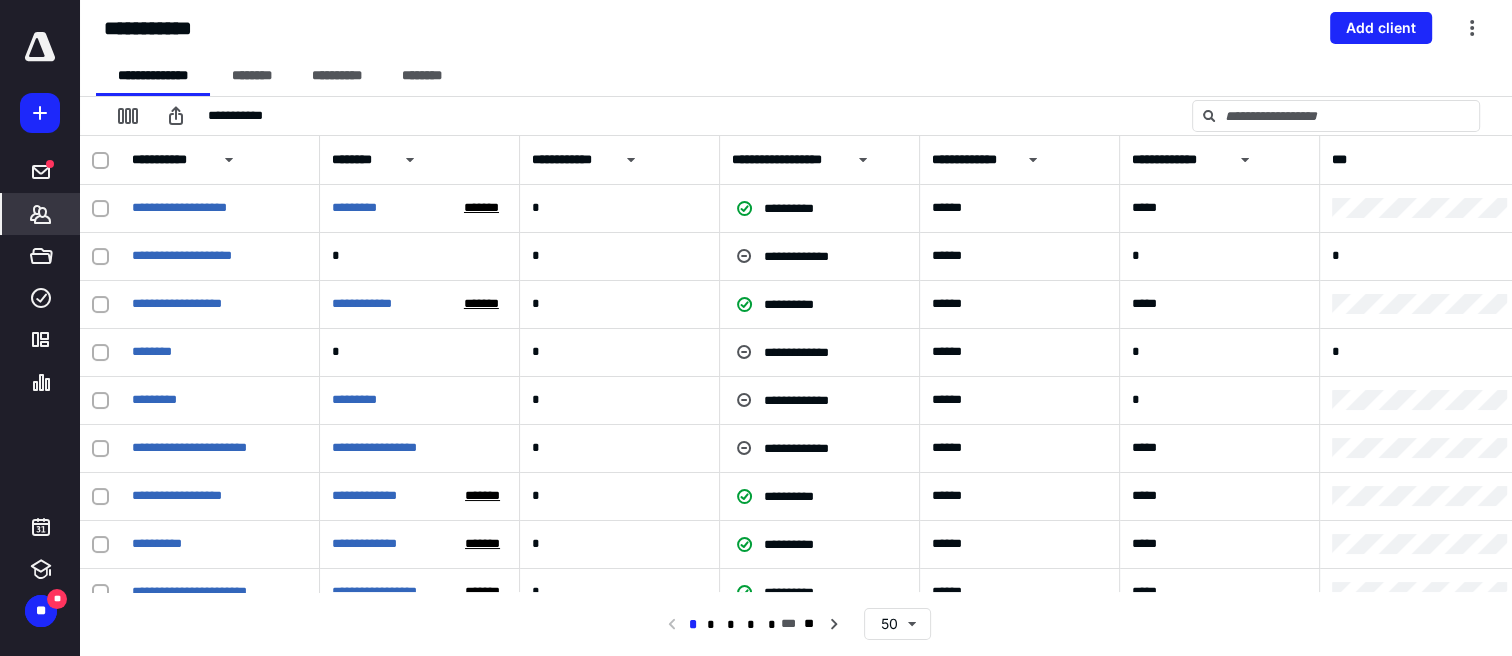 click on "*******" at bounding box center [41, 214] 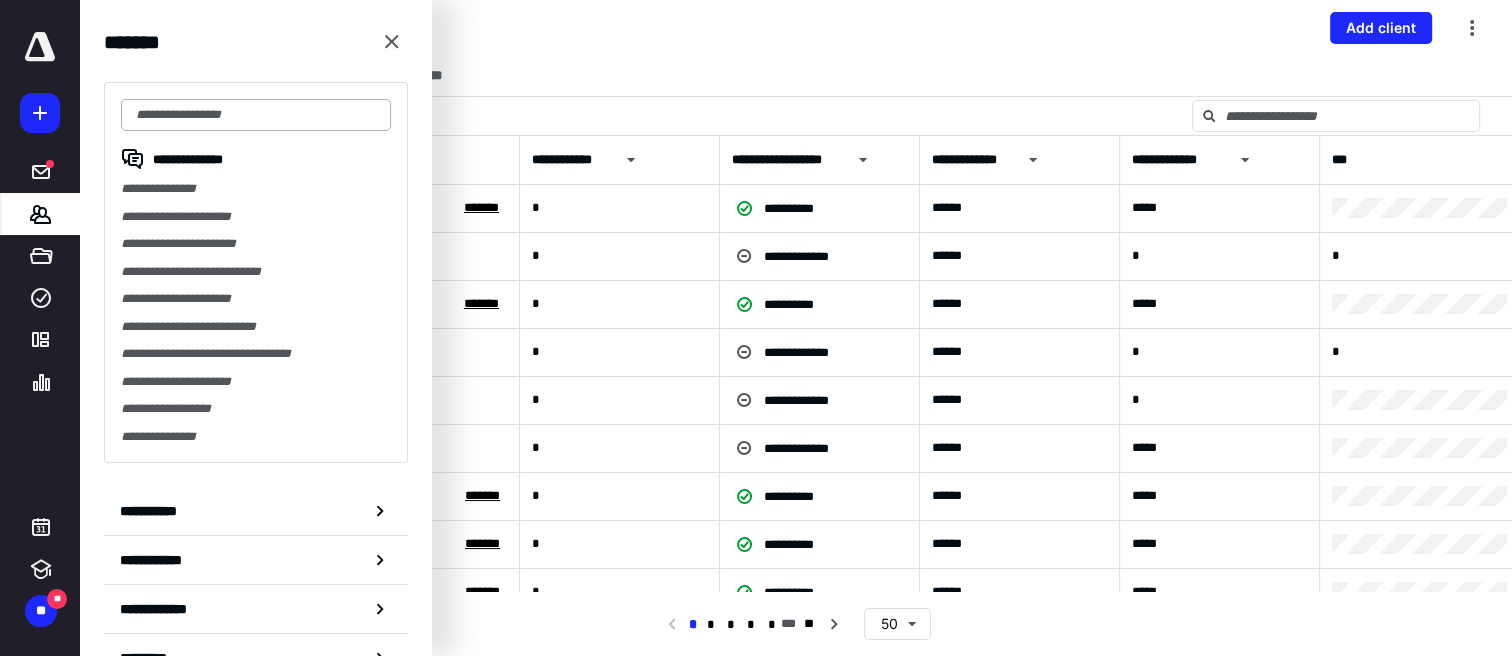 click at bounding box center [256, 115] 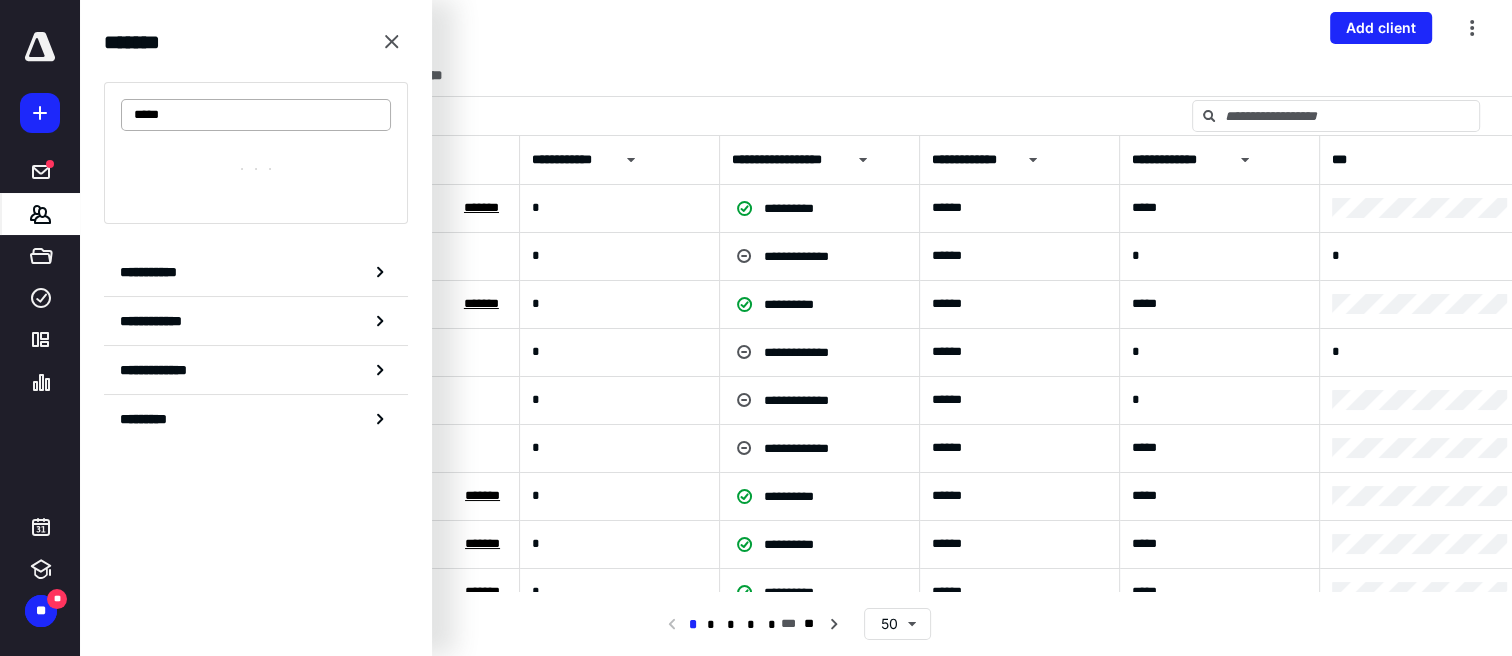 type on "*****" 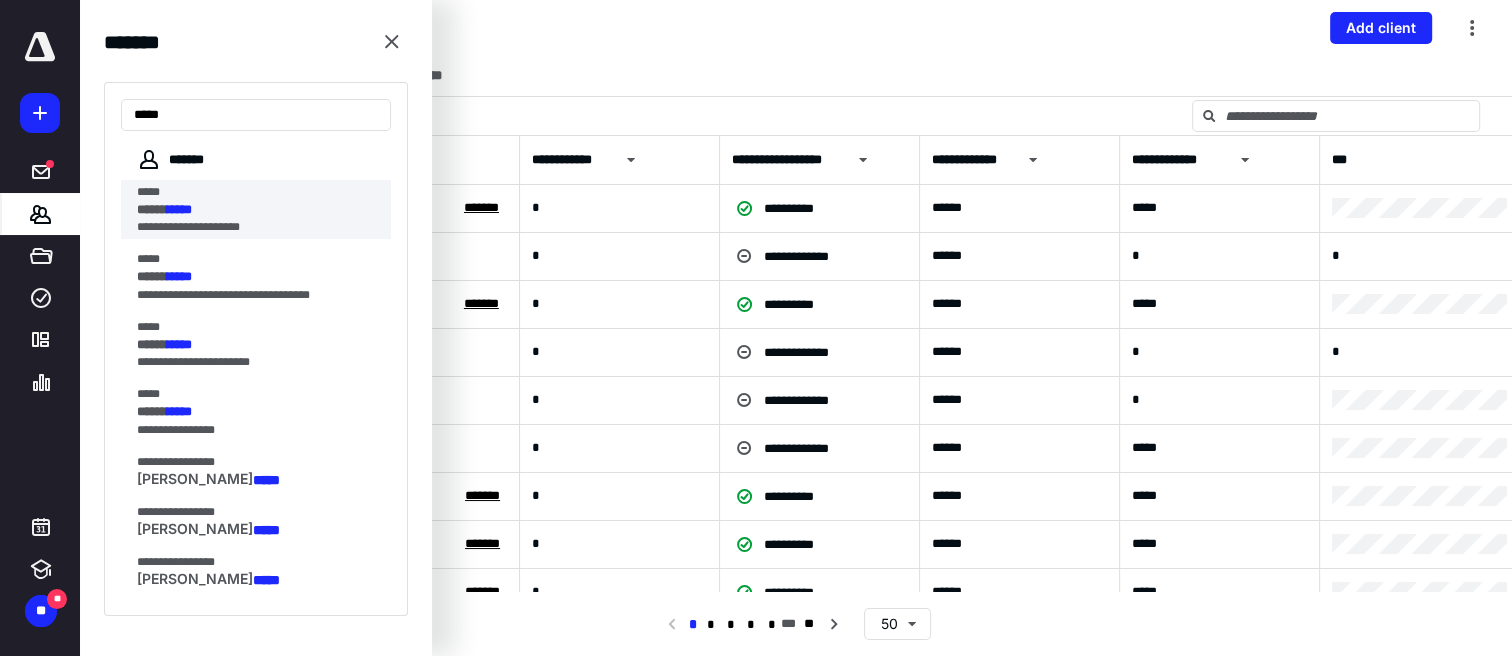 scroll, scrollTop: 0, scrollLeft: 0, axis: both 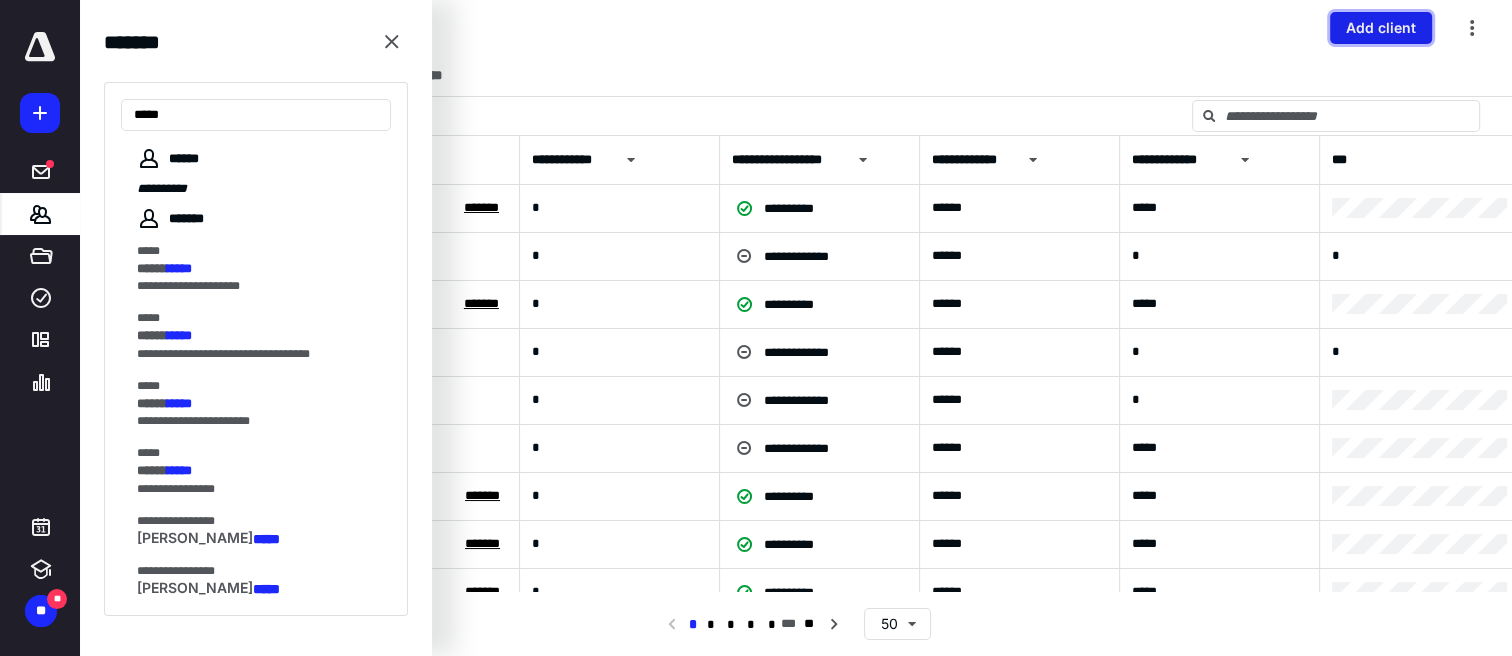 click on "Add client" at bounding box center [1381, 28] 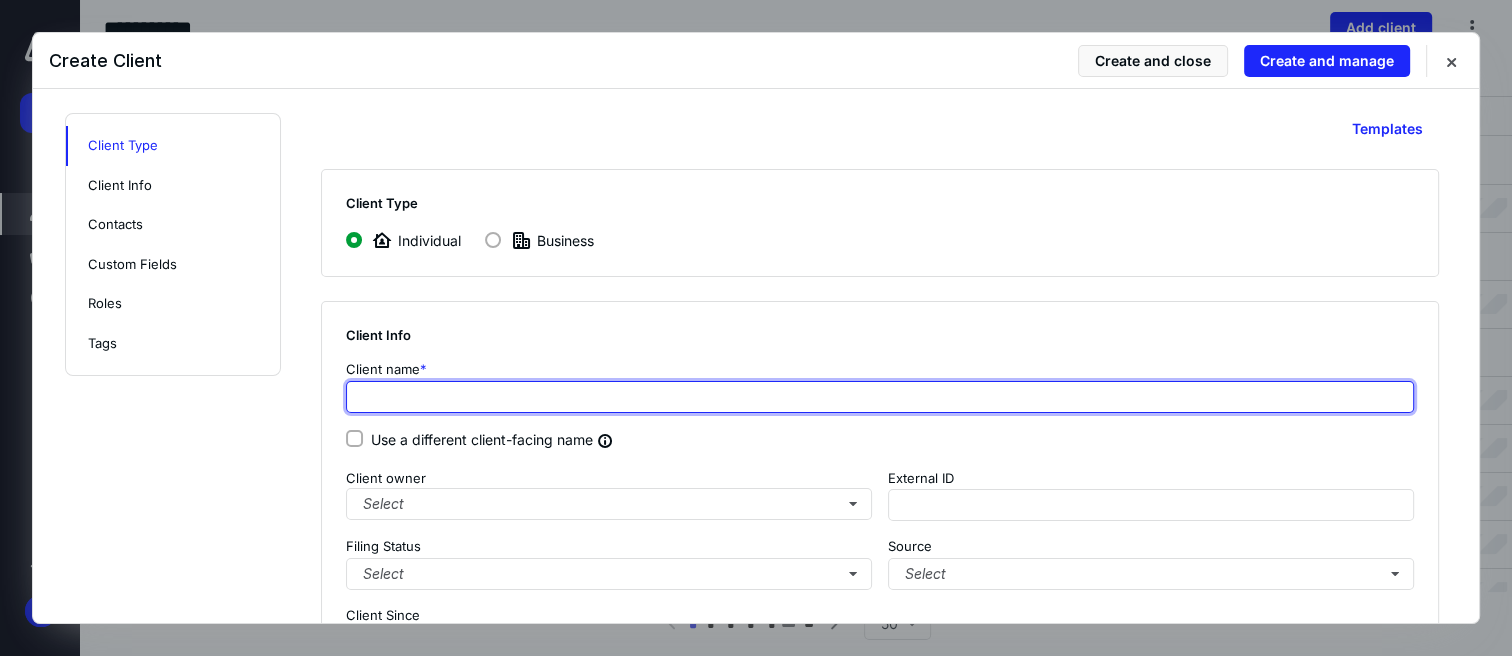 click at bounding box center (880, 397) 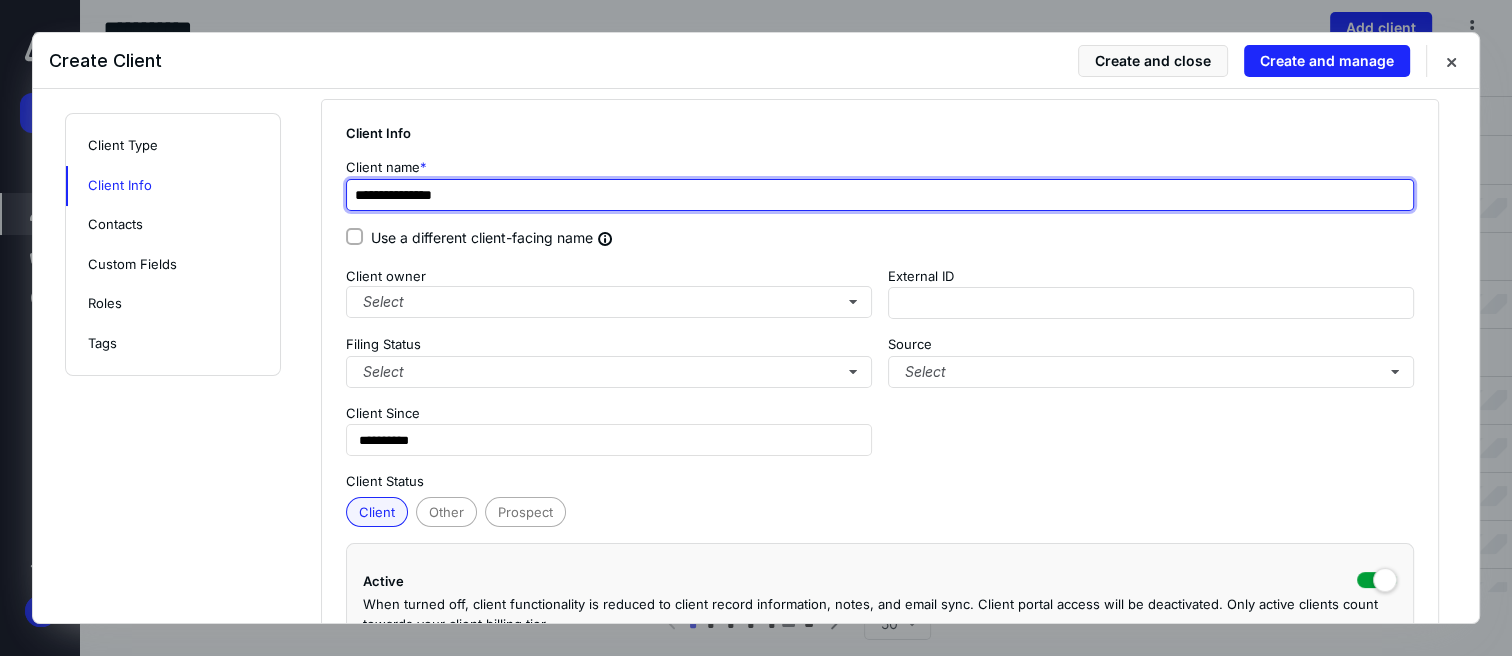 scroll, scrollTop: 166, scrollLeft: 0, axis: vertical 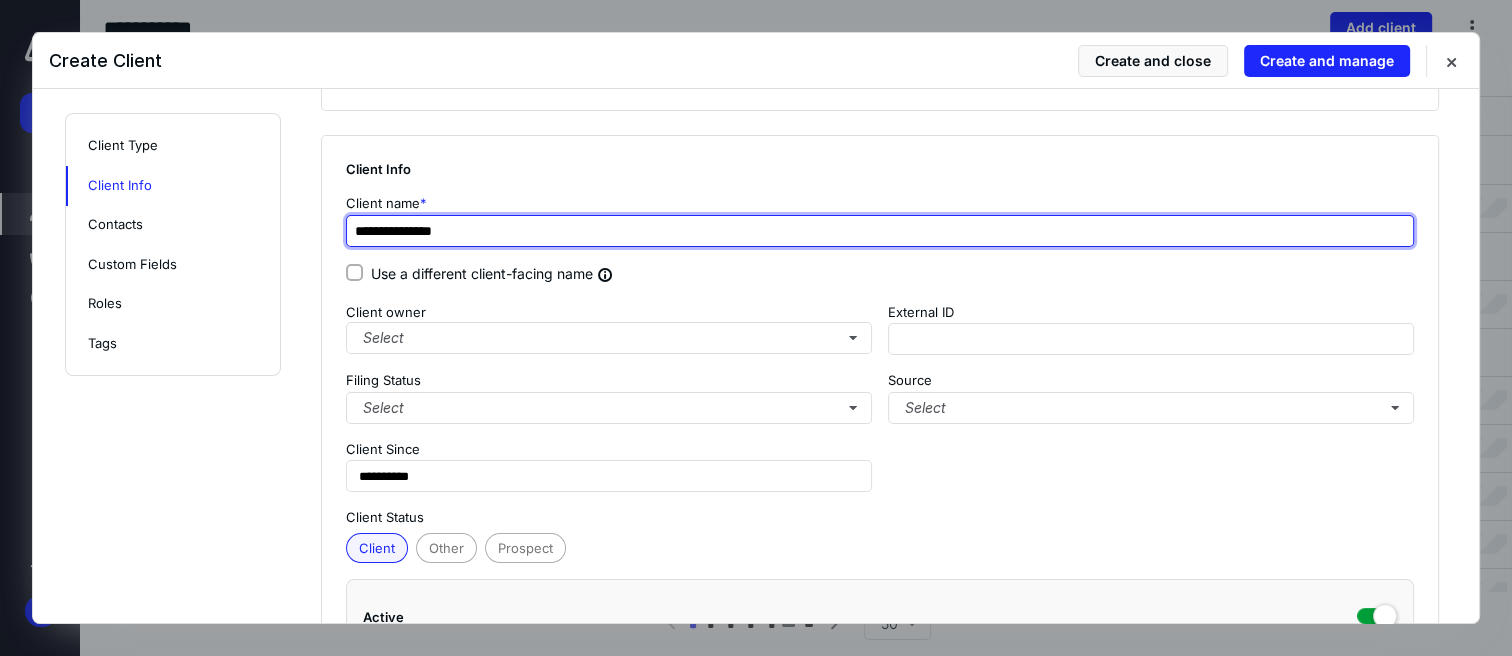 type on "**********" 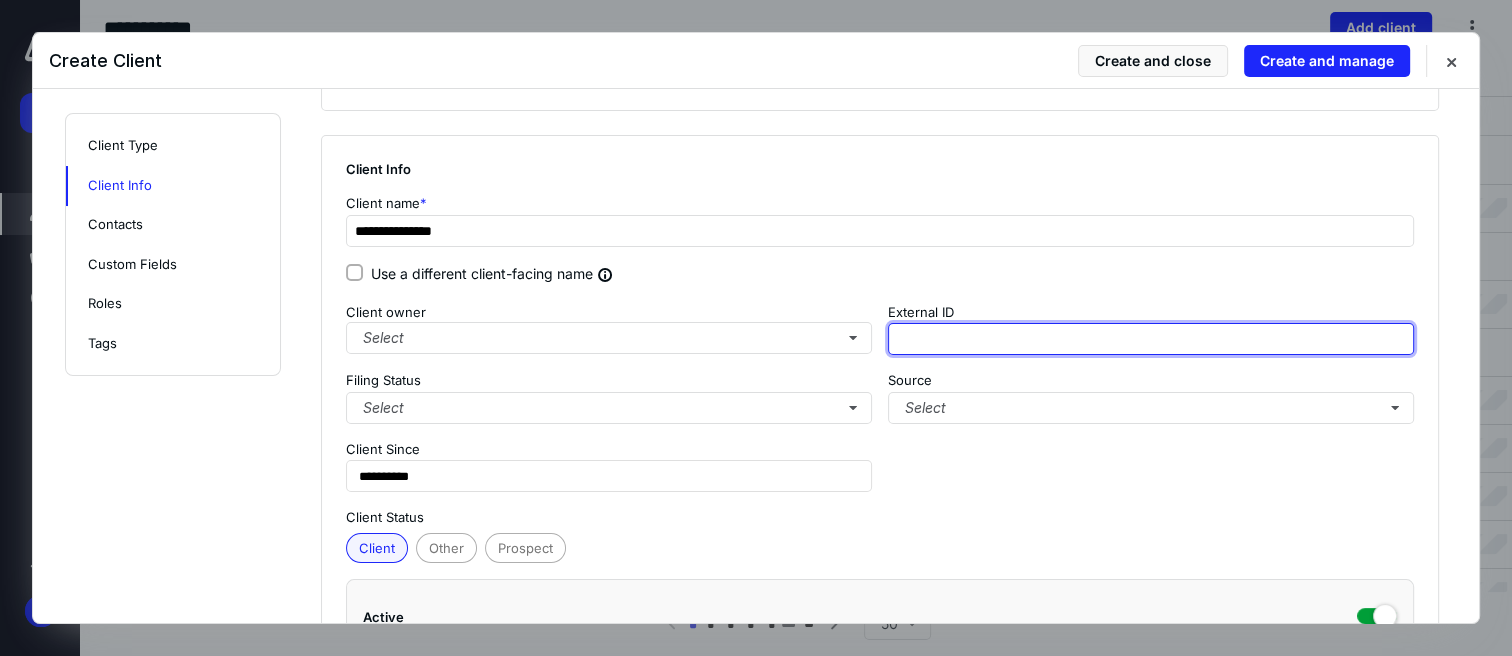 click at bounding box center (1151, 339) 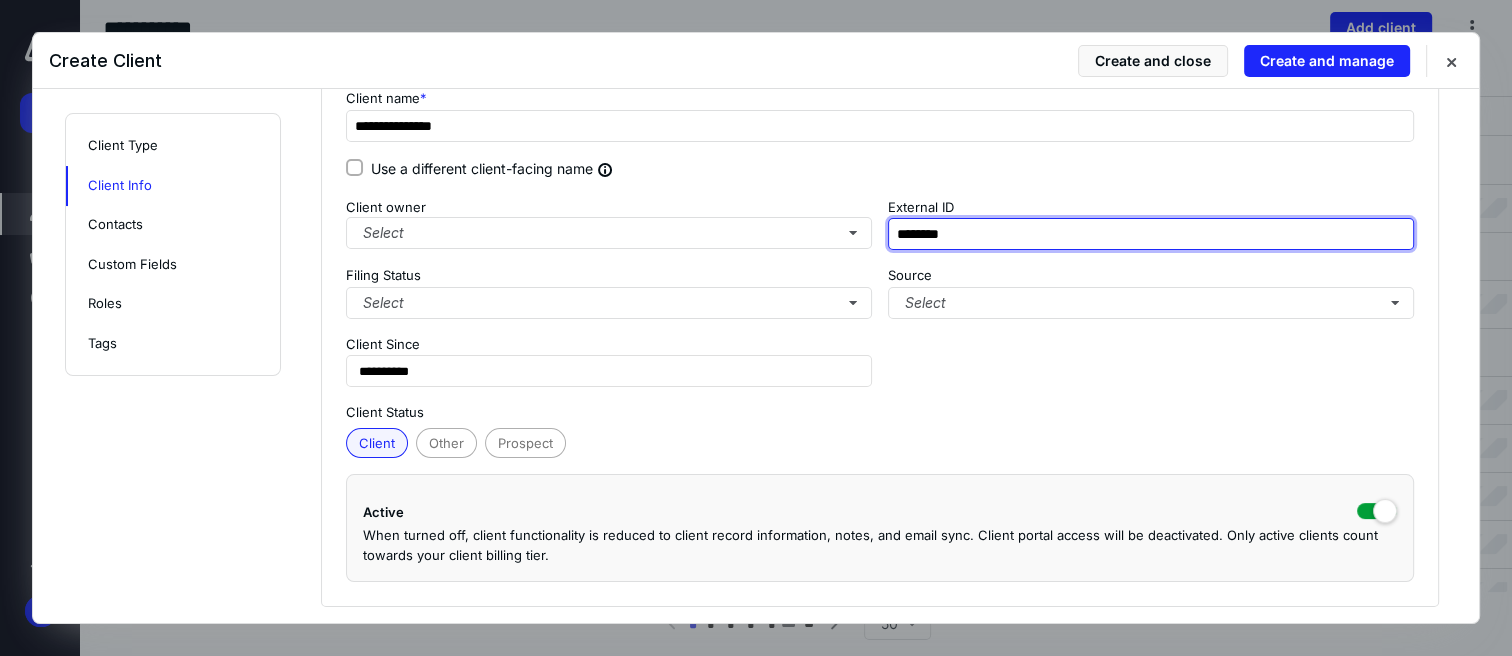 scroll, scrollTop: 333, scrollLeft: 0, axis: vertical 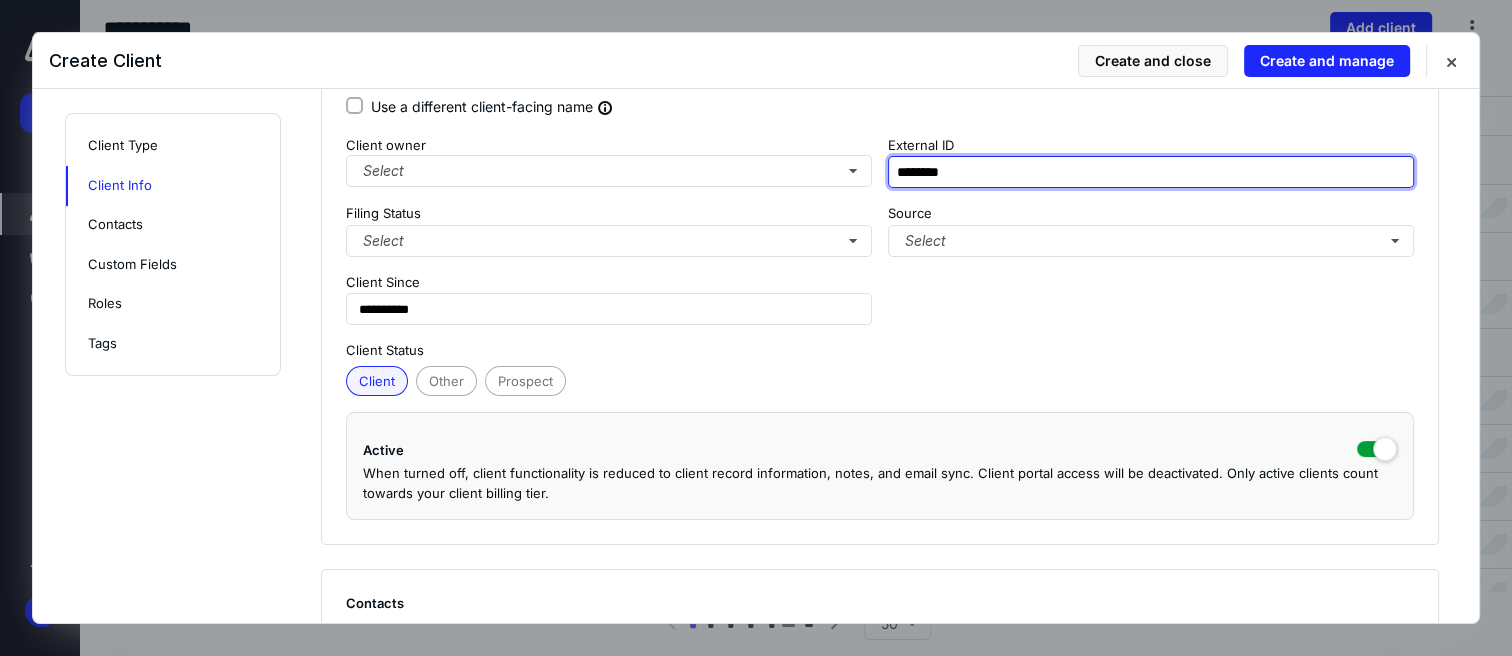 type on "********" 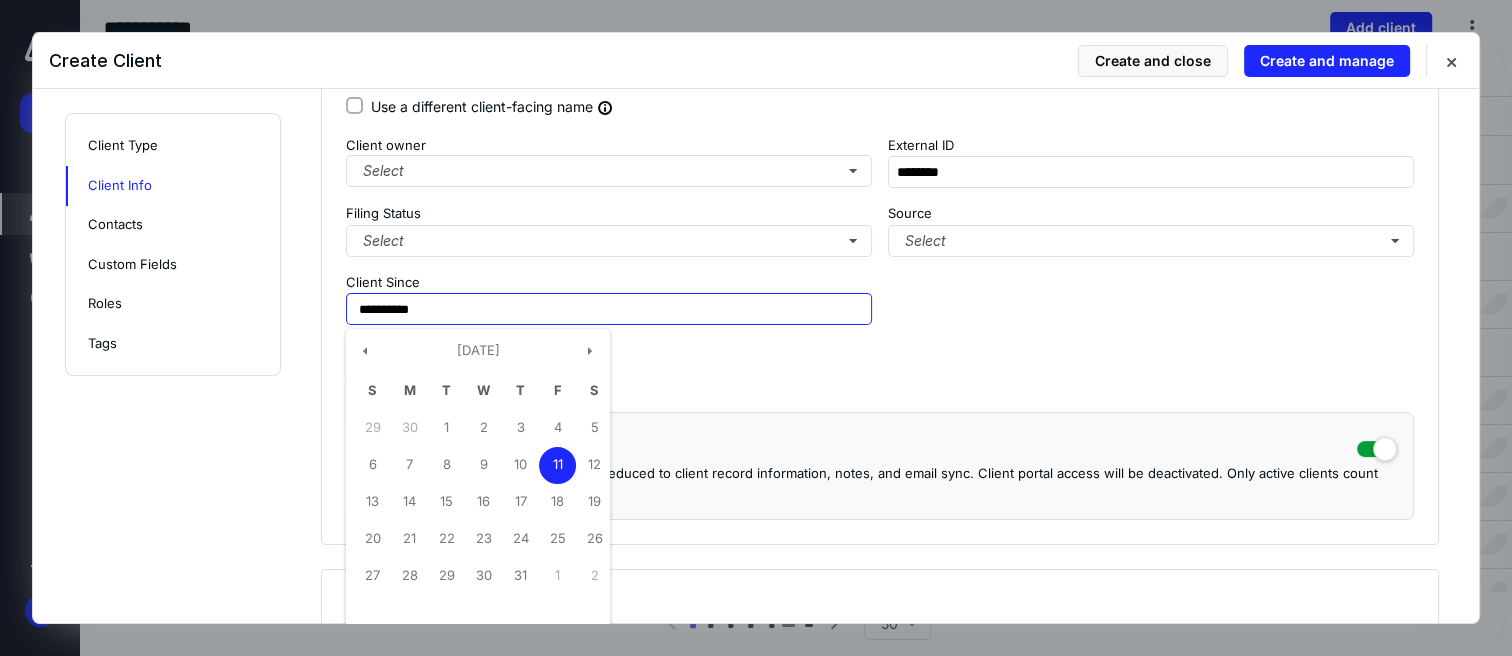drag, startPoint x: 448, startPoint y: 318, endPoint x: 288, endPoint y: 308, distance: 160.3122 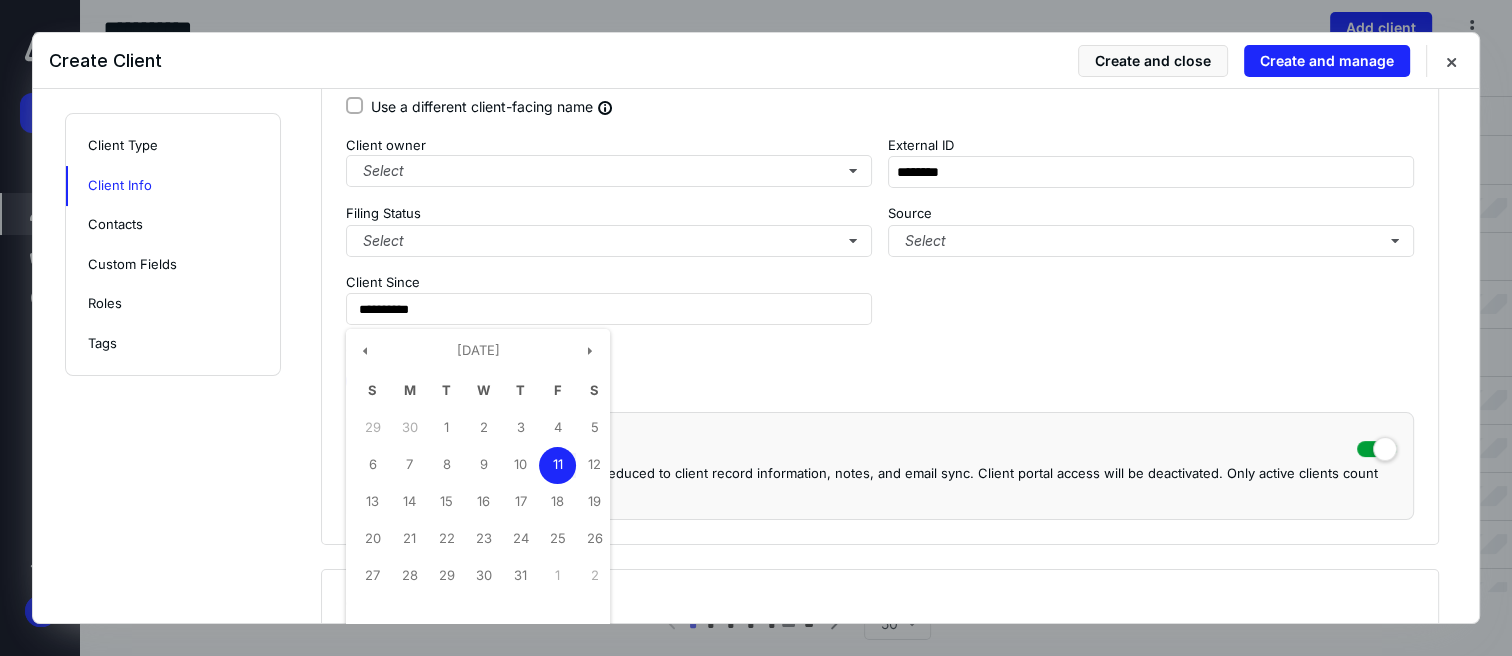 click on "Client Status" at bounding box center (880, 351) 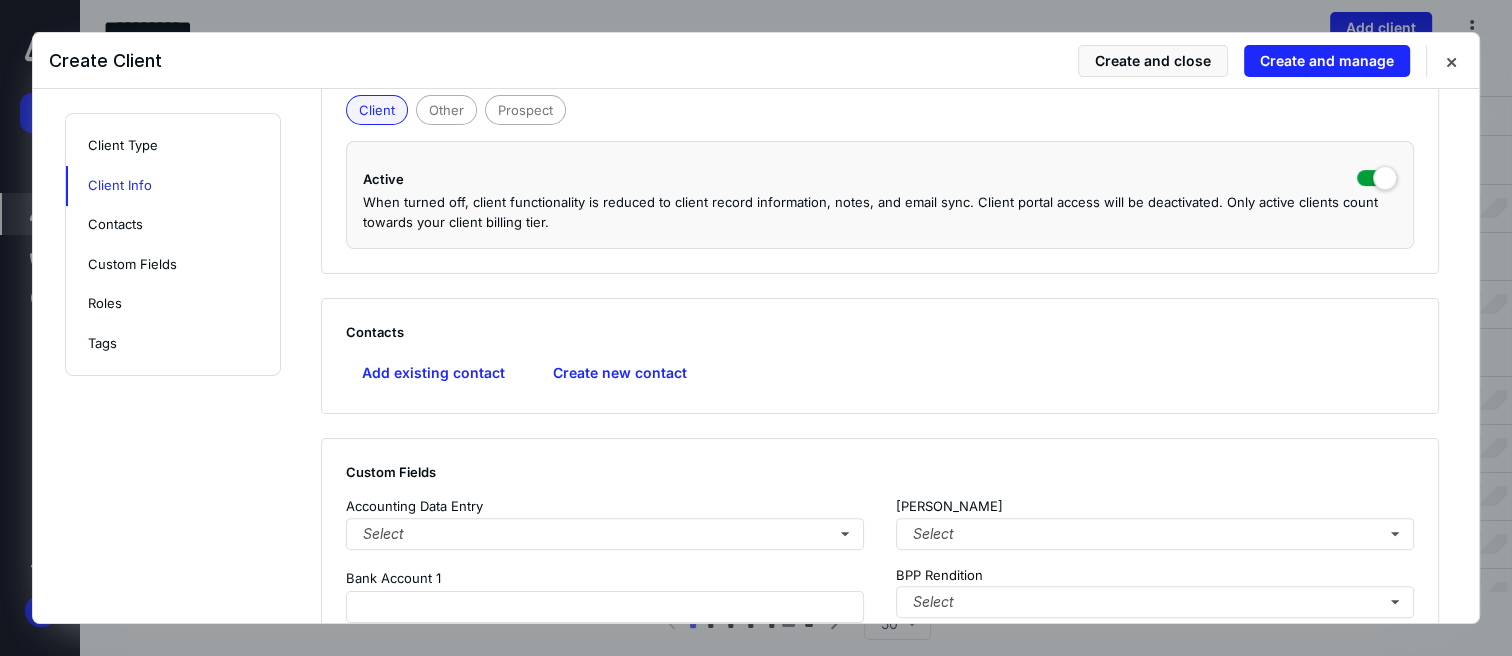 scroll, scrollTop: 666, scrollLeft: 0, axis: vertical 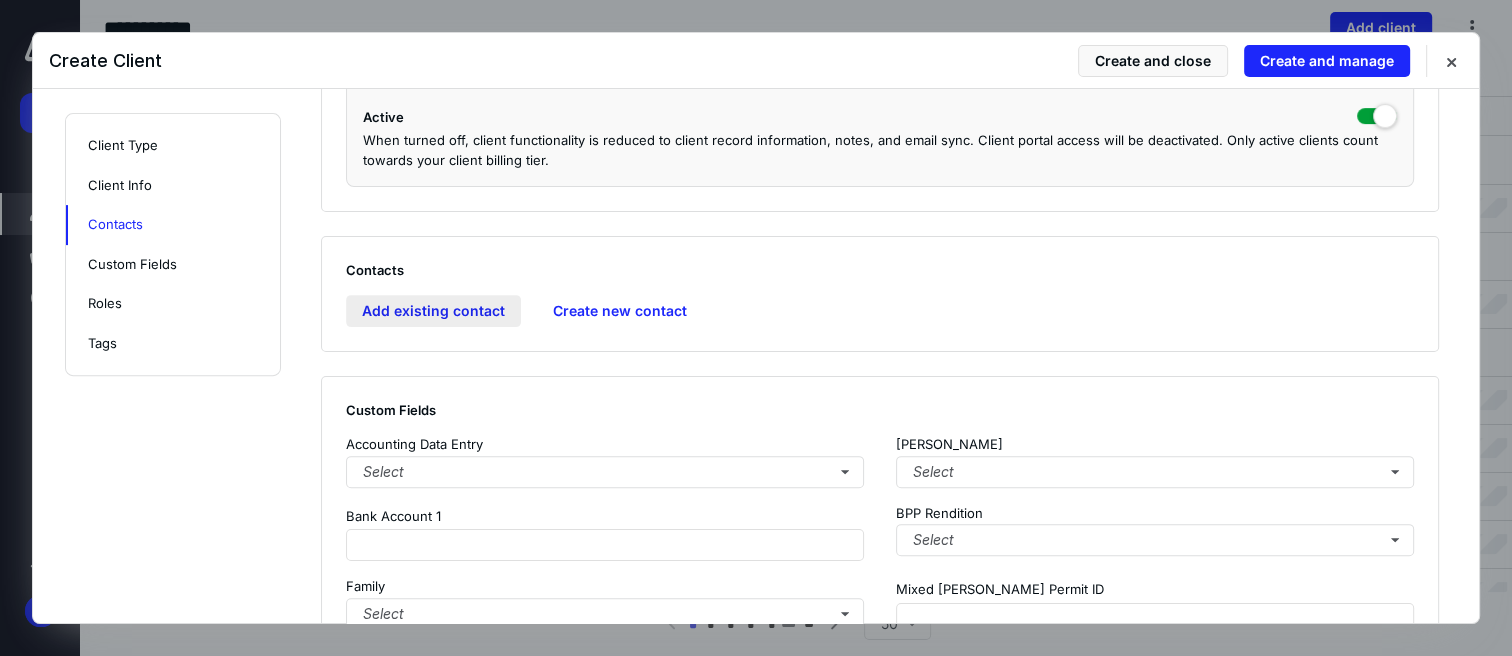 click on "Add existing contact" at bounding box center [433, 311] 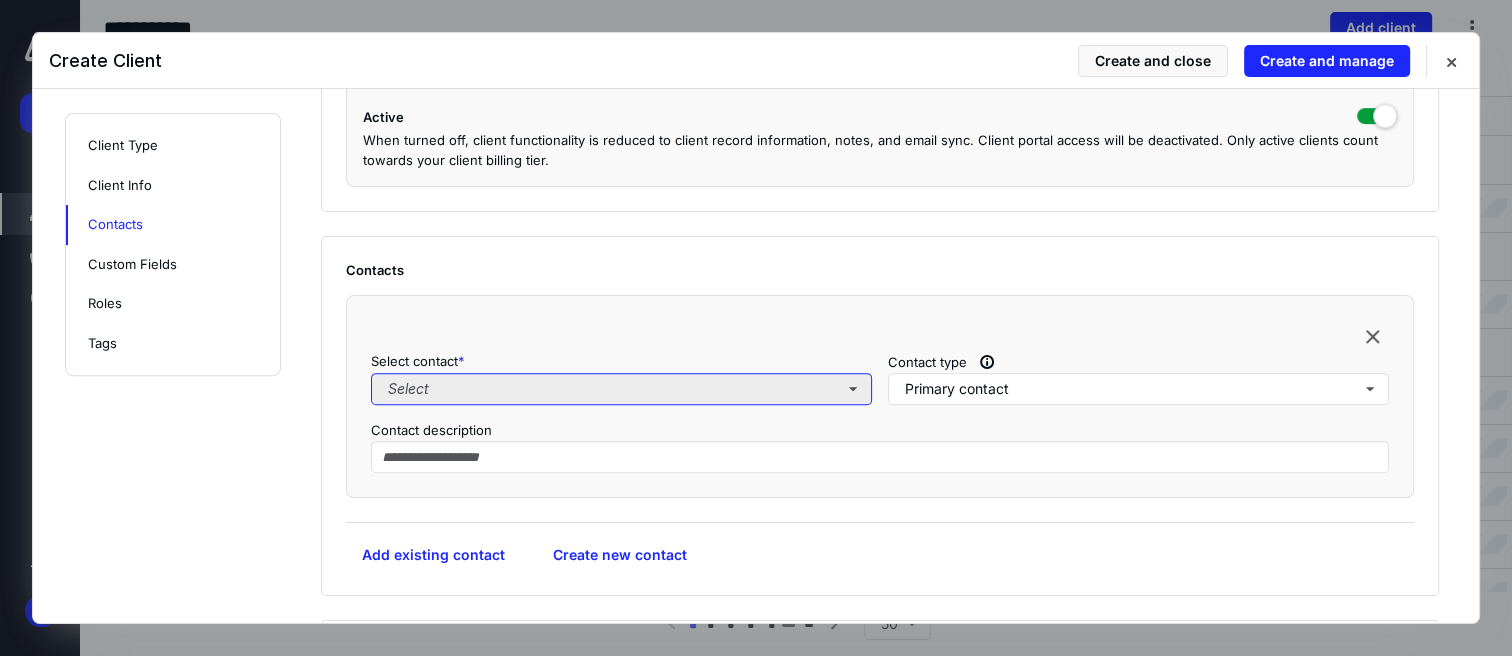 click on "Select" at bounding box center [621, 389] 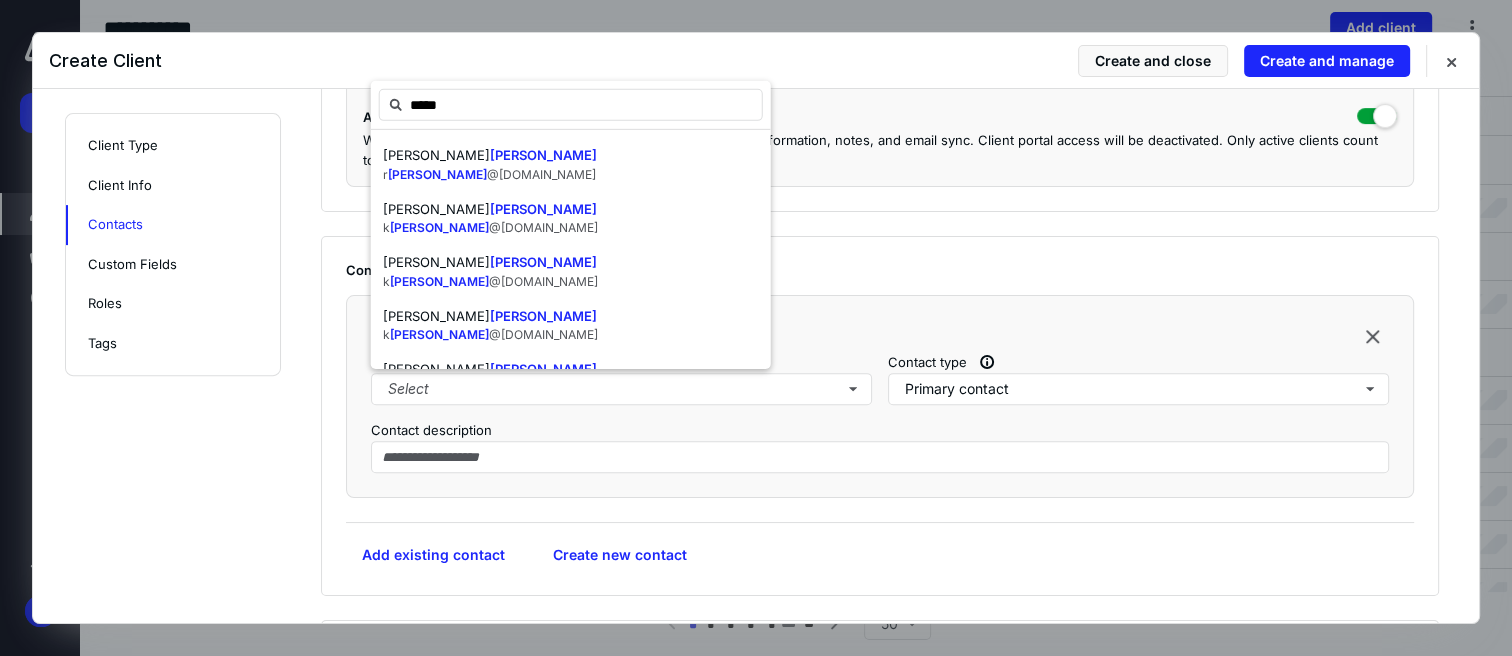 type on "*****" 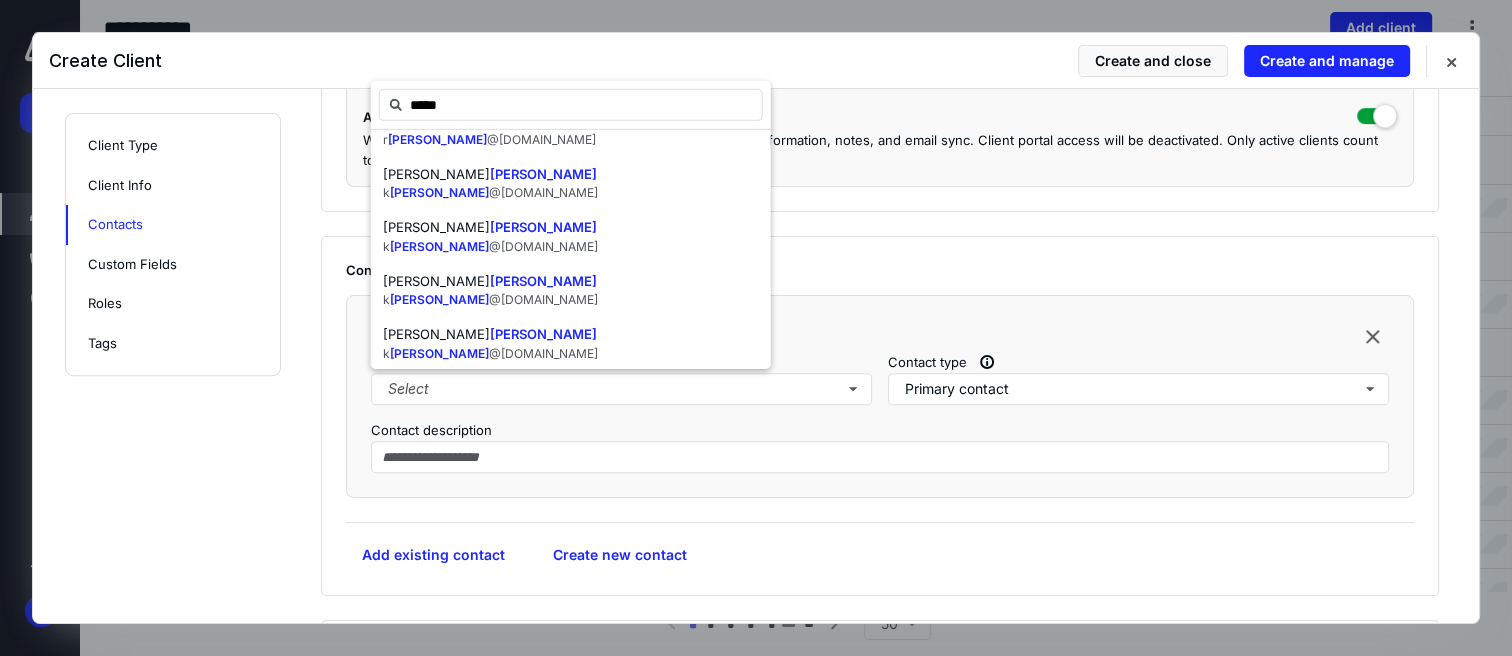scroll, scrollTop: 0, scrollLeft: 0, axis: both 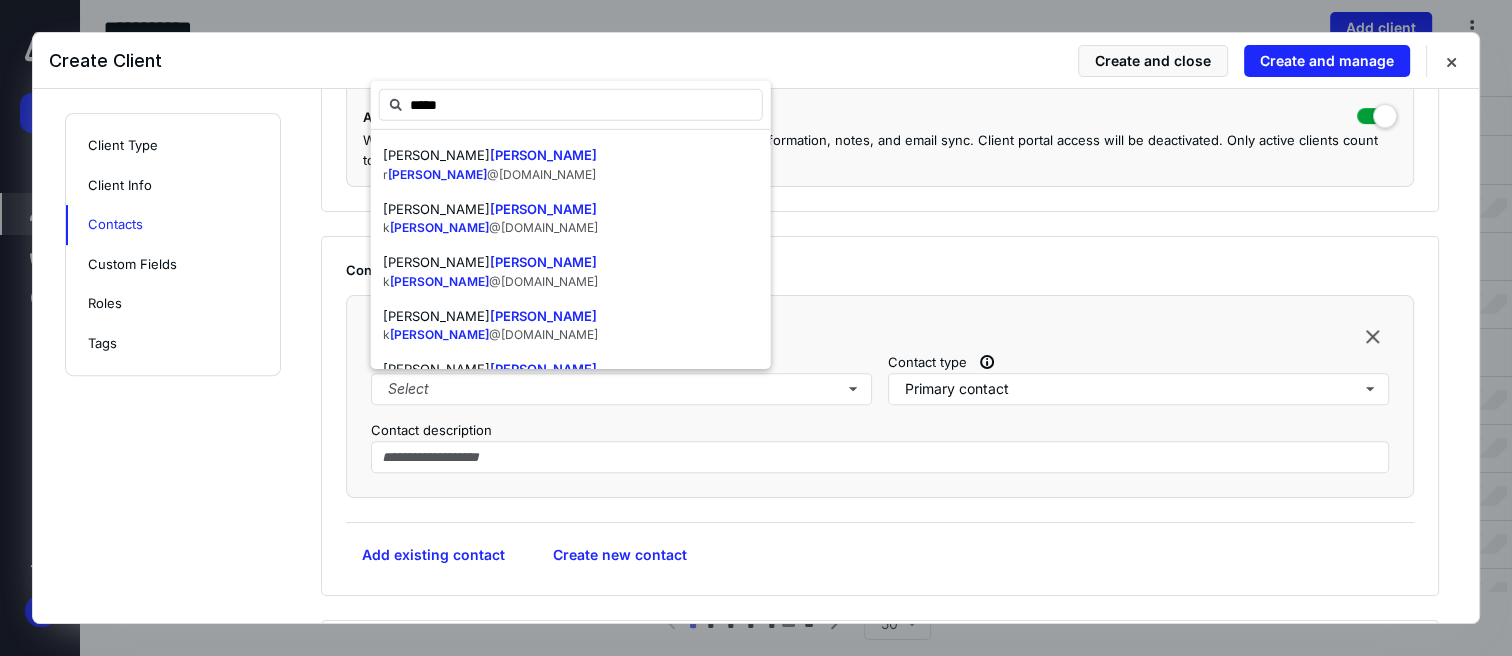 drag, startPoint x: 1049, startPoint y: 259, endPoint x: 1004, endPoint y: 256, distance: 45.099888 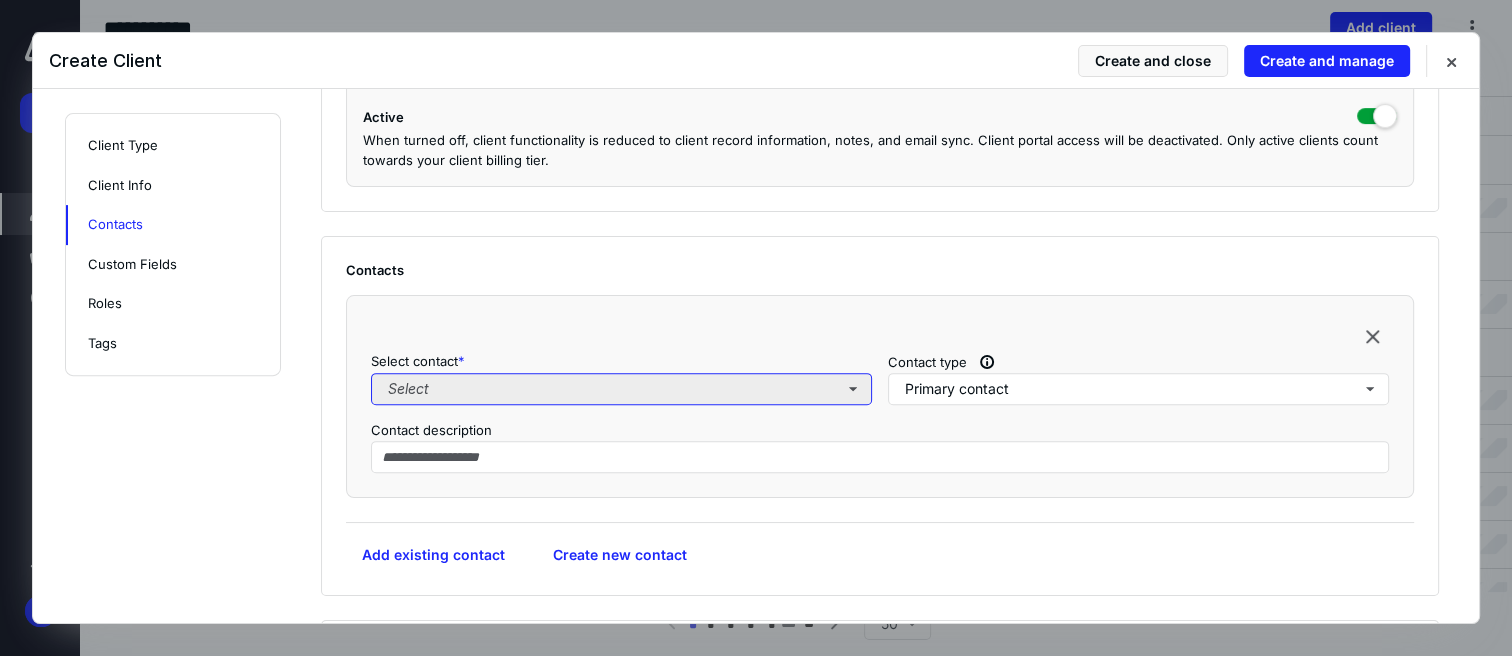 click on "Select" at bounding box center [621, 389] 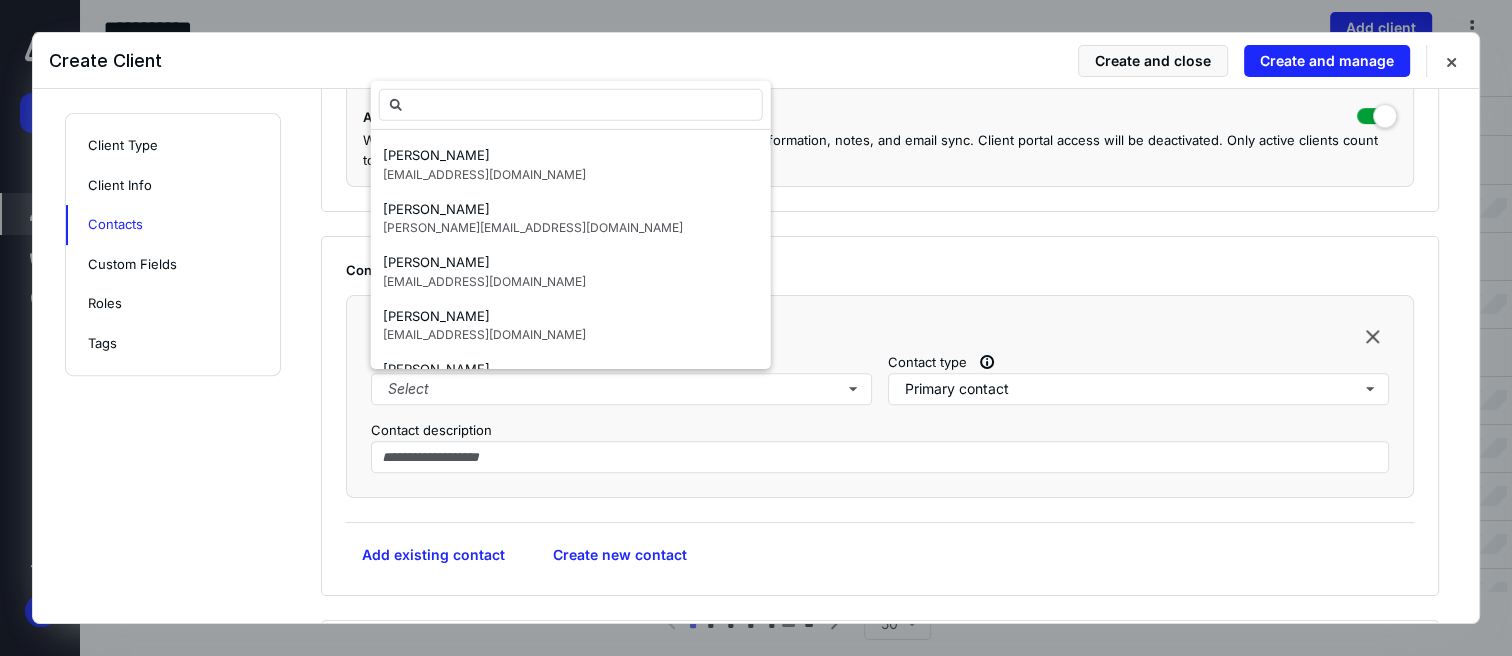 click on "Contacts Select contact  * Select Contact type Primary contact Contact description Add existing contact Create new contact" at bounding box center [880, 416] 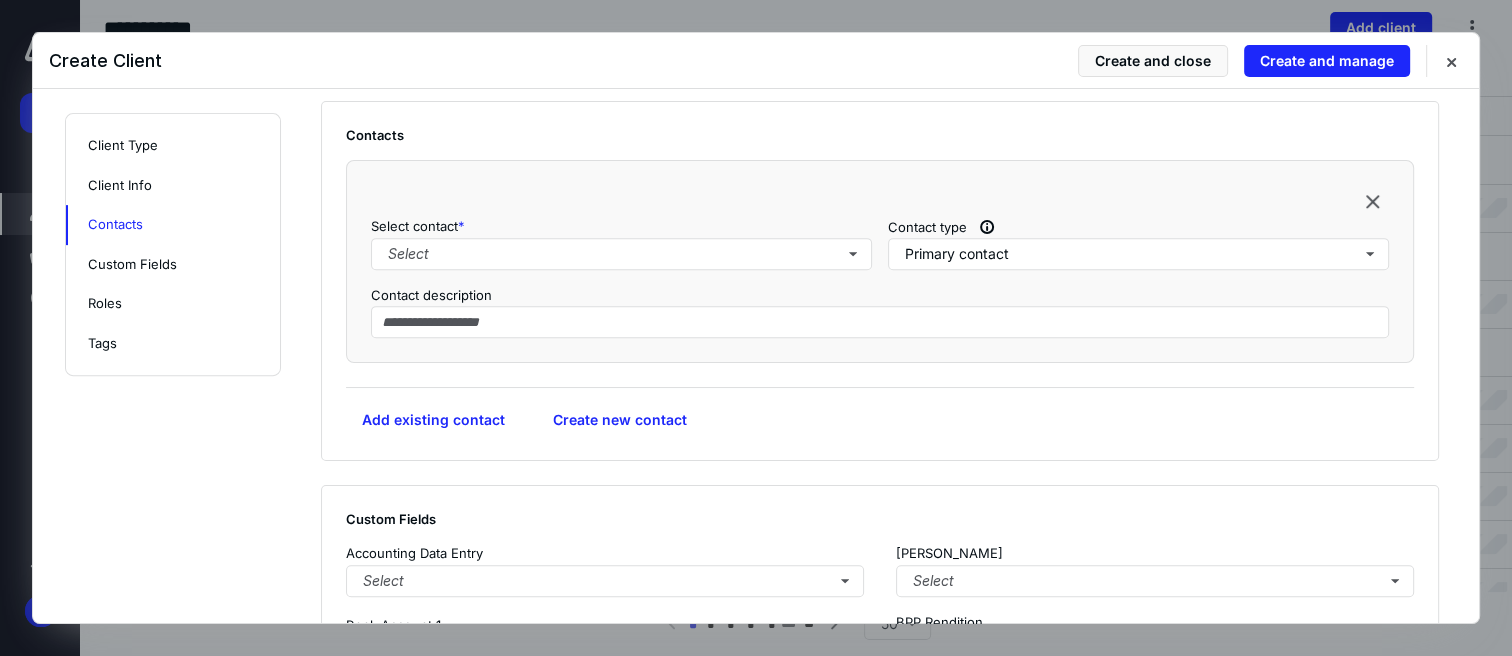 scroll, scrollTop: 833, scrollLeft: 0, axis: vertical 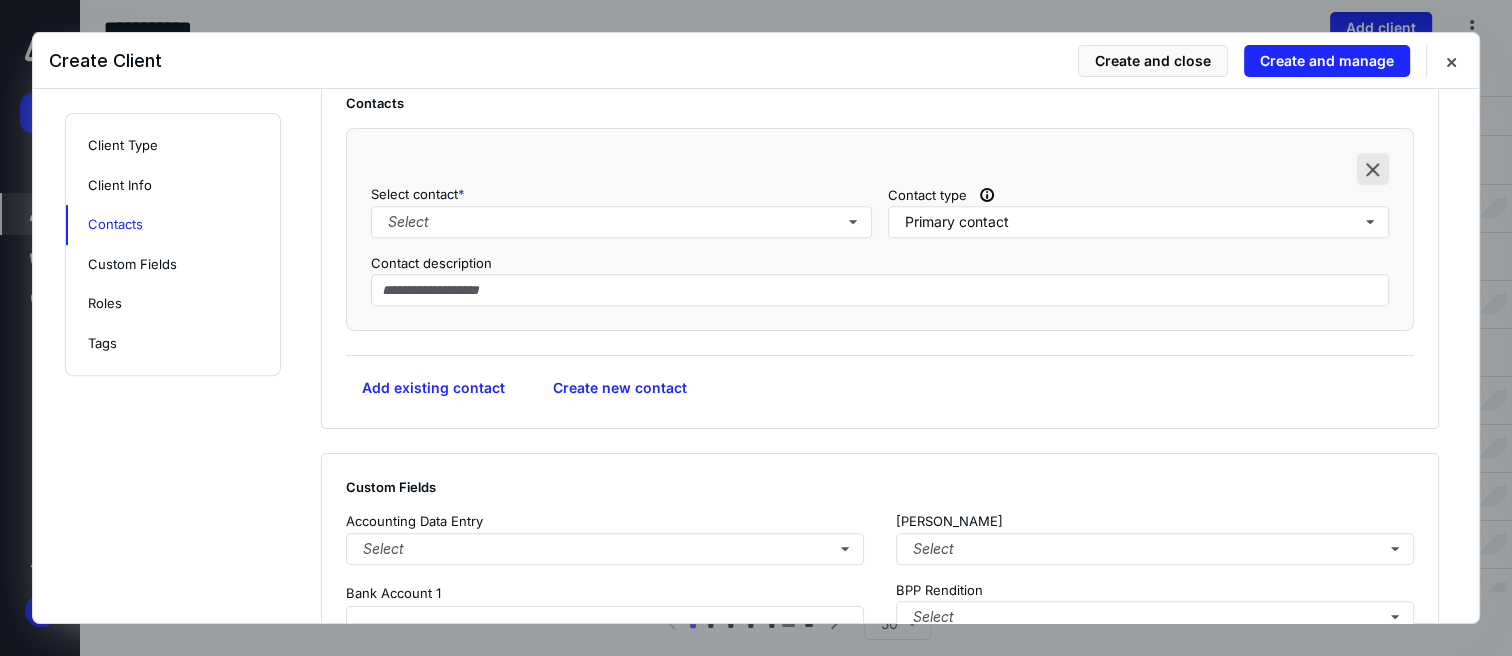 click at bounding box center [1373, 169] 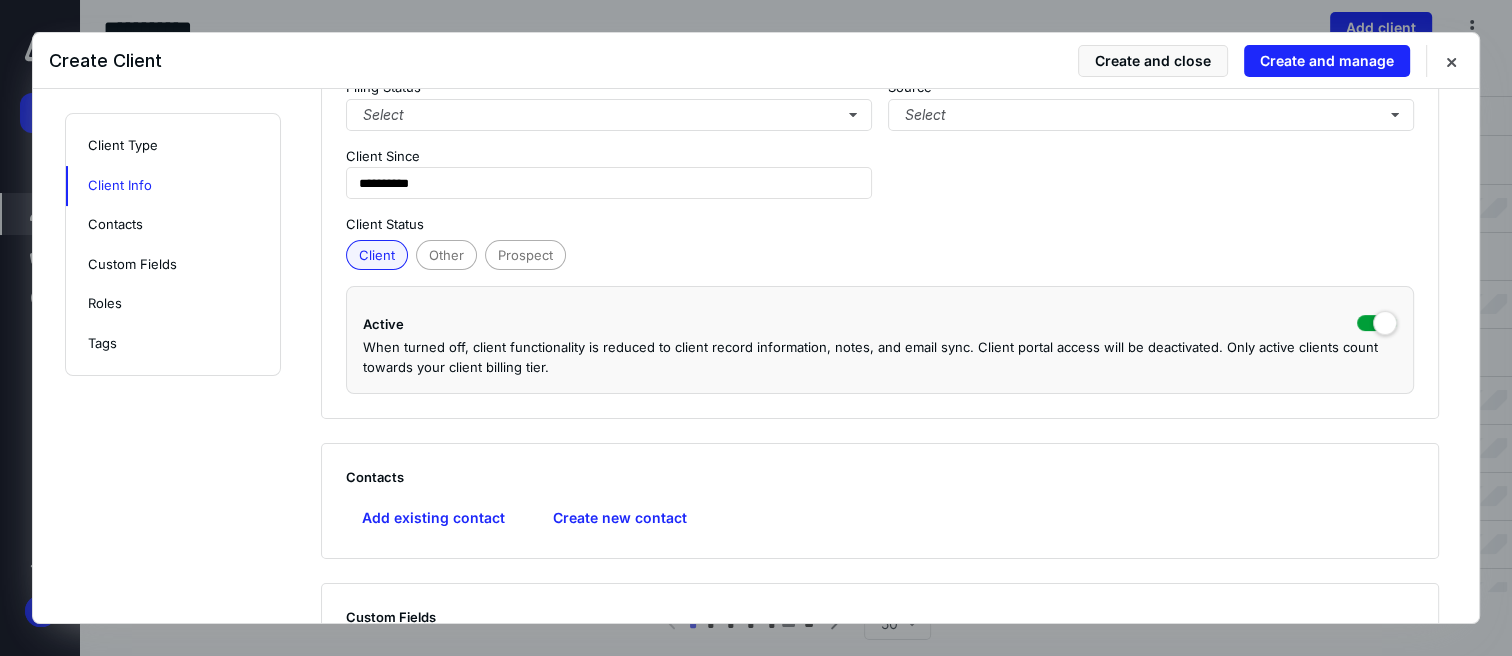 scroll, scrollTop: 500, scrollLeft: 0, axis: vertical 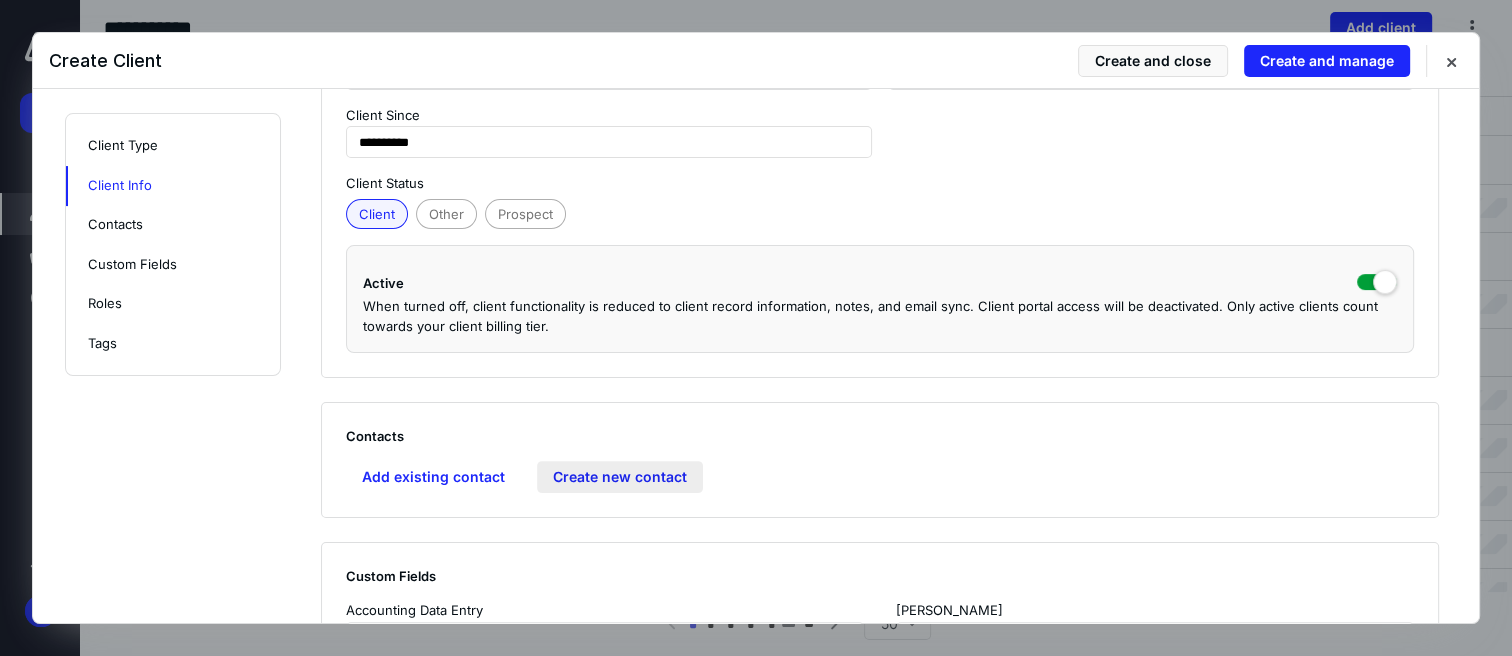 click on "Create new contact" at bounding box center [620, 477] 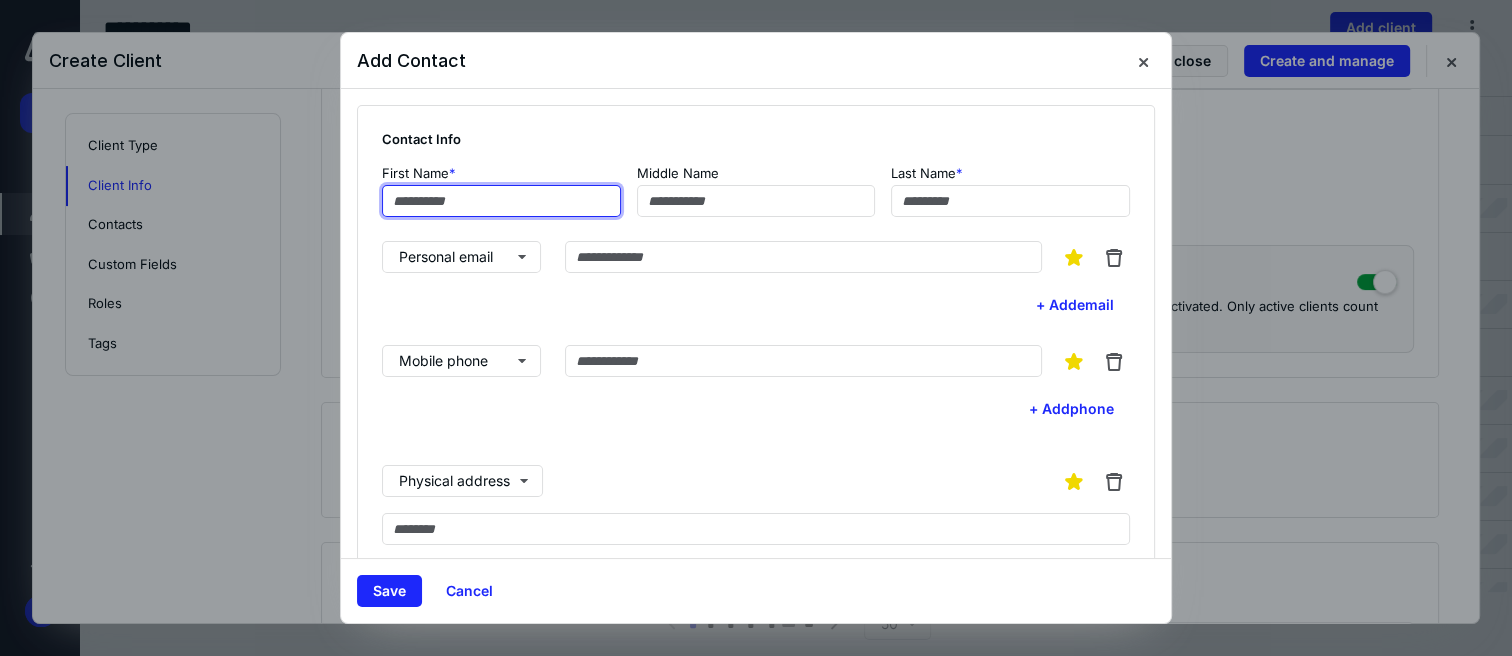 drag, startPoint x: 525, startPoint y: 202, endPoint x: 500, endPoint y: 200, distance: 25.079872 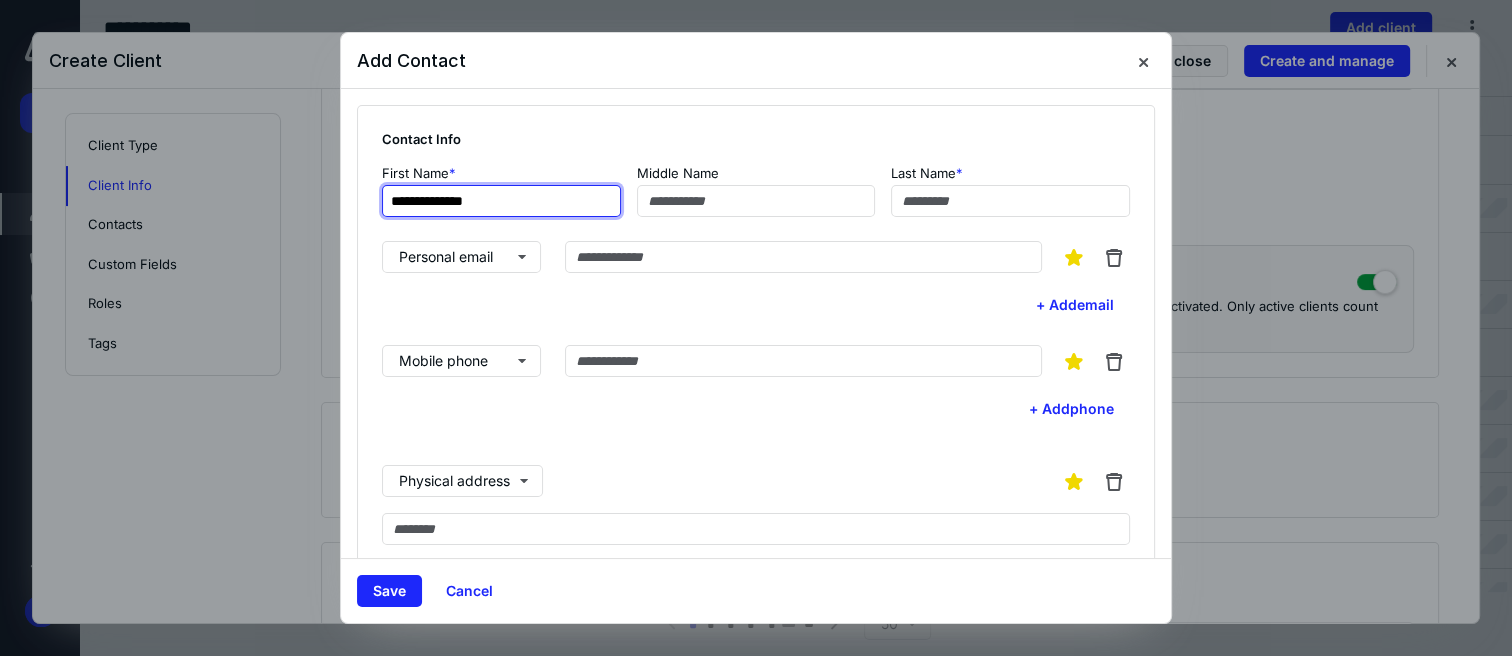 click on "**********" at bounding box center [501, 201] 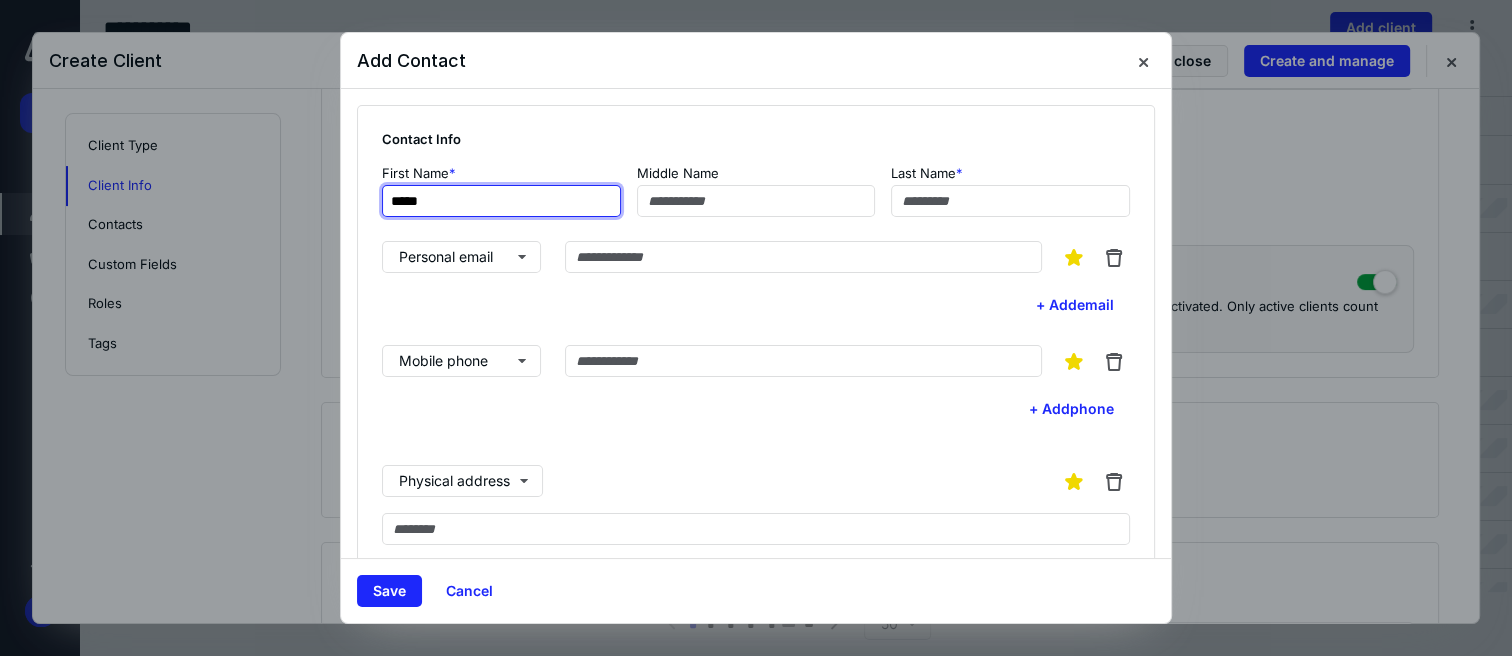 type on "*****" 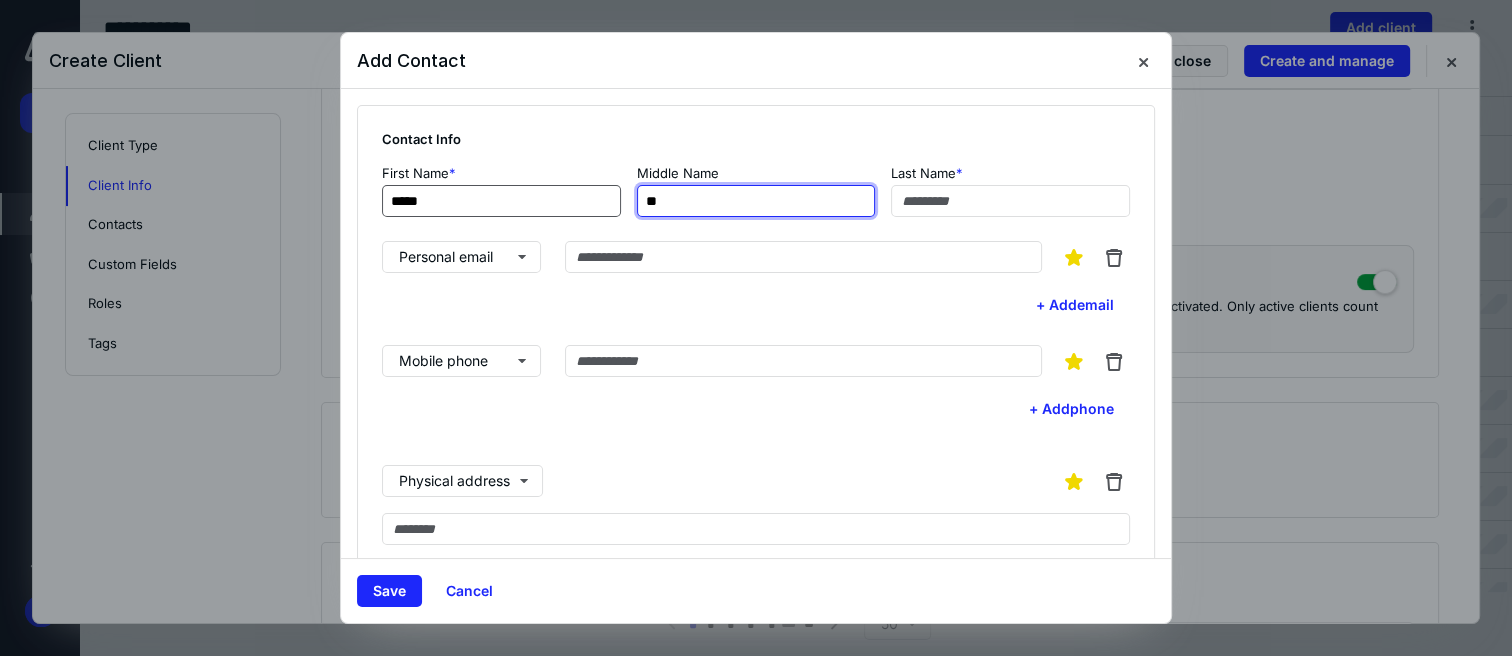 type on "**" 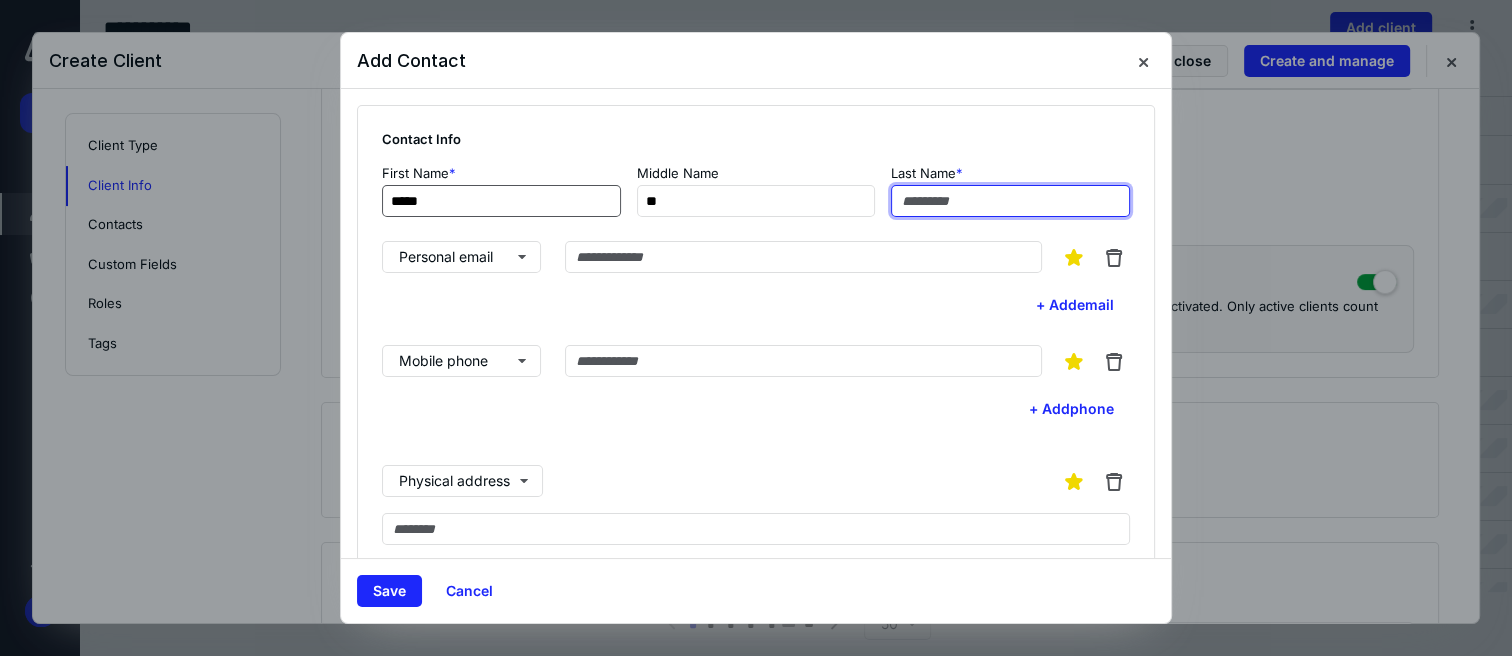 paste on "*****" 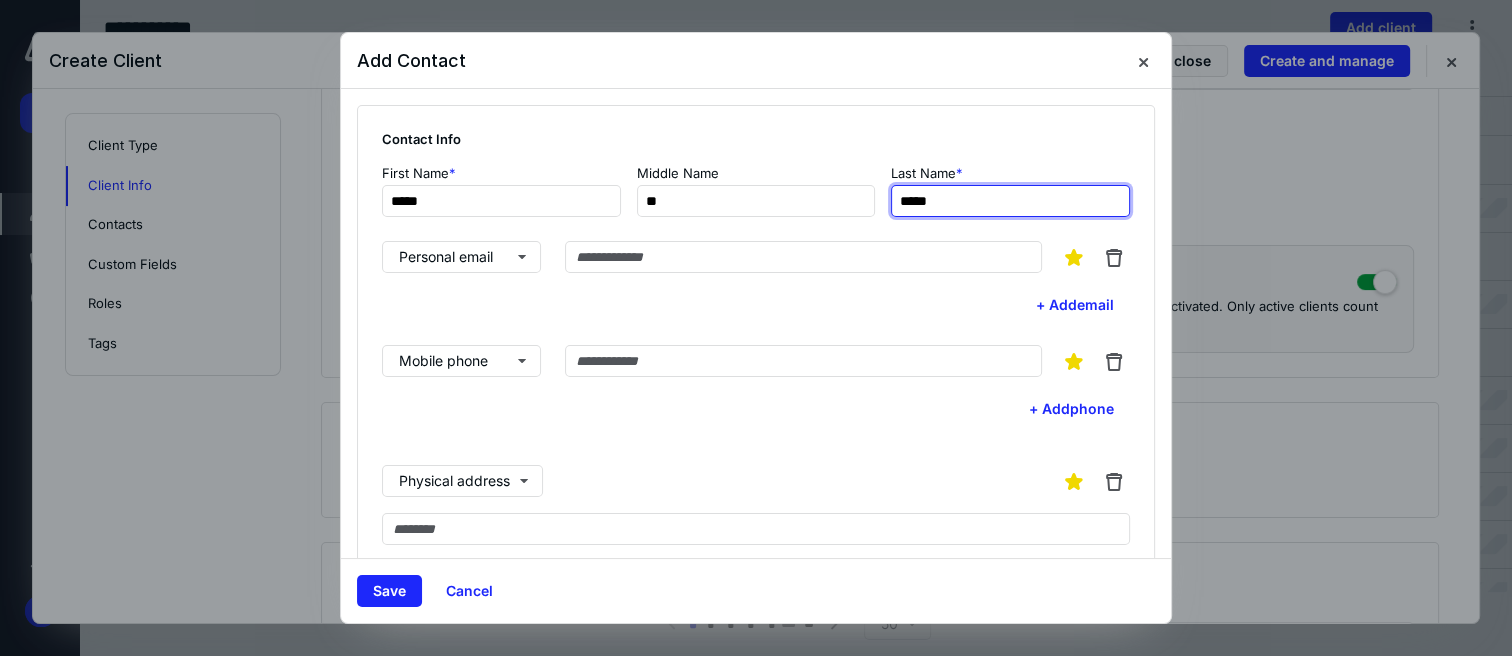 type on "*****" 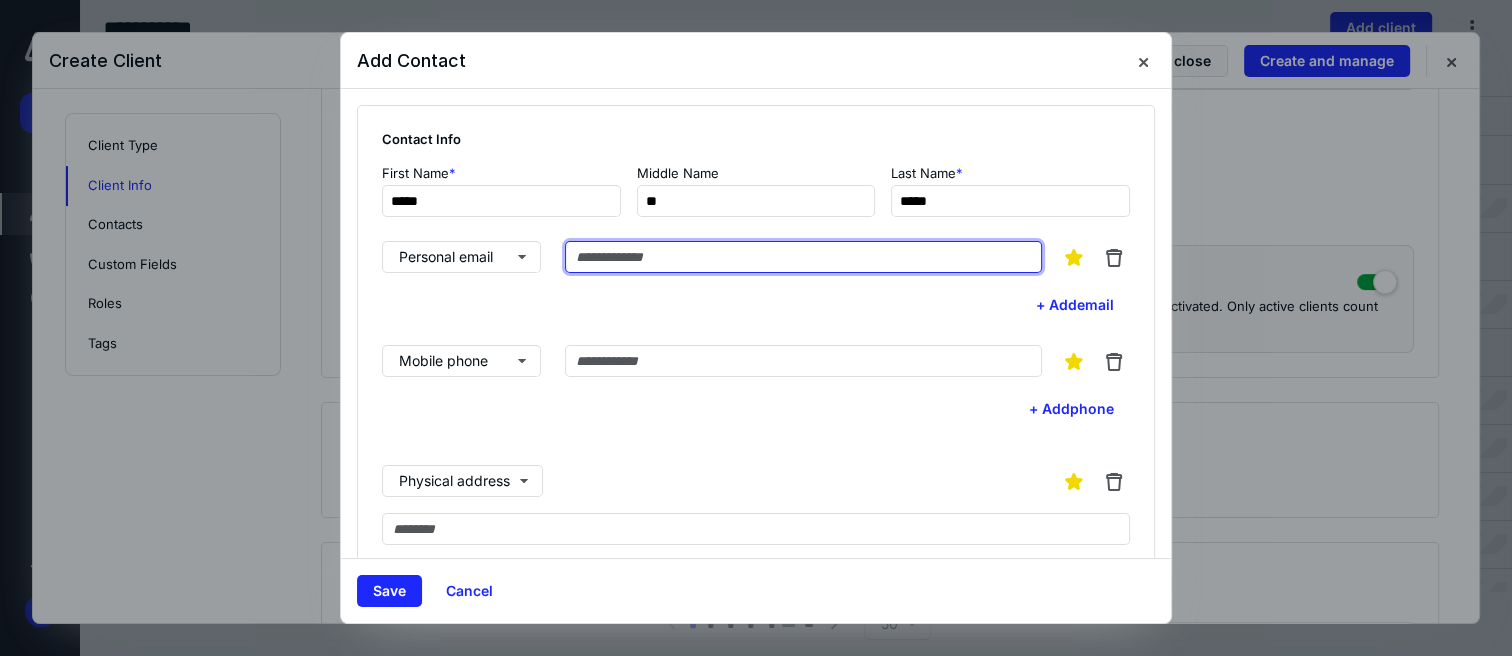click at bounding box center (803, 257) 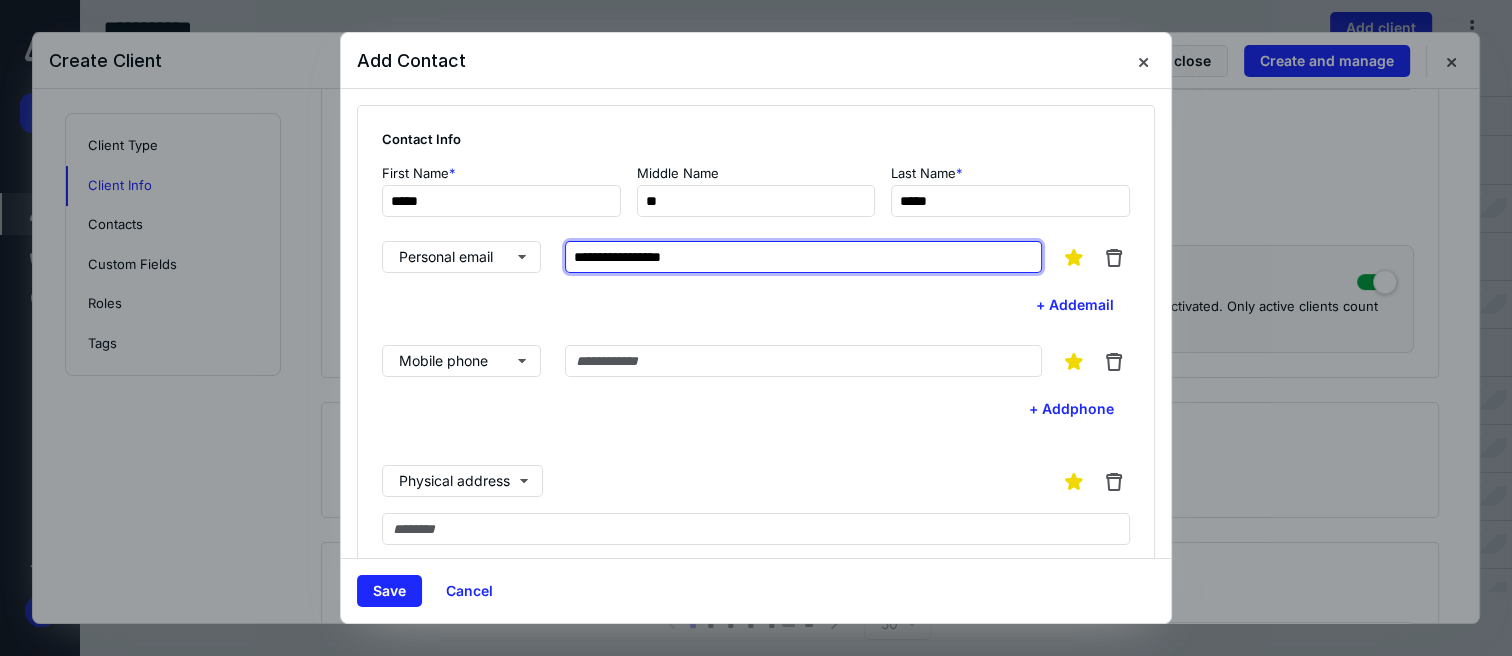 type on "**********" 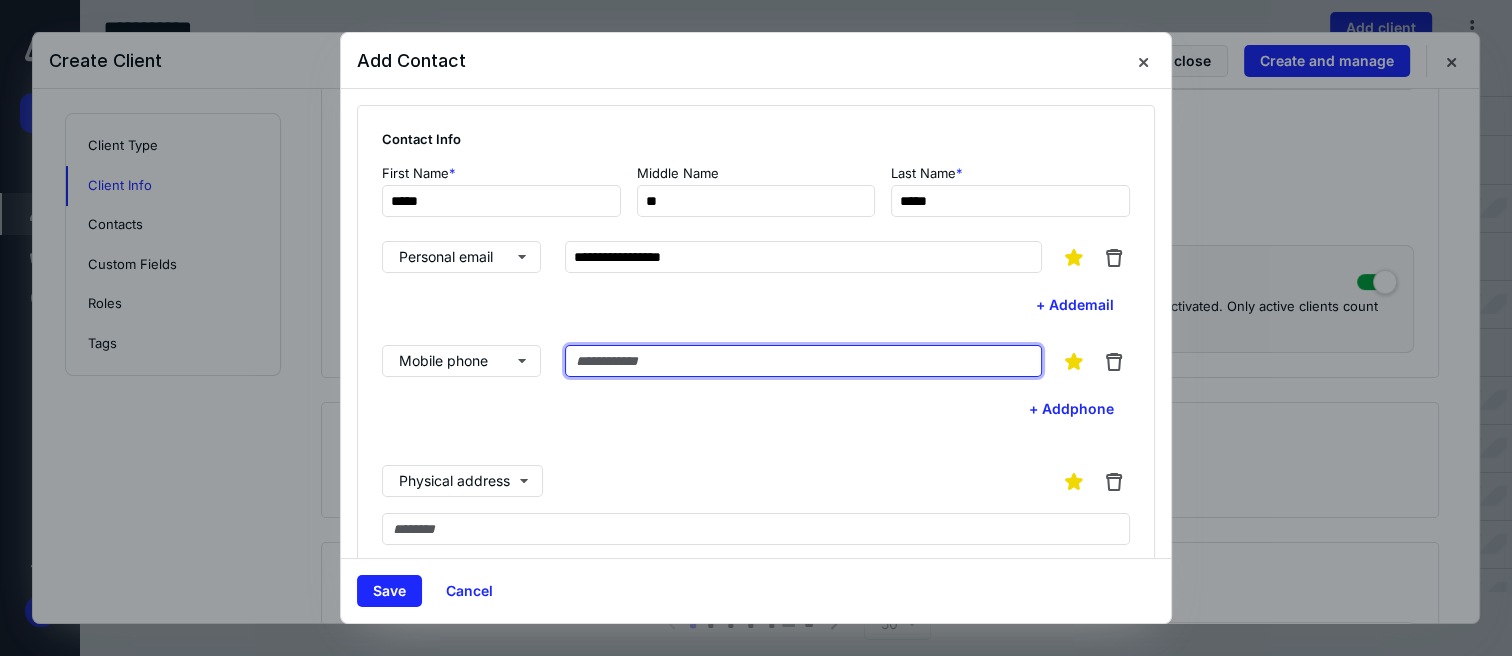 click at bounding box center (803, 361) 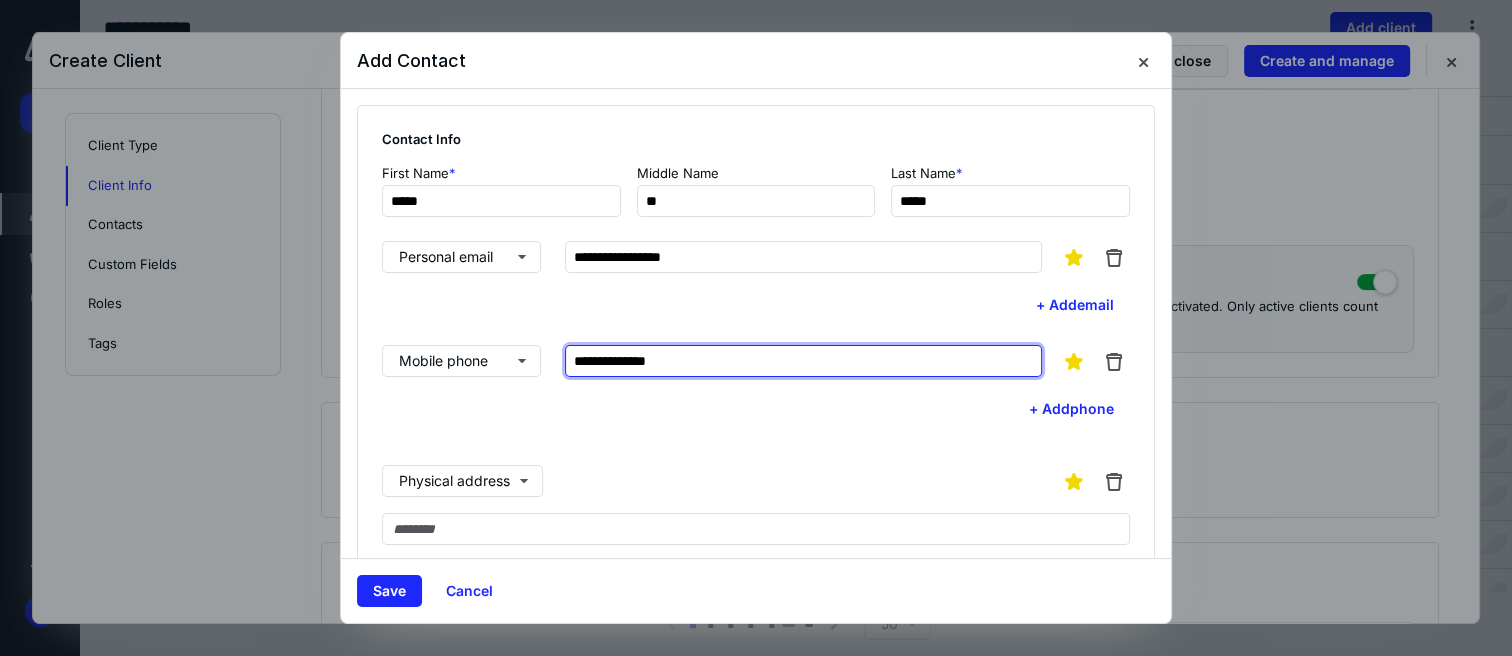 type on "**********" 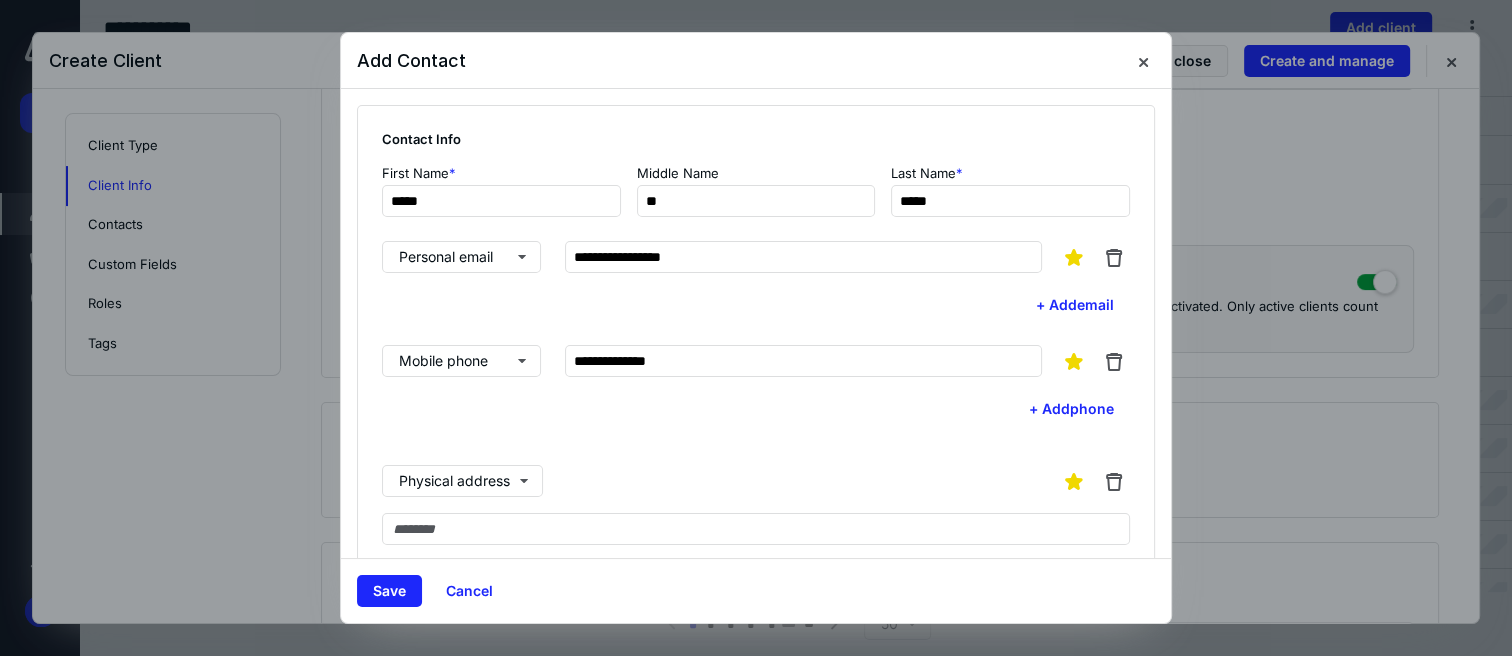 drag, startPoint x: 875, startPoint y: 460, endPoint x: 803, endPoint y: 449, distance: 72.835434 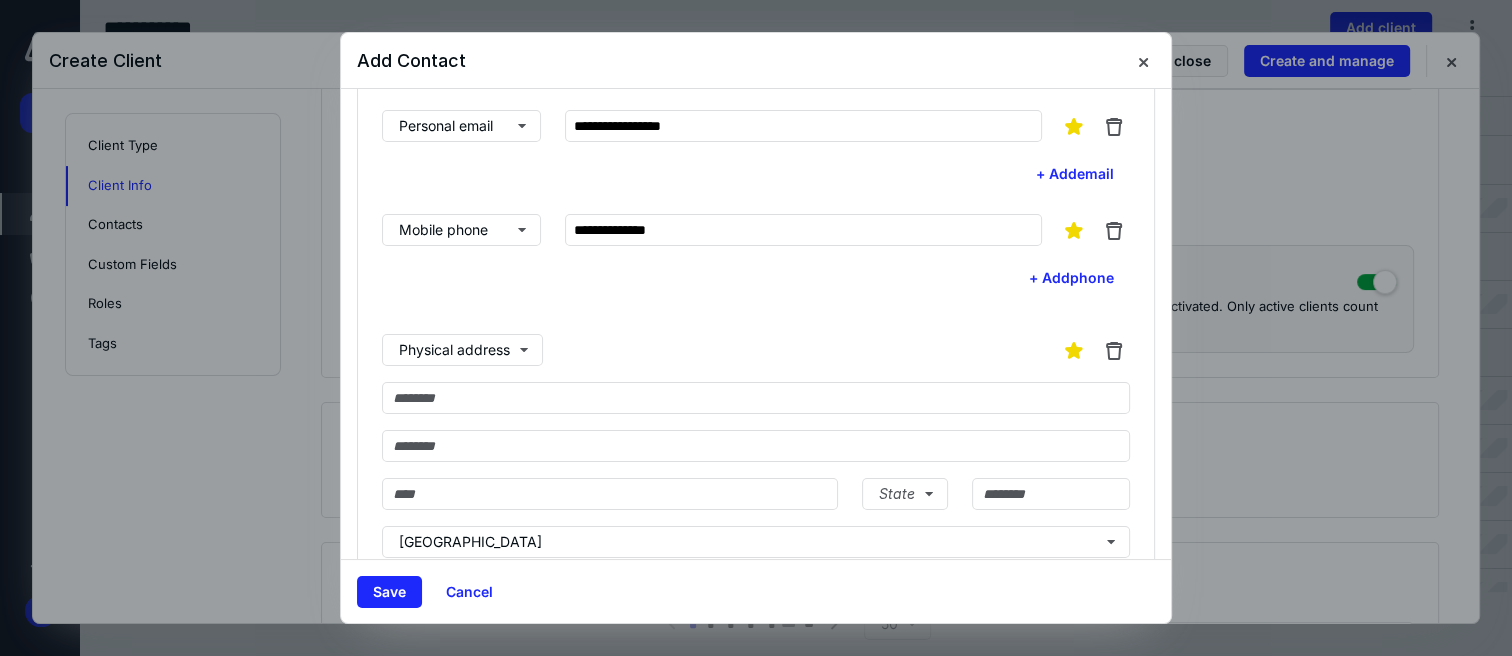 scroll, scrollTop: 166, scrollLeft: 0, axis: vertical 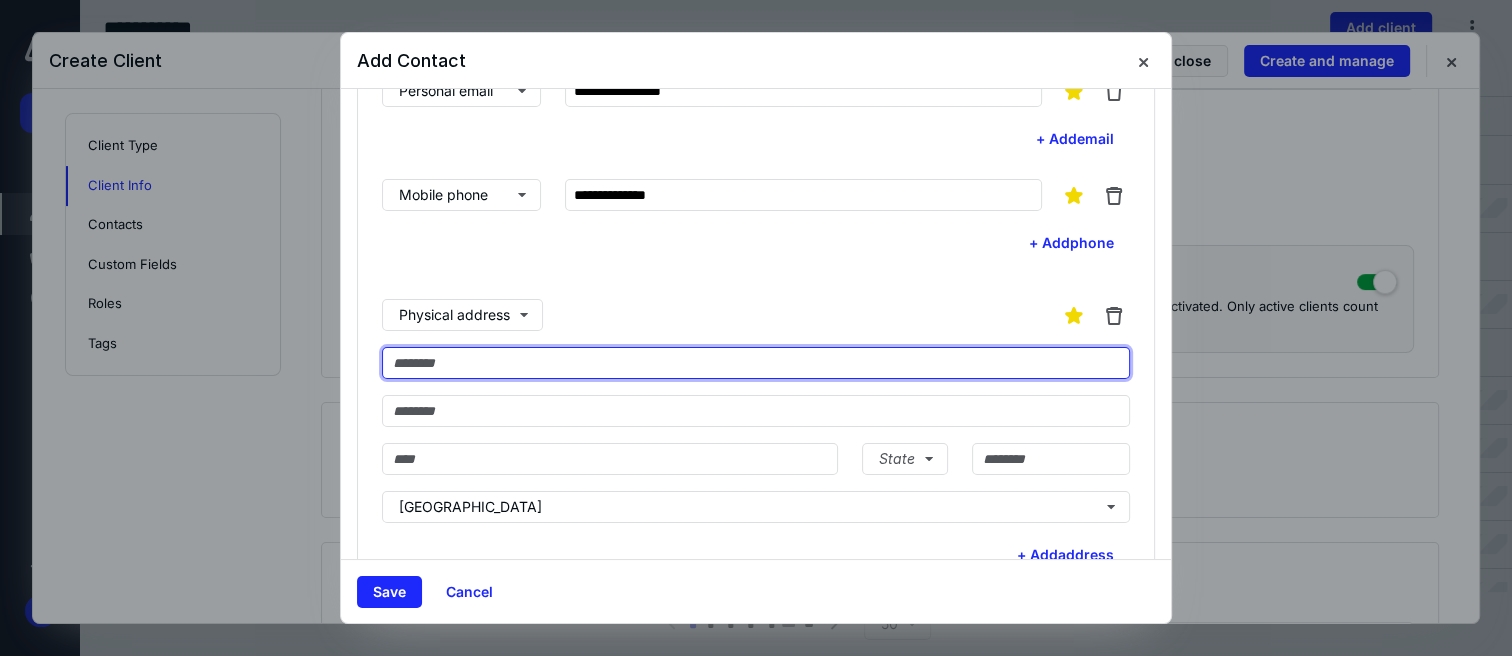 drag, startPoint x: 474, startPoint y: 372, endPoint x: 502, endPoint y: 368, distance: 28.284271 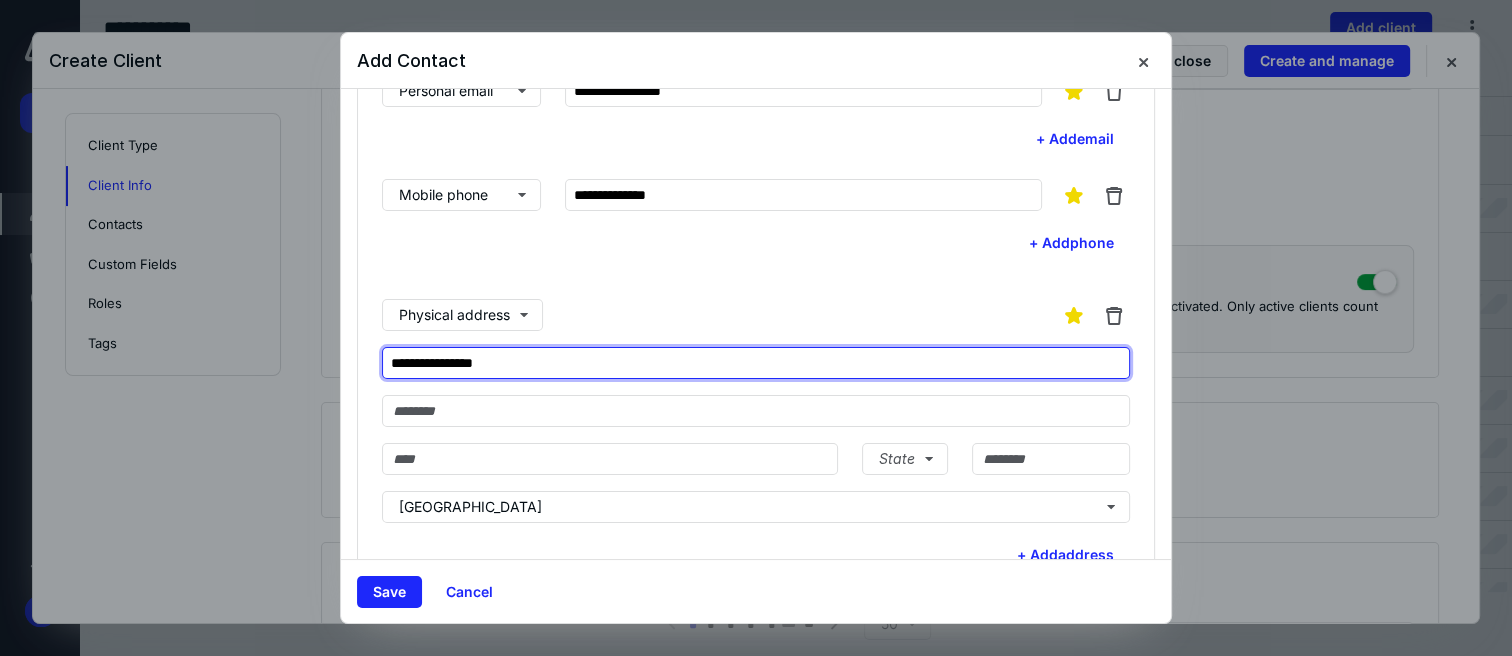type on "**********" 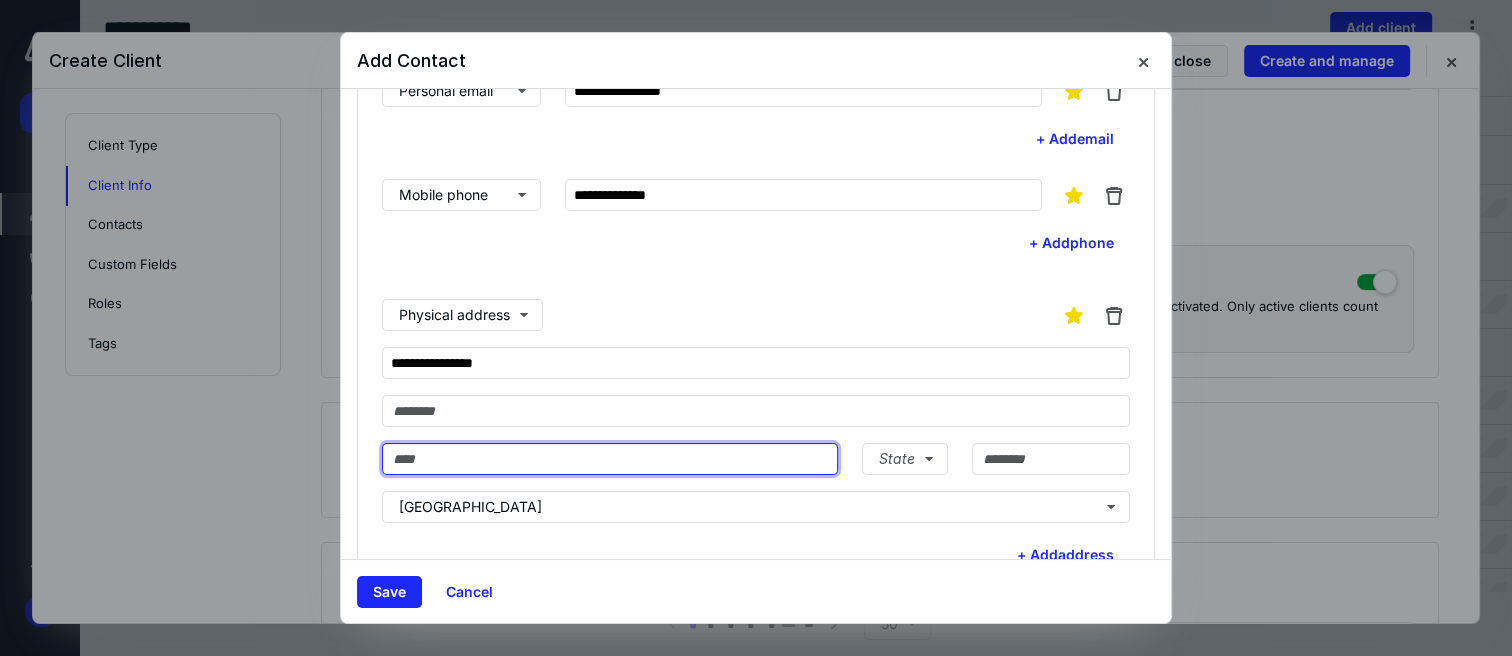 click at bounding box center (610, 459) 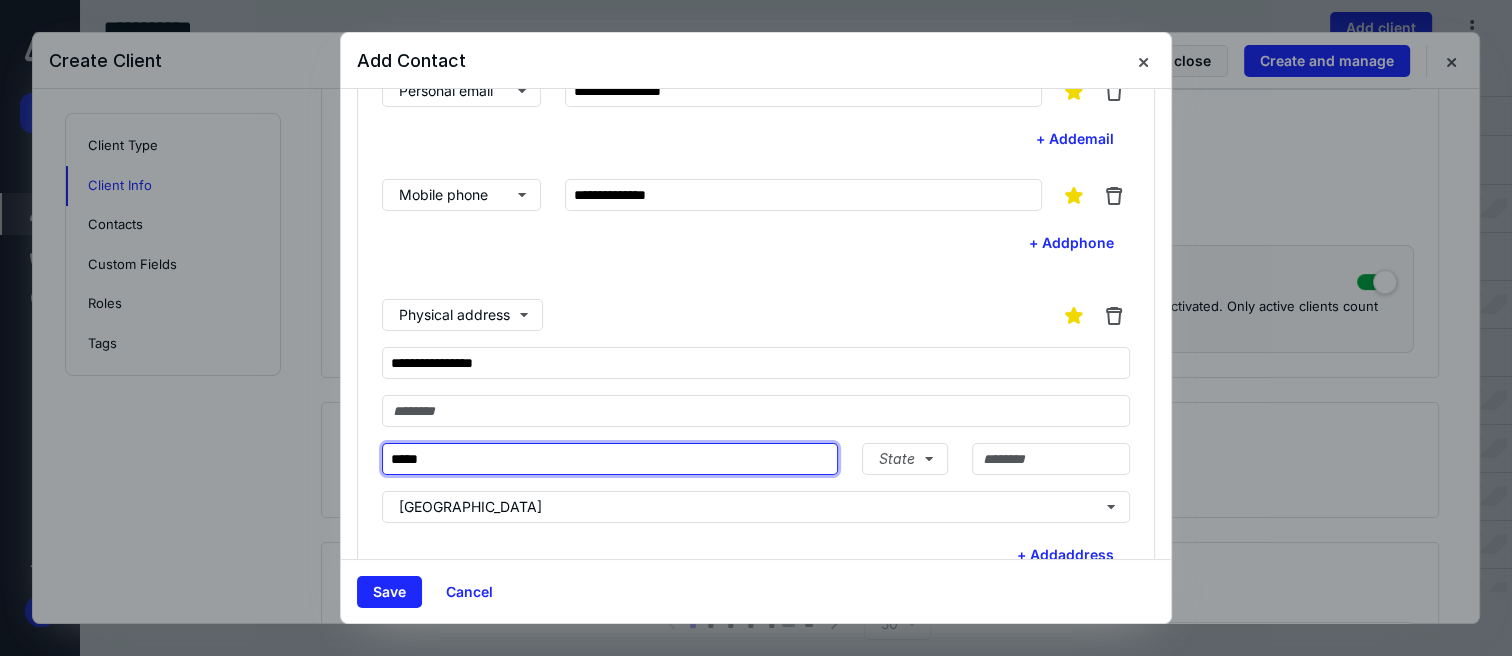 type on "*****" 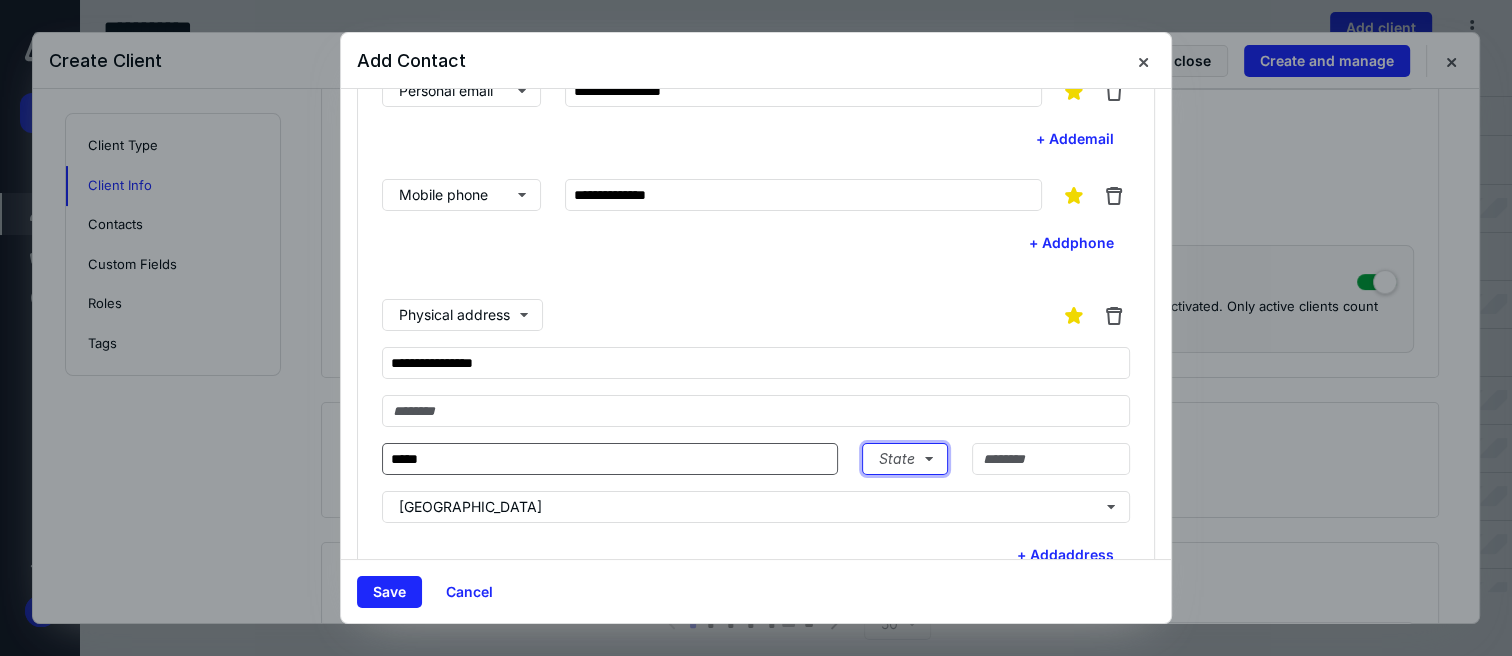 type 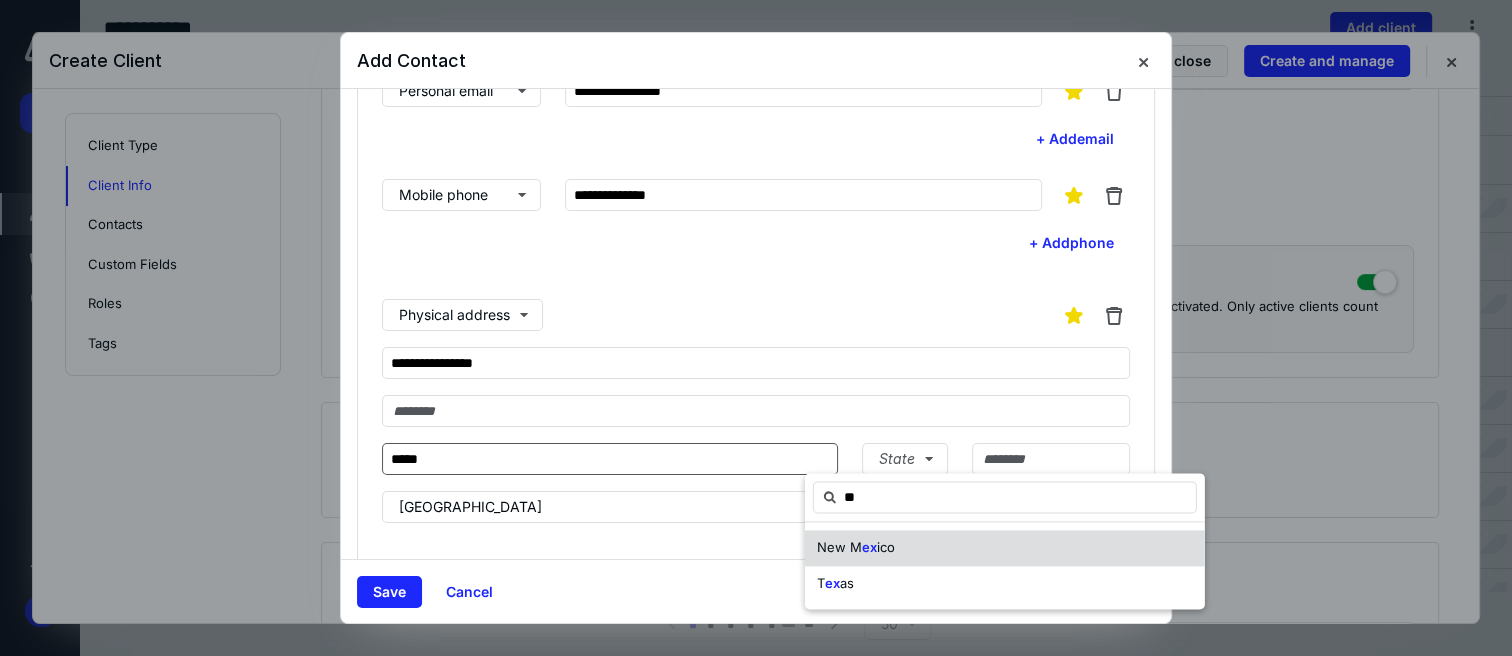 type on "*" 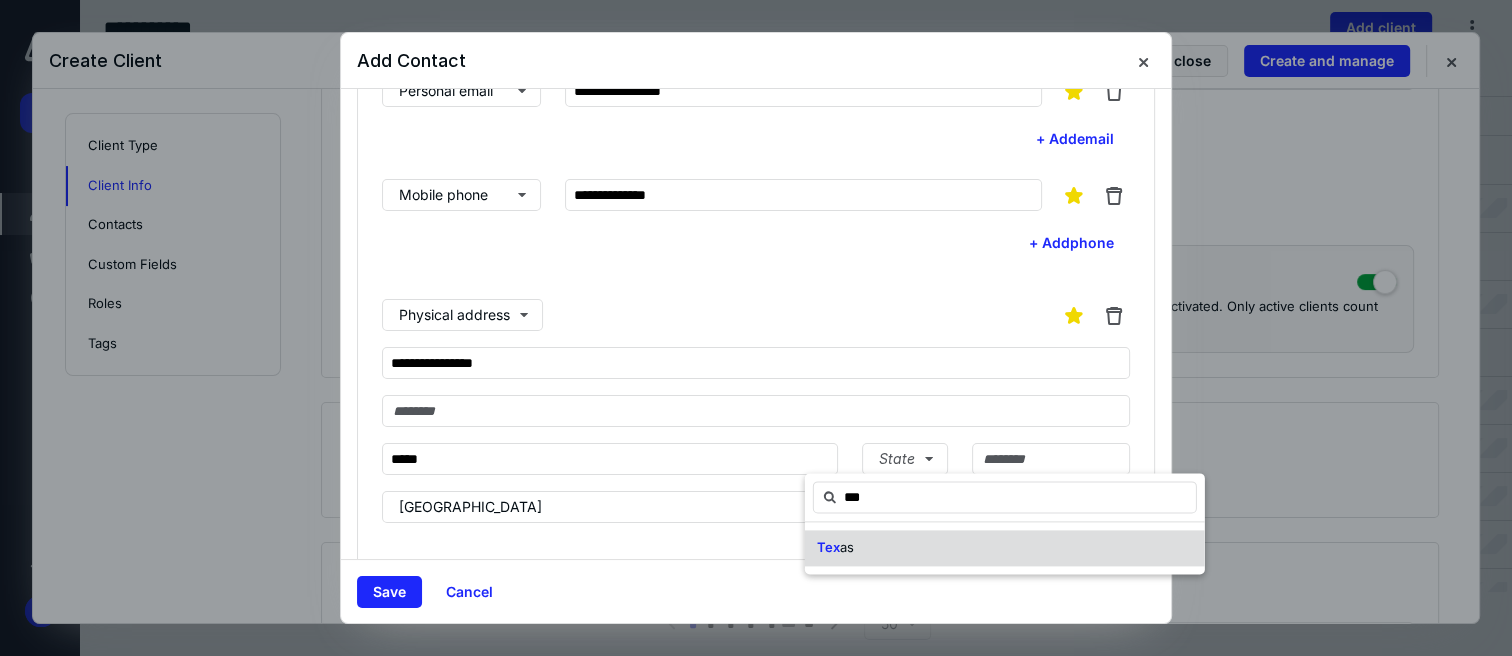click on "Tex as" at bounding box center [1005, 548] 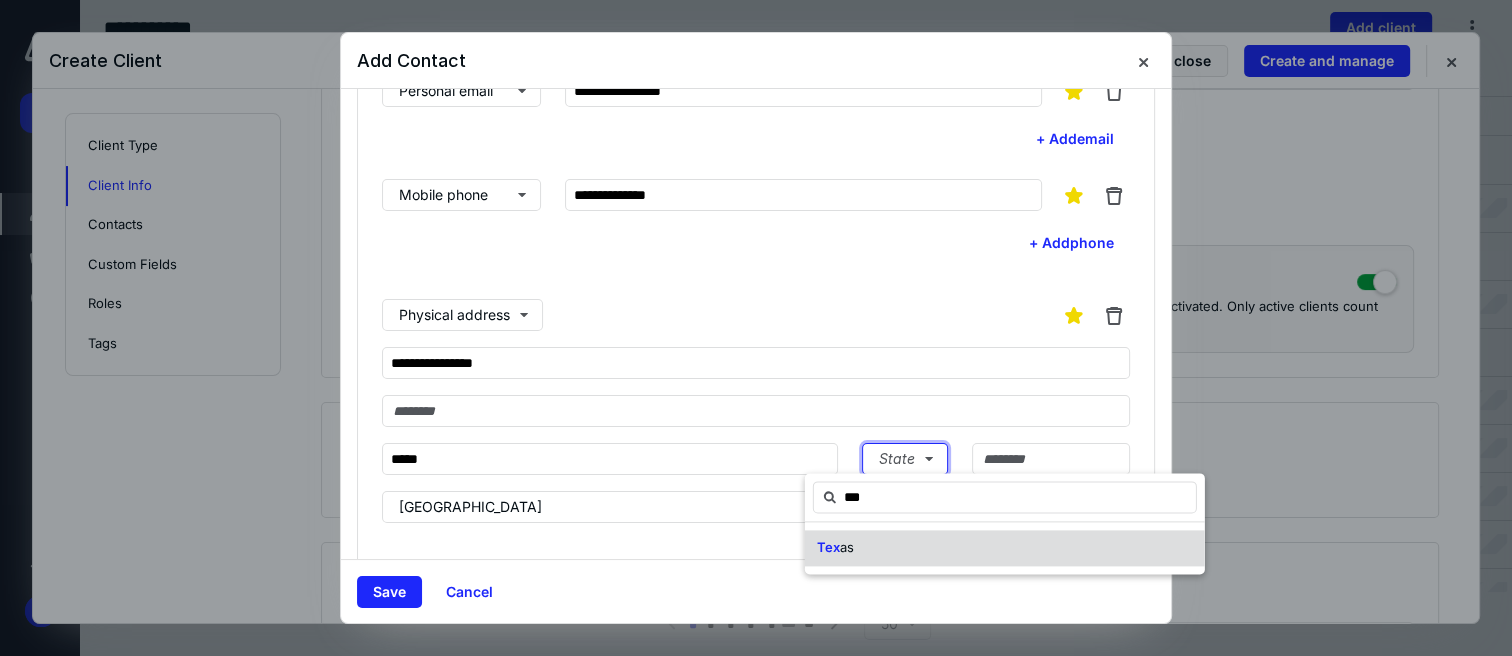 type 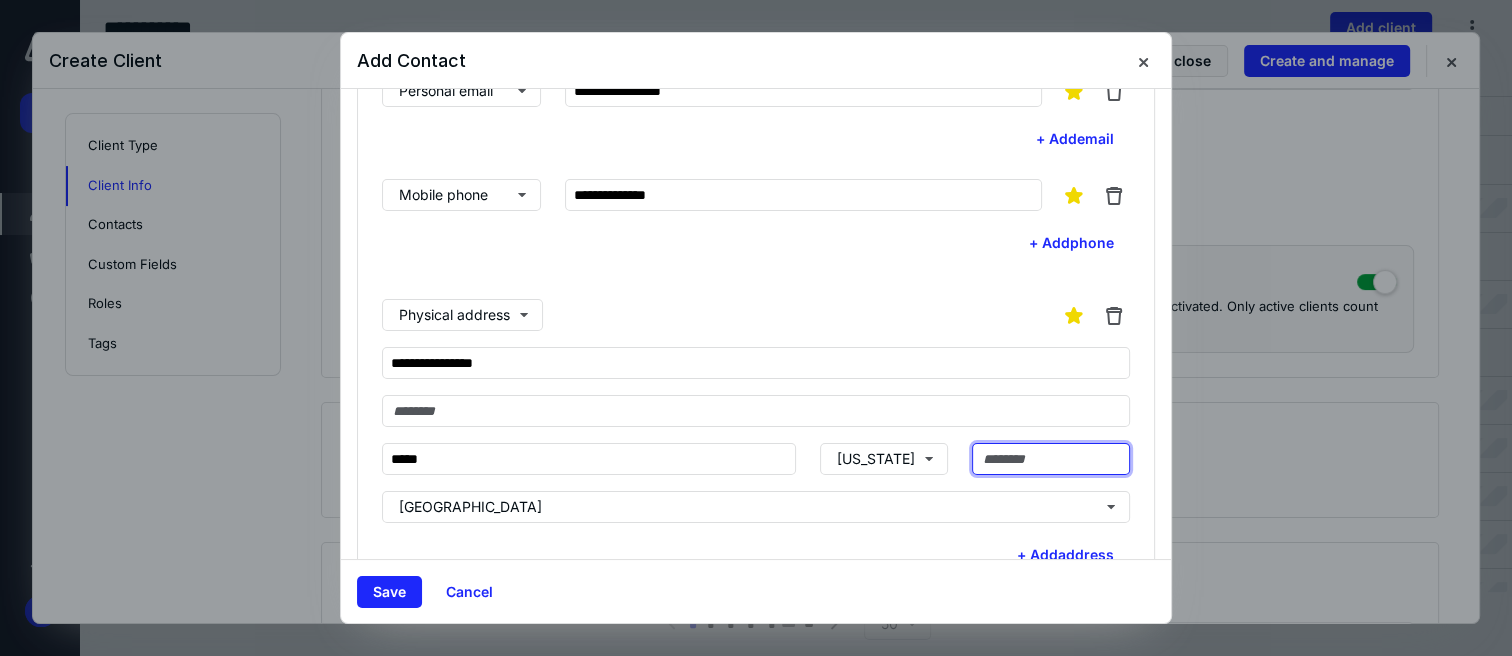 click at bounding box center (1051, 459) 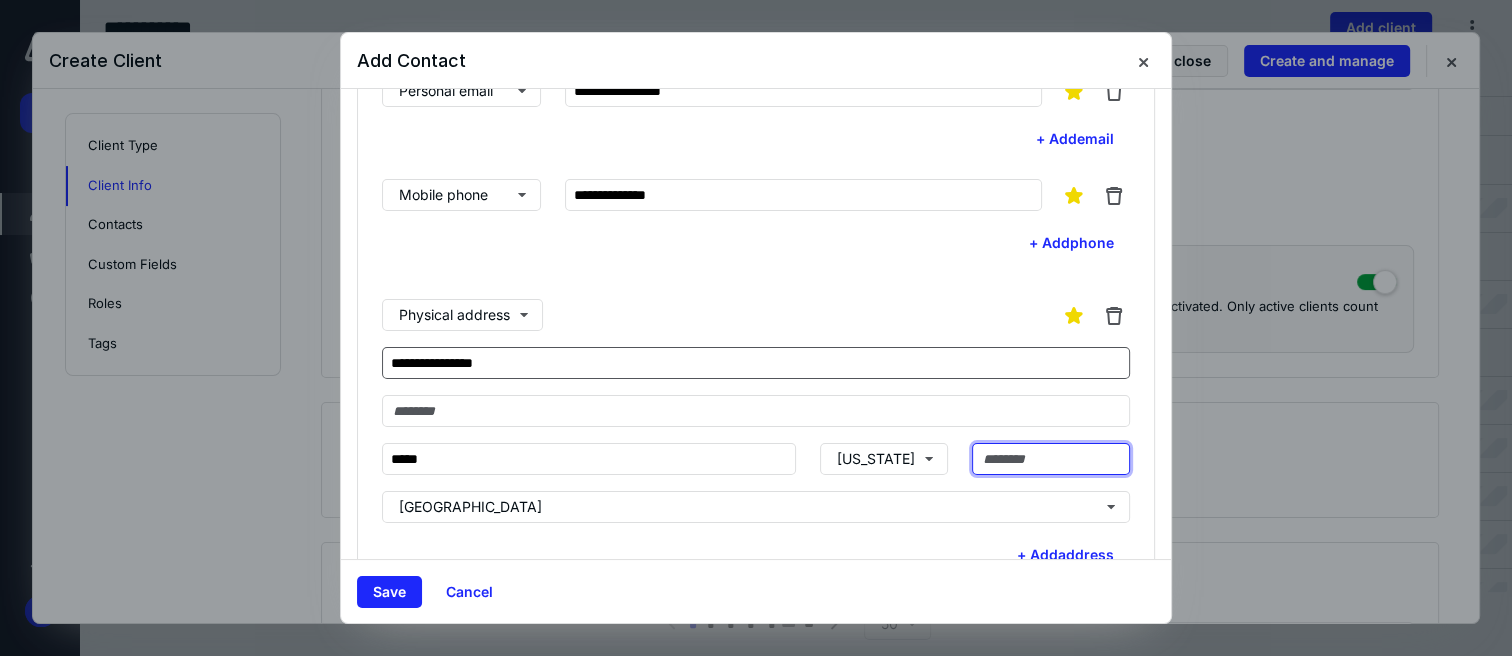 paste on "*****" 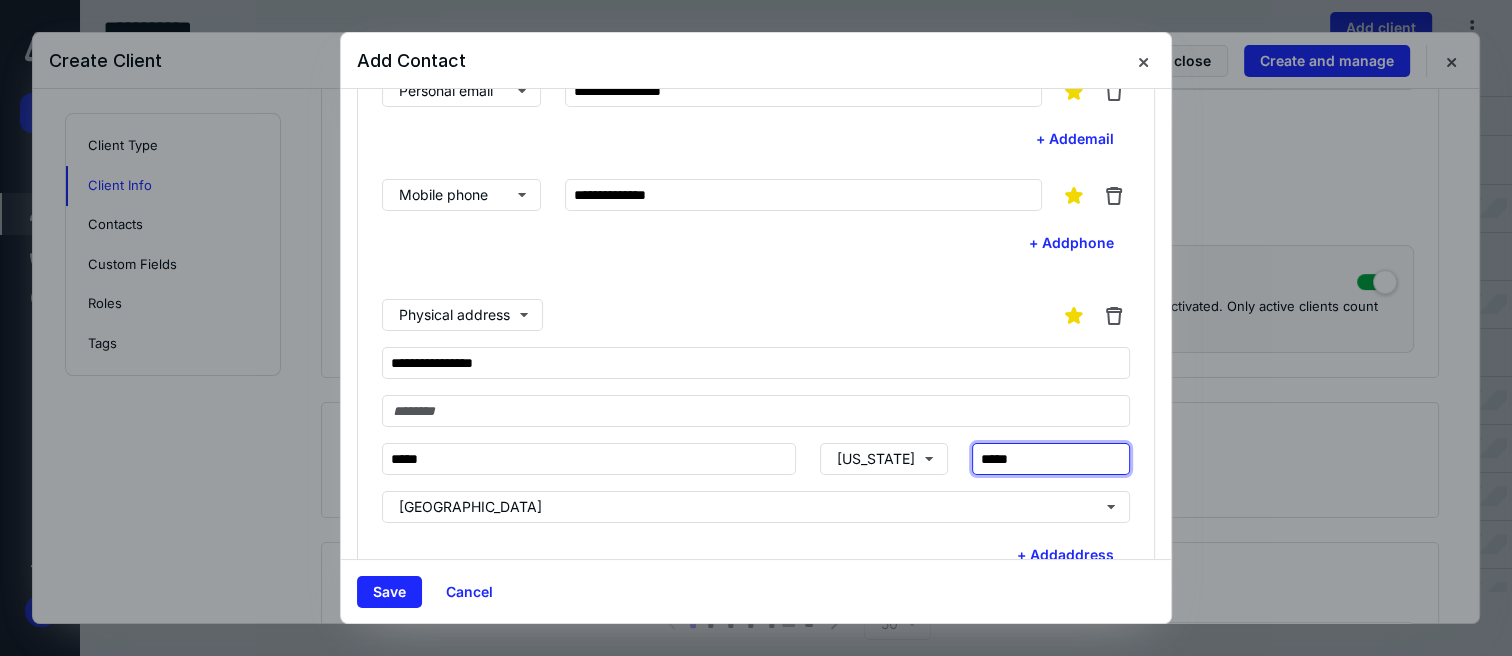 type on "*****" 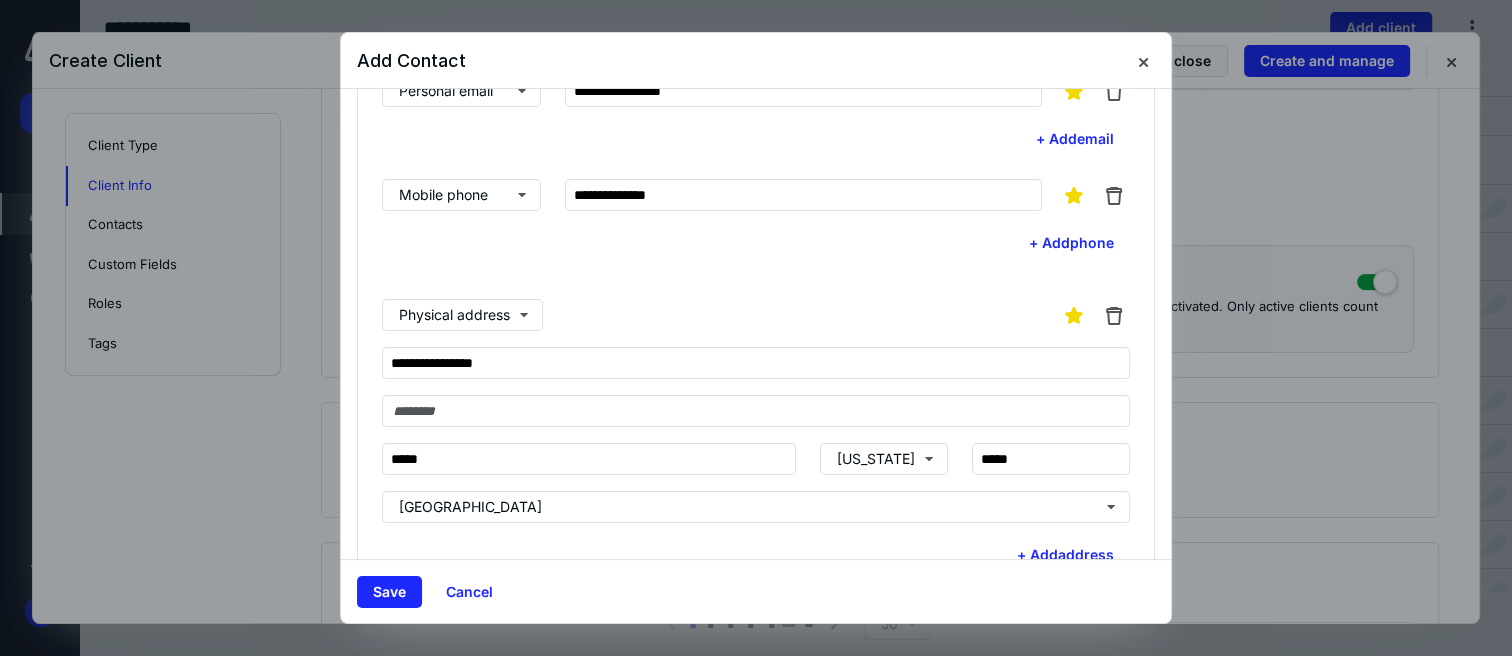 click on "**********" at bounding box center (756, 361) 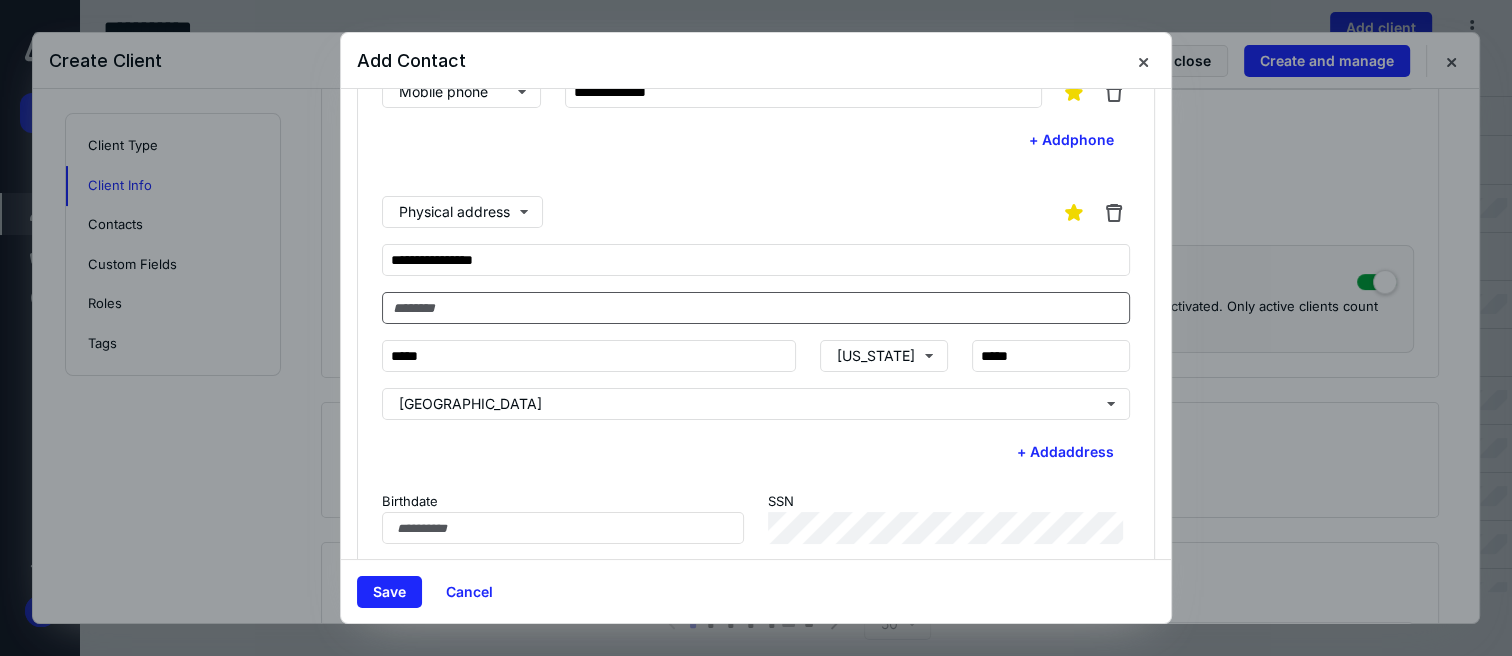 scroll, scrollTop: 370, scrollLeft: 0, axis: vertical 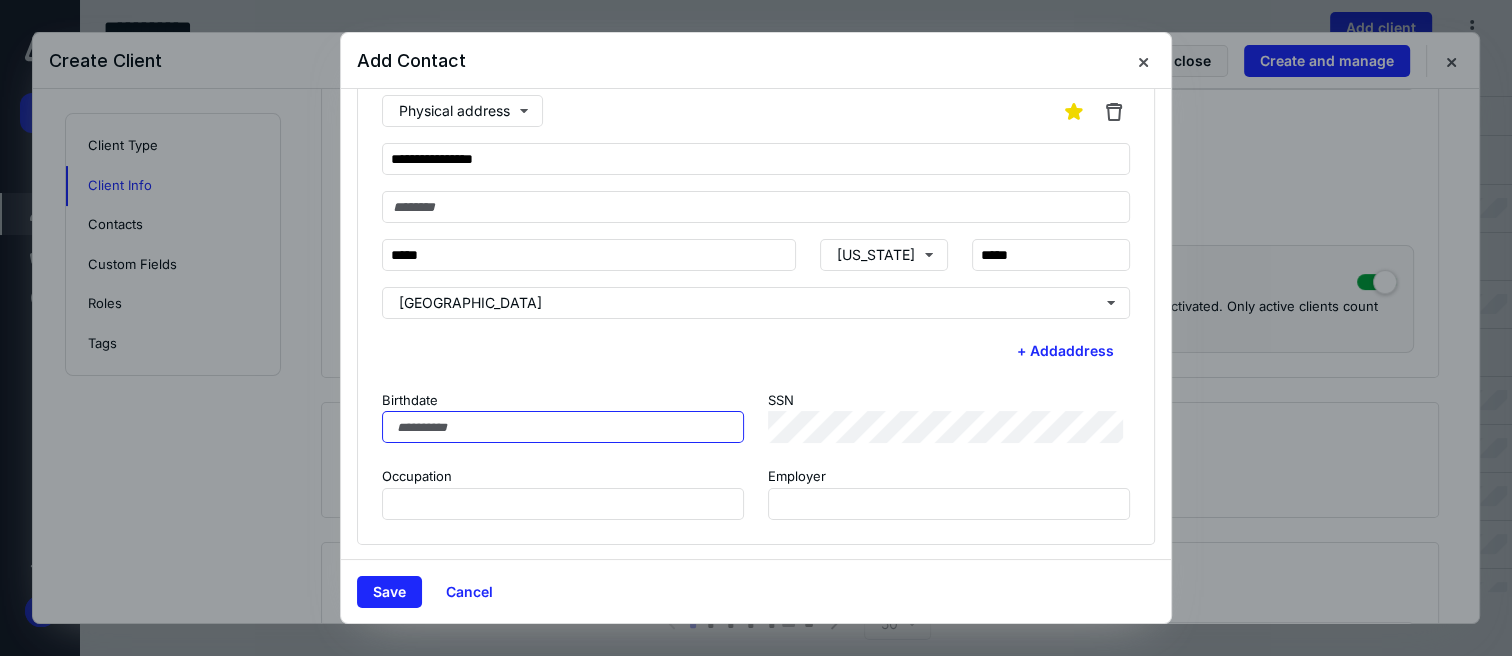 drag, startPoint x: 585, startPoint y: 421, endPoint x: 601, endPoint y: 421, distance: 16 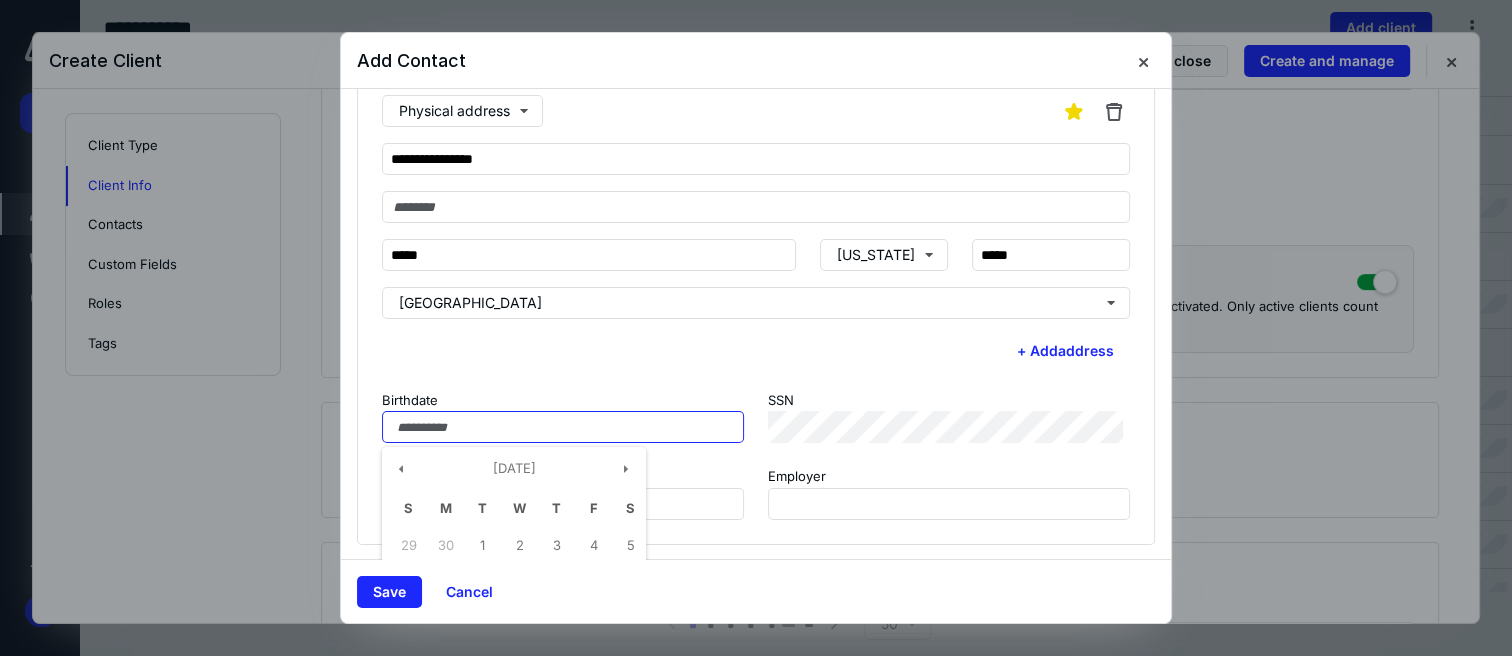 paste on "********" 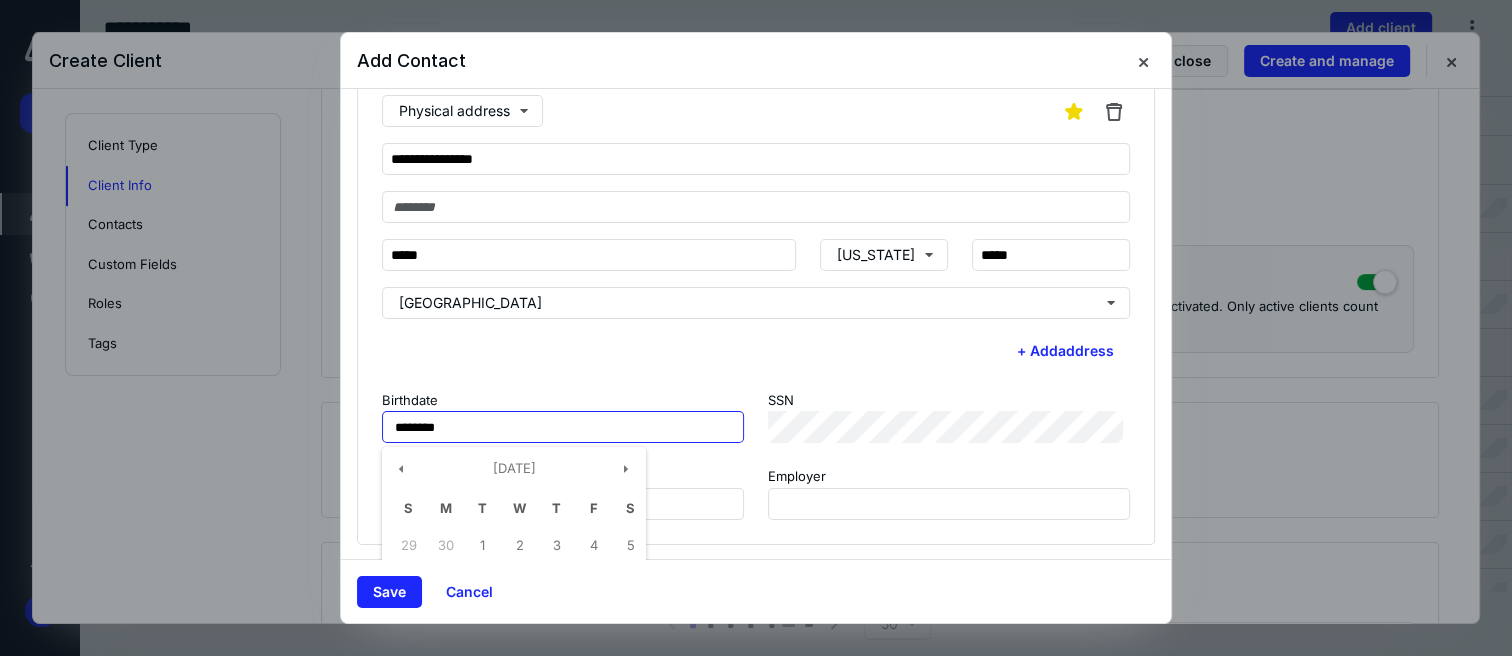 click on "********" at bounding box center (563, 427) 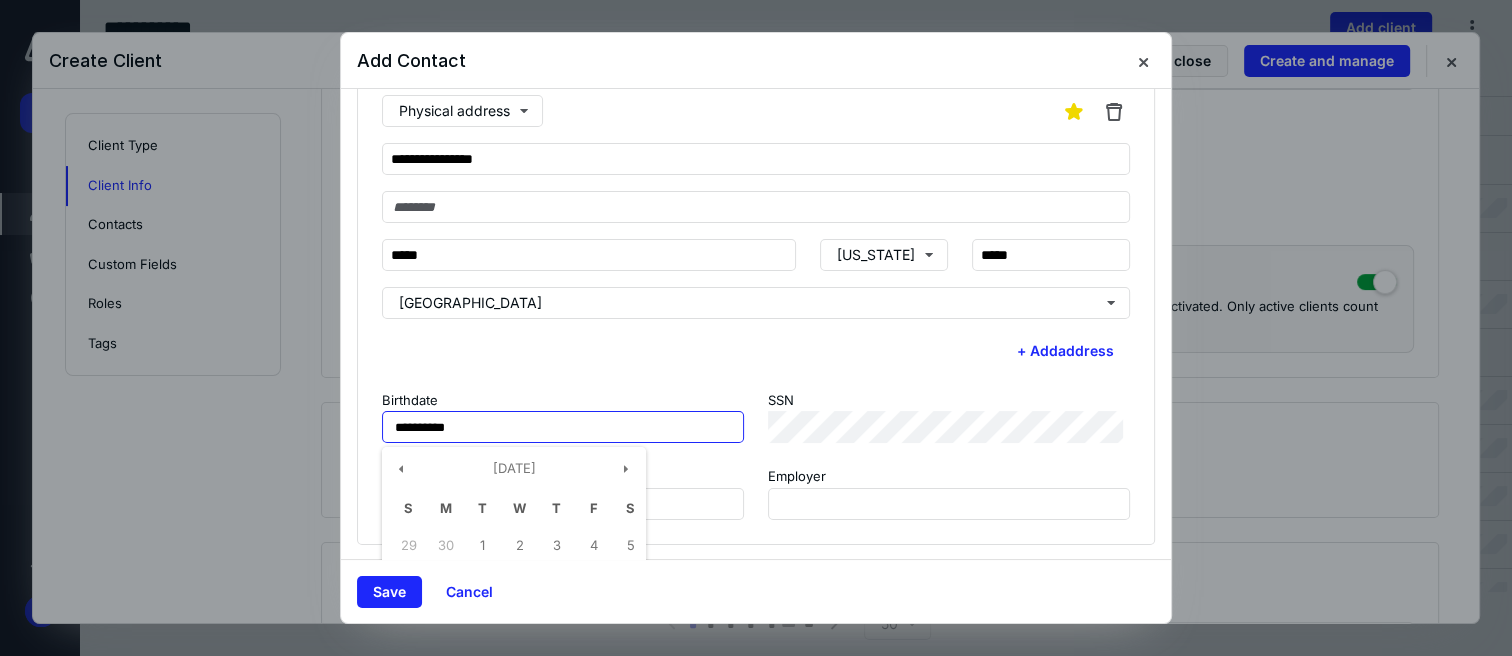 type on "**********" 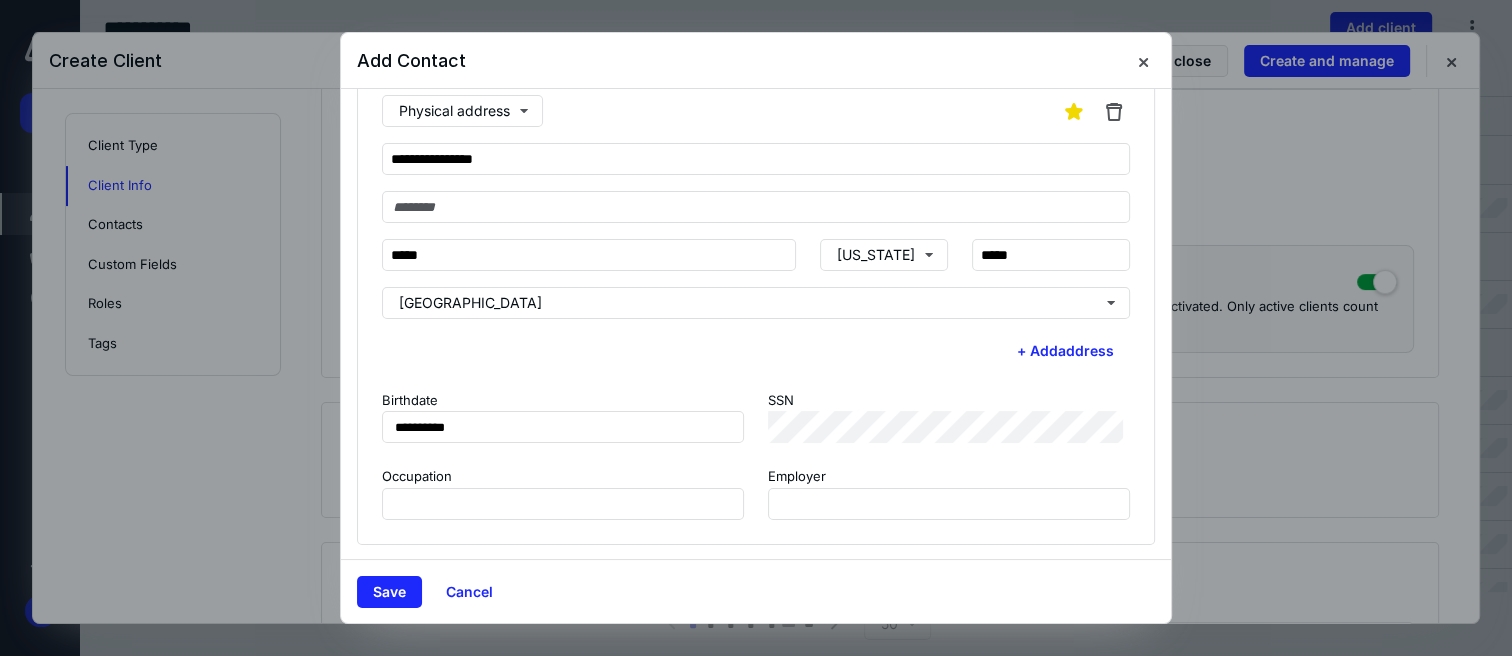 click on "**********" at bounding box center [756, 223] 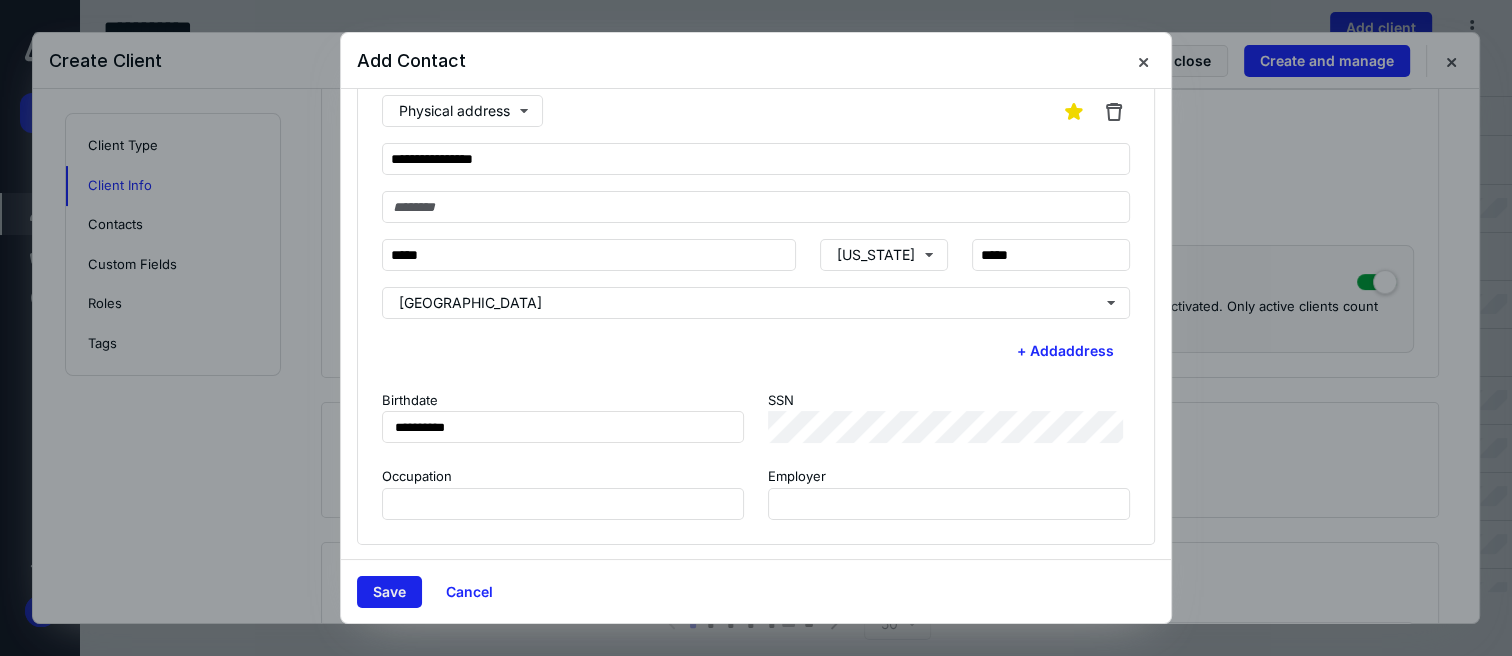 click on "Save" at bounding box center (389, 592) 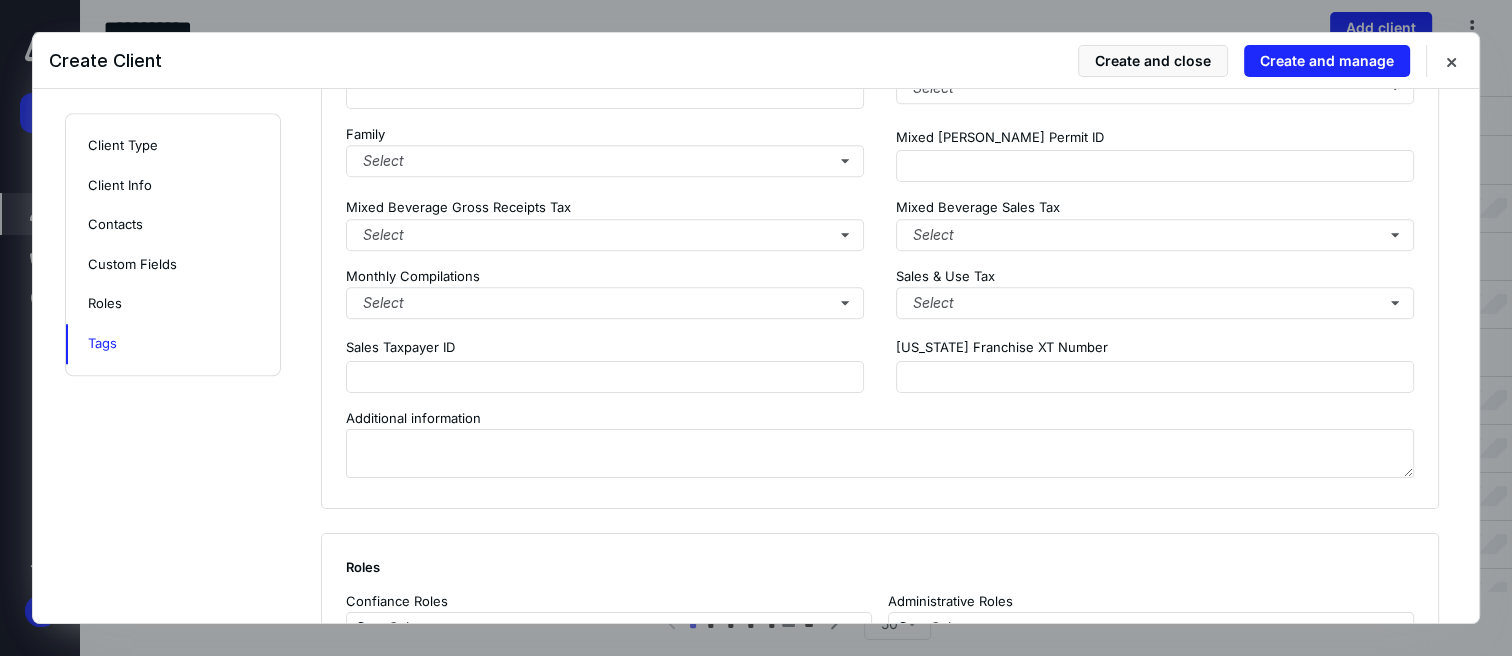 scroll, scrollTop: 1933, scrollLeft: 0, axis: vertical 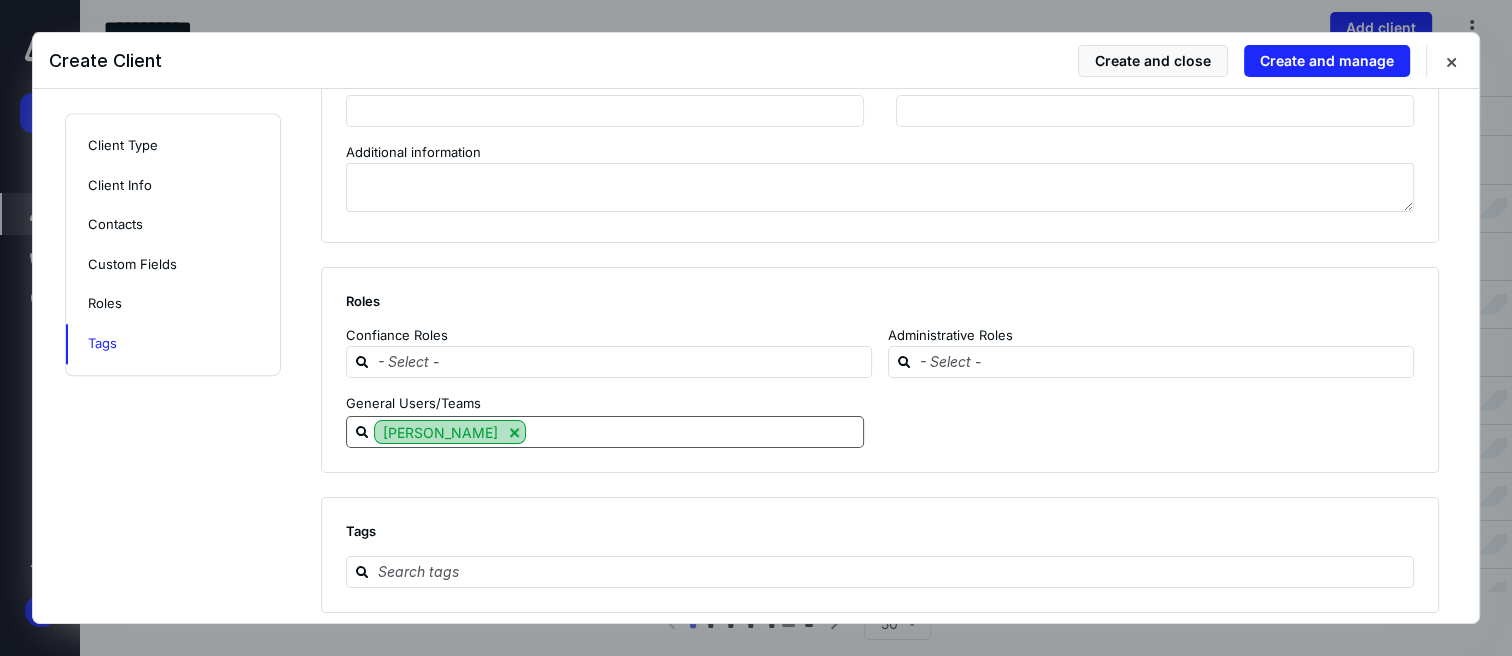 click at bounding box center (514, 432) 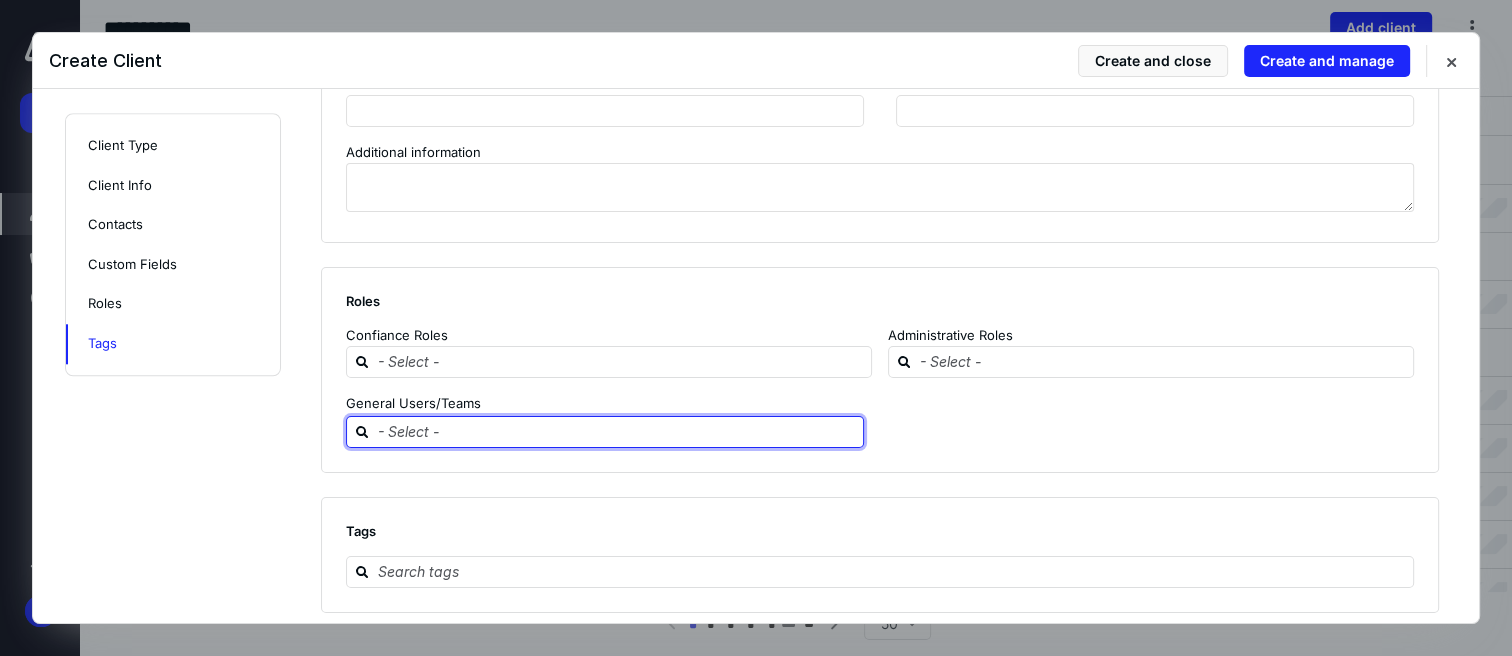 click at bounding box center [617, 431] 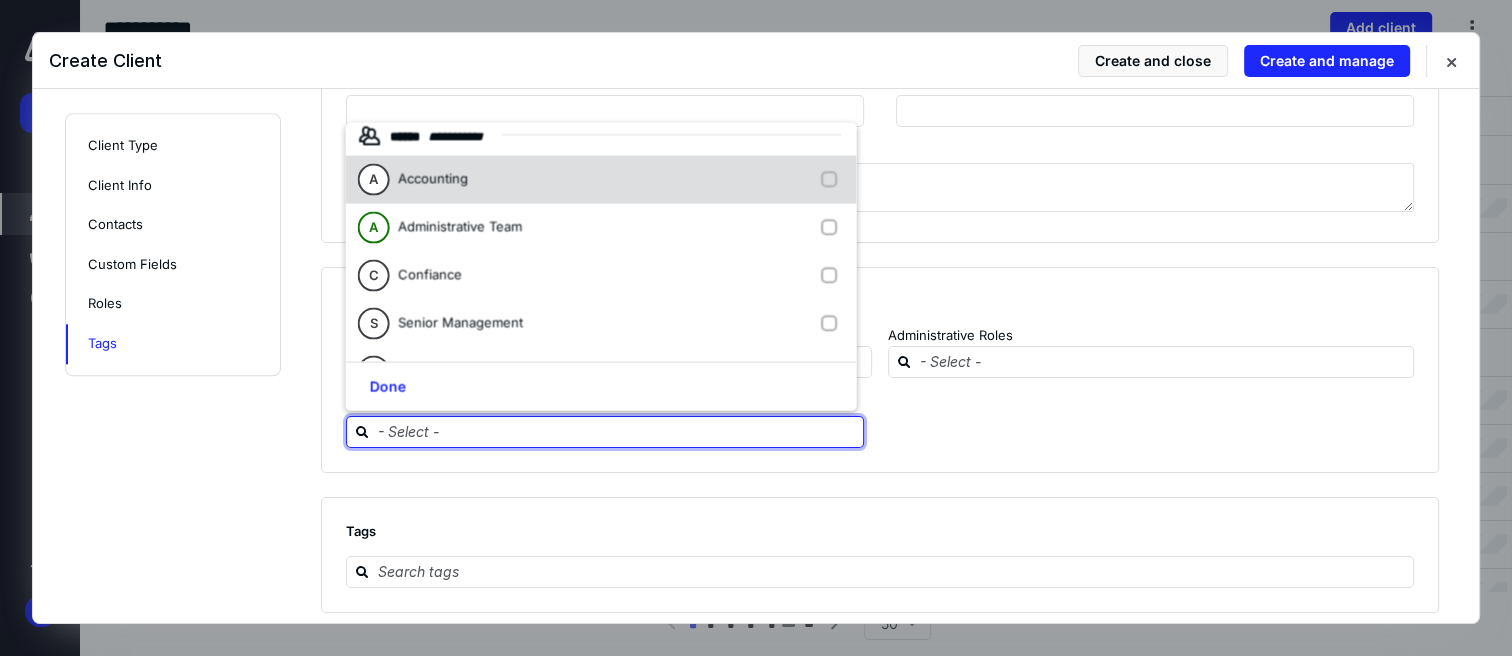 scroll, scrollTop: 1243, scrollLeft: 0, axis: vertical 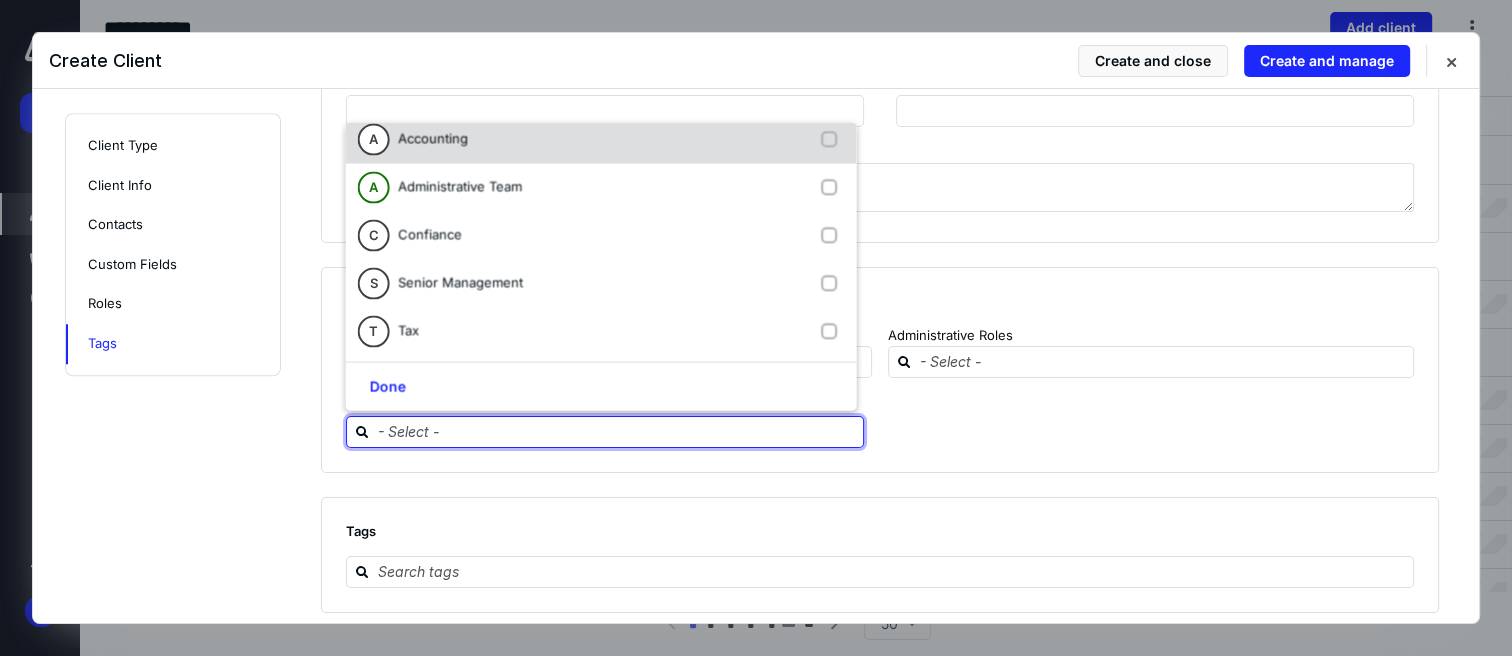 click at bounding box center [832, 140] 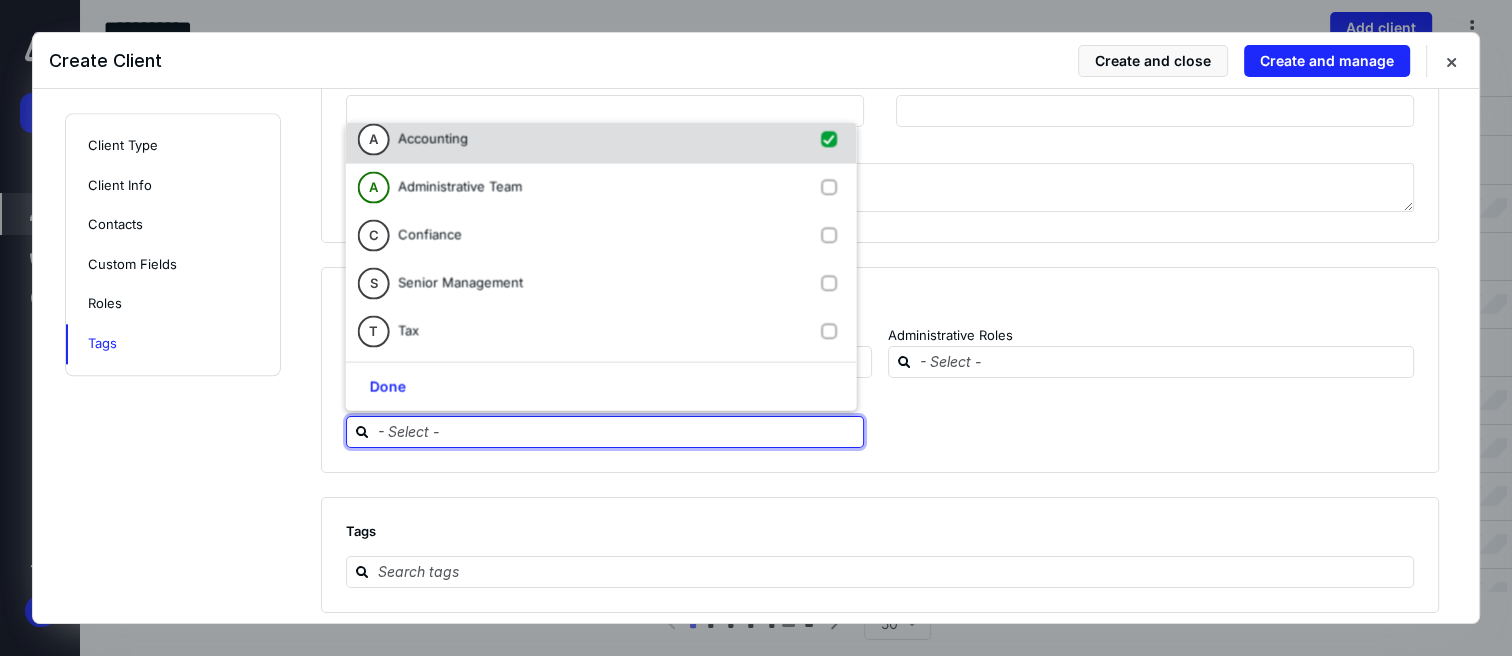 checkbox on "true" 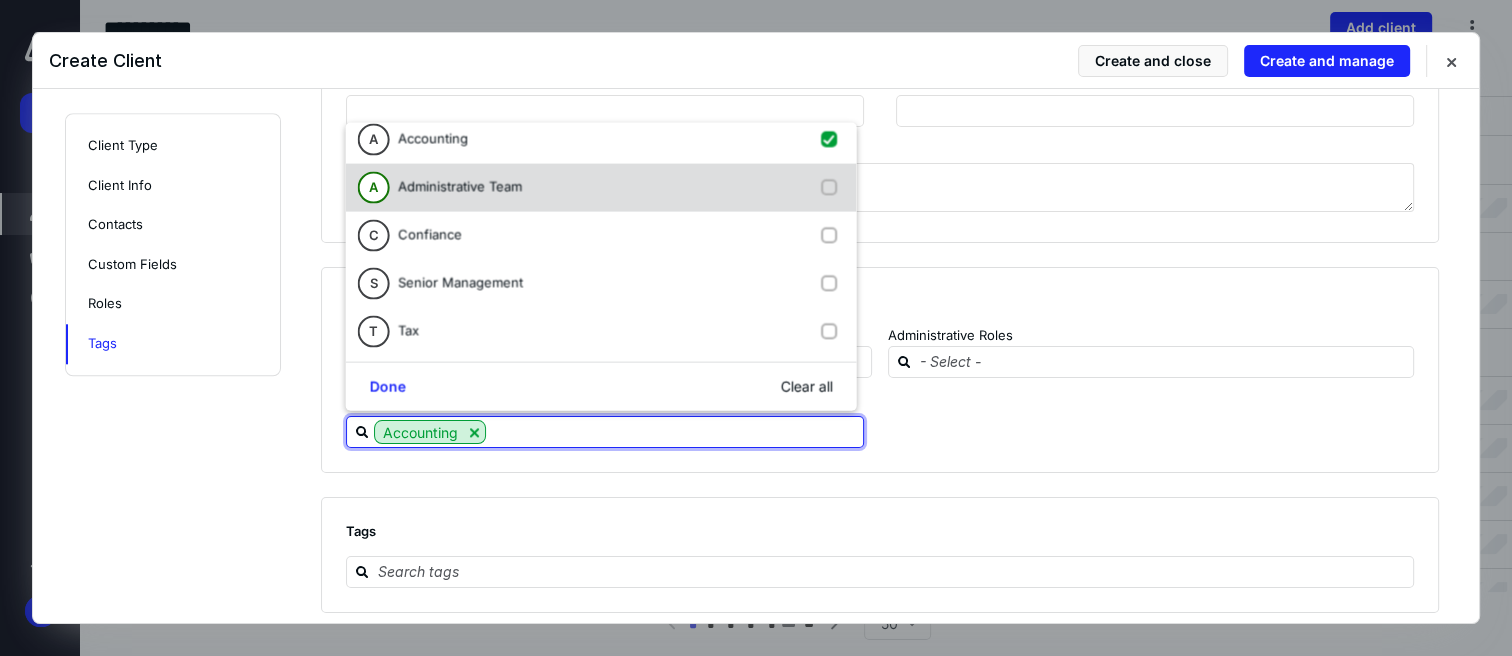 click at bounding box center [832, 188] 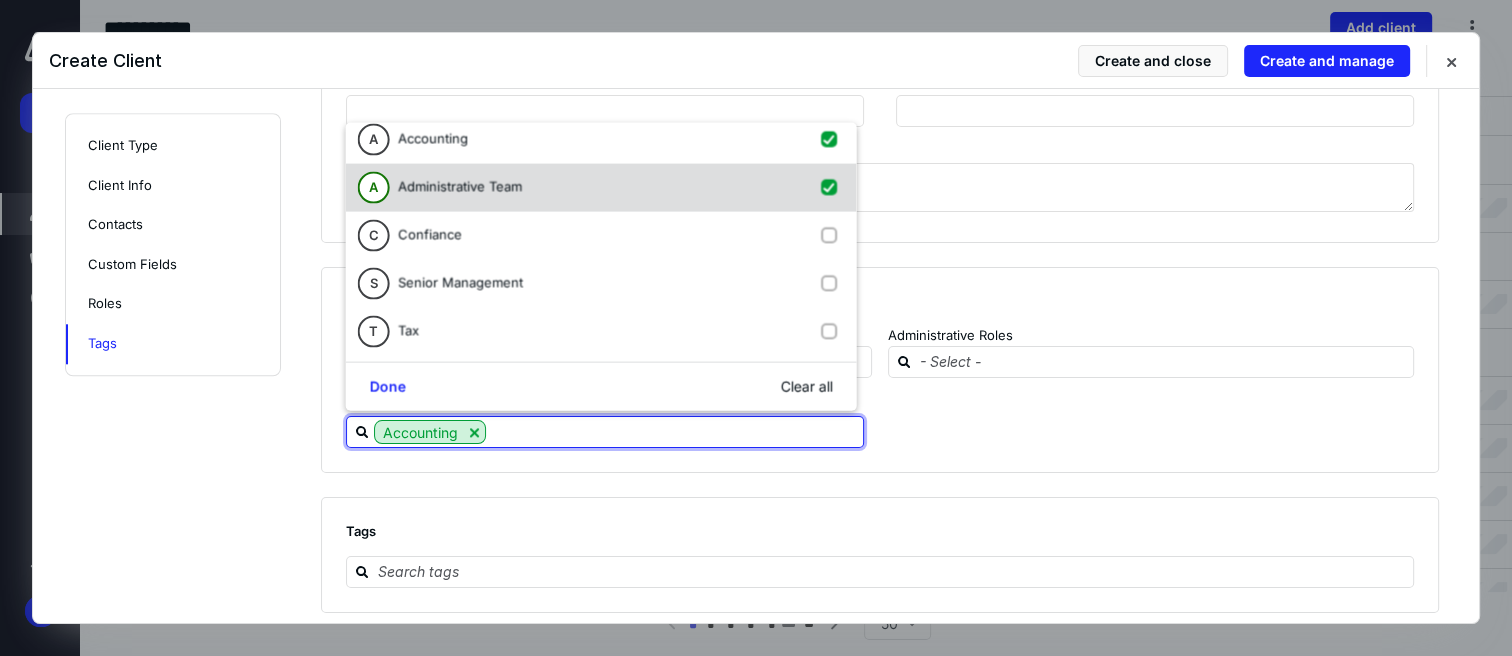 checkbox on "true" 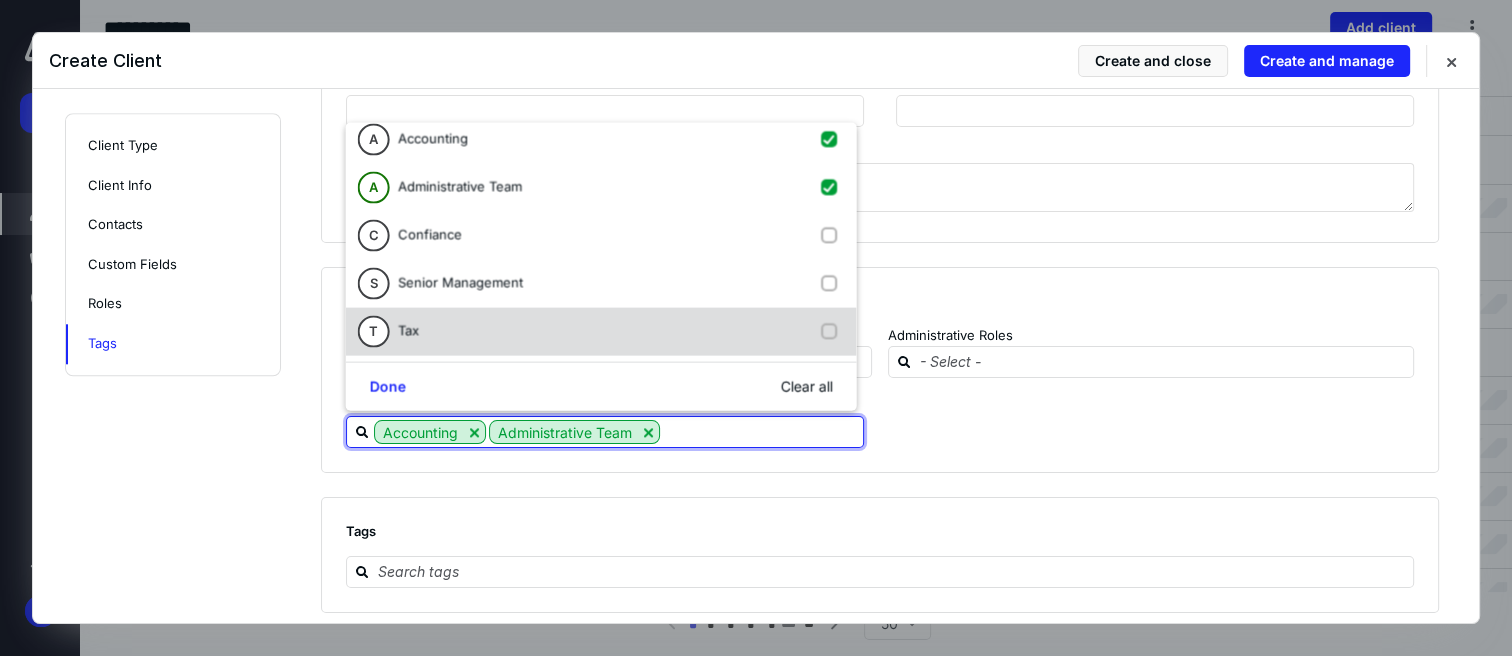 click at bounding box center [832, 332] 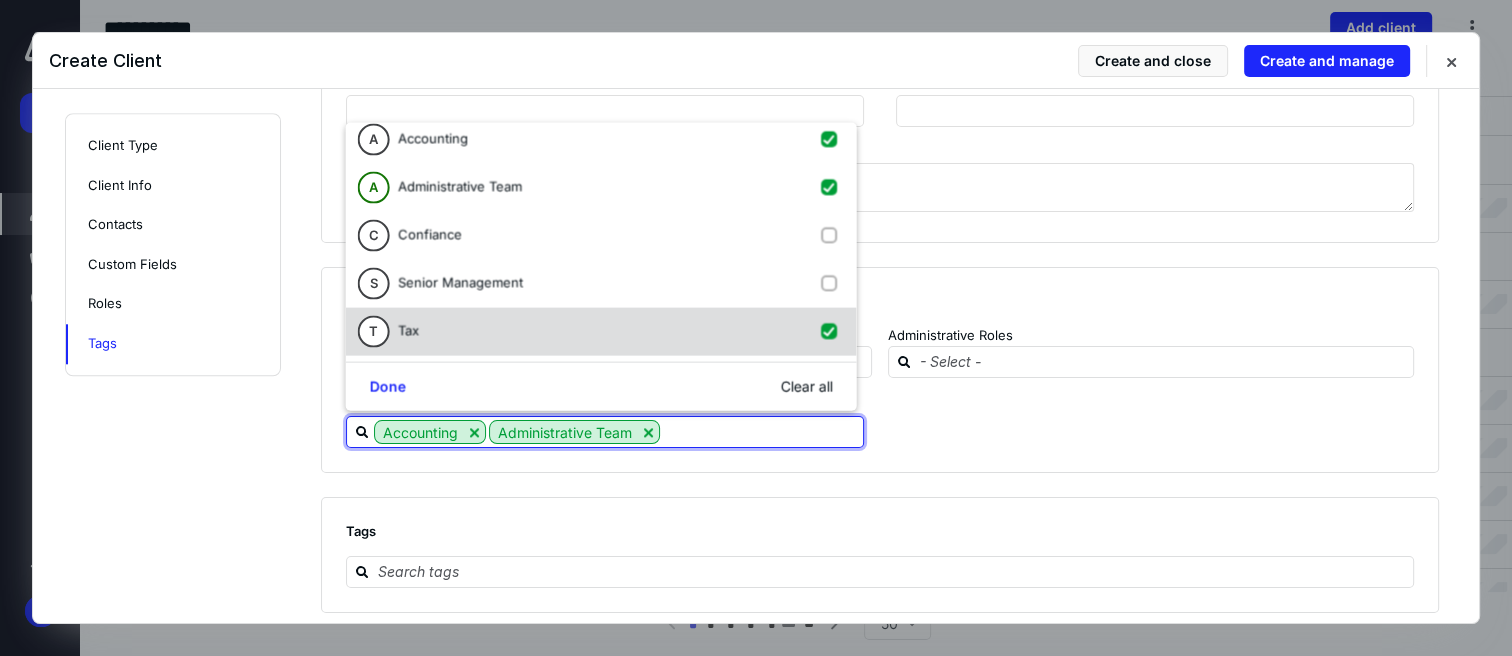 checkbox on "true" 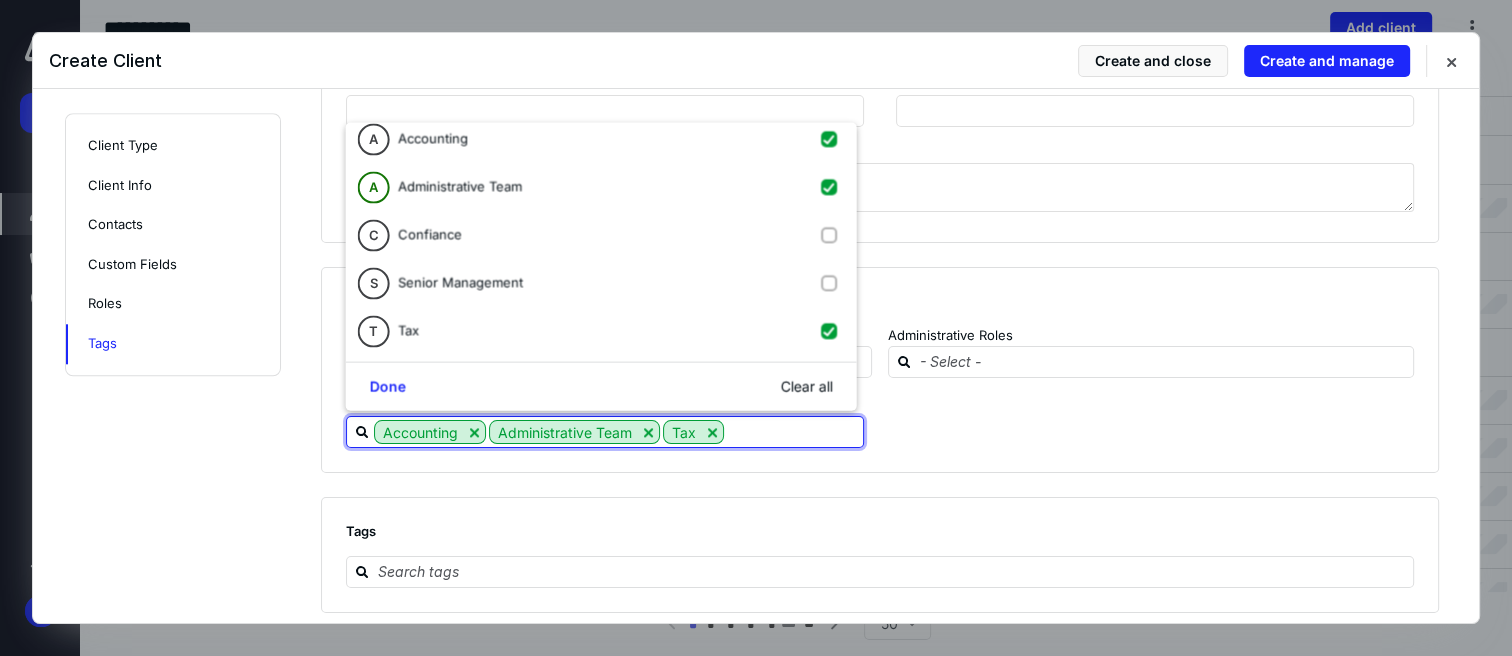 click on "Accounting Administrative Team Tax" at bounding box center (872, 432) 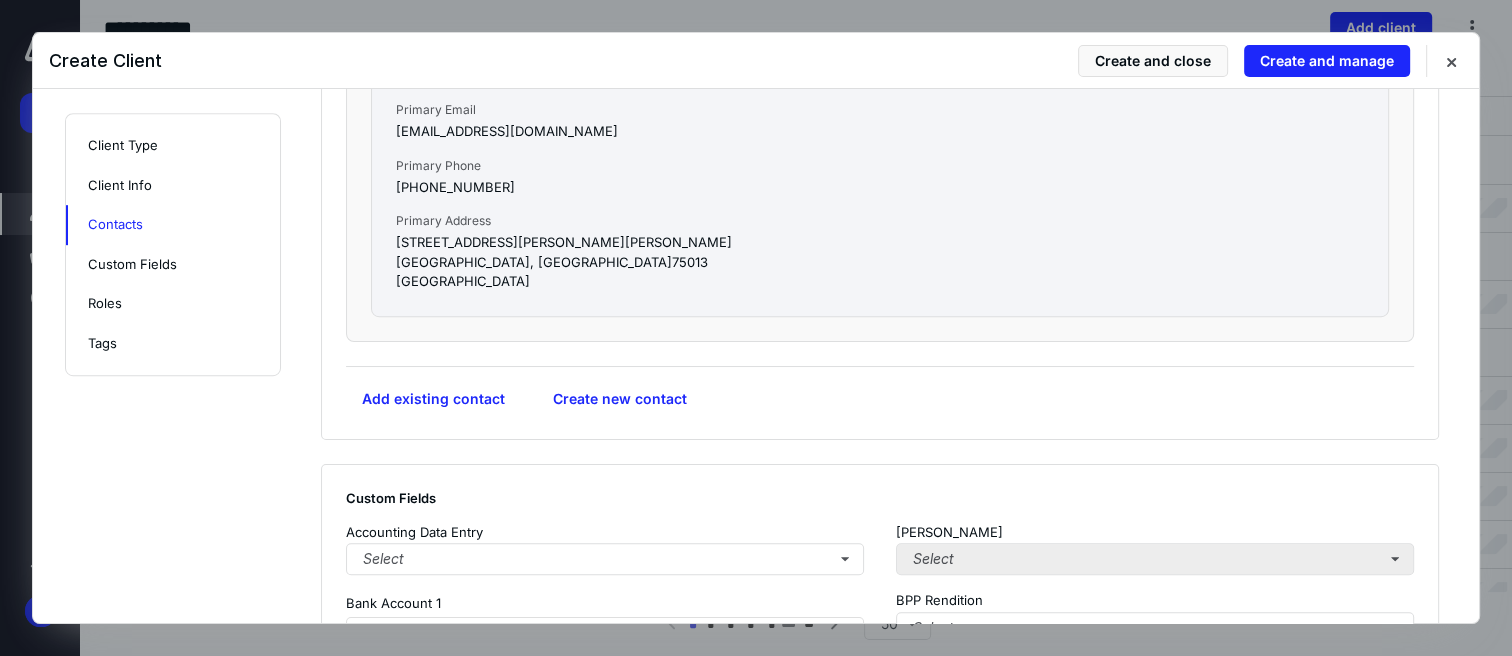scroll, scrollTop: 1500, scrollLeft: 0, axis: vertical 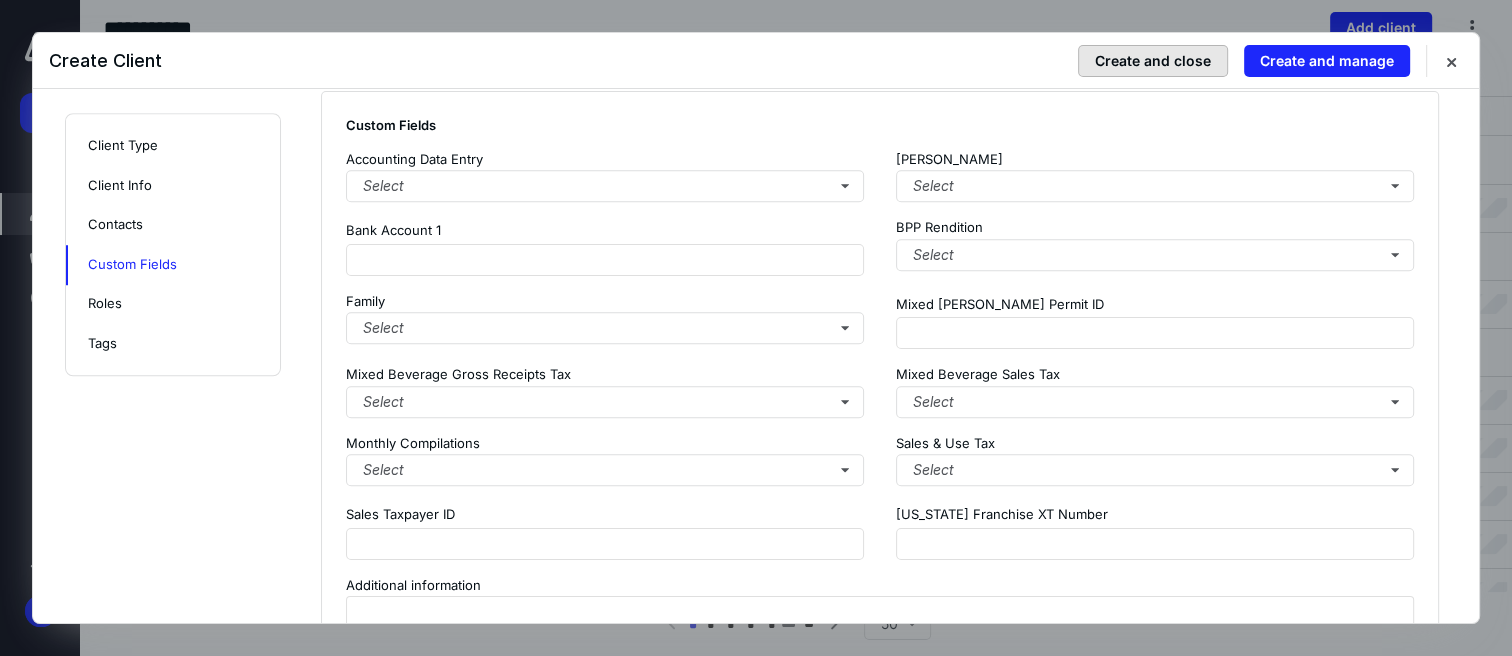 click on "Create and close" at bounding box center [1153, 61] 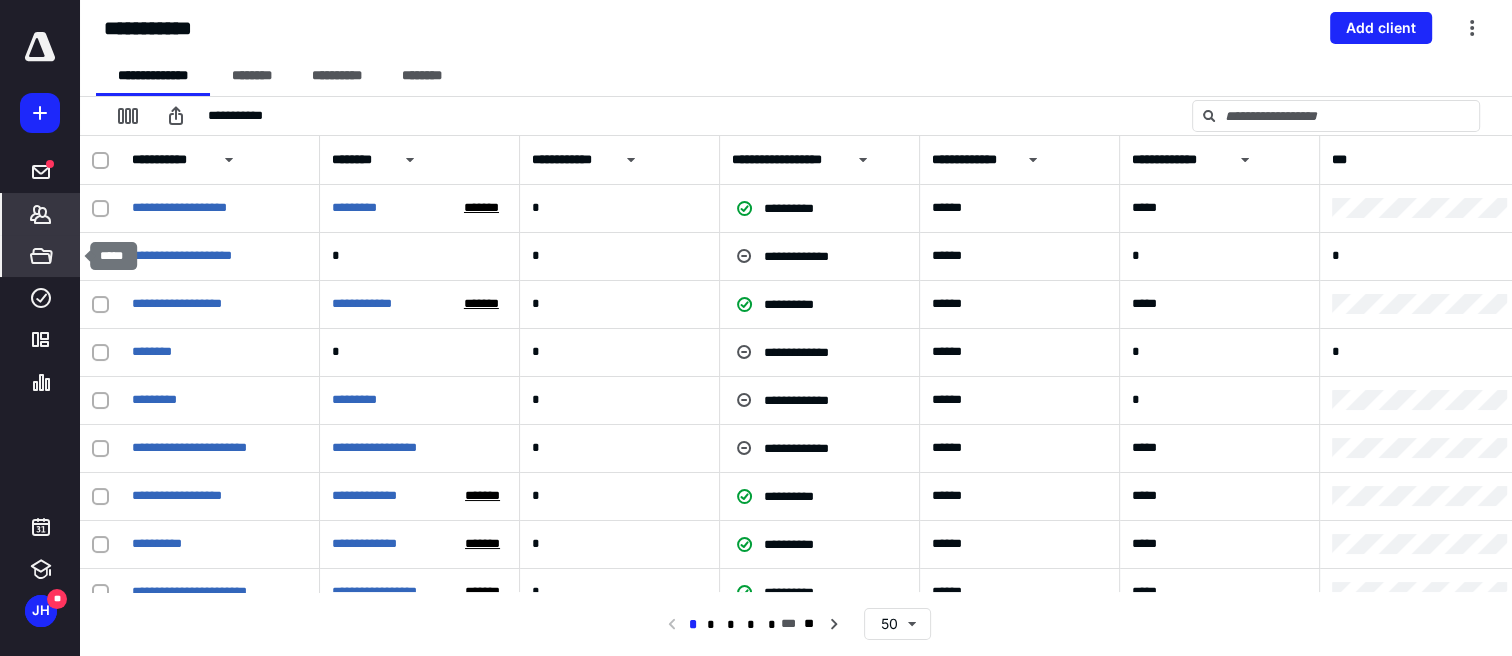 click 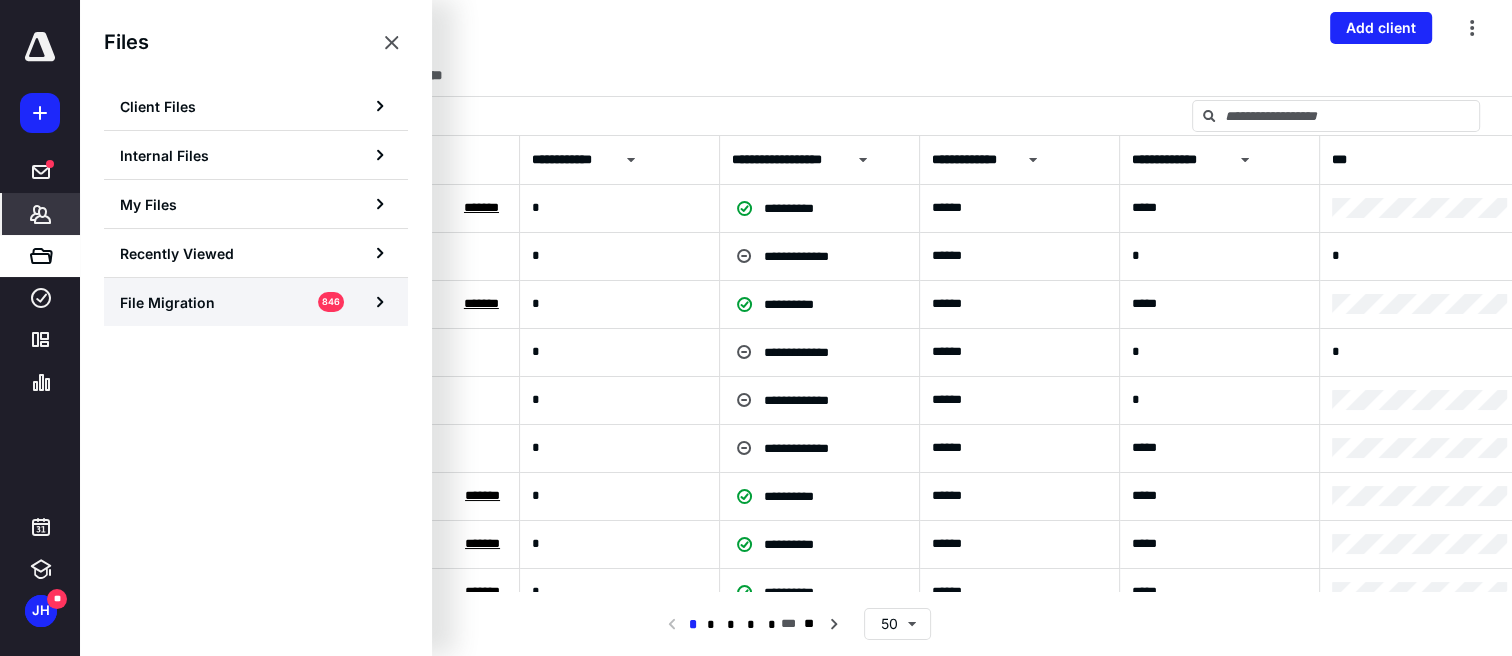 click on "File Migration 846" at bounding box center (256, 302) 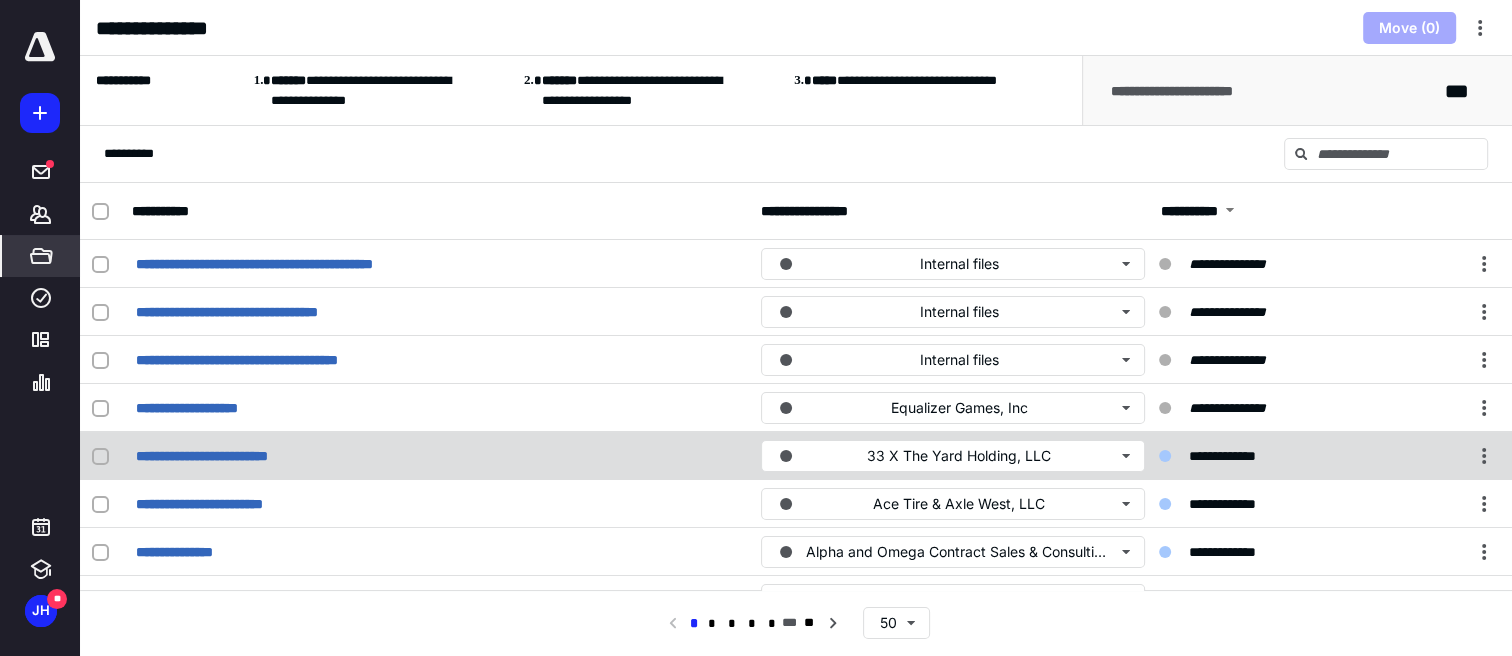 scroll, scrollTop: 333, scrollLeft: 0, axis: vertical 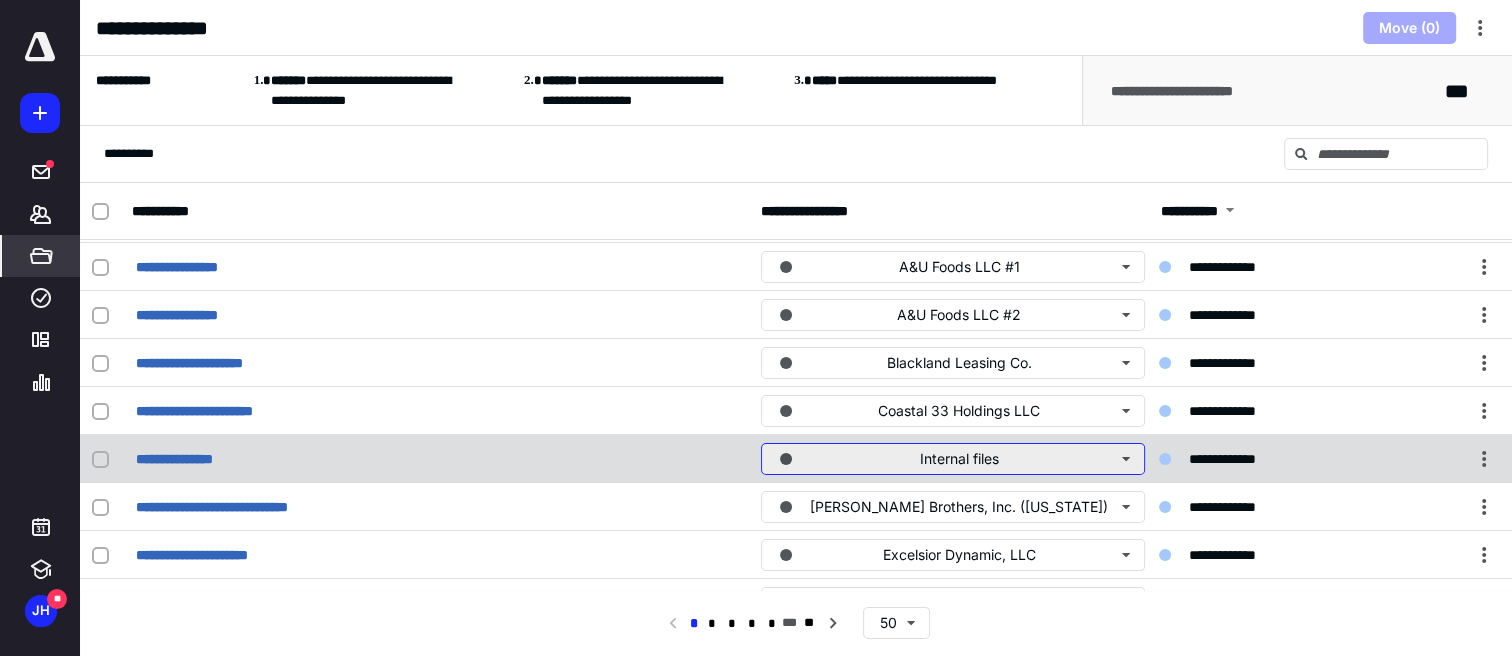 click on "Internal files" at bounding box center [953, 459] 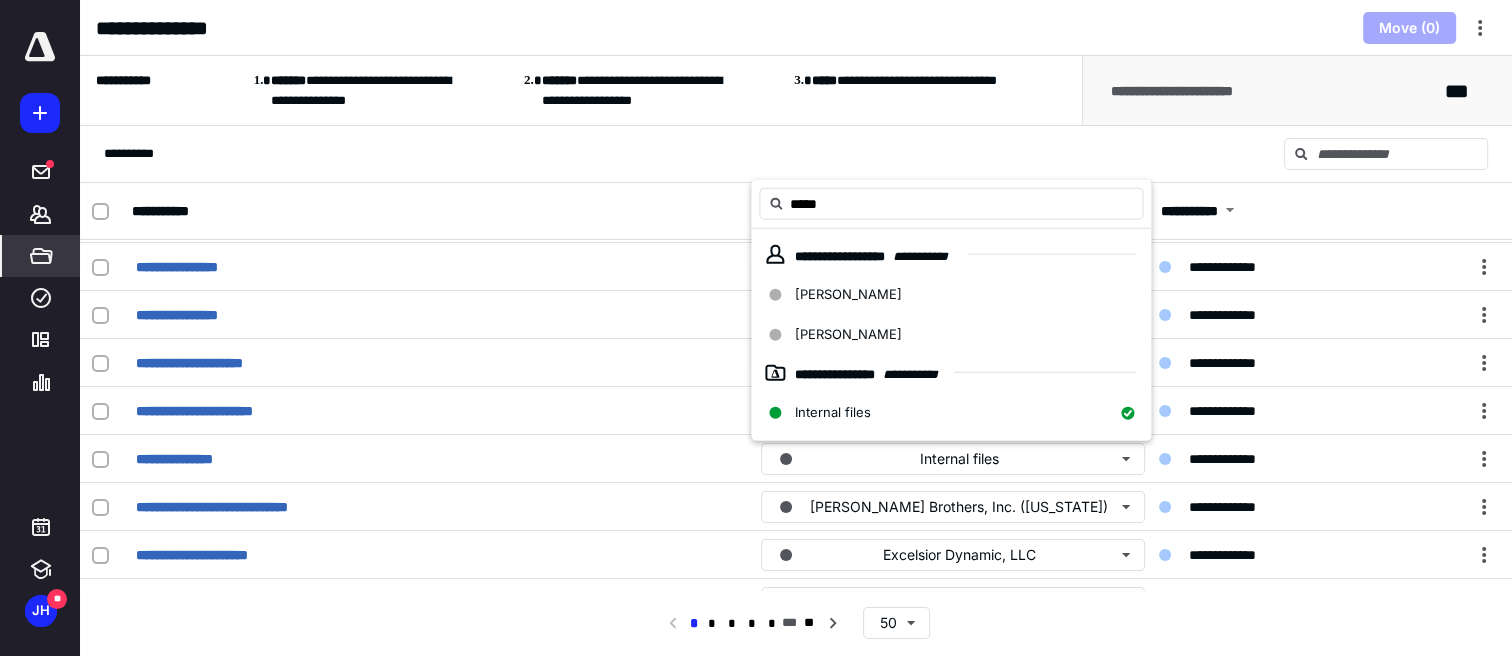 type on "*****" 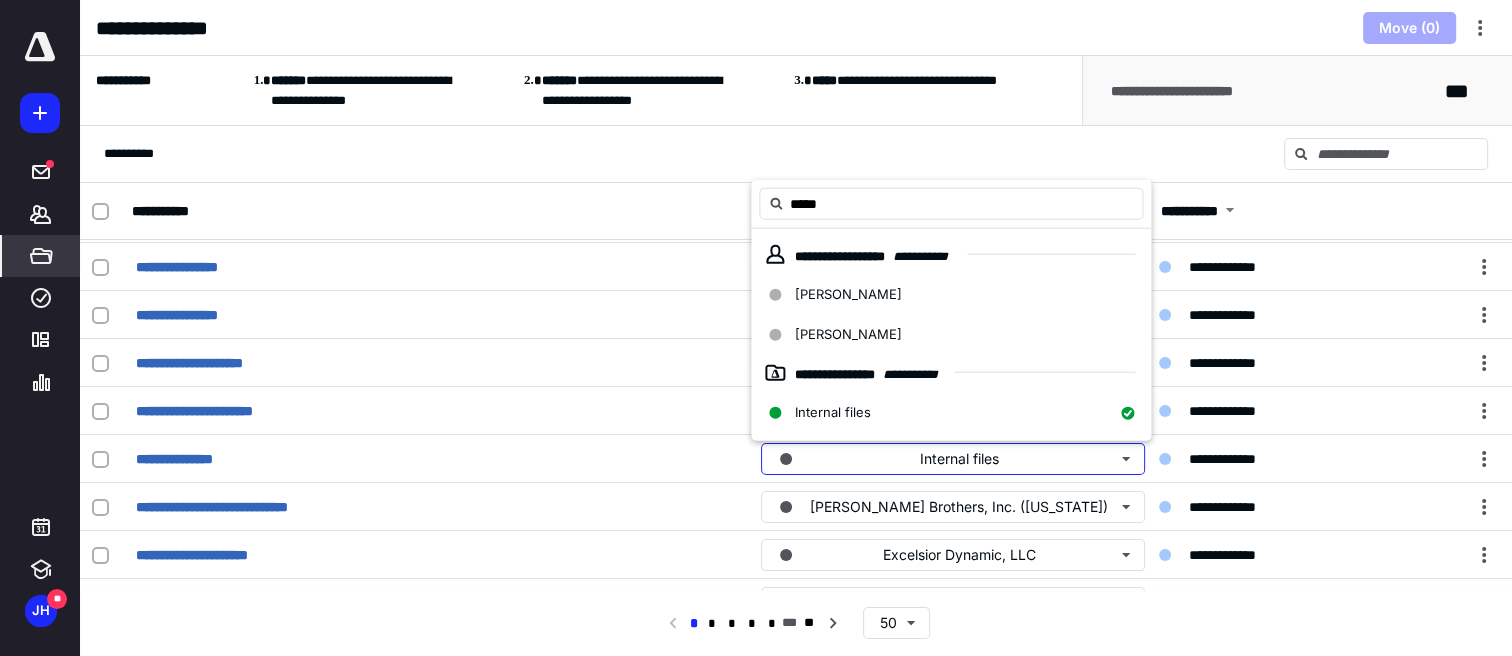 type 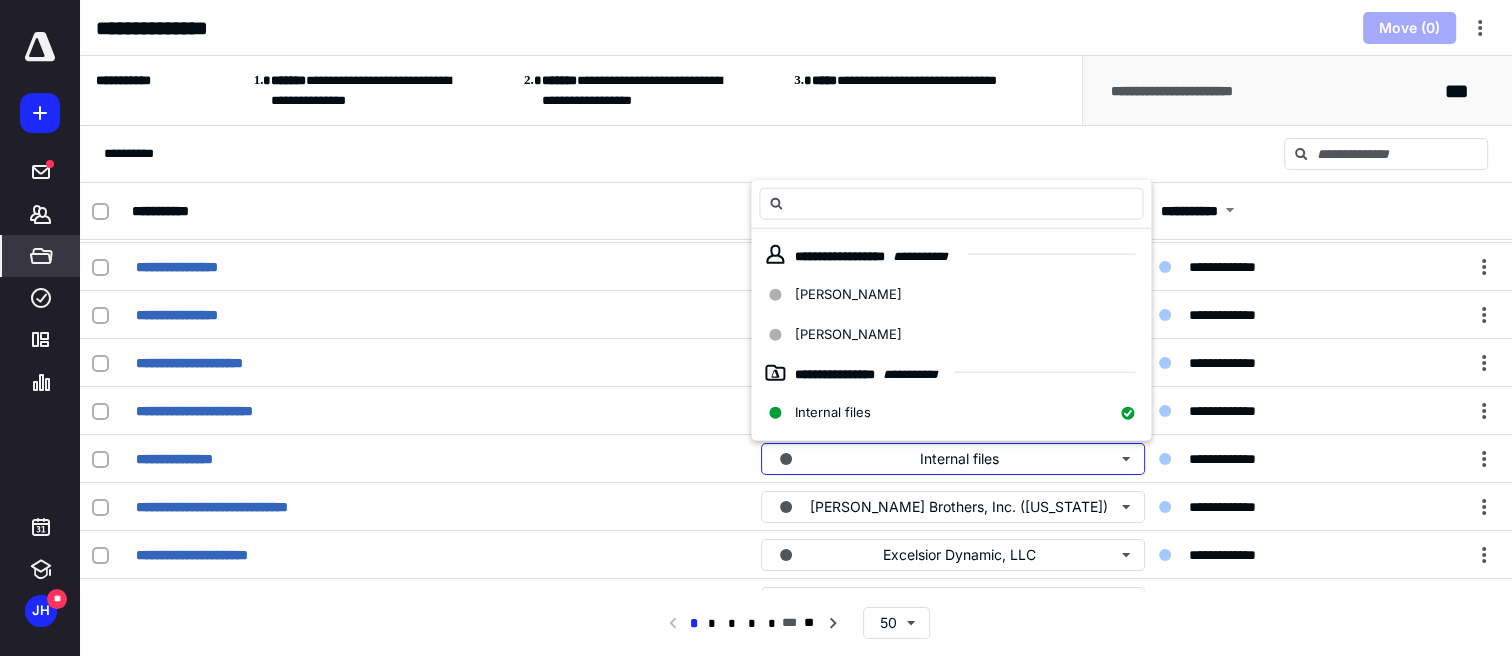 type 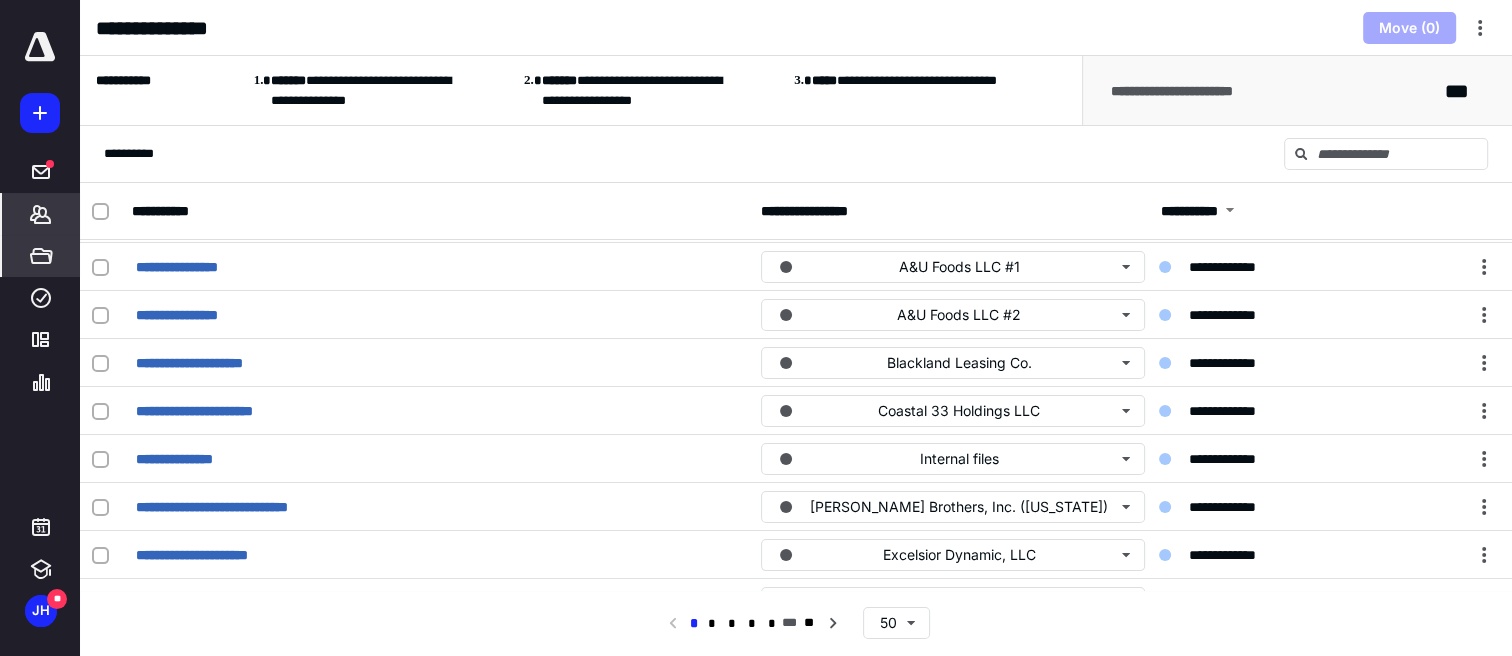 click 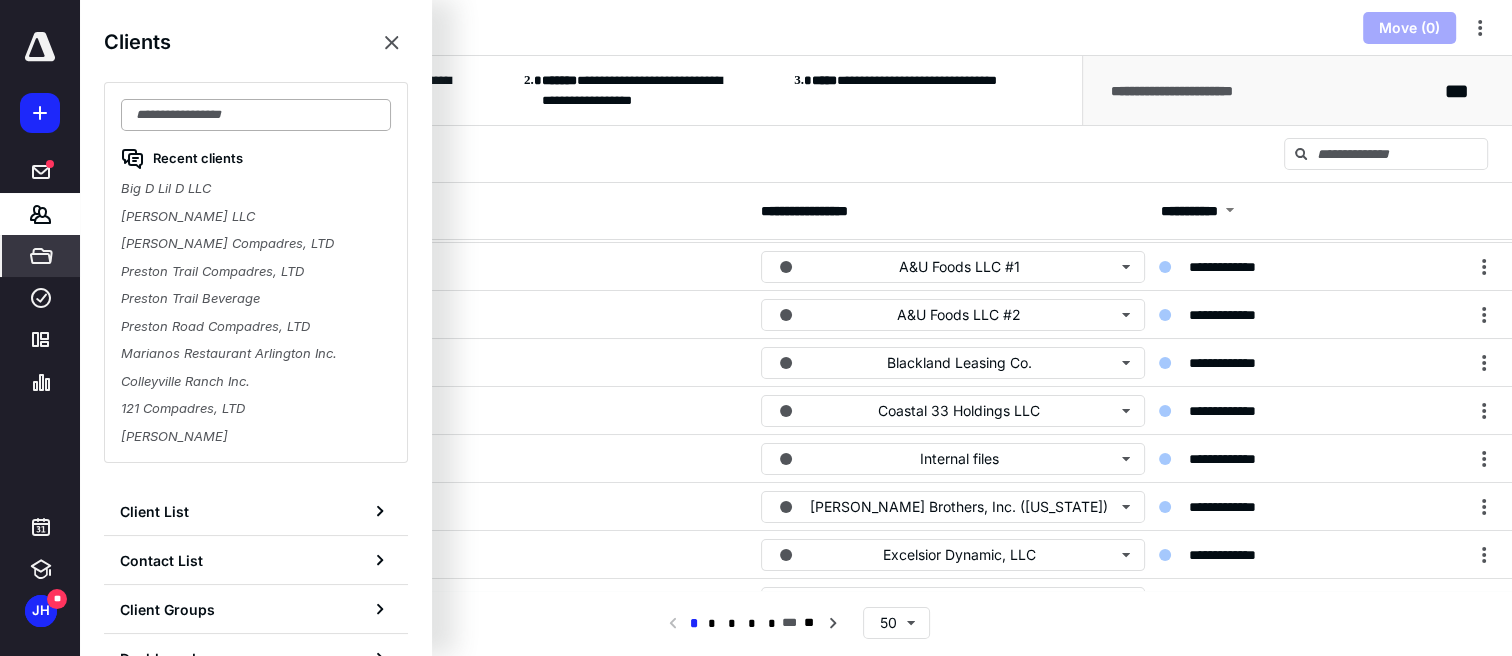 click at bounding box center (256, 115) 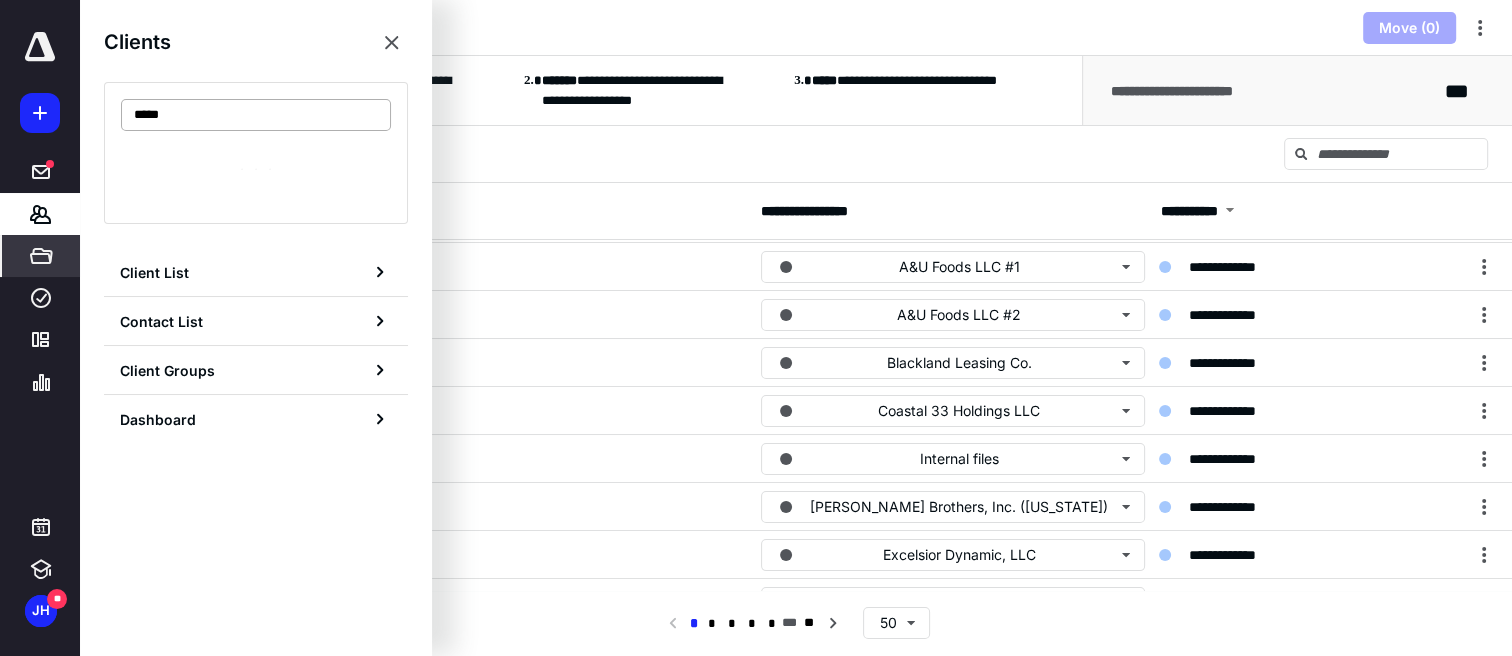 type on "*****" 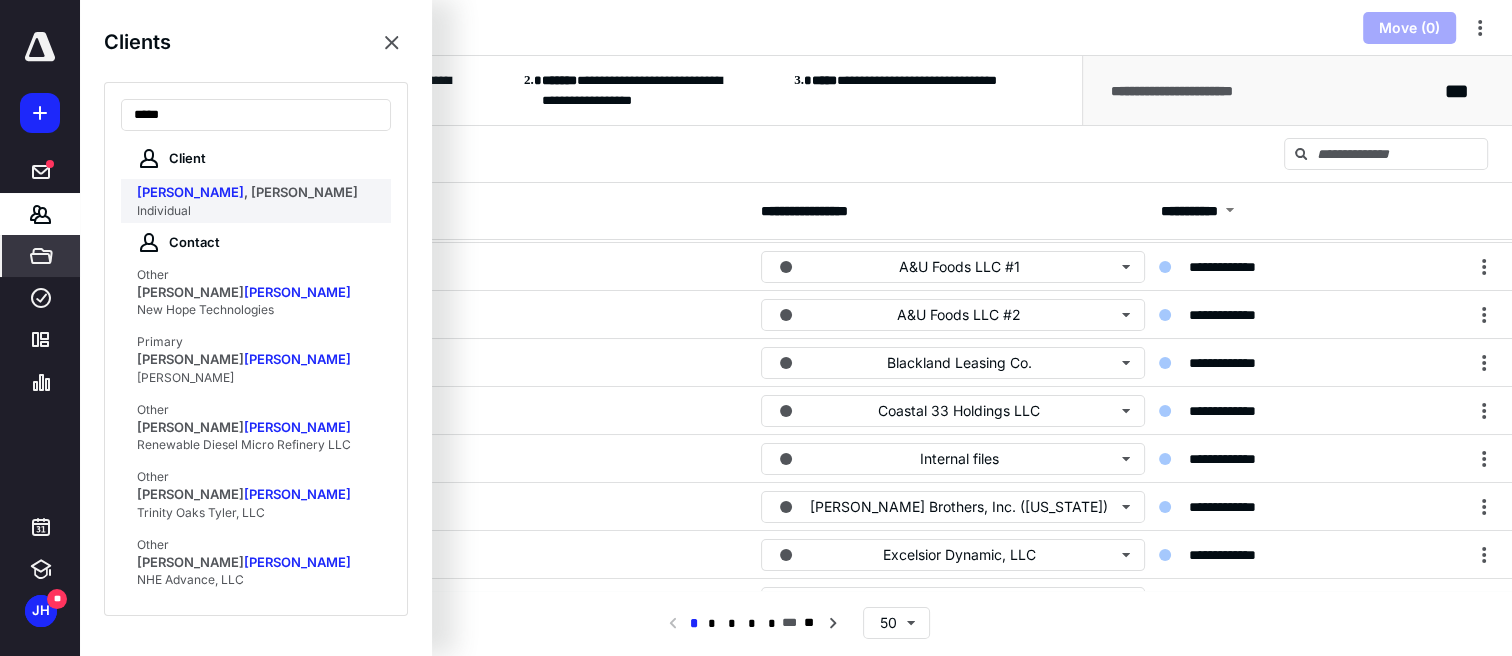 click on "Individual" at bounding box center [258, 211] 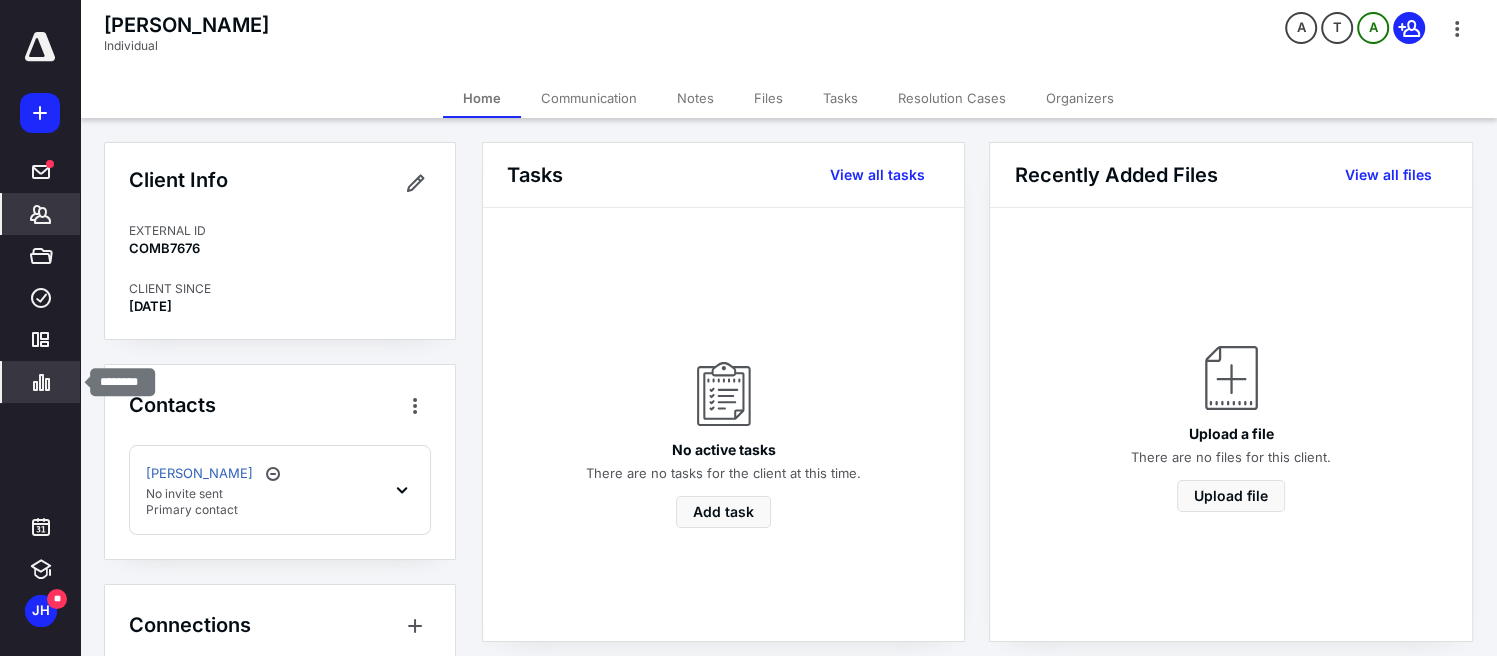 click 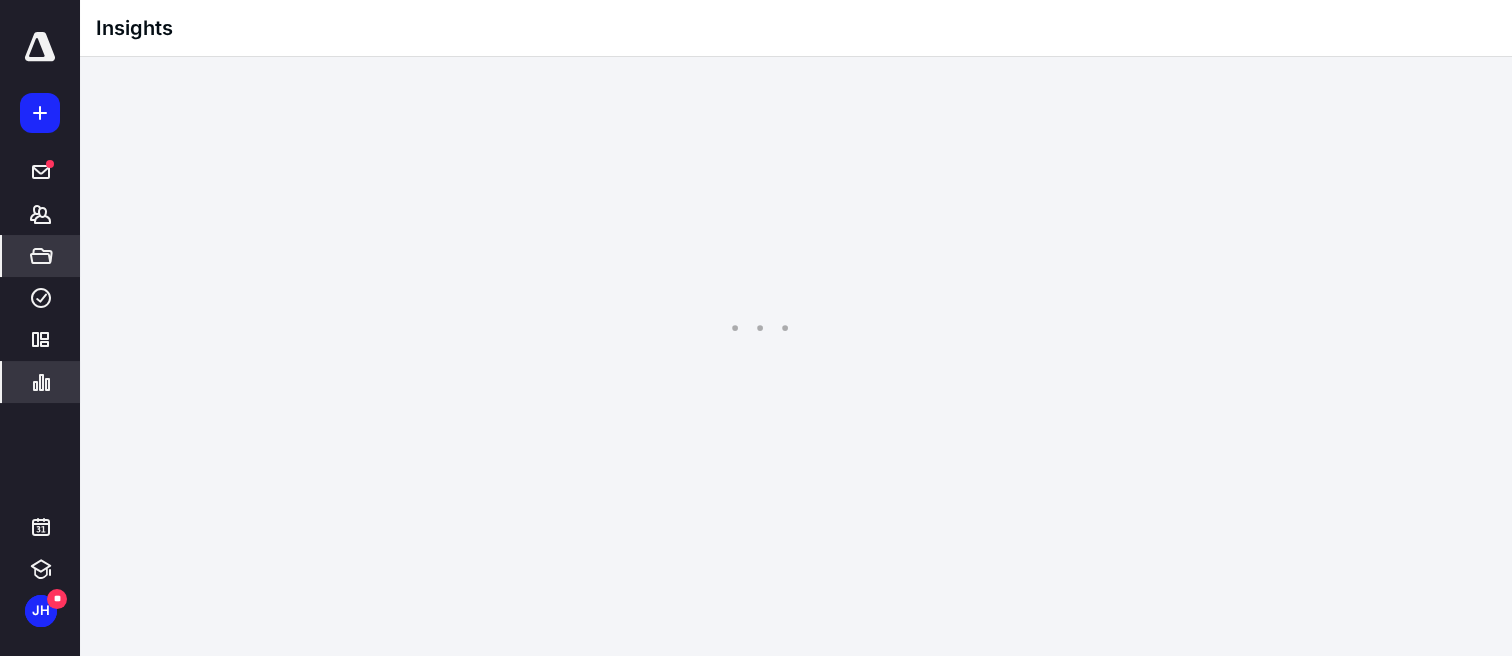click 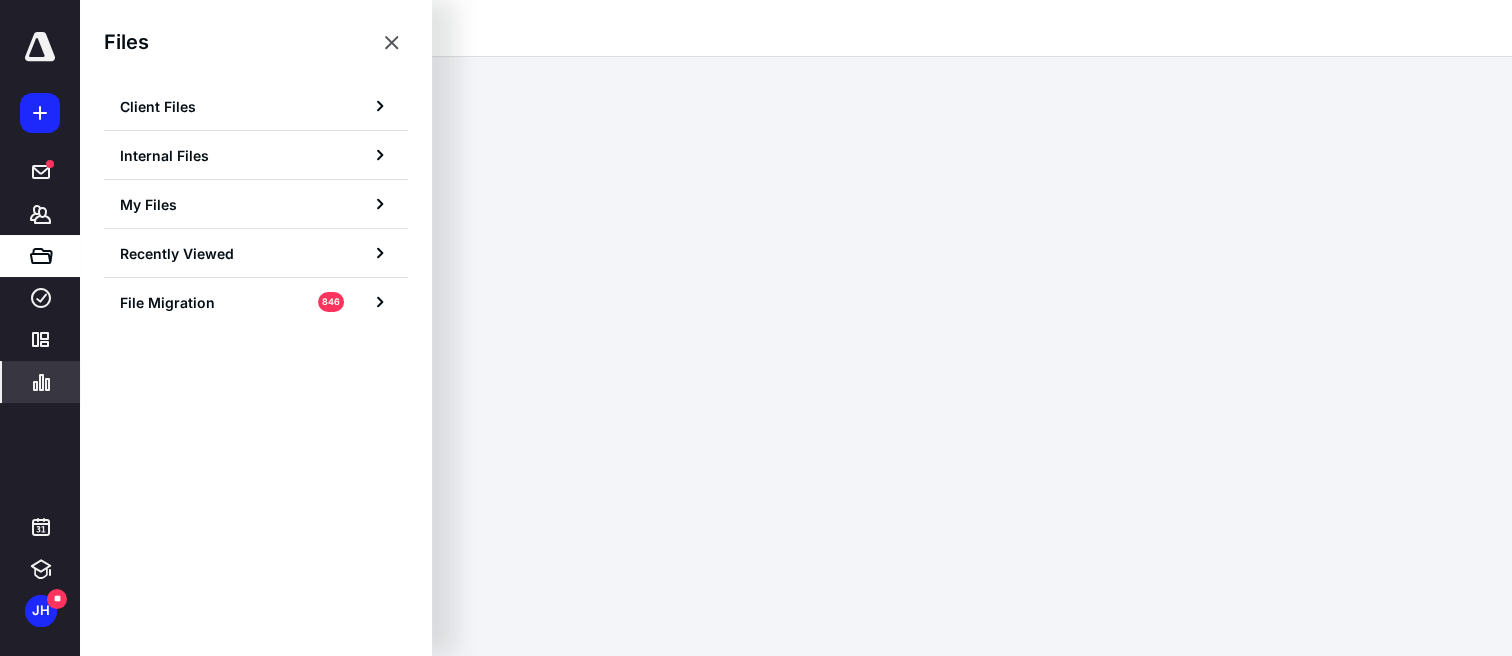click on "File Migration" at bounding box center [167, 302] 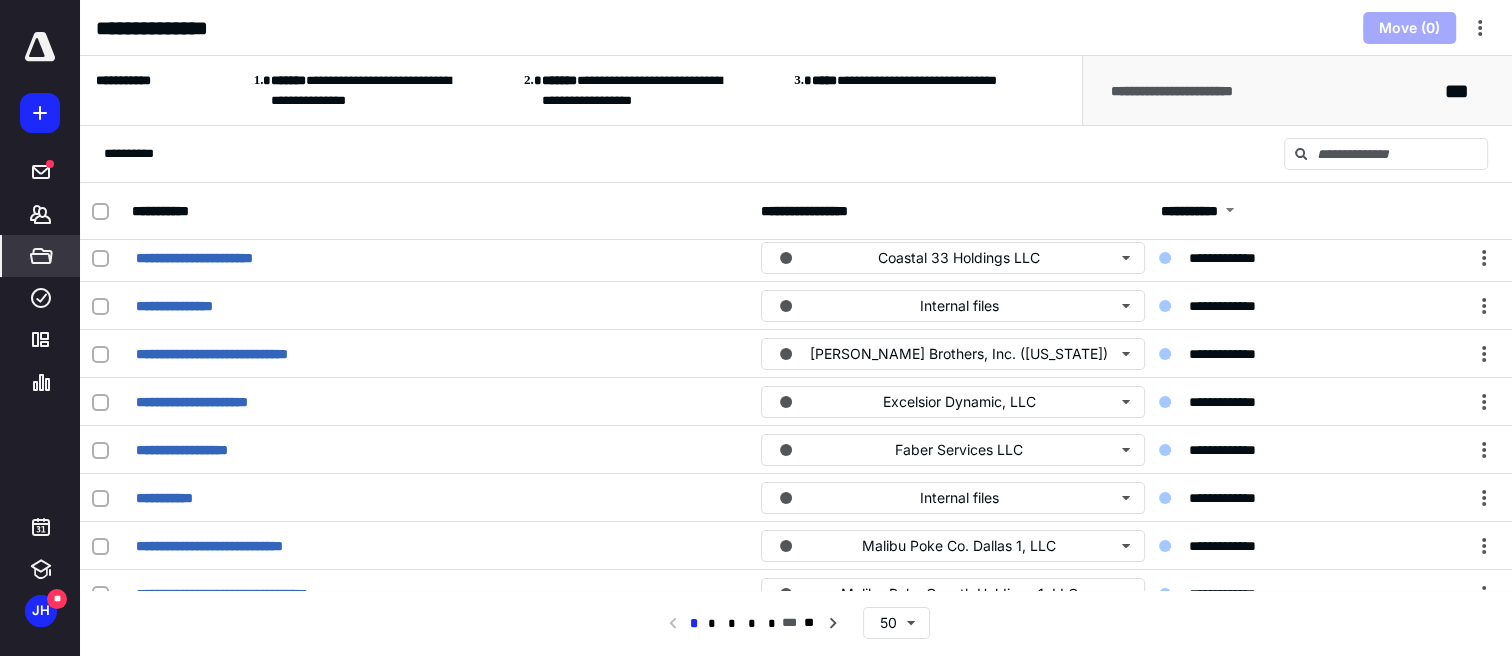 scroll, scrollTop: 500, scrollLeft: 0, axis: vertical 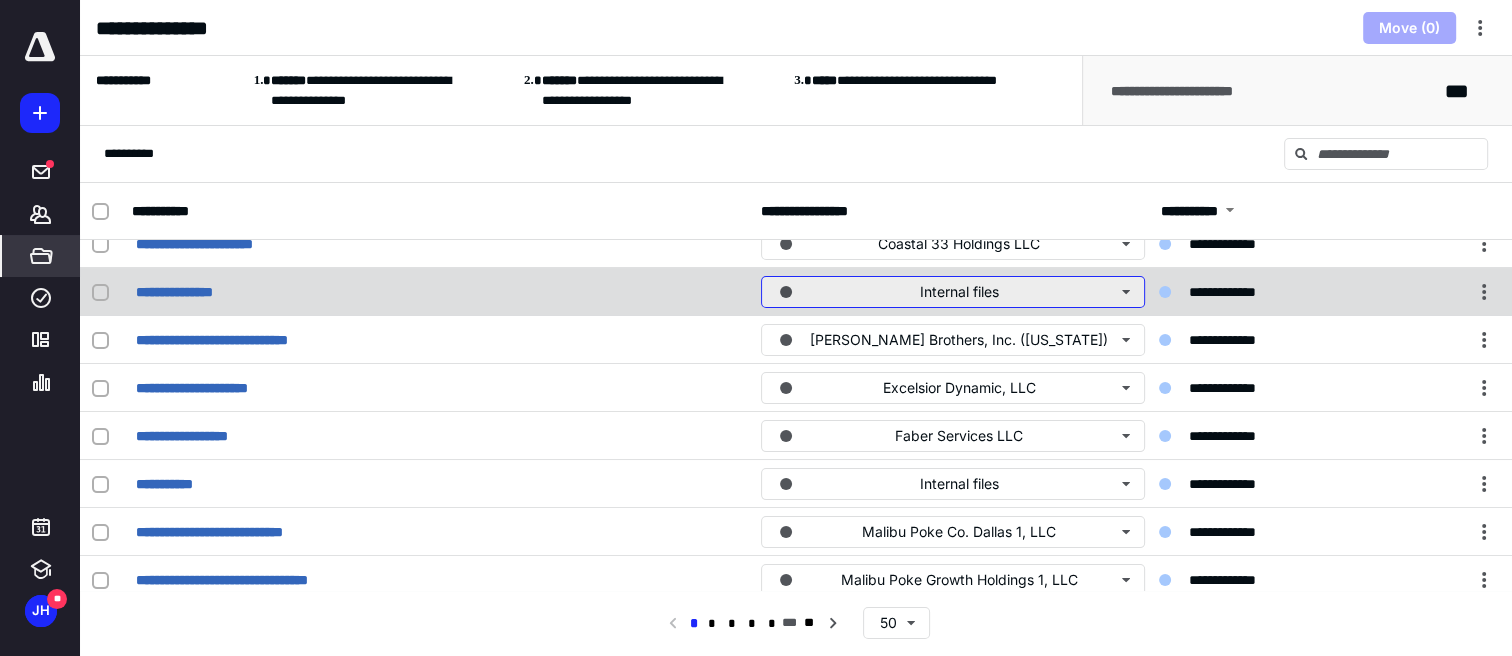 click on "Internal files" at bounding box center (953, 292) 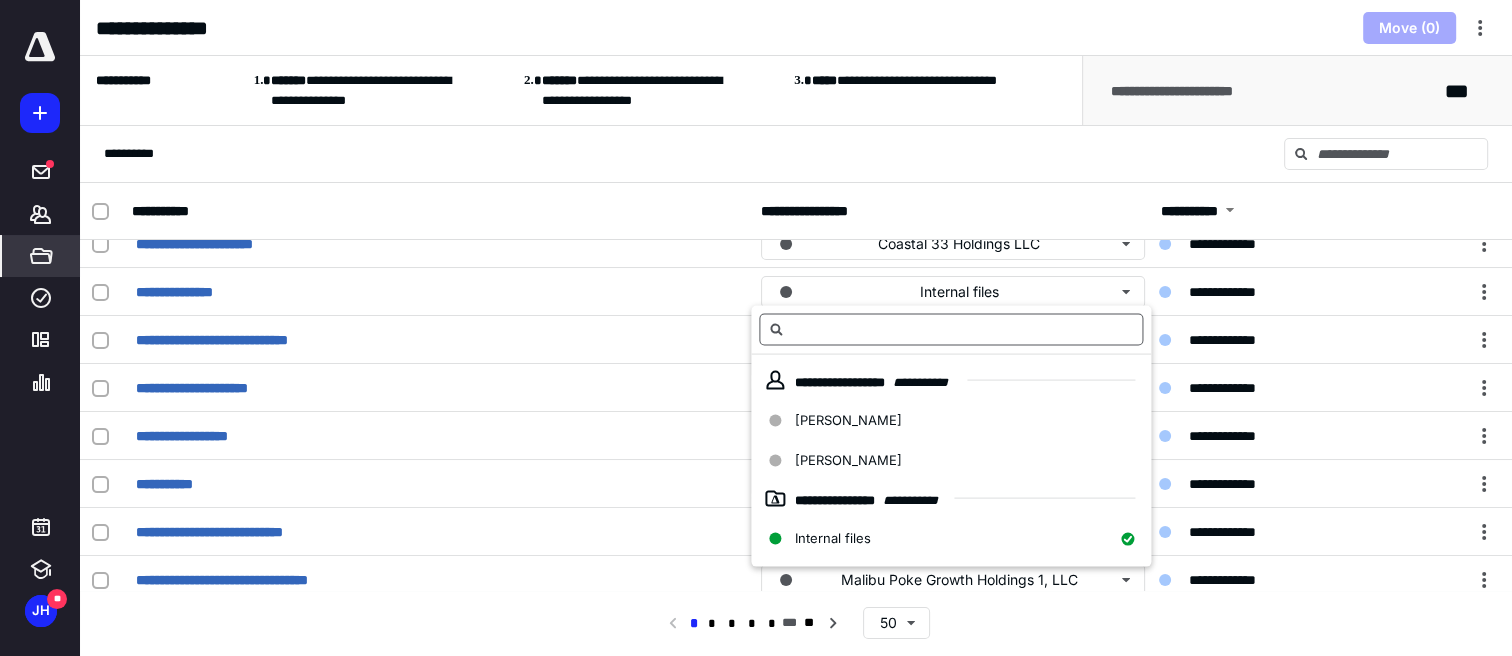 click at bounding box center (951, 330) 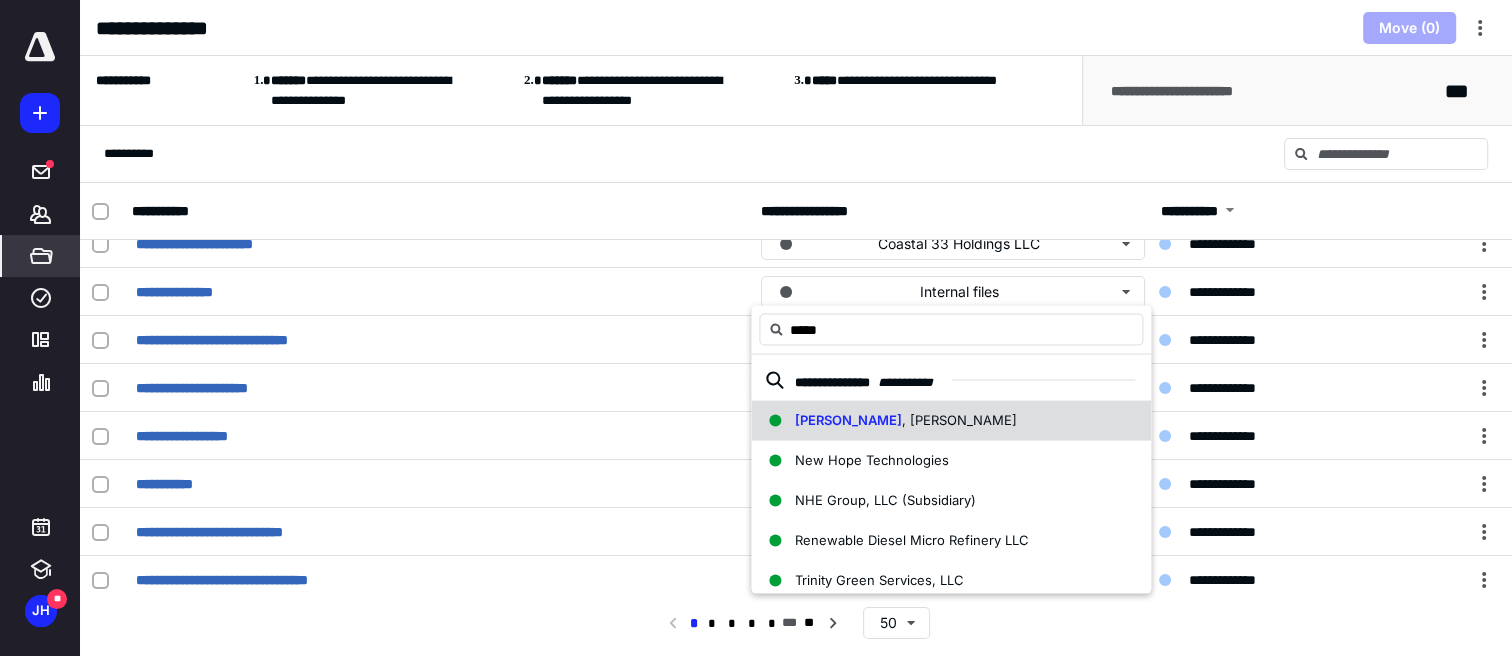 click on ", [PERSON_NAME]" at bounding box center [959, 420] 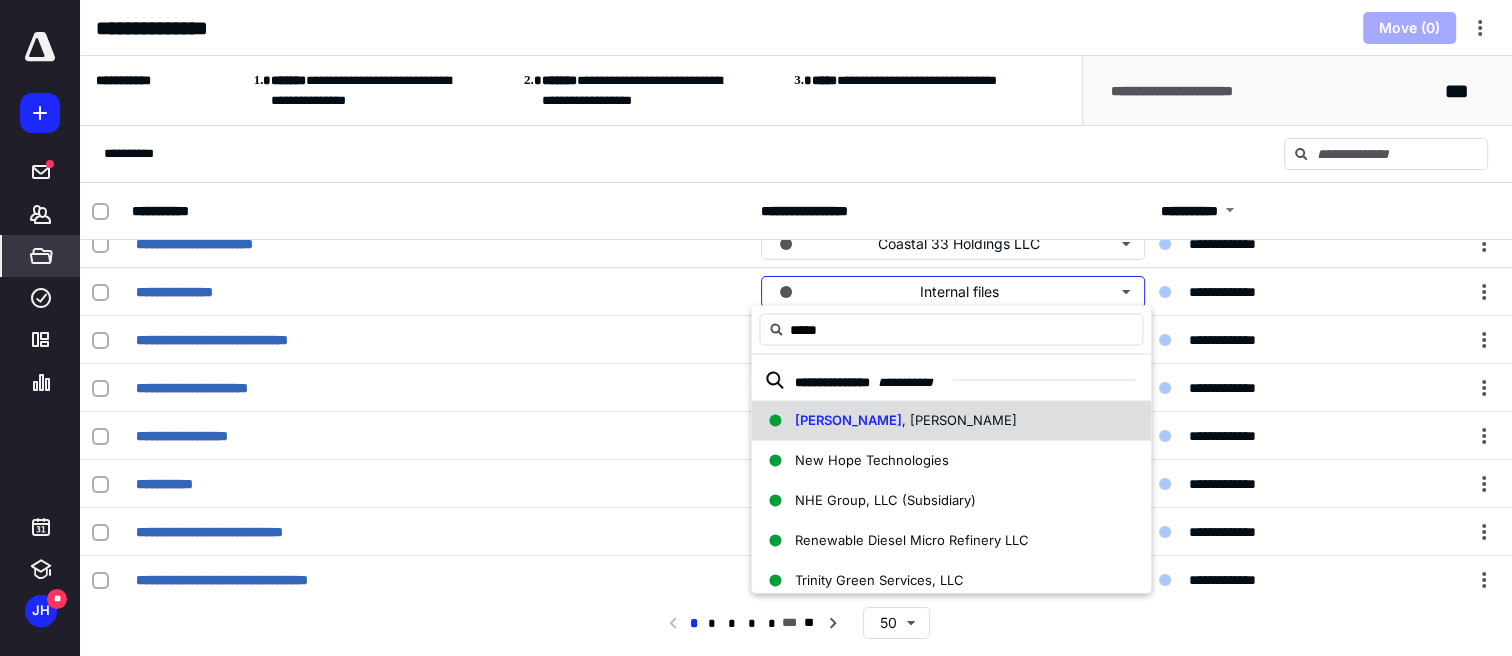 type 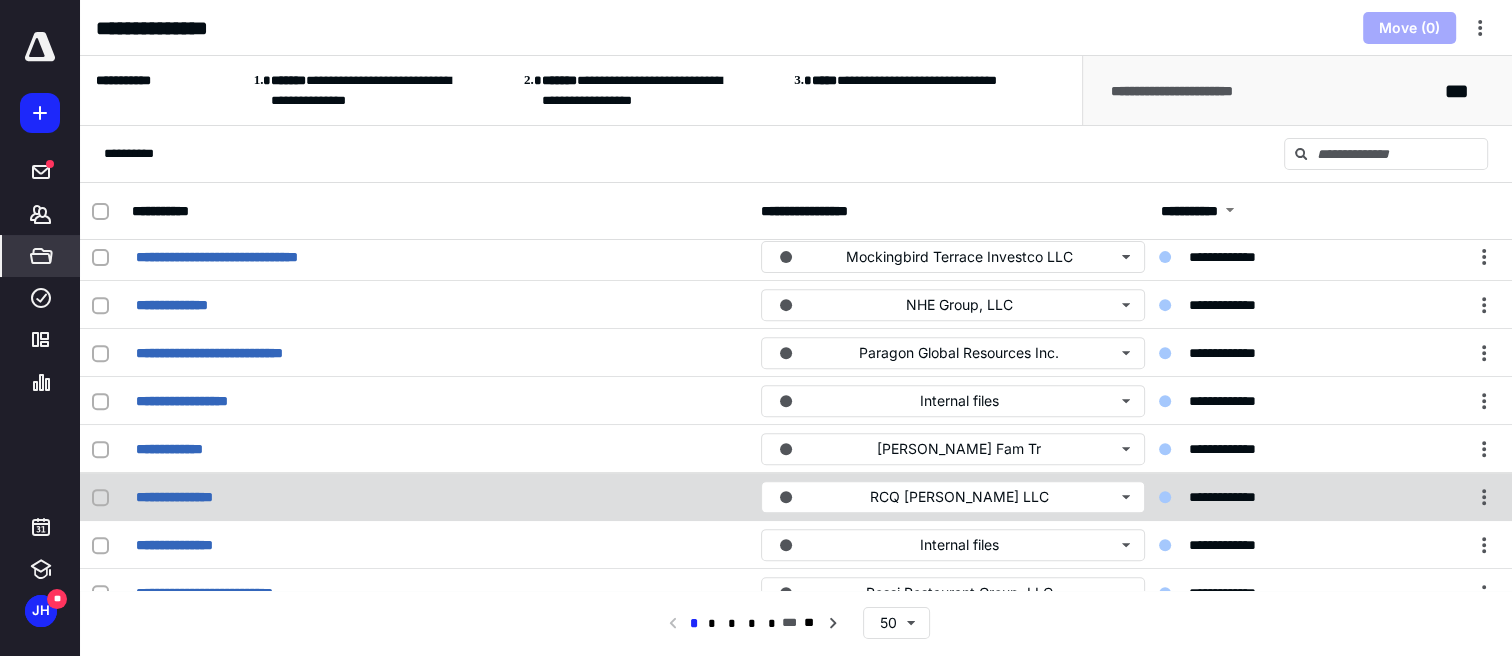 scroll, scrollTop: 833, scrollLeft: 0, axis: vertical 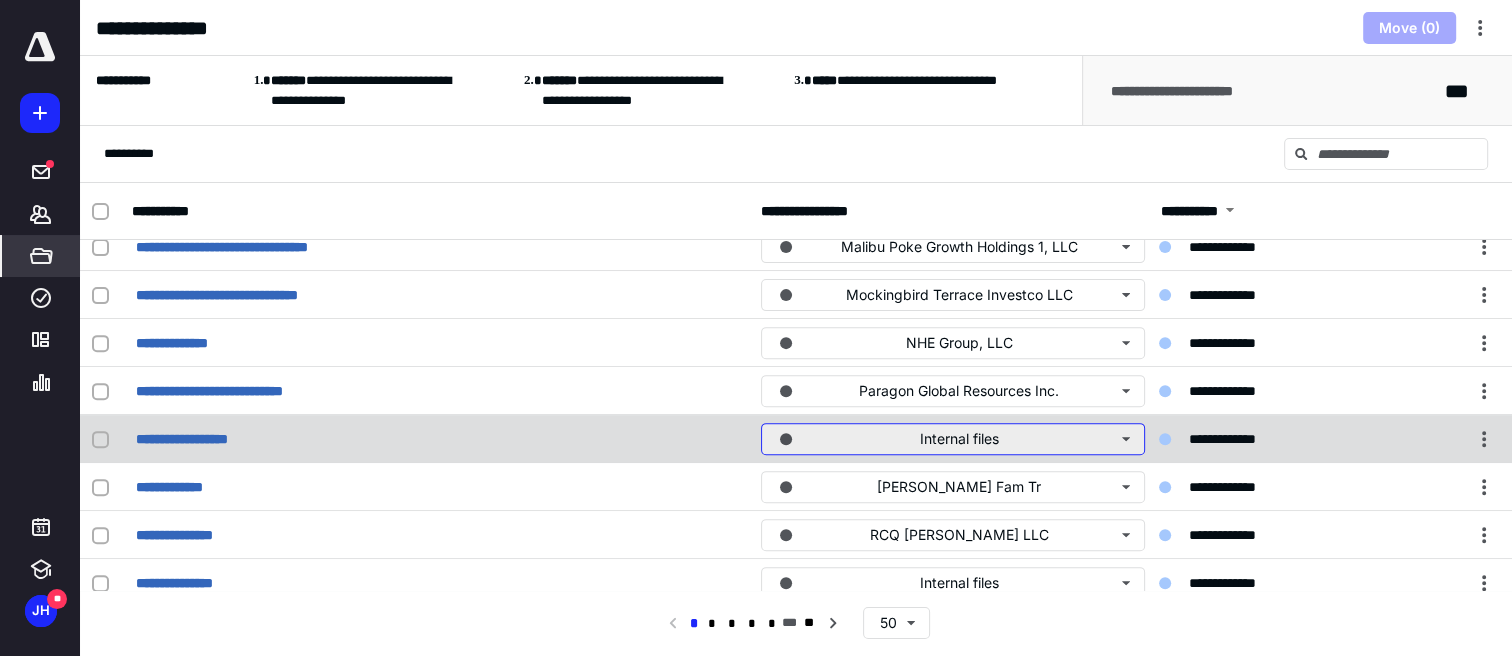 click on "Internal files" at bounding box center (953, 439) 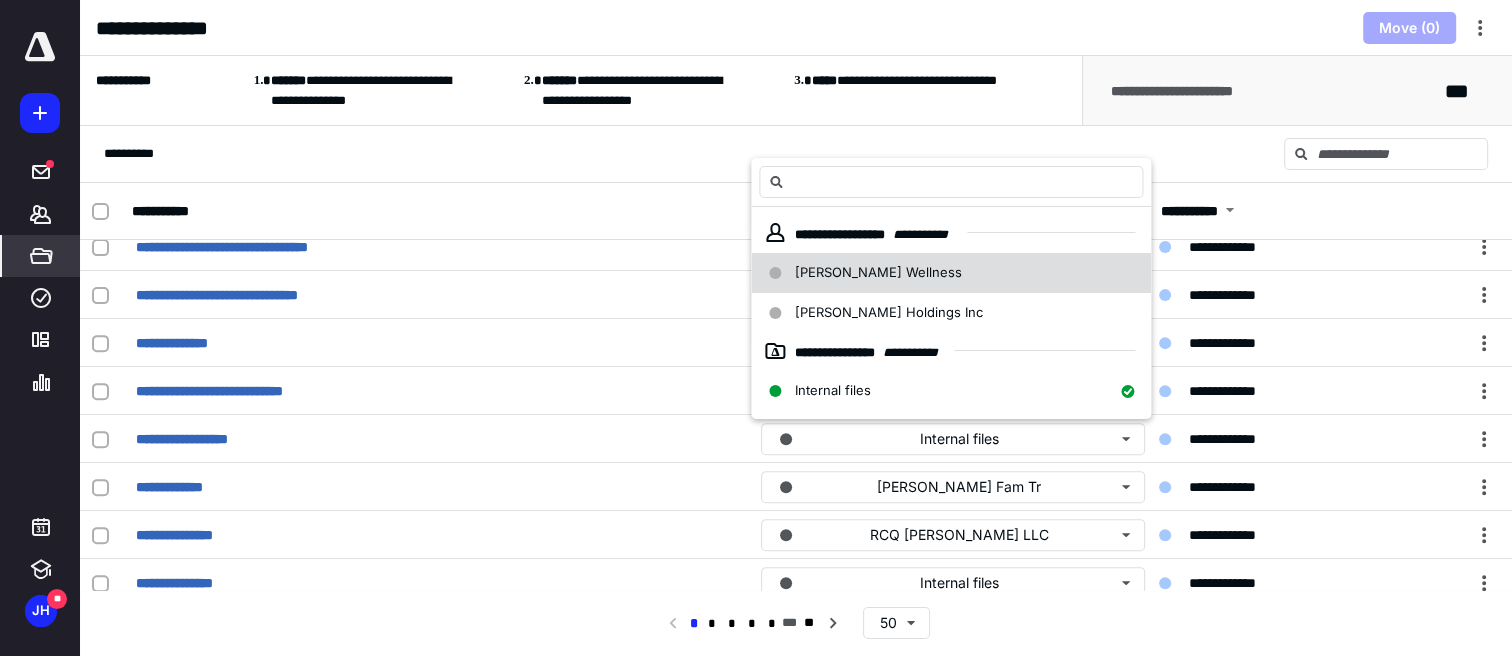 click on "[PERSON_NAME] Wellness" at bounding box center (878, 272) 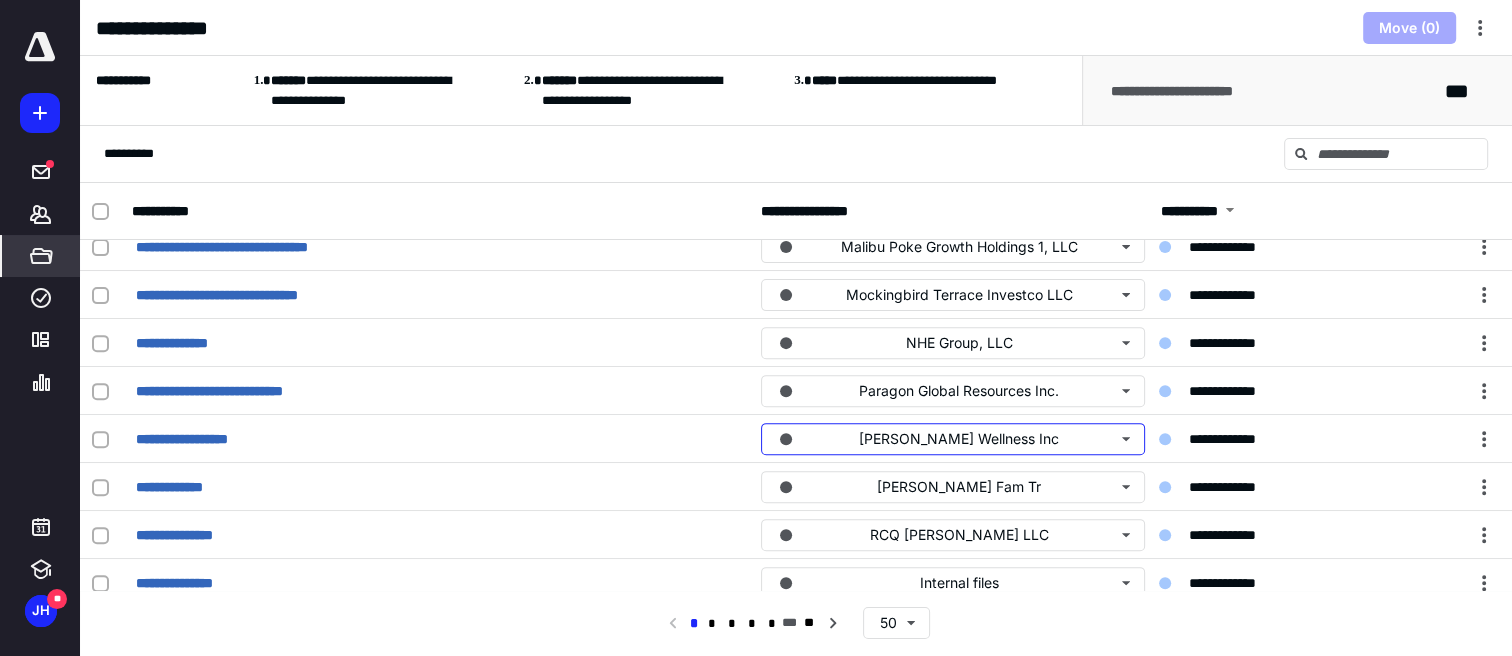 scroll, scrollTop: 1000, scrollLeft: 0, axis: vertical 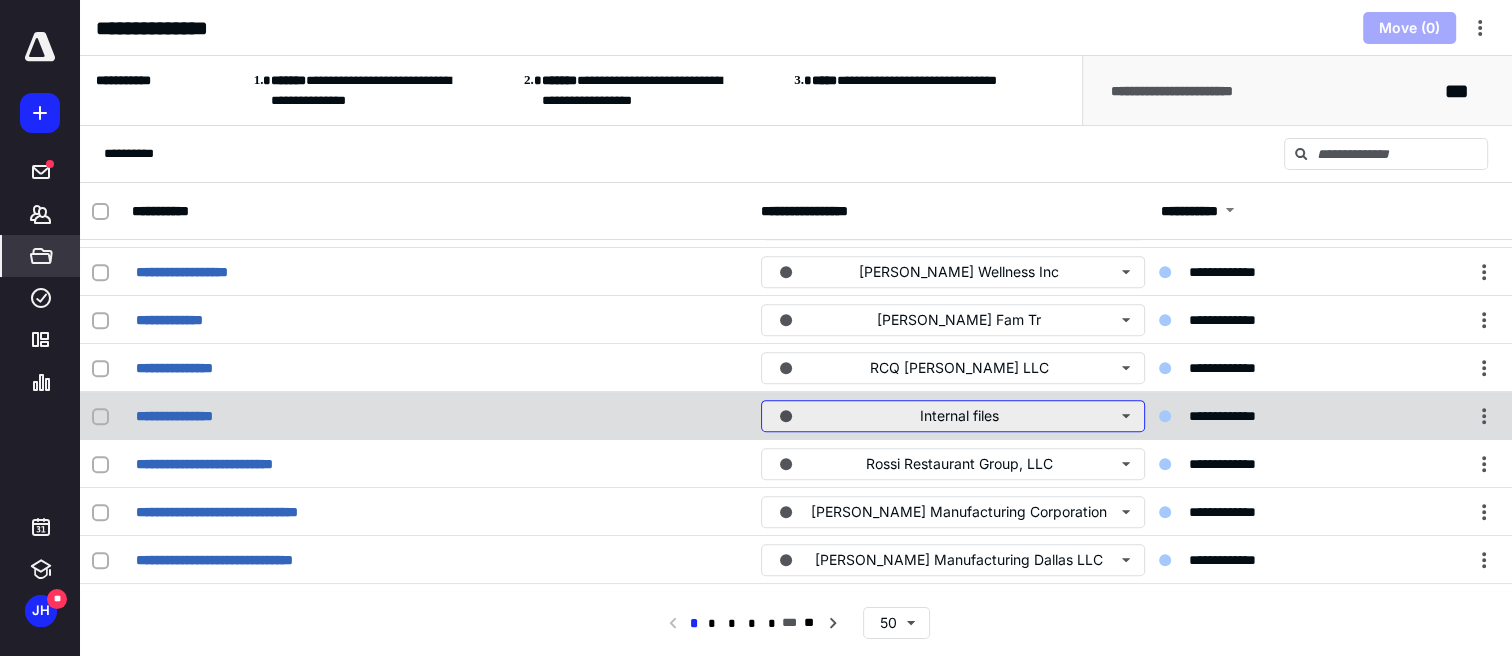 click on "Internal files" at bounding box center [953, 416] 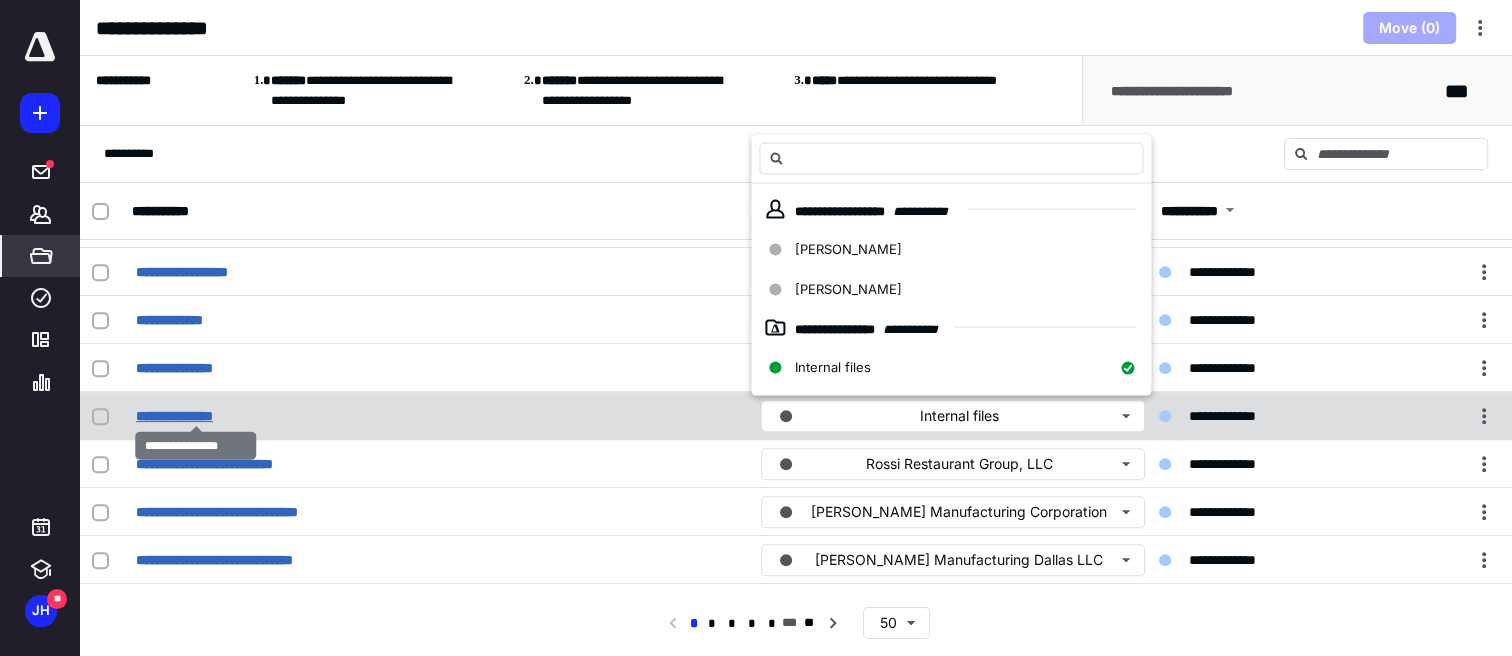 click on "**********" at bounding box center (195, 416) 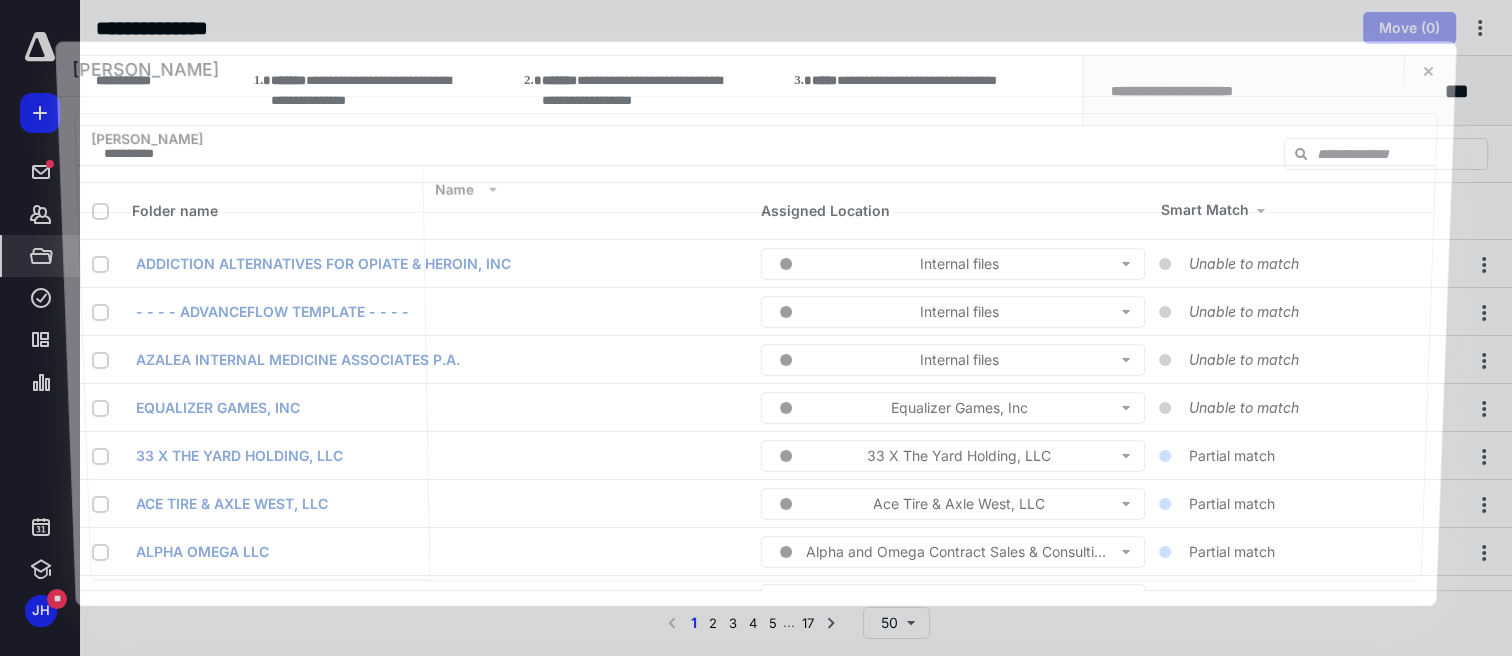 scroll, scrollTop: 1000, scrollLeft: 0, axis: vertical 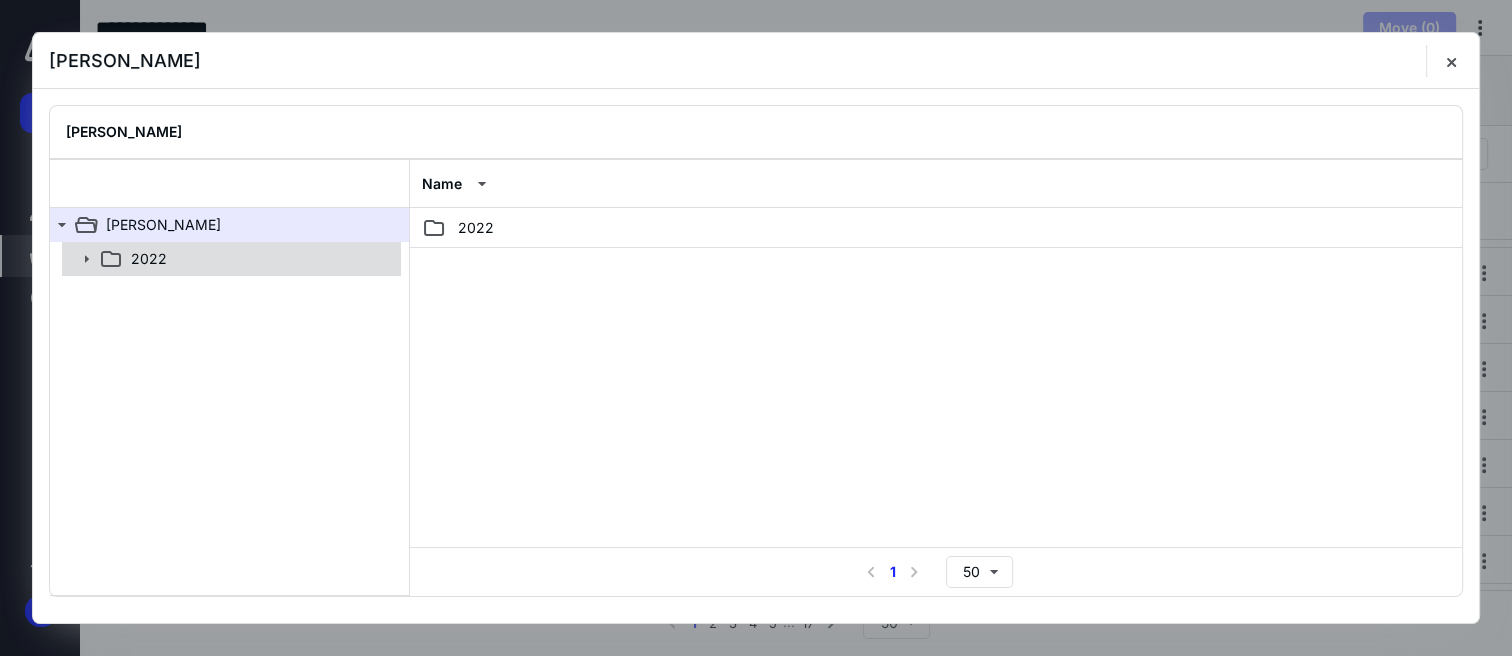 click 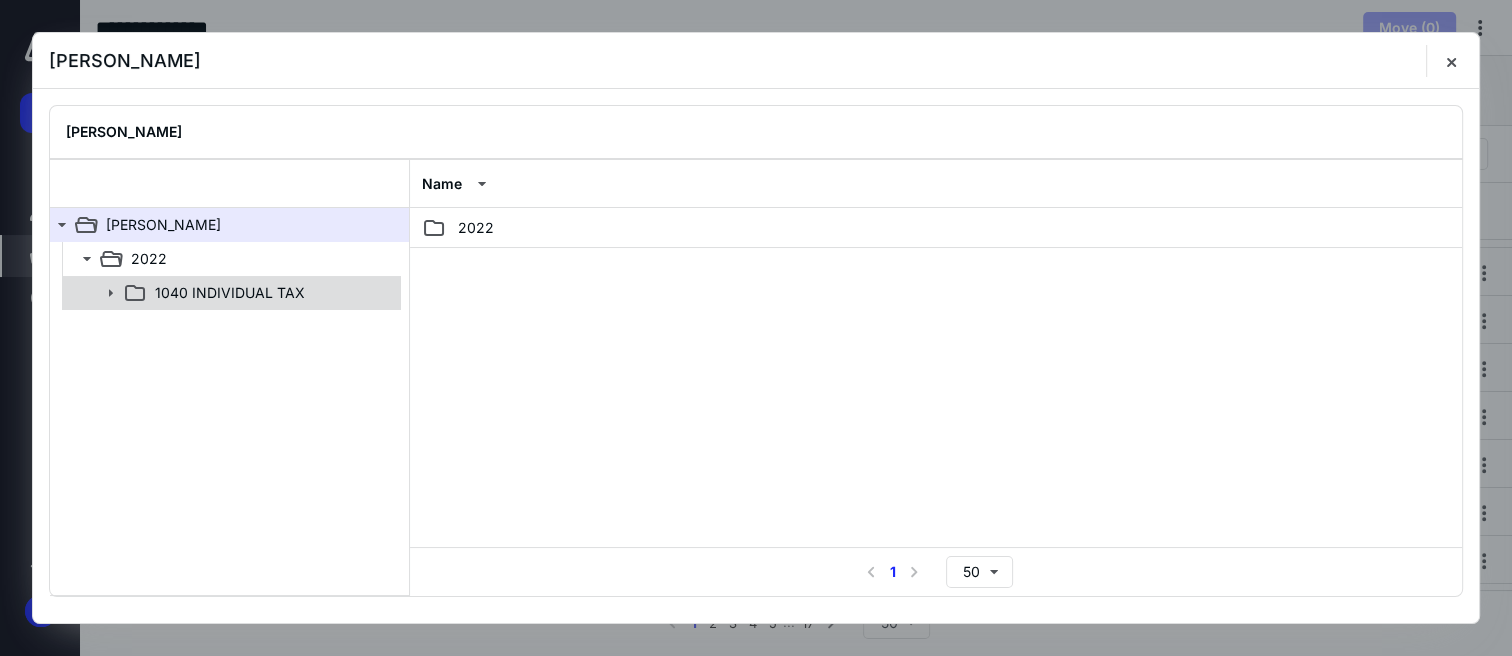 click on "1040 INDIVIDUAL TAX" at bounding box center [230, 293] 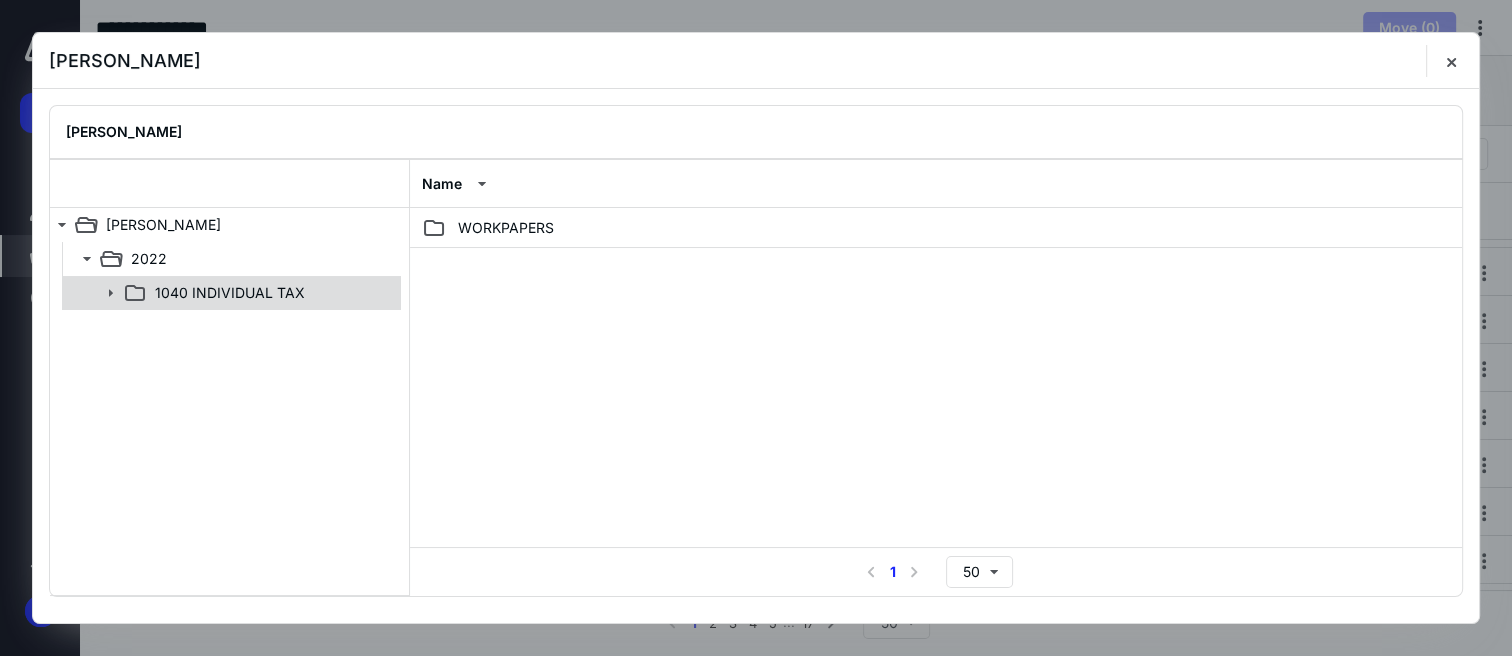 click 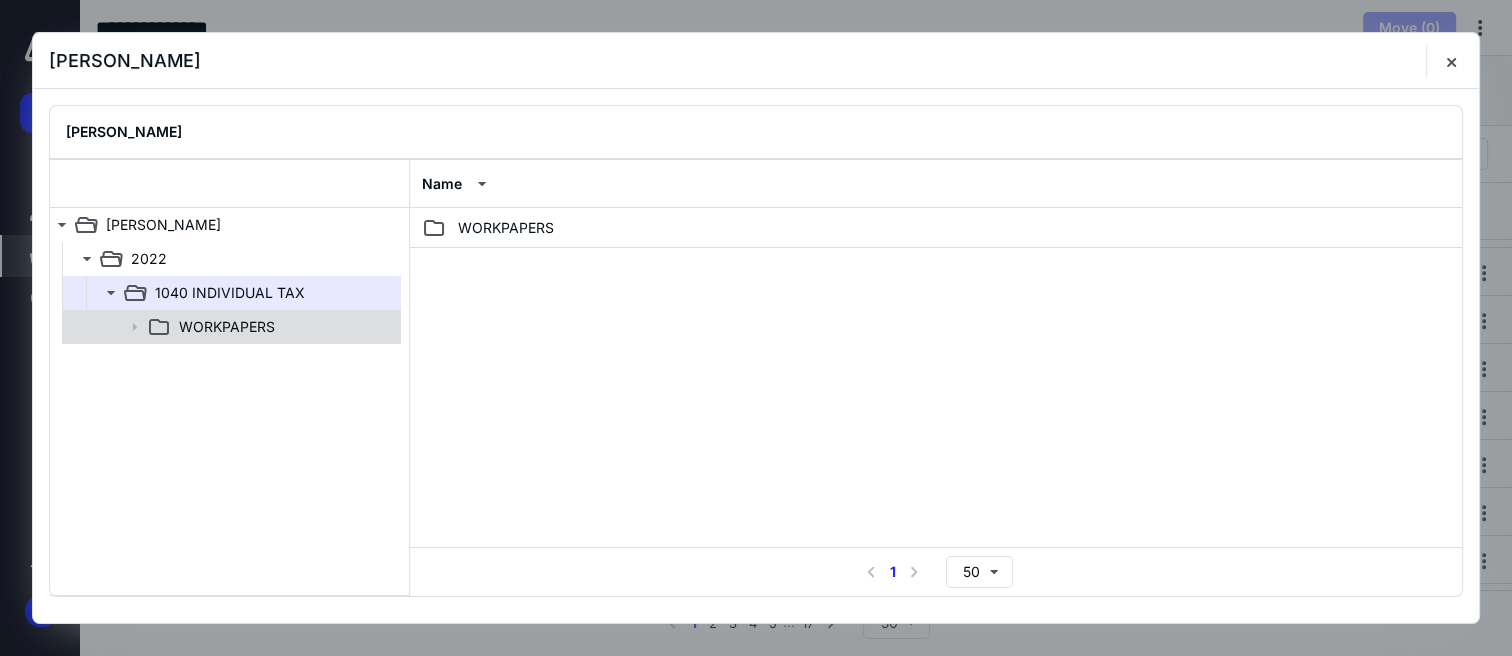 drag, startPoint x: 136, startPoint y: 326, endPoint x: 153, endPoint y: 333, distance: 18.384777 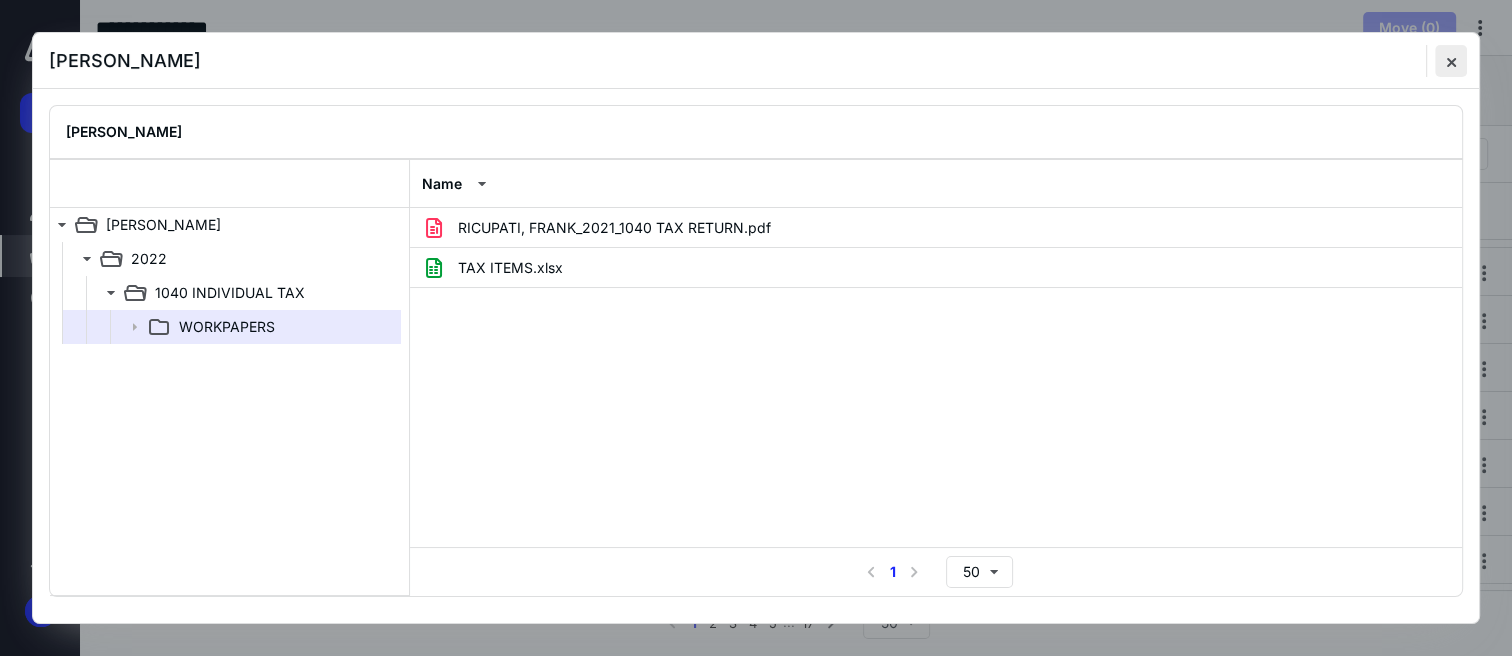 click at bounding box center [1451, 61] 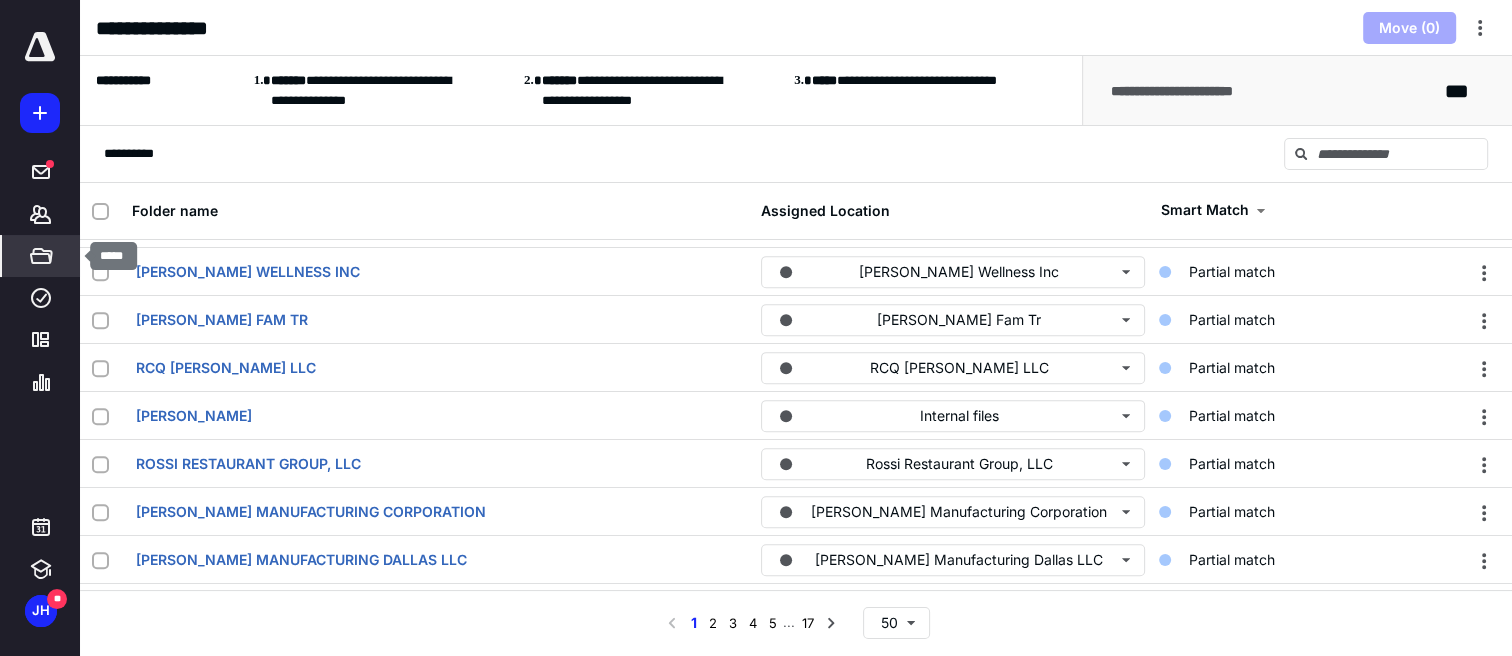 click 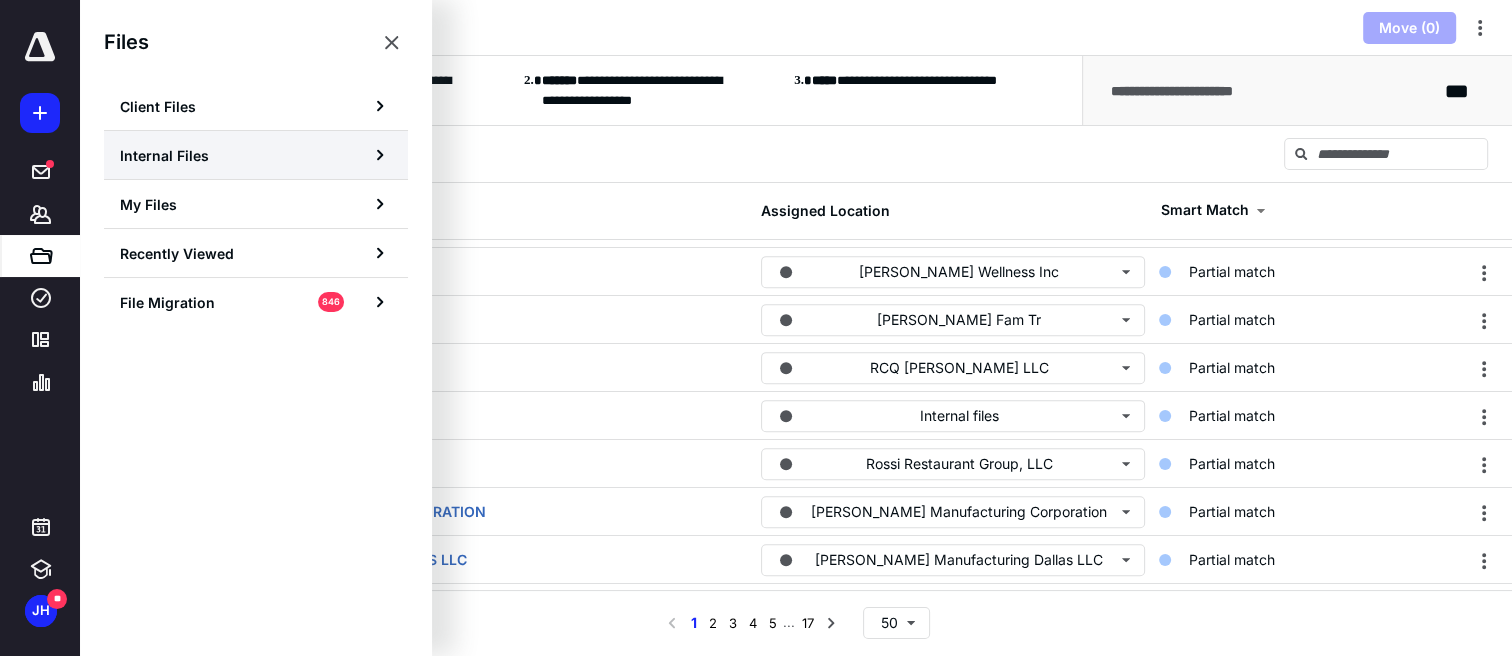 click on "Internal Files" at bounding box center (256, 155) 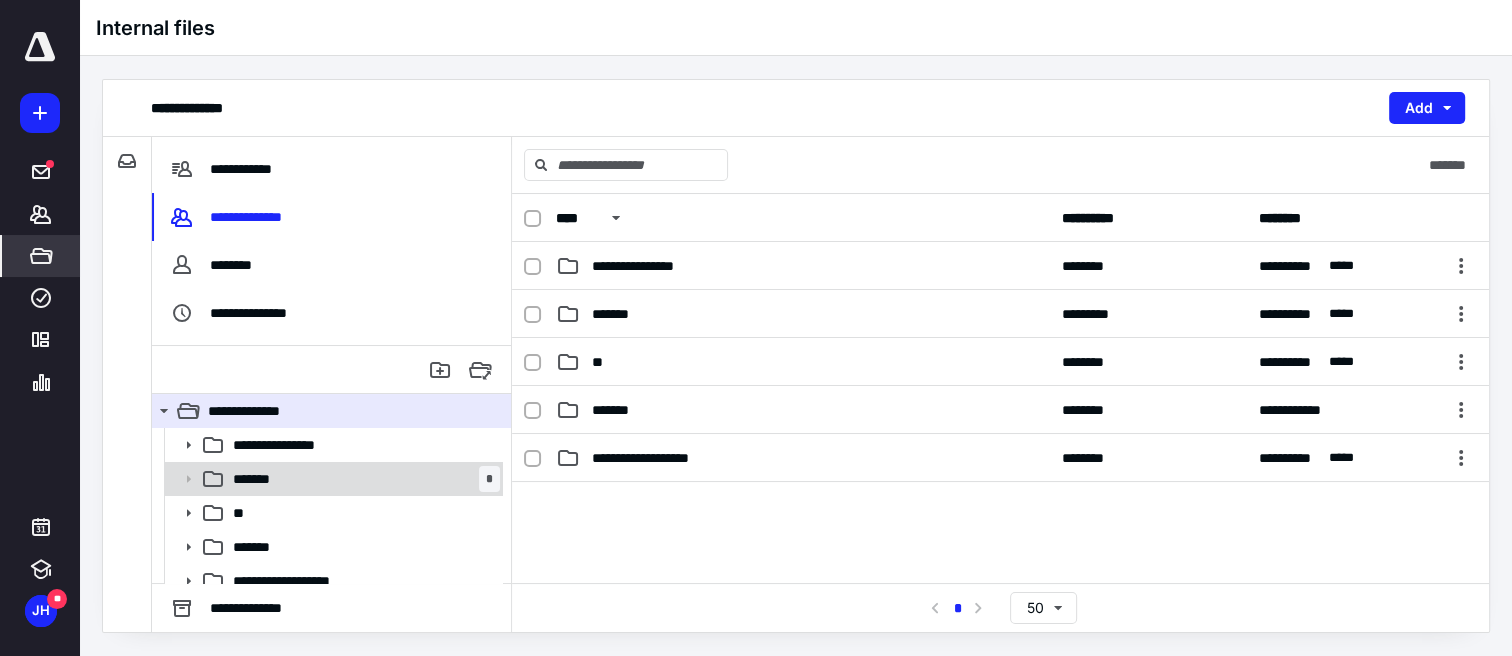 scroll, scrollTop: 14, scrollLeft: 0, axis: vertical 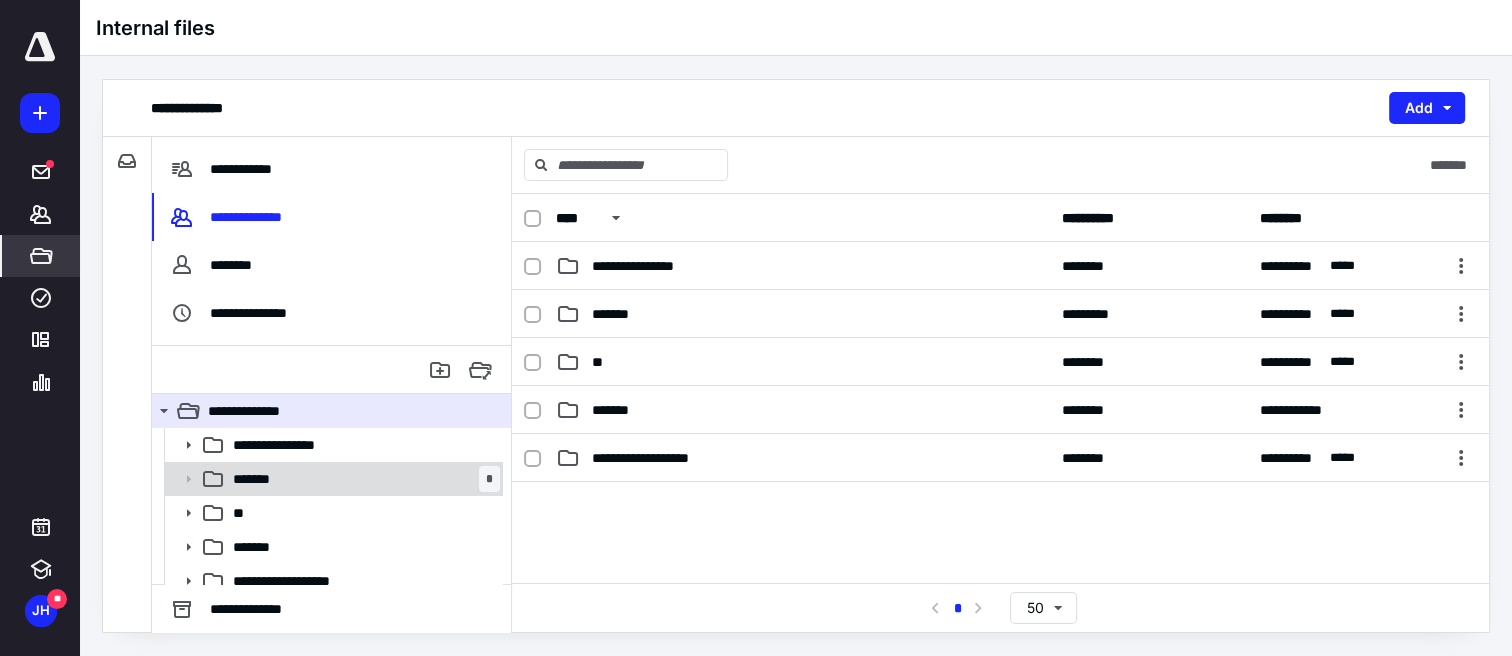 click on "******* *" at bounding box center (362, 479) 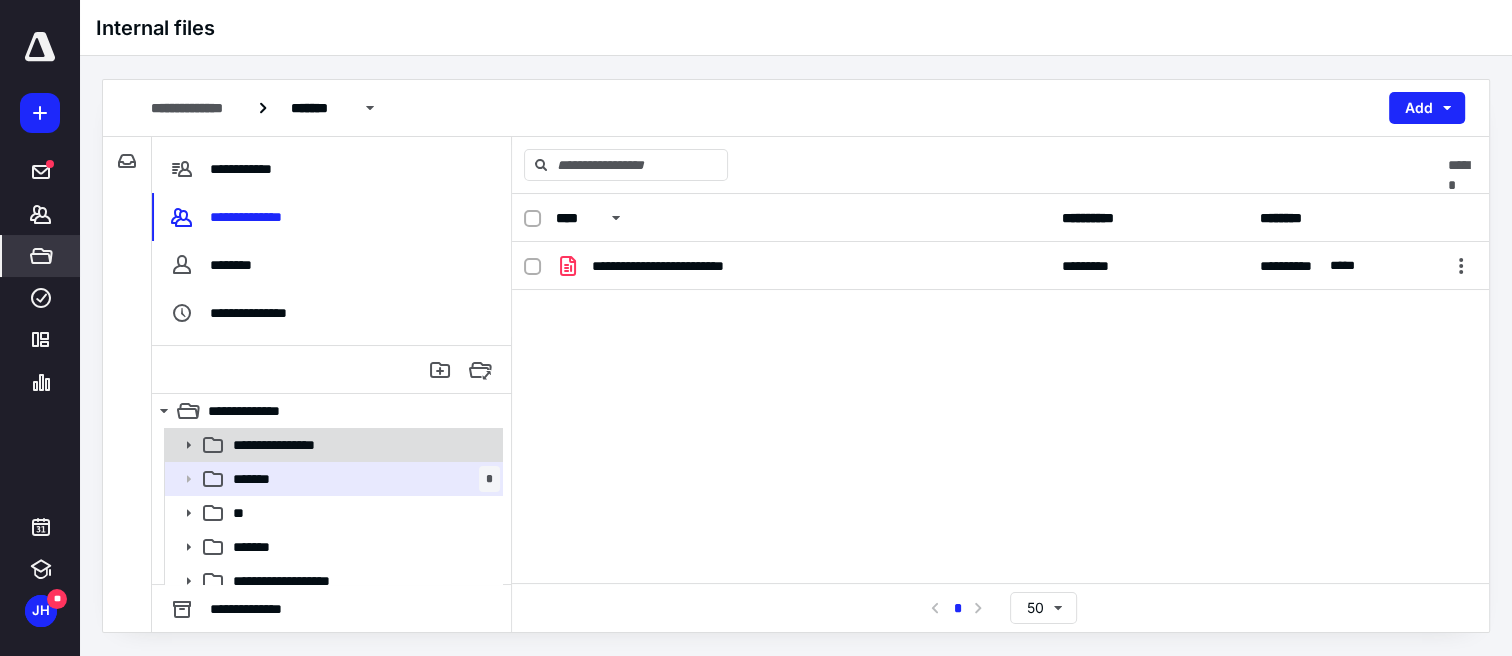 click on "**********" at bounding box center (292, 445) 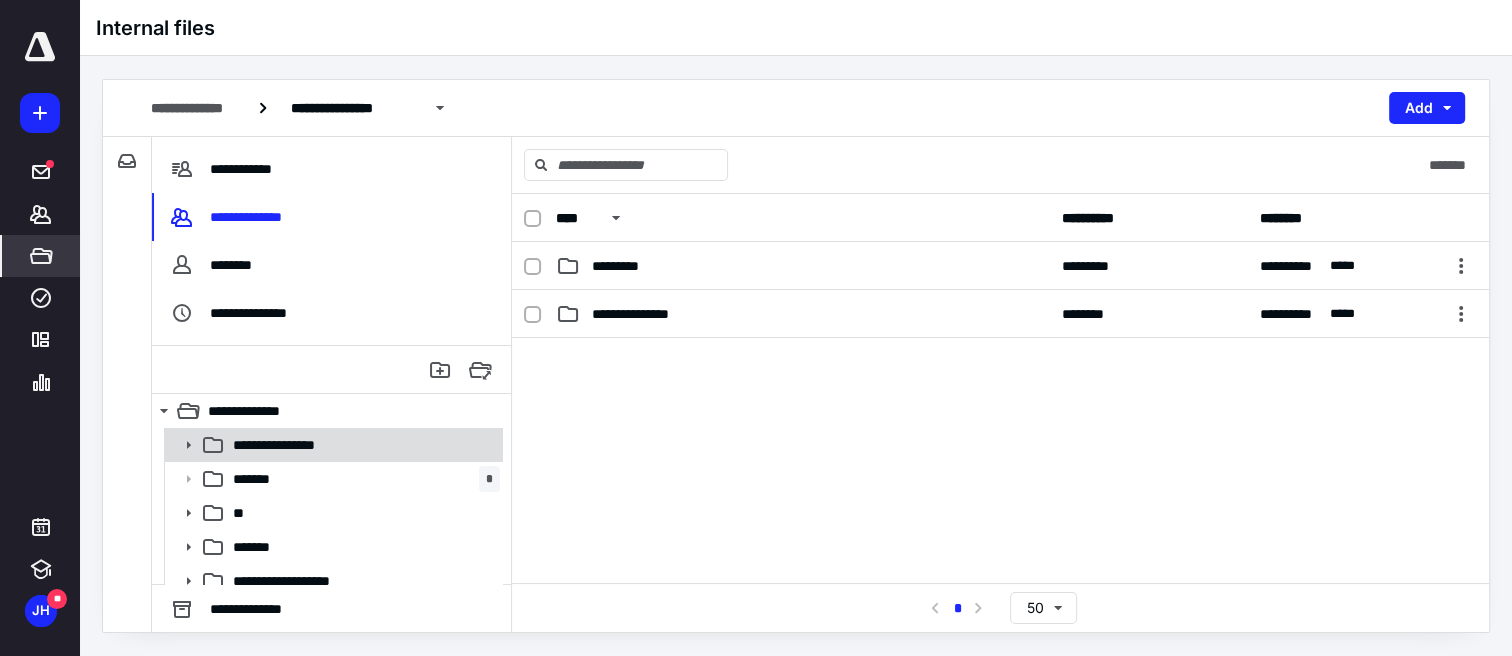 click 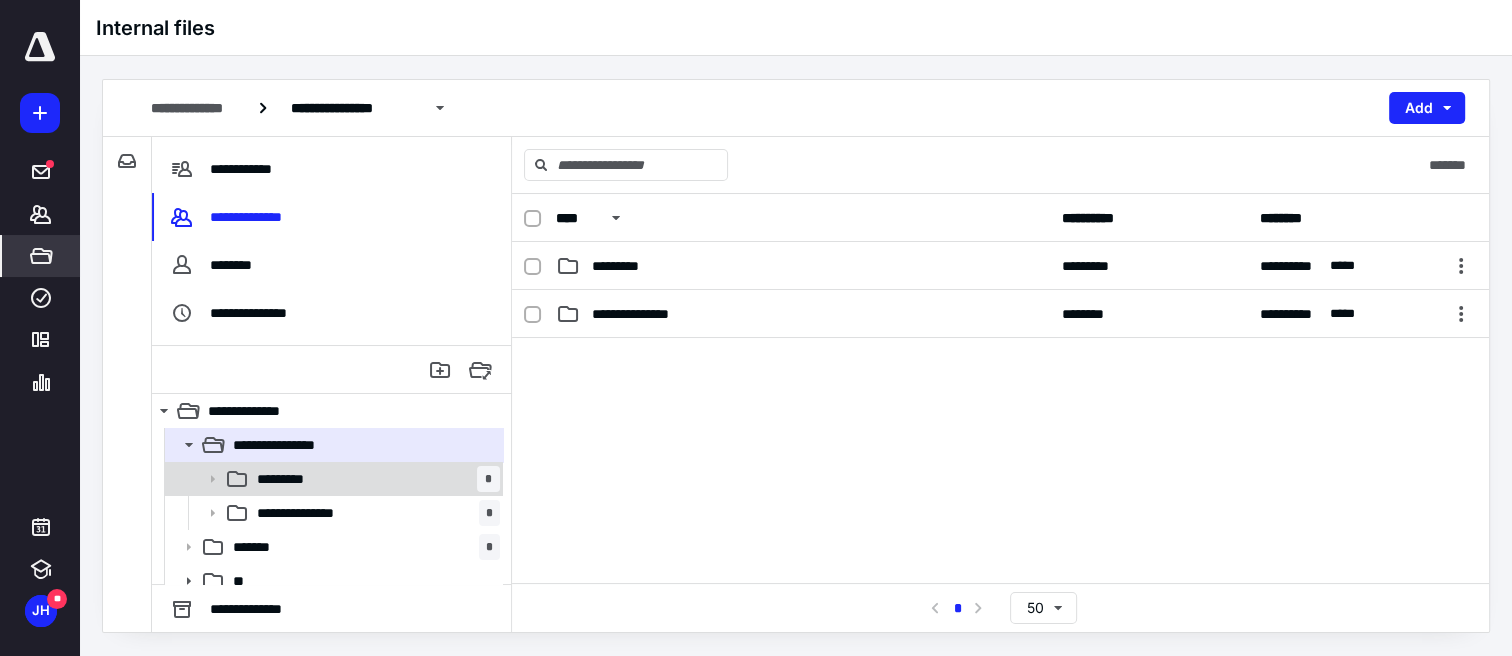 click 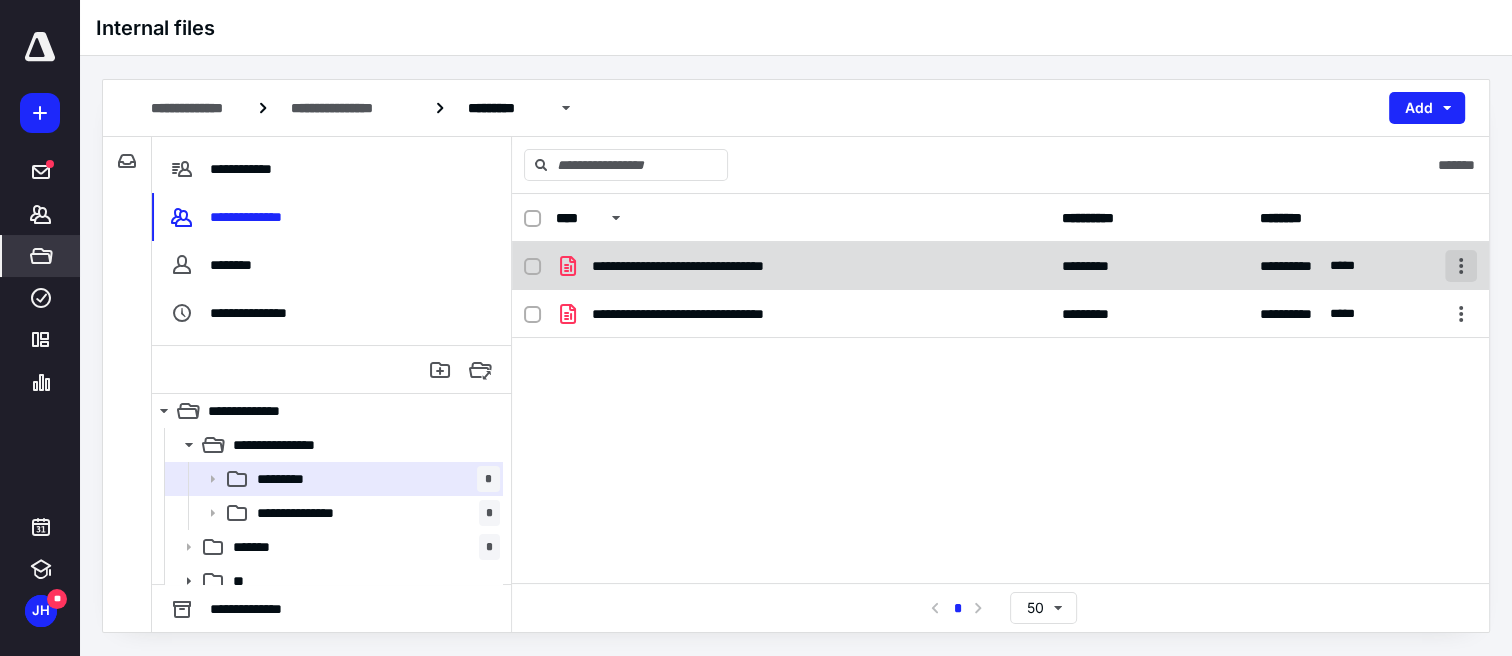 click at bounding box center [1461, 266] 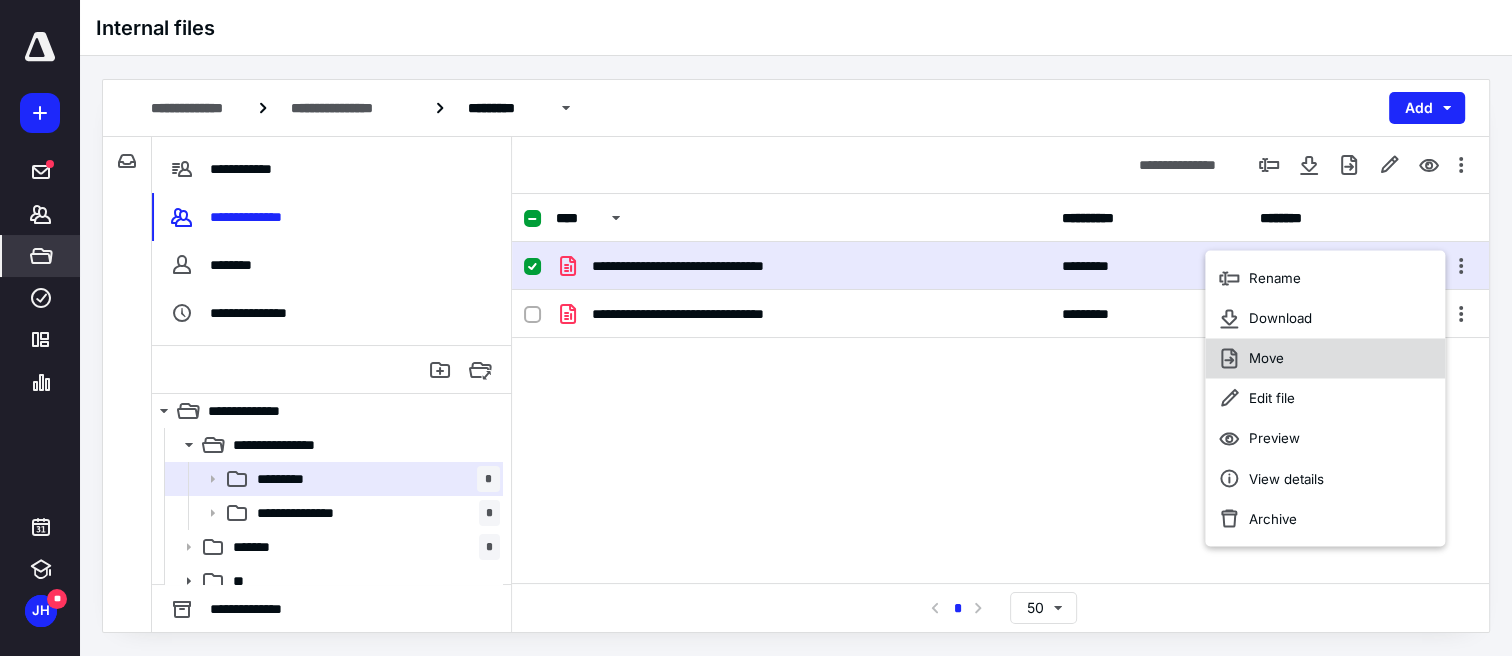 click on "Move" at bounding box center (1325, 358) 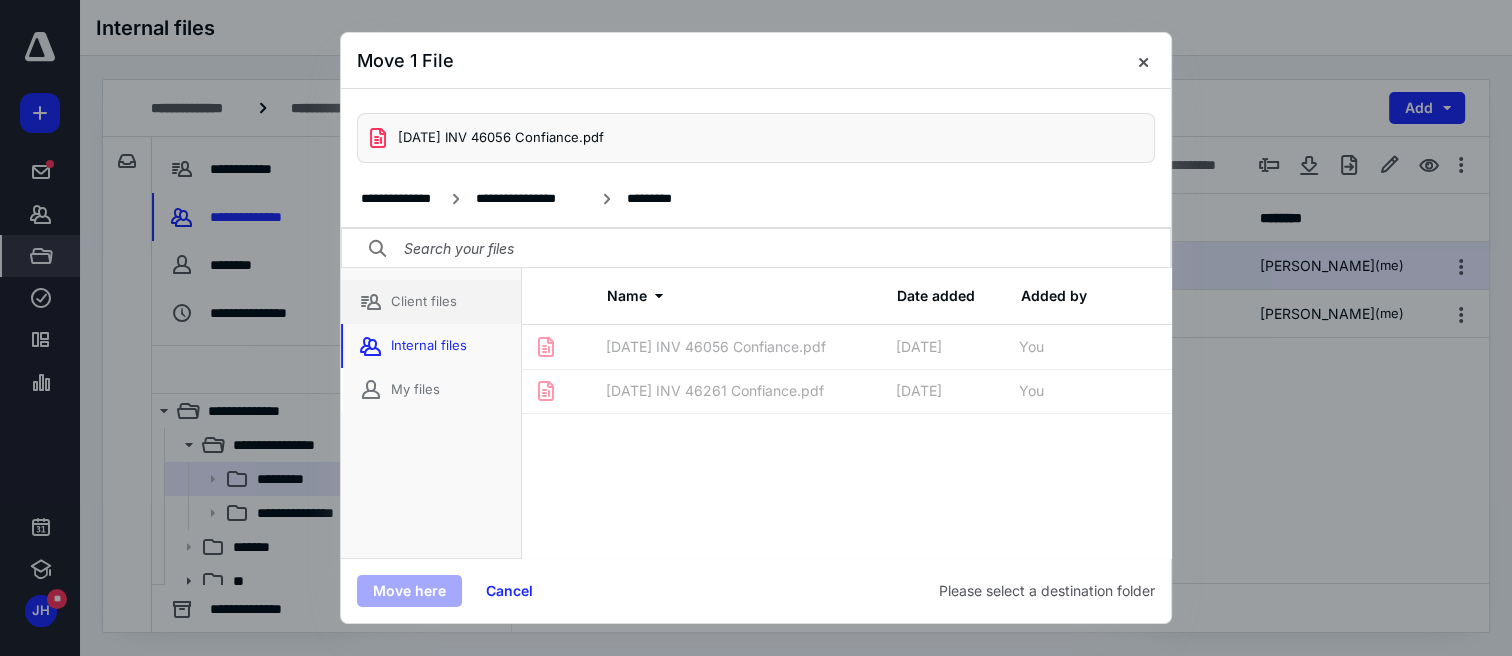 click on "Client files" at bounding box center [431, 302] 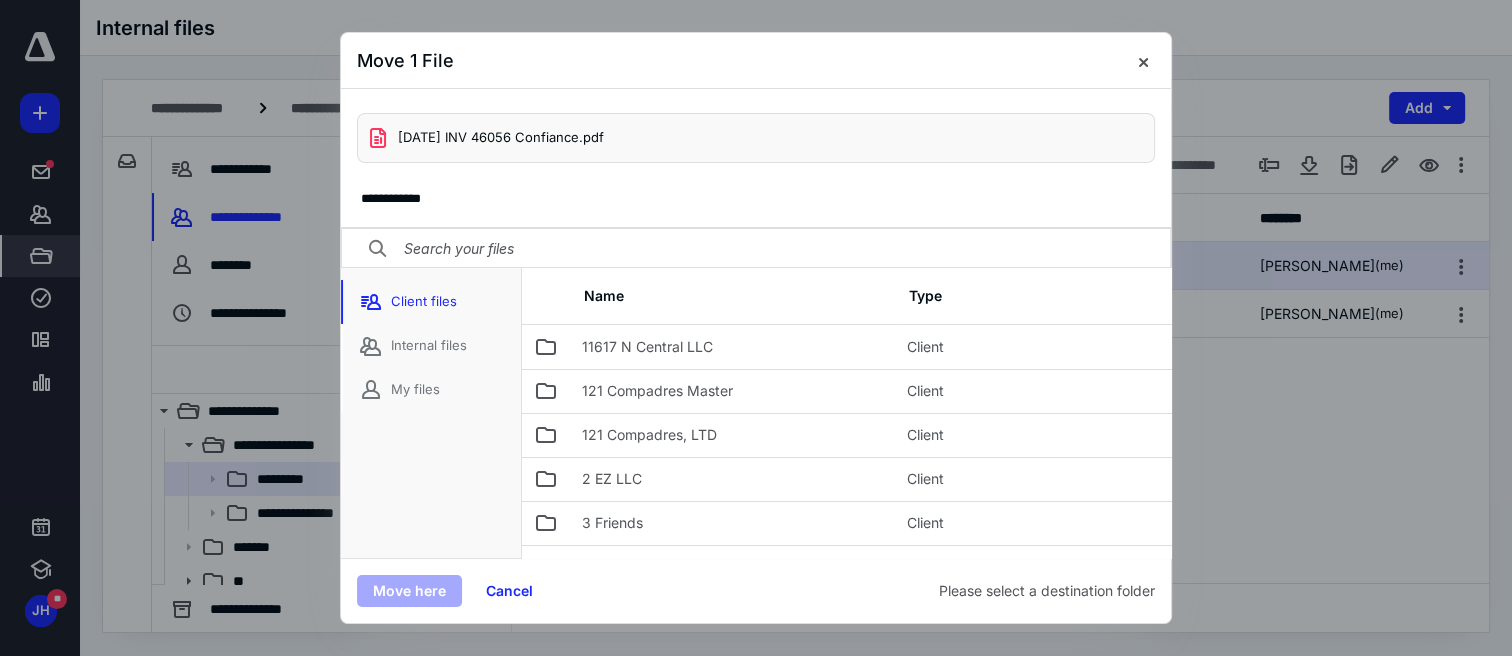 click at bounding box center [1143, 61] 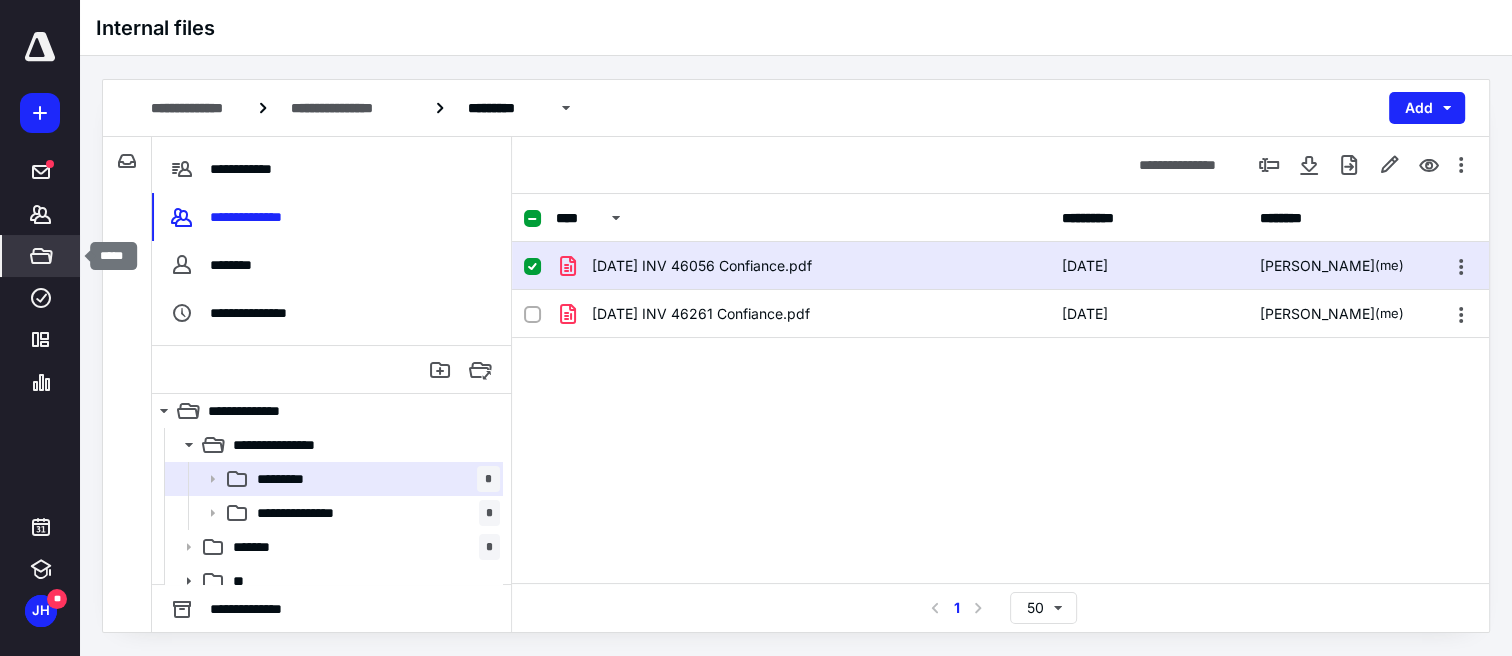 click 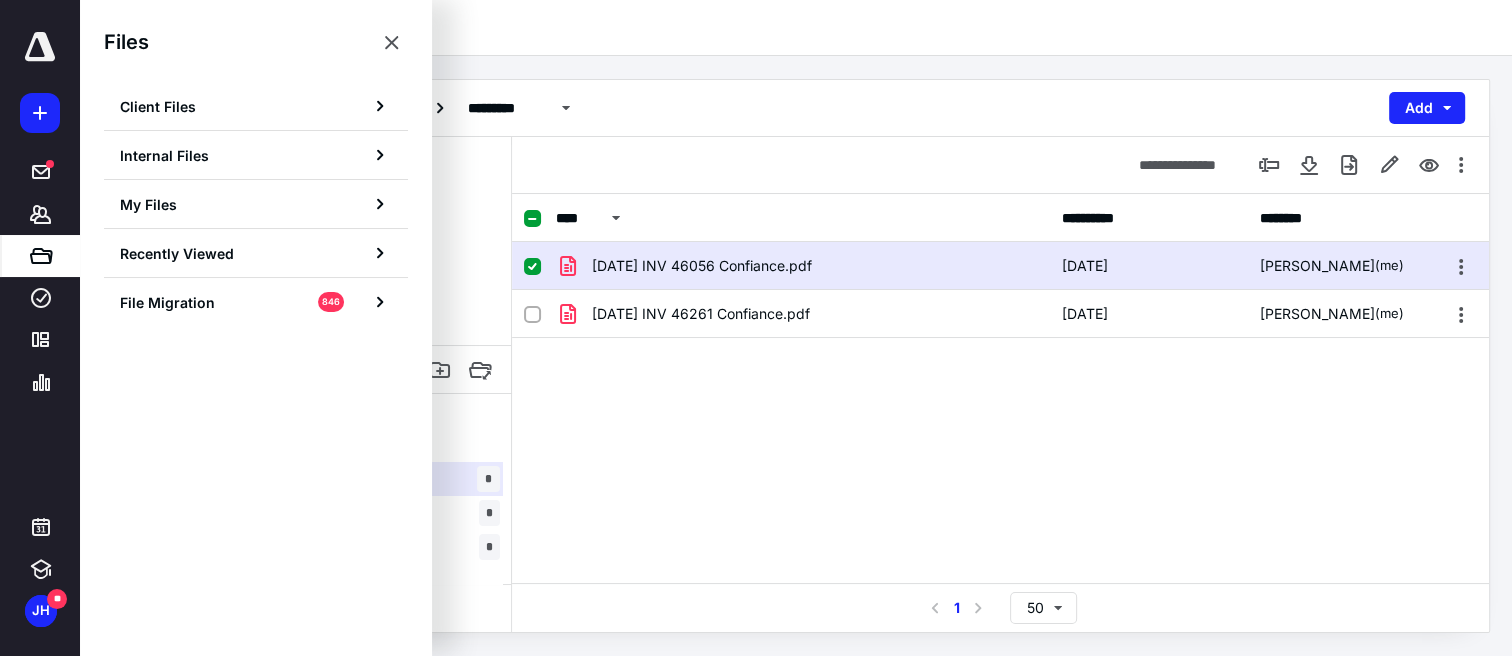 click on "File Migration 846" at bounding box center [256, 302] 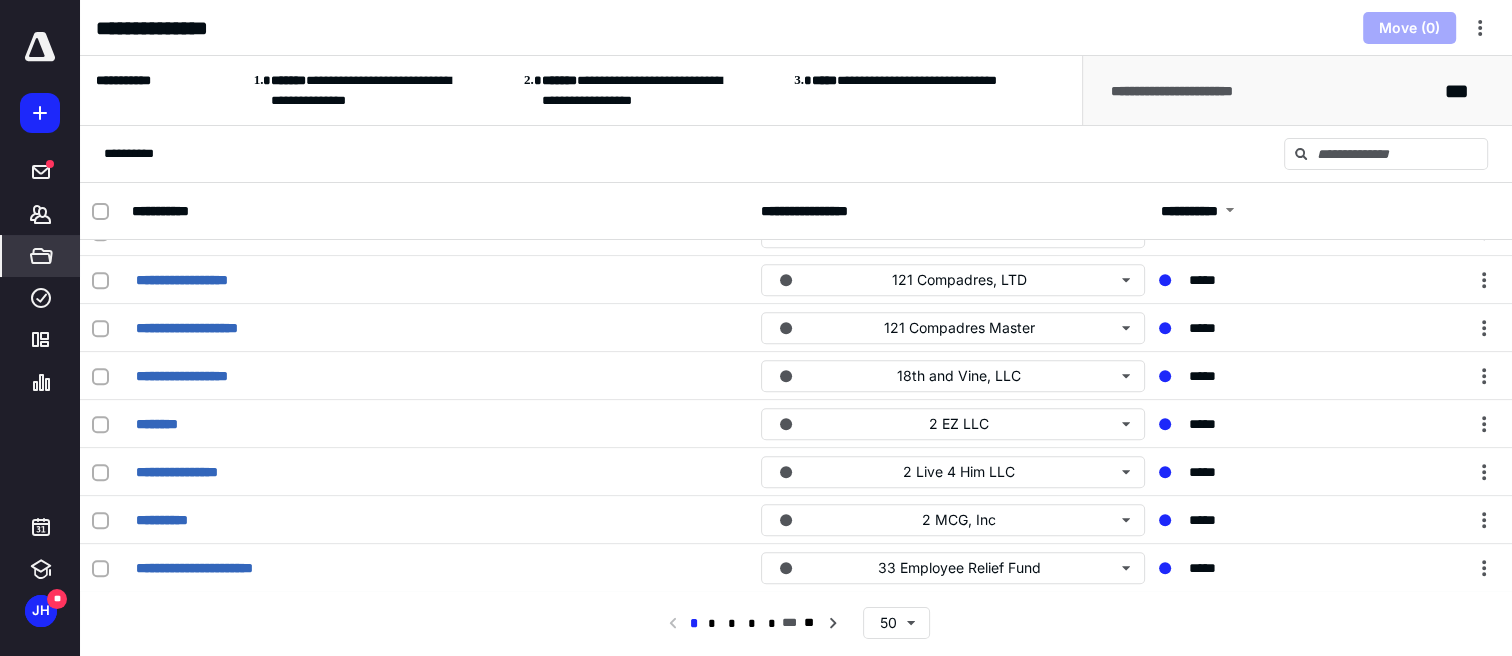 scroll, scrollTop: 2040, scrollLeft: 0, axis: vertical 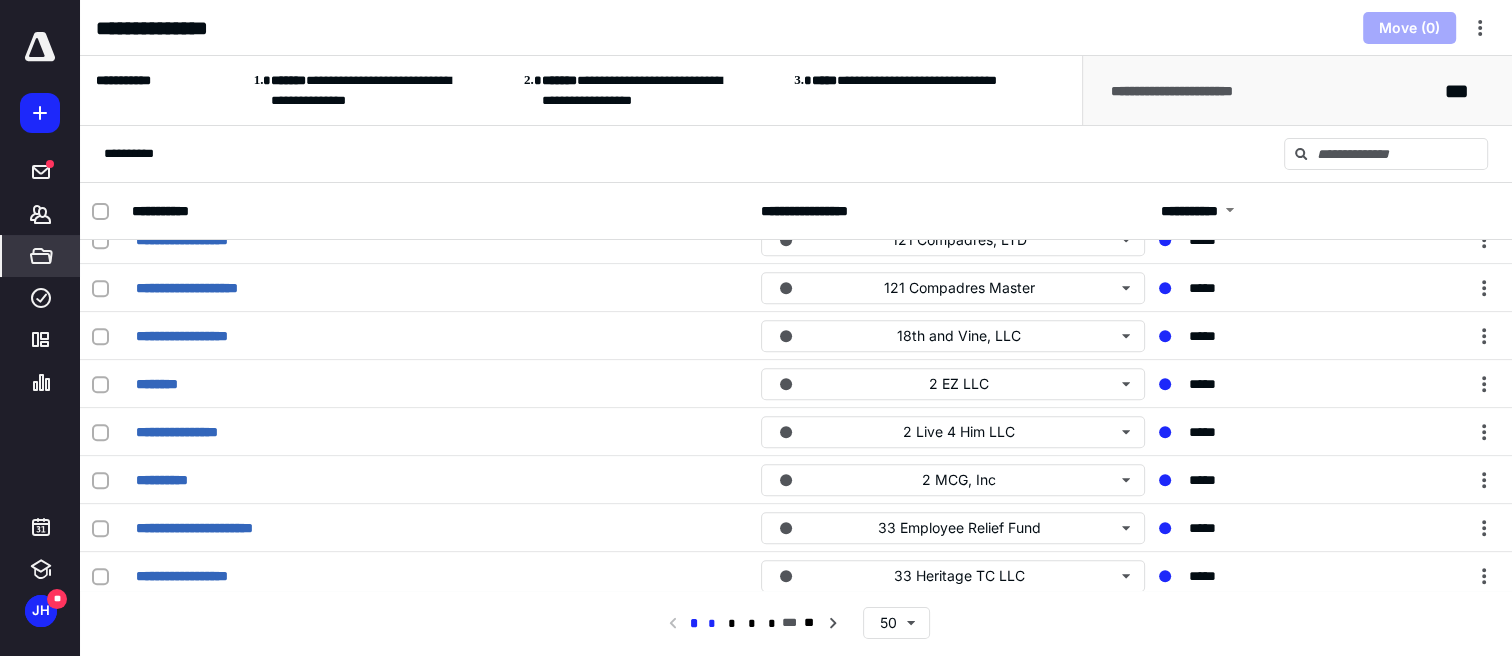 click on "*" at bounding box center [712, 624] 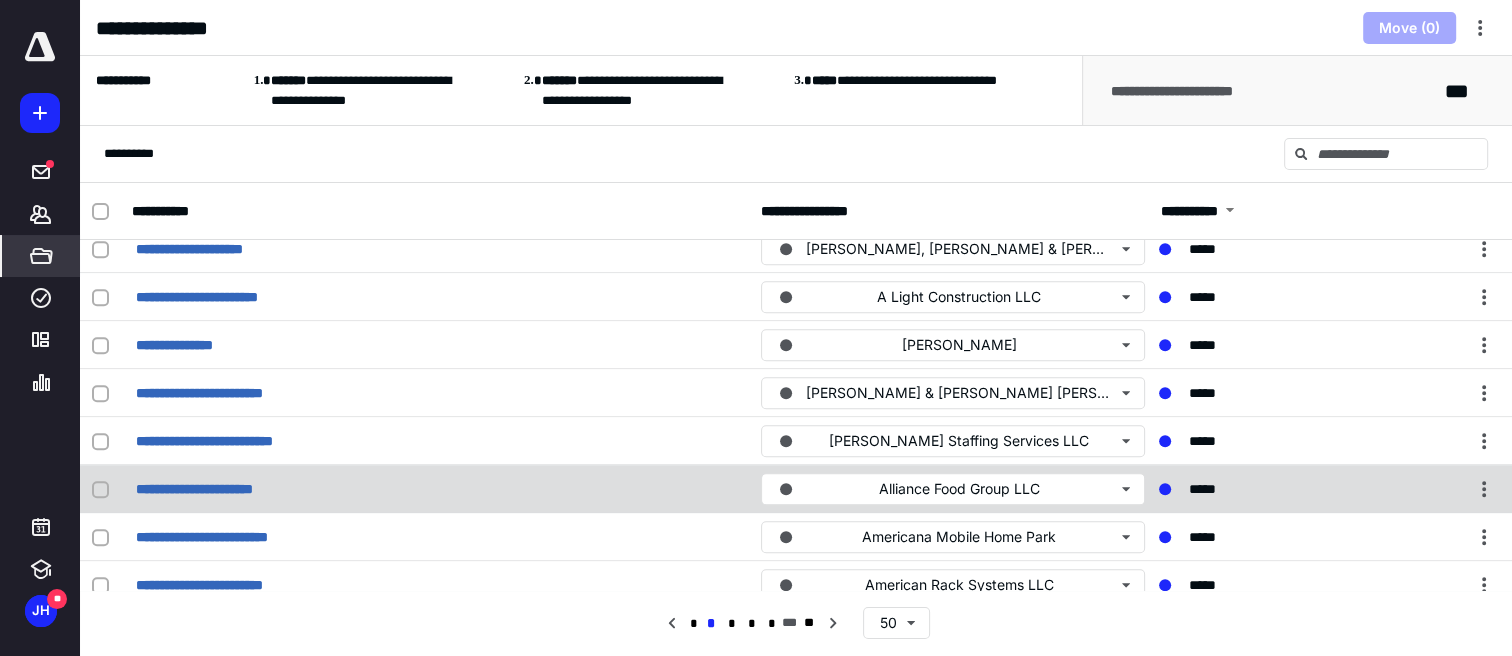 scroll, scrollTop: 2040, scrollLeft: 0, axis: vertical 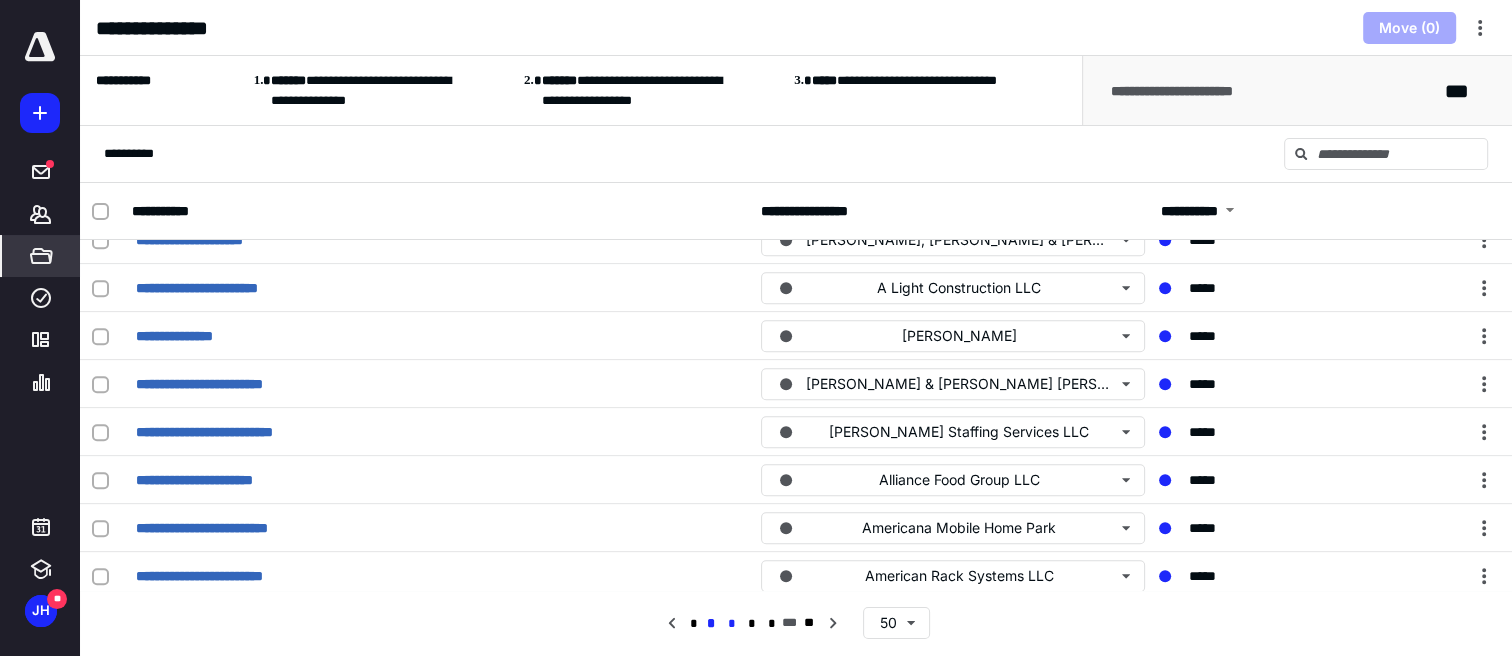 click on "*" at bounding box center (732, 624) 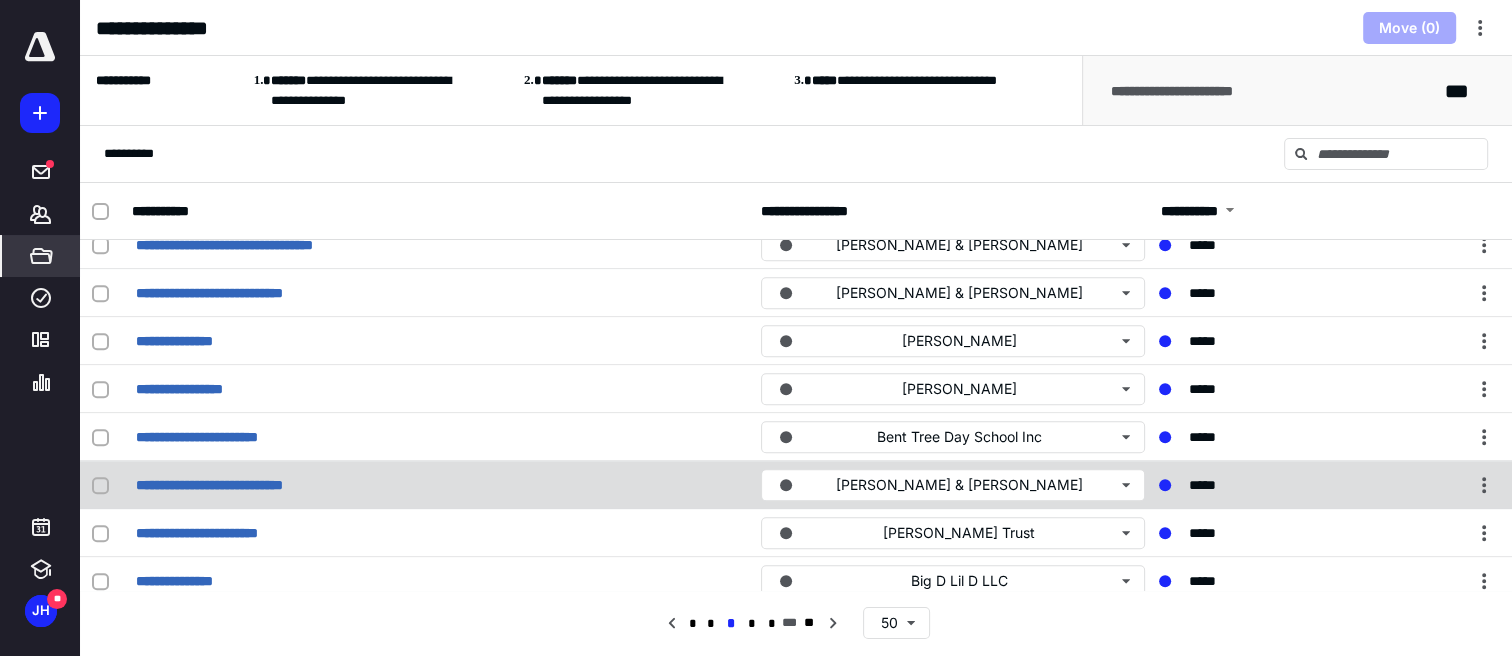 scroll, scrollTop: 2040, scrollLeft: 0, axis: vertical 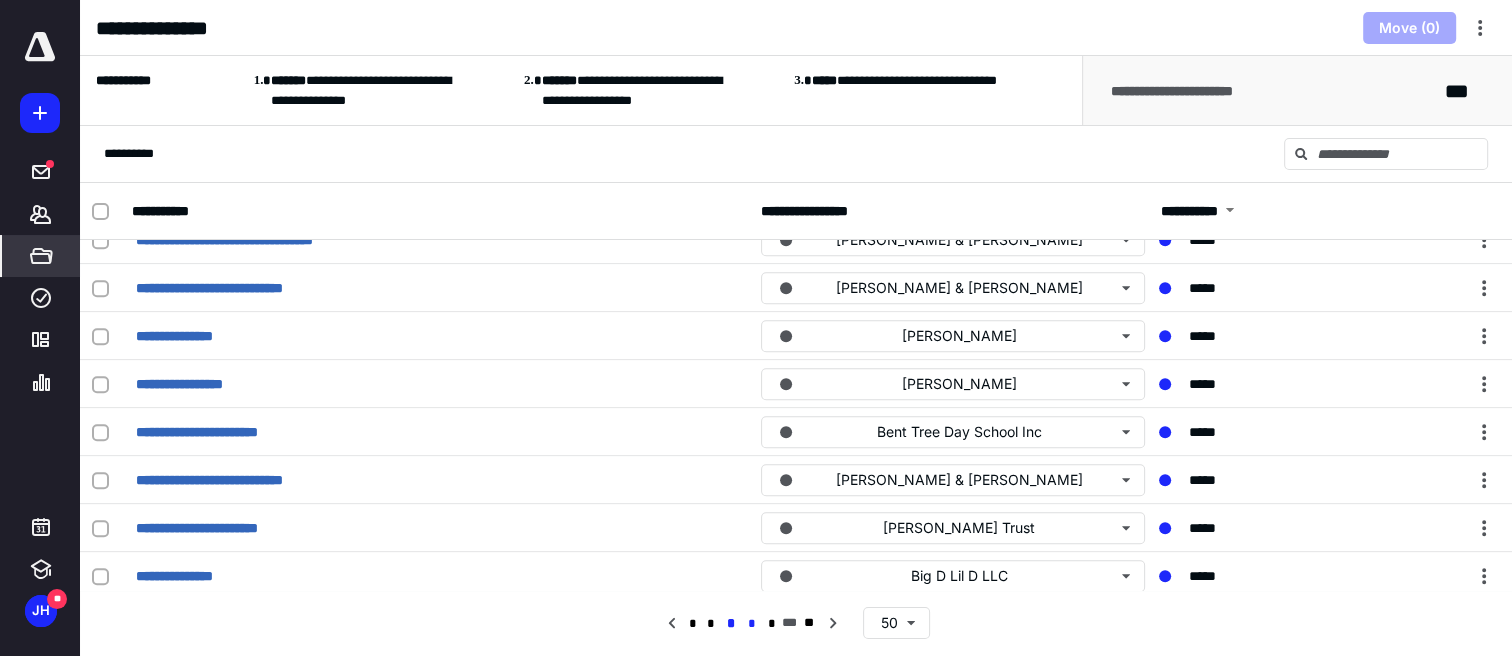 click on "*" at bounding box center (752, 624) 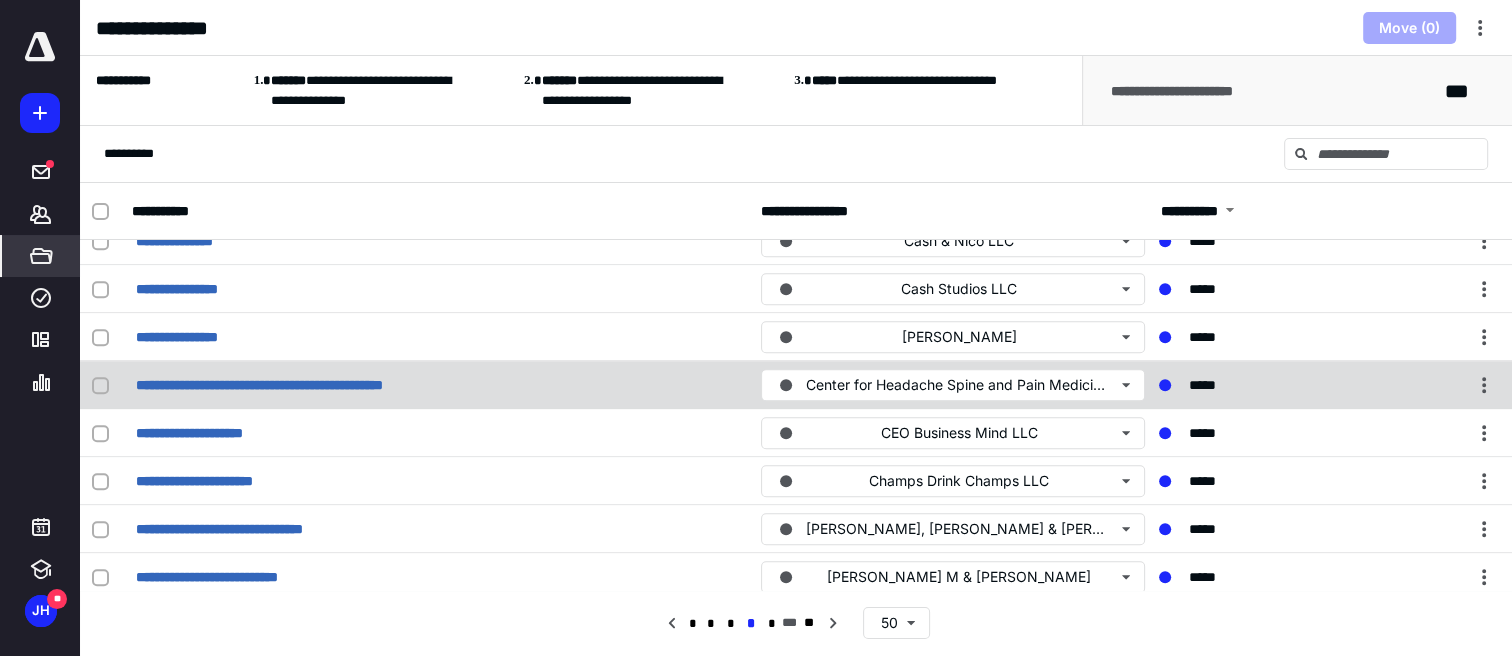 scroll, scrollTop: 2040, scrollLeft: 0, axis: vertical 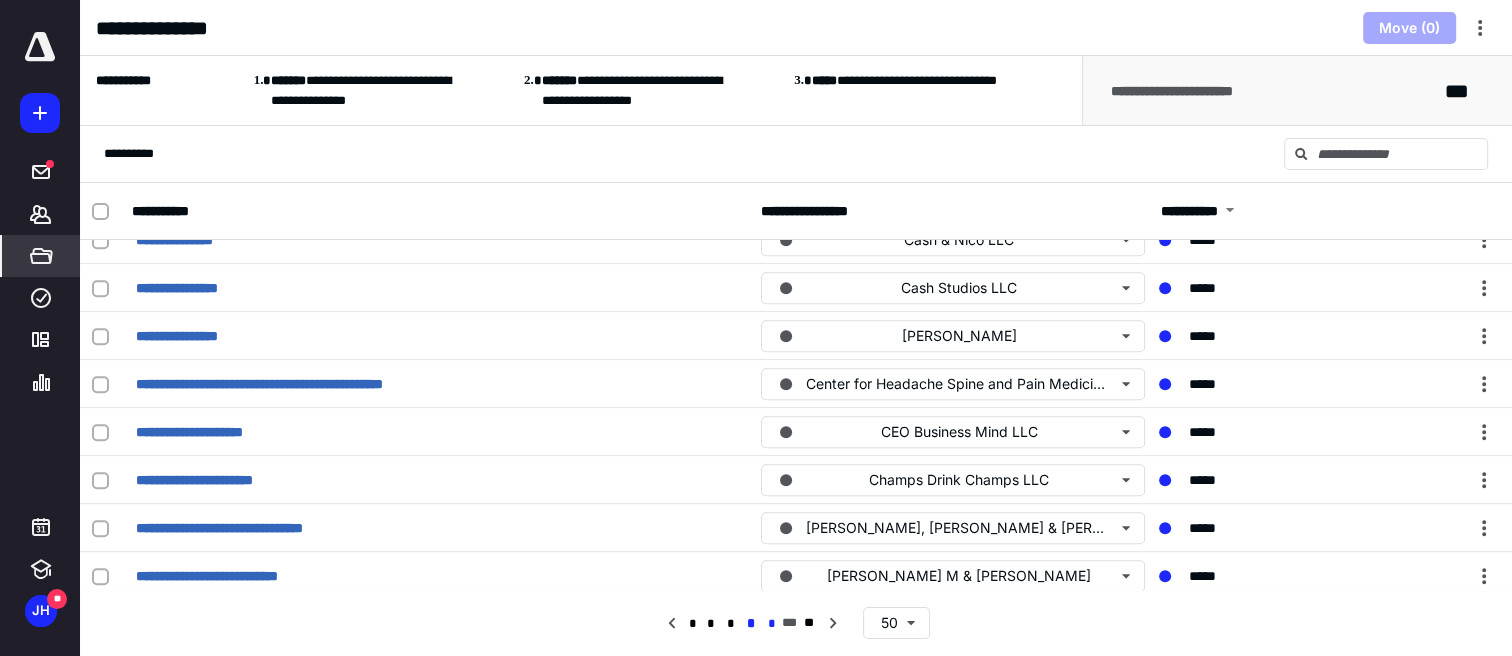 click on "*" at bounding box center (772, 624) 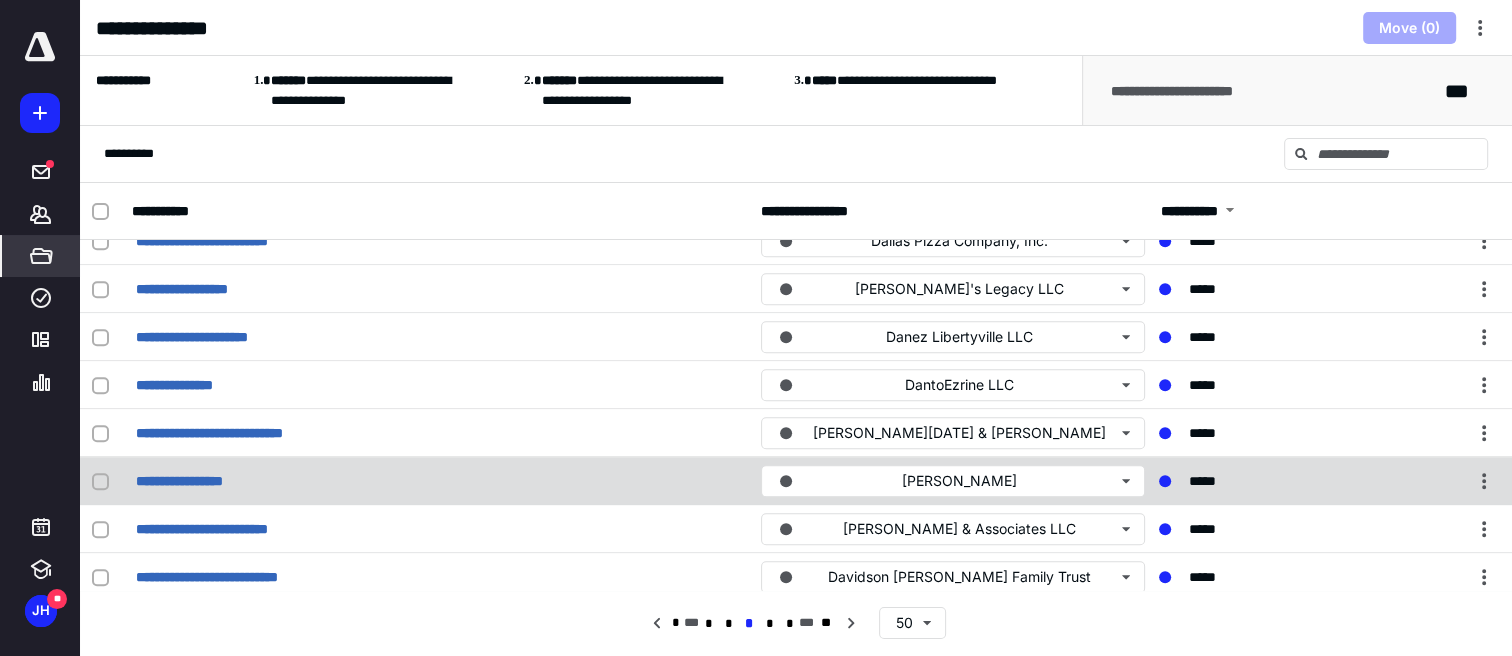 scroll, scrollTop: 2040, scrollLeft: 0, axis: vertical 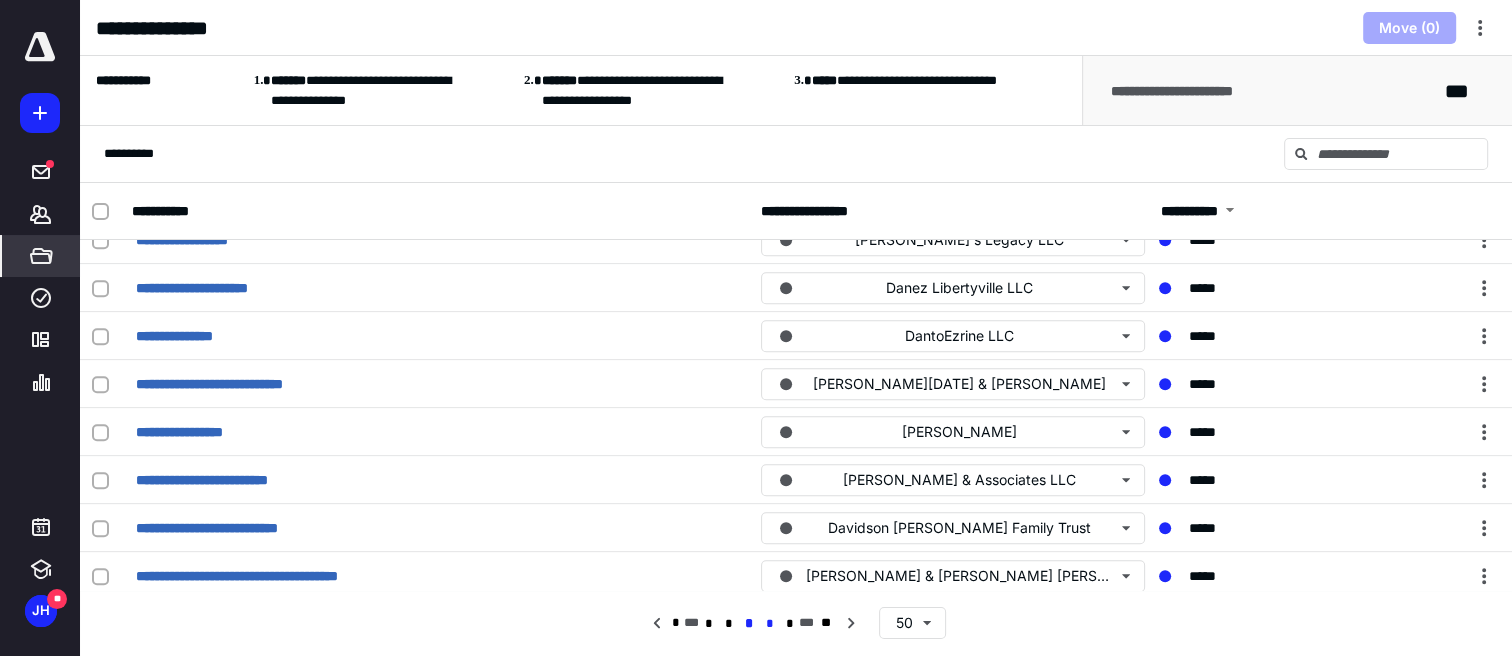 click on "*" at bounding box center (770, 624) 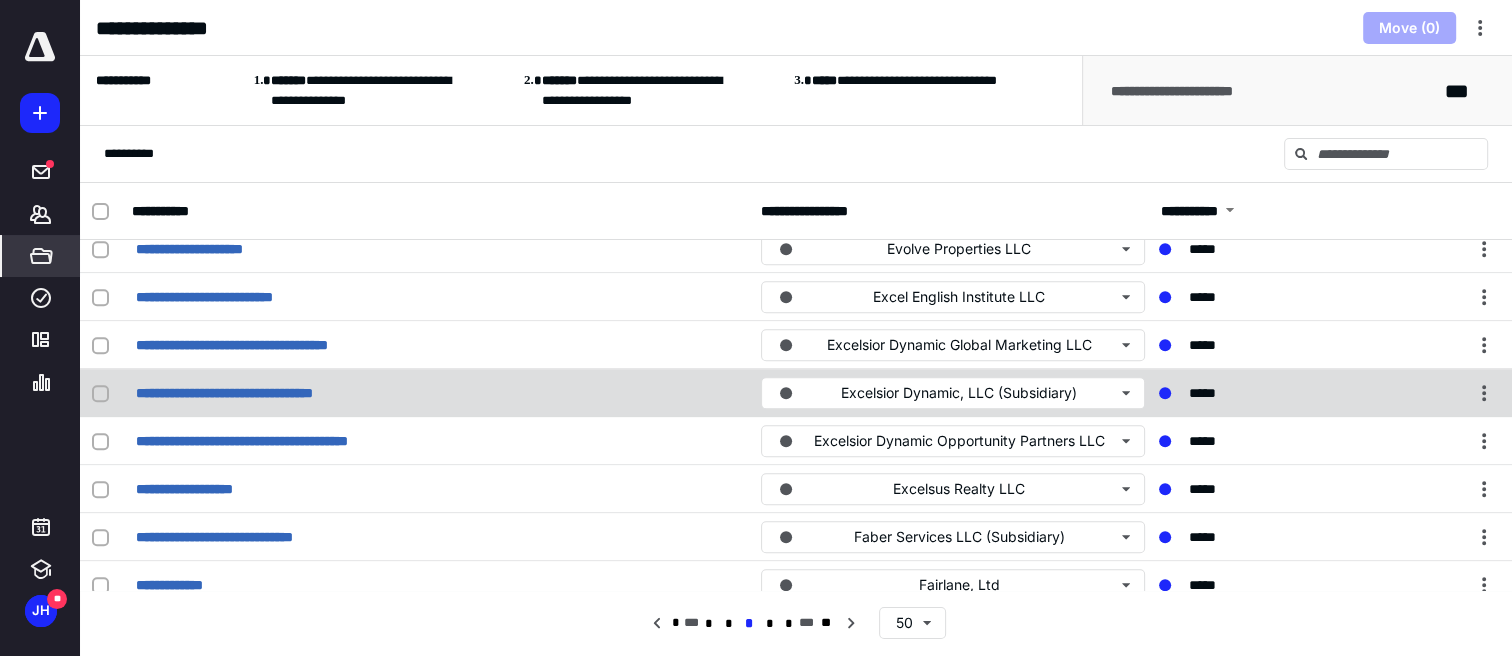 scroll, scrollTop: 2040, scrollLeft: 0, axis: vertical 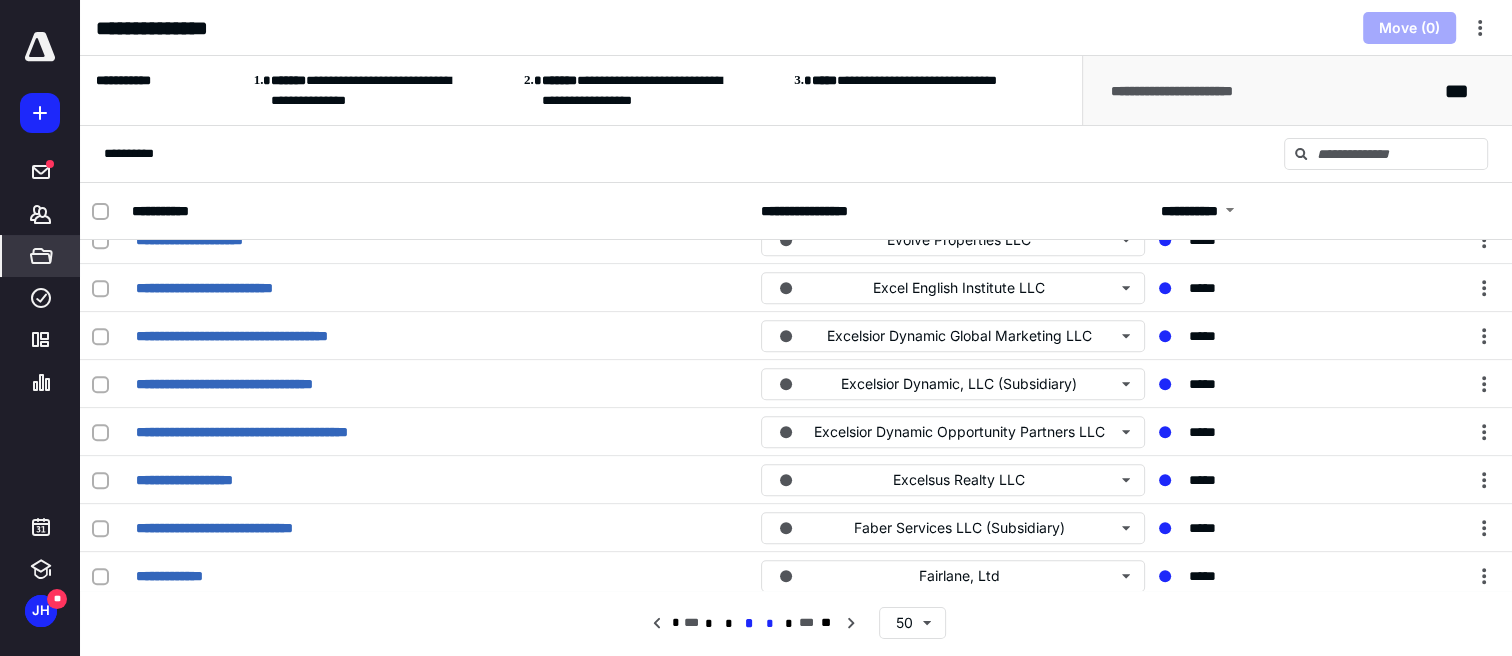 click on "*" at bounding box center [769, 624] 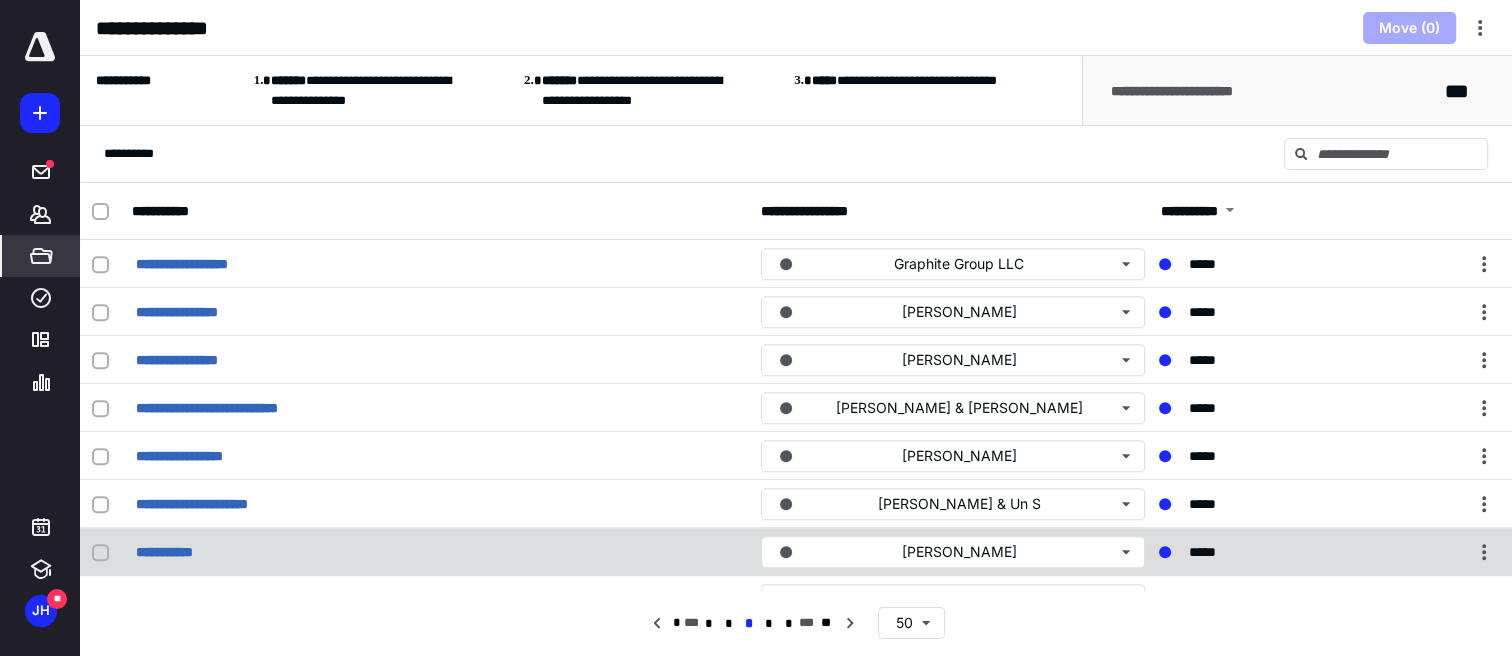 scroll, scrollTop: 2040, scrollLeft: 0, axis: vertical 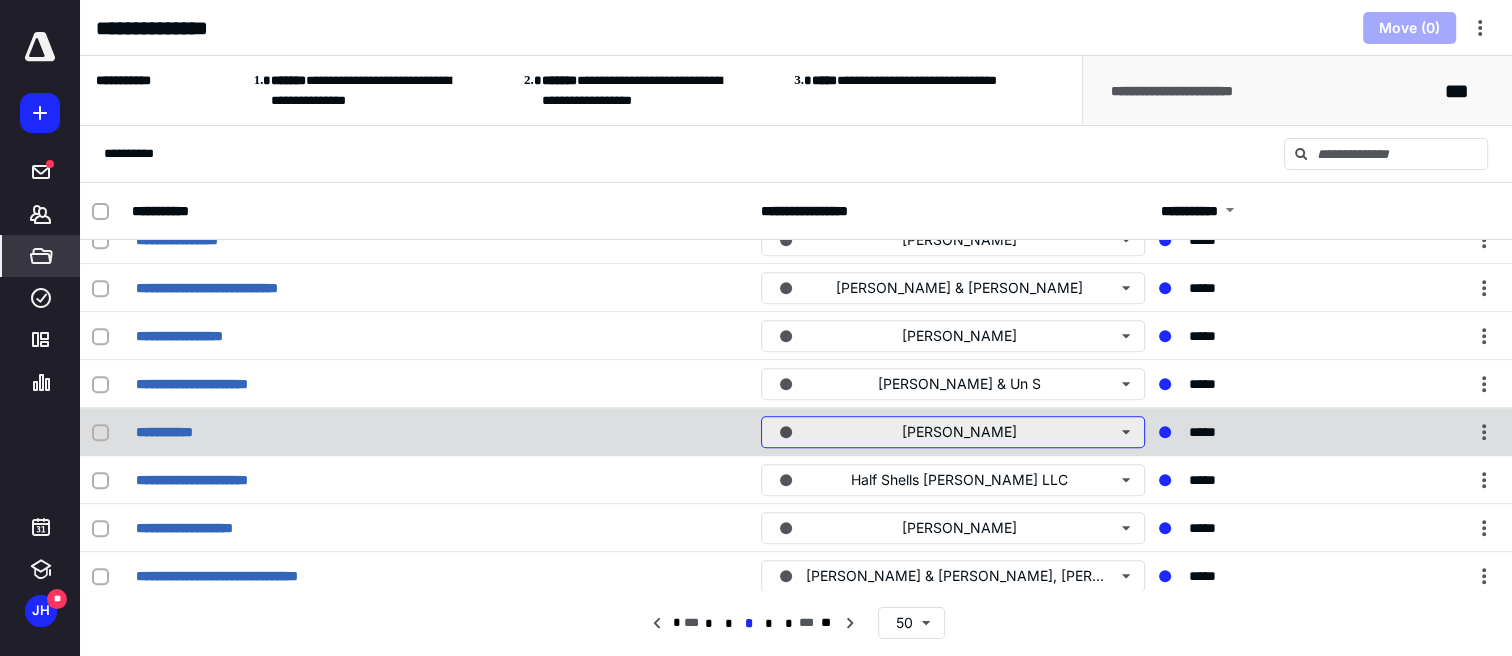 click on "[PERSON_NAME]" at bounding box center (953, 432) 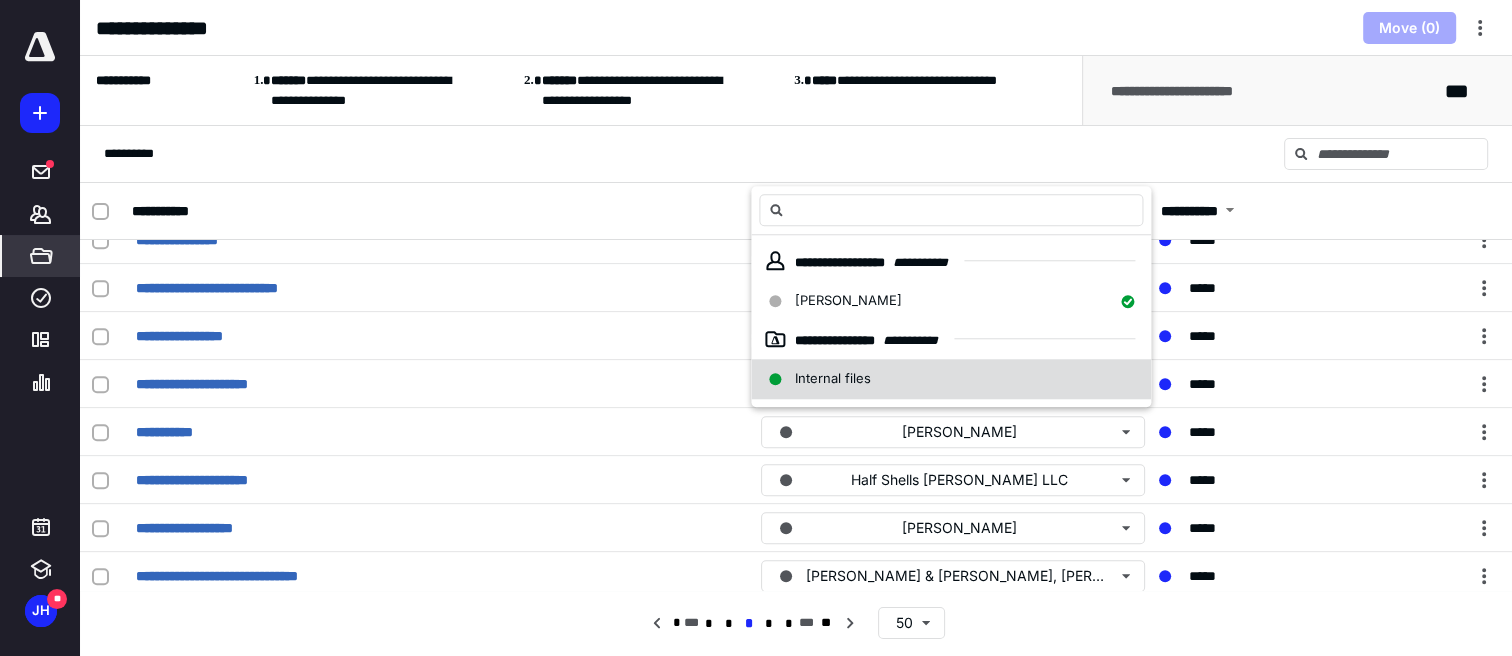click on "Internal files" at bounding box center [833, 379] 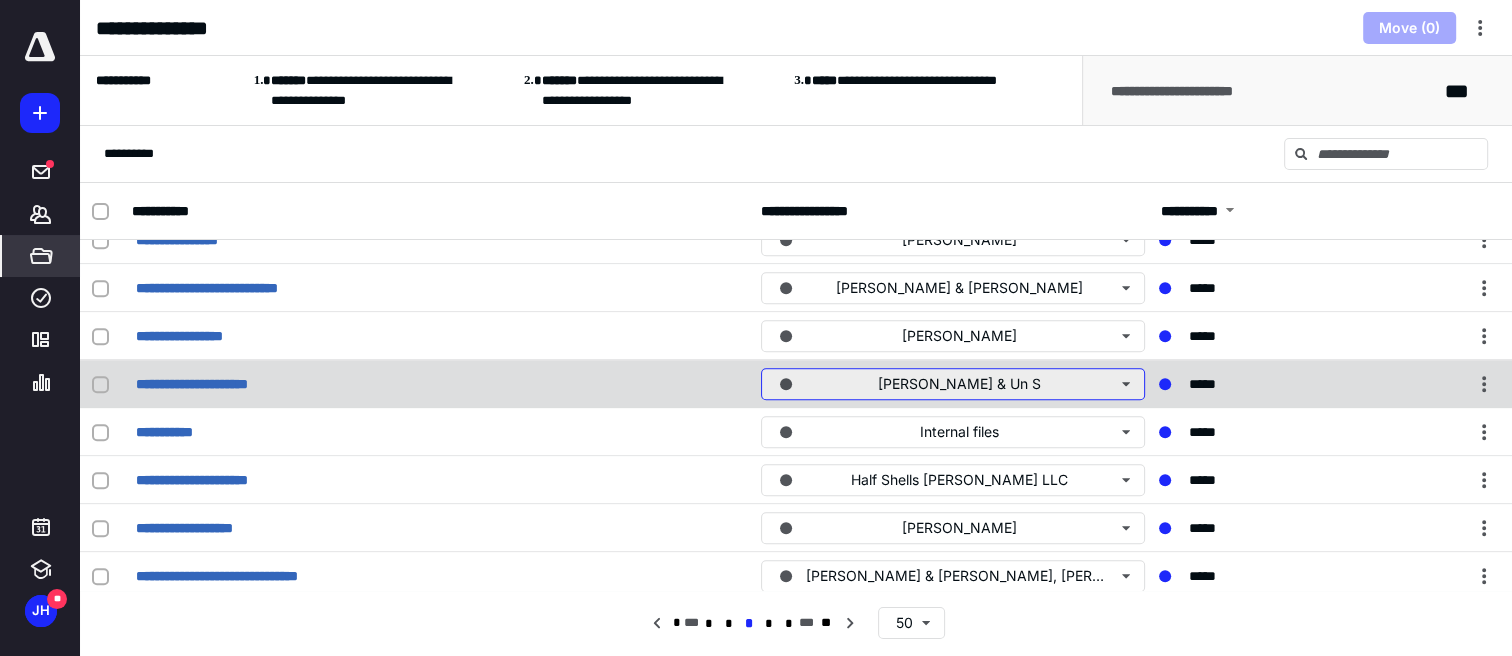 click on "[PERSON_NAME] & Un S" at bounding box center (953, 384) 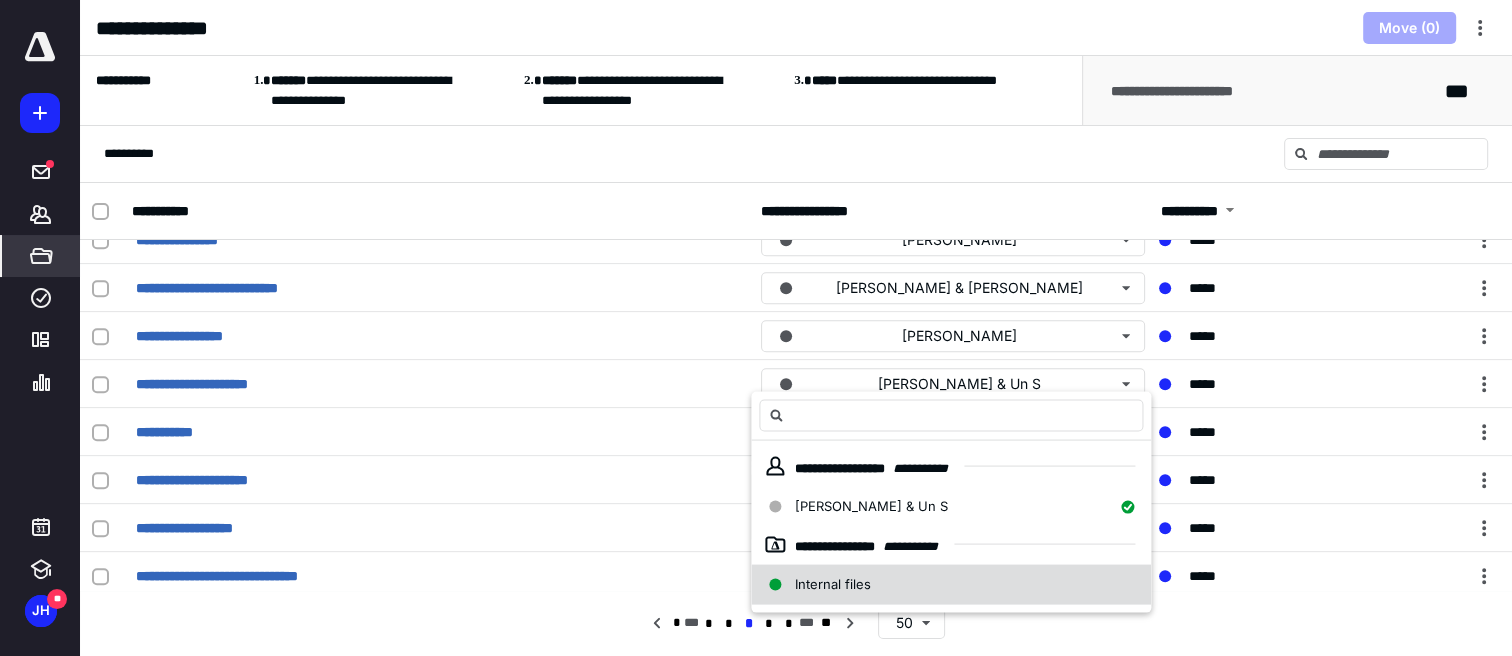click on "Internal files" at bounding box center [833, 584] 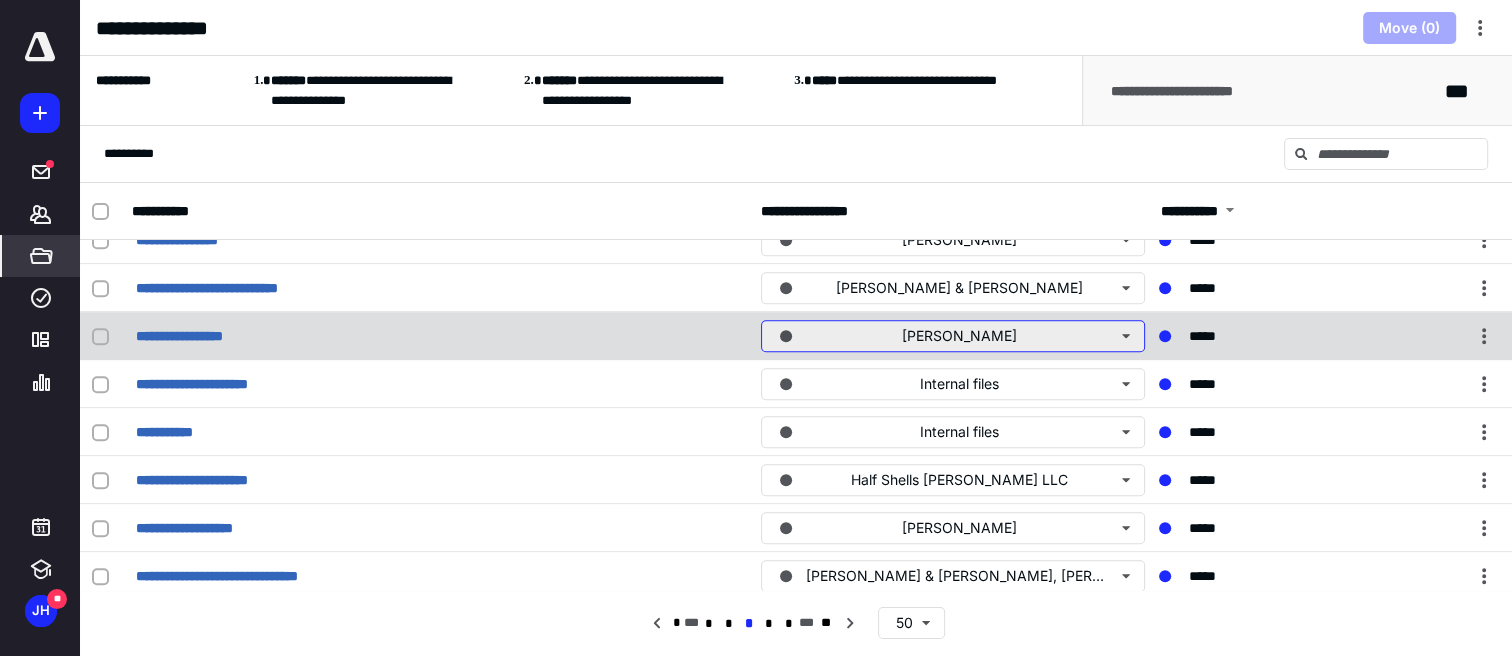 click on "[PERSON_NAME]" at bounding box center [953, 336] 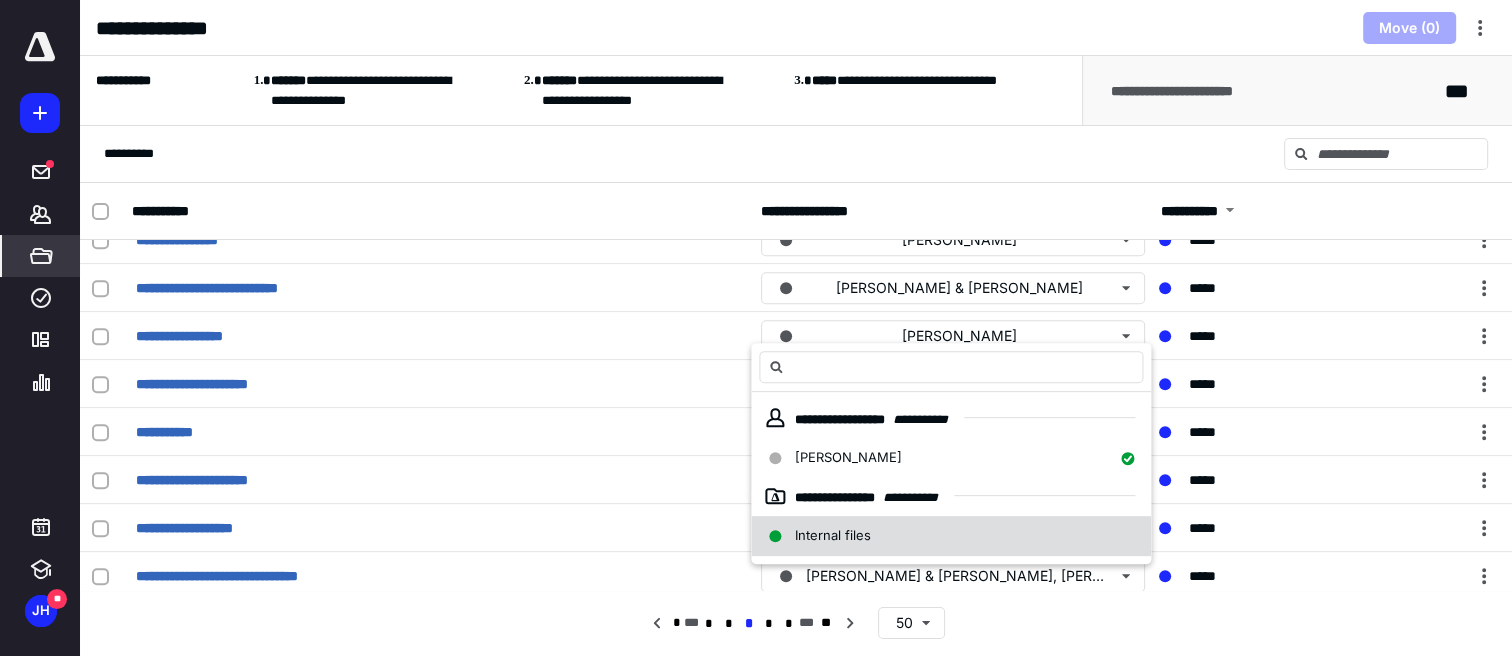 click on "Internal files" at bounding box center [833, 535] 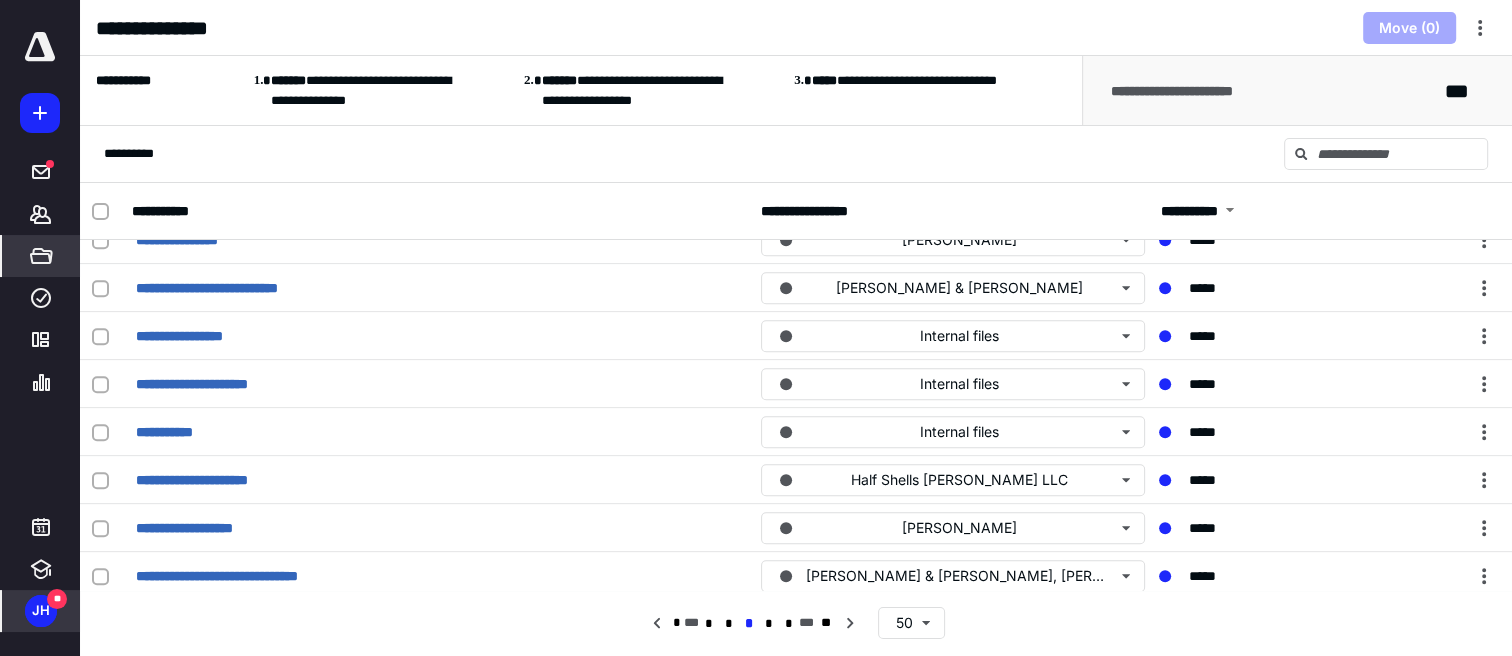 click on "JH" at bounding box center (41, 611) 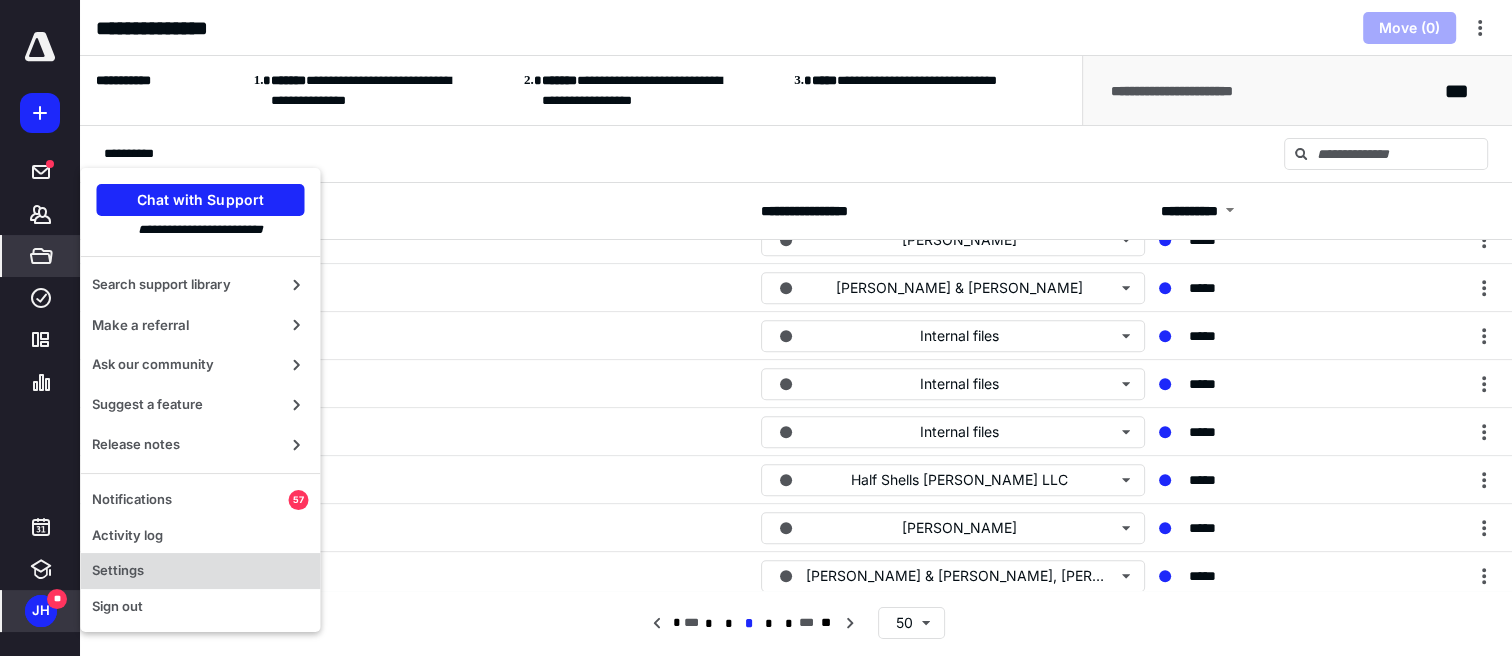 click on "Settings" at bounding box center [200, 571] 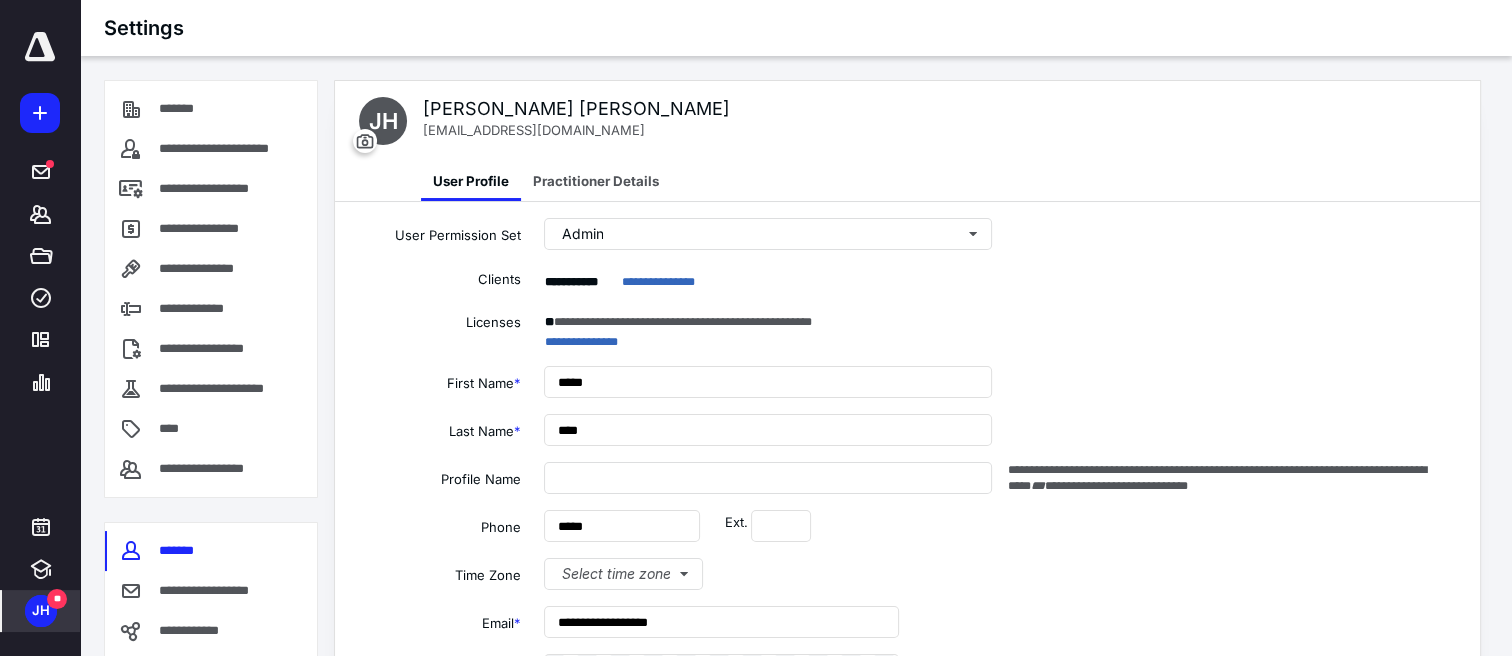 type on "**********" 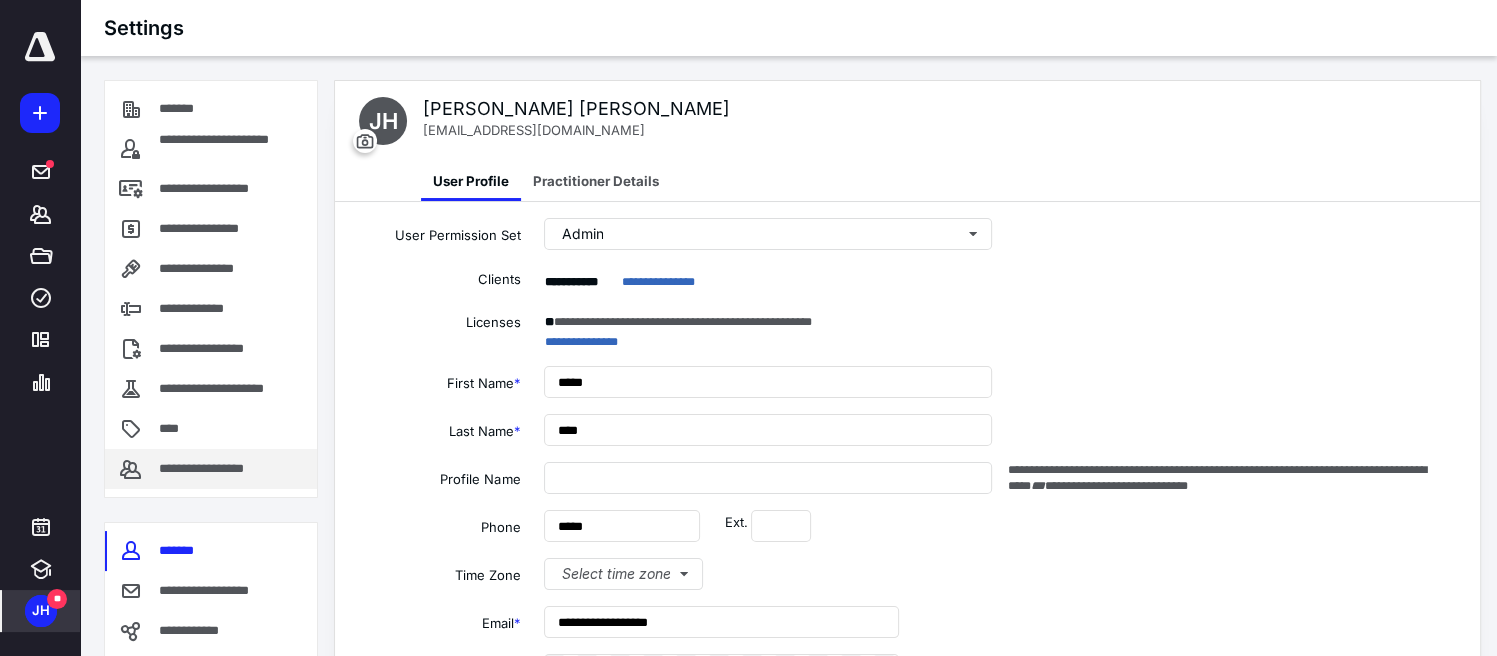 click on "**********" at bounding box center [216, 469] 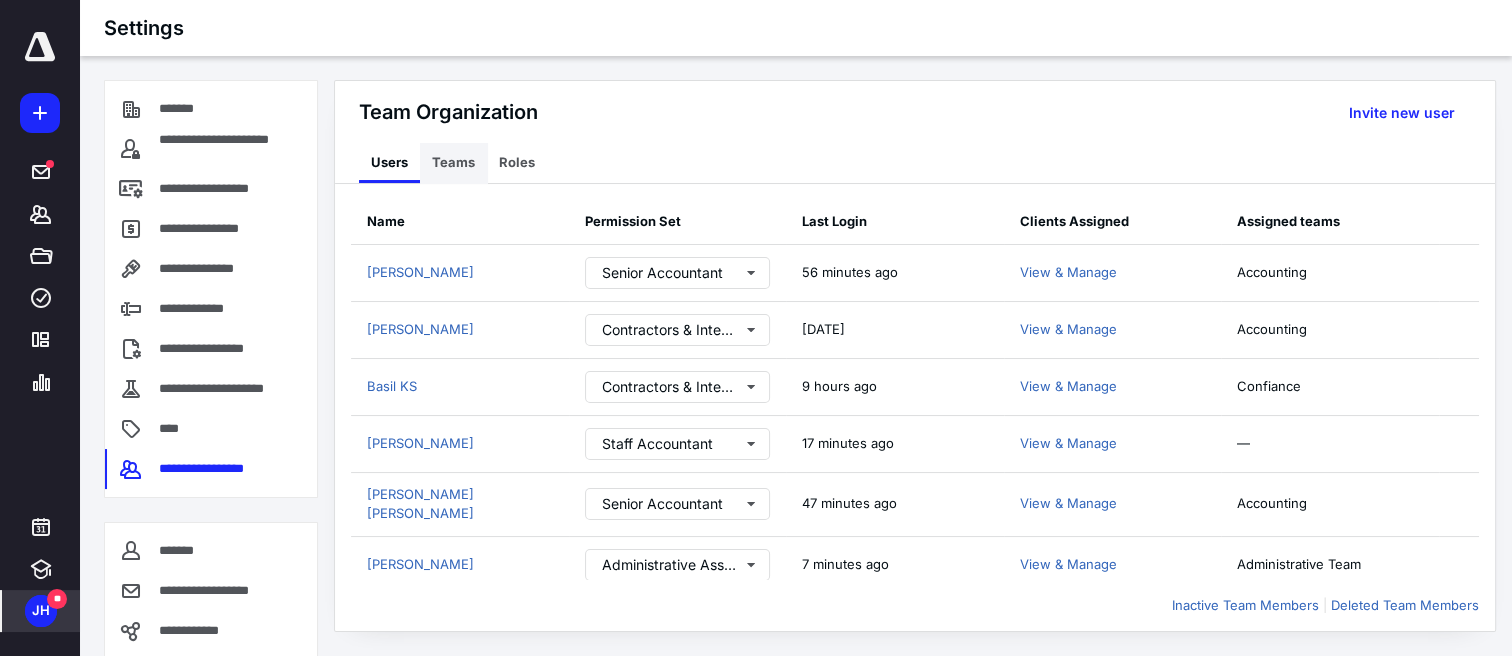 click on "Teams" at bounding box center (453, 163) 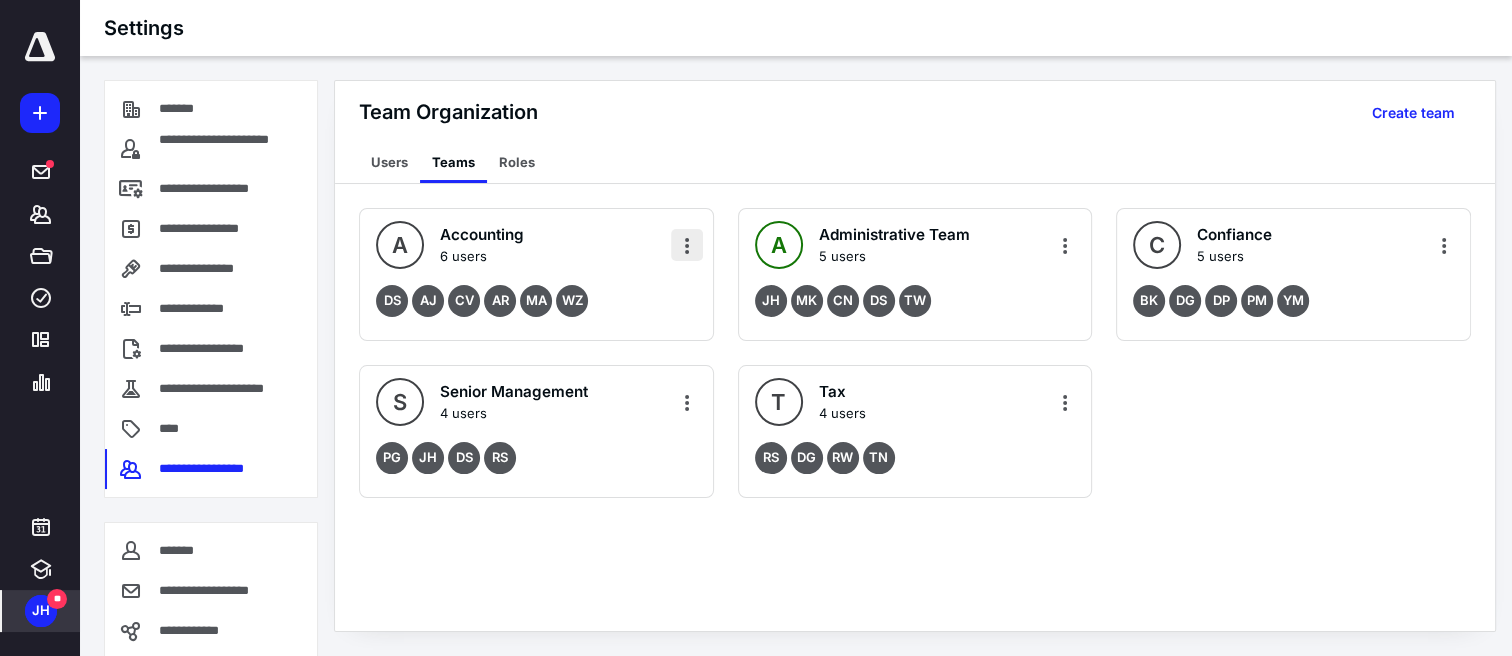 click at bounding box center (687, 245) 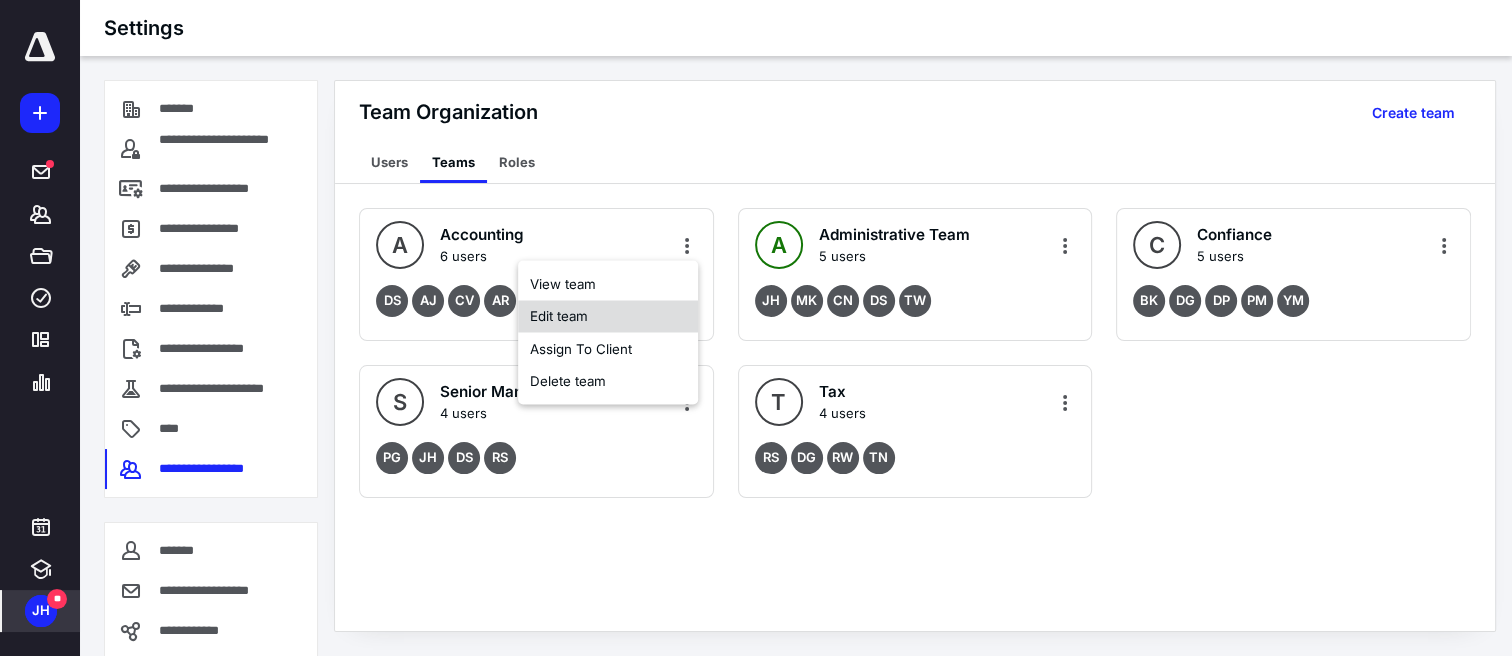 click on "Edit team" at bounding box center [608, 316] 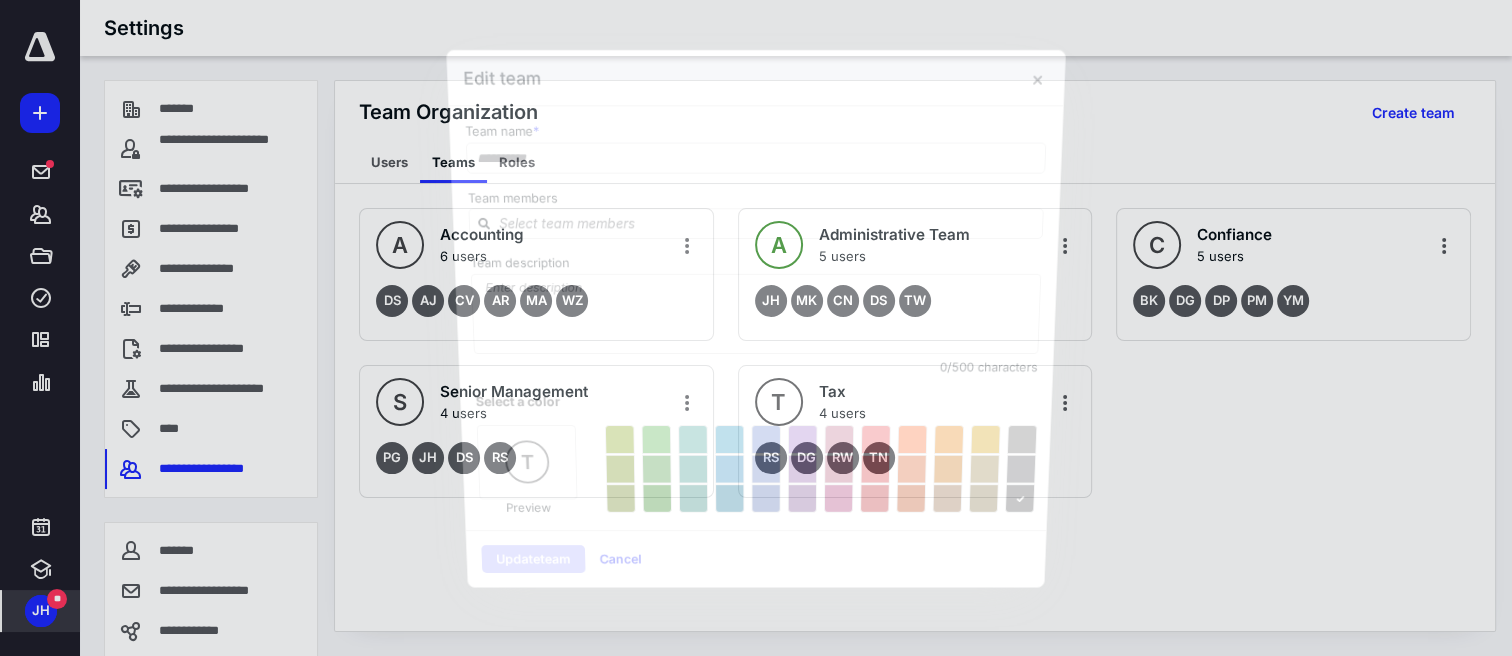 type on "**********" 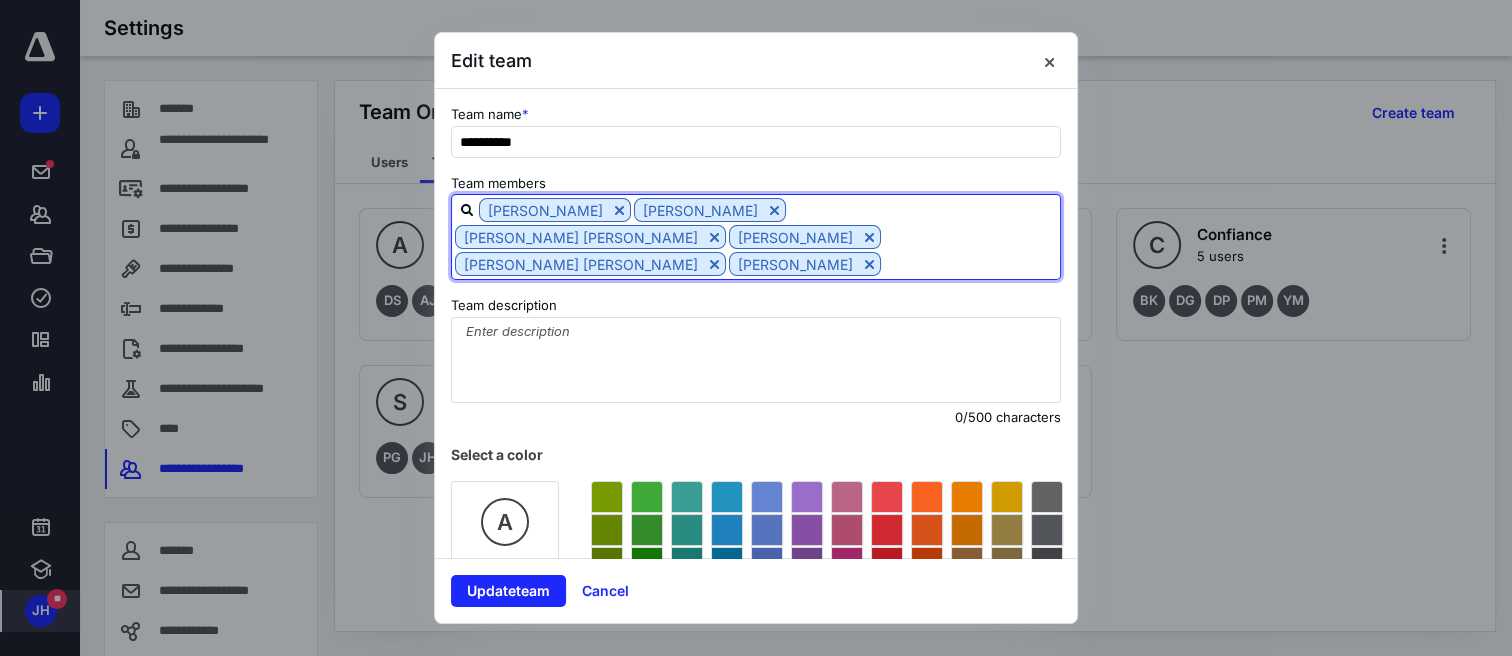 click at bounding box center [970, 263] 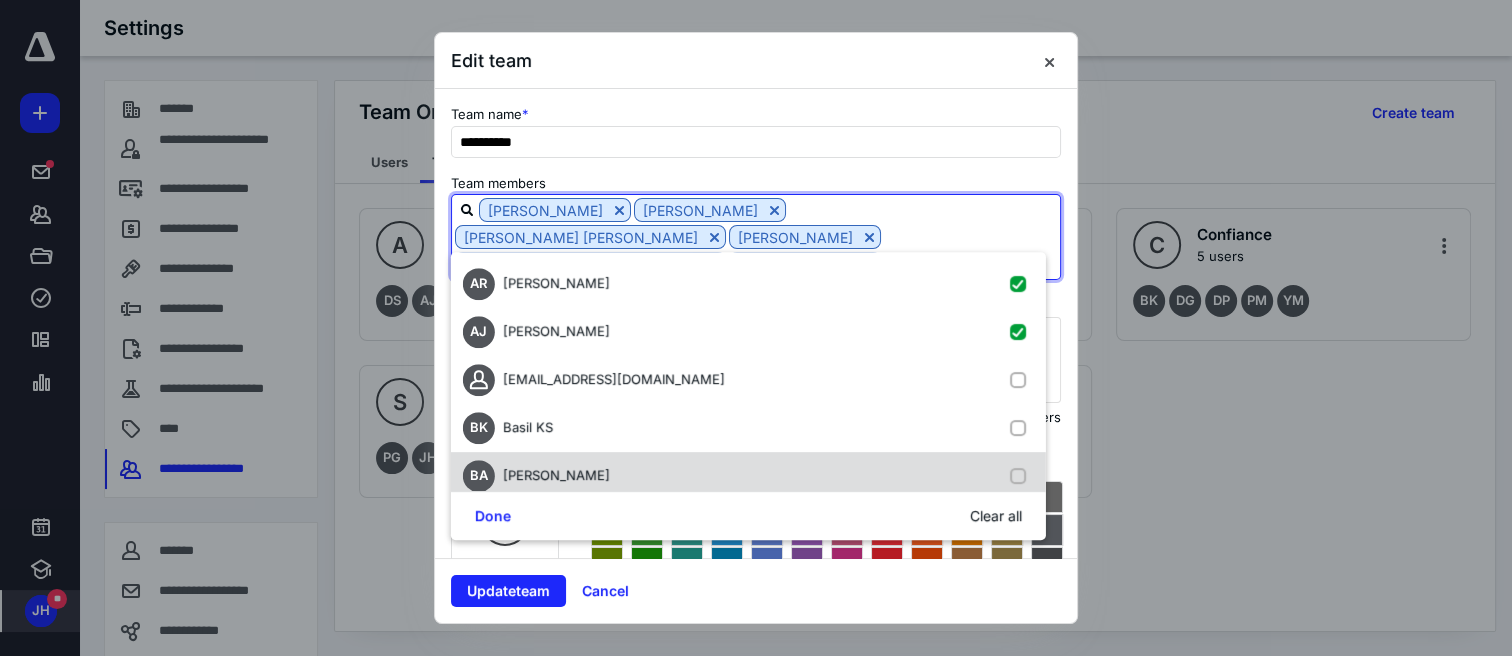 click at bounding box center [1022, 476] 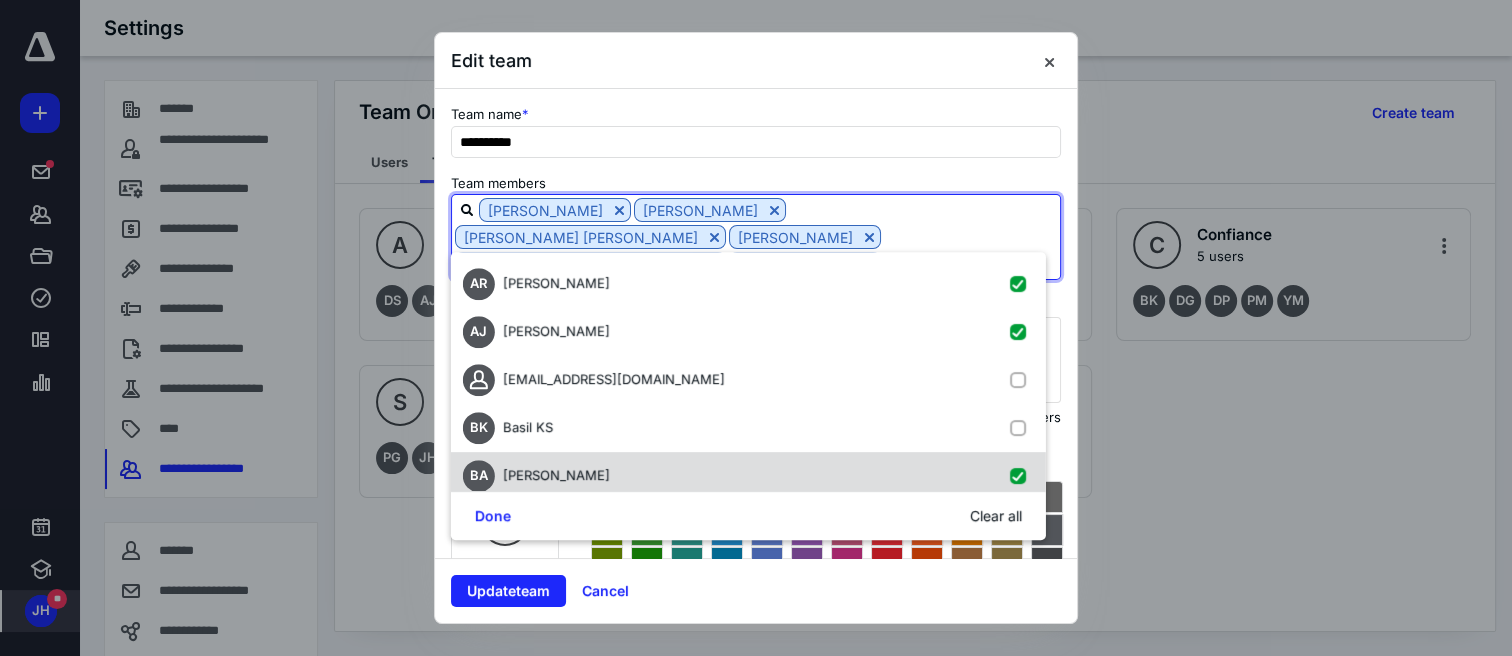 checkbox on "true" 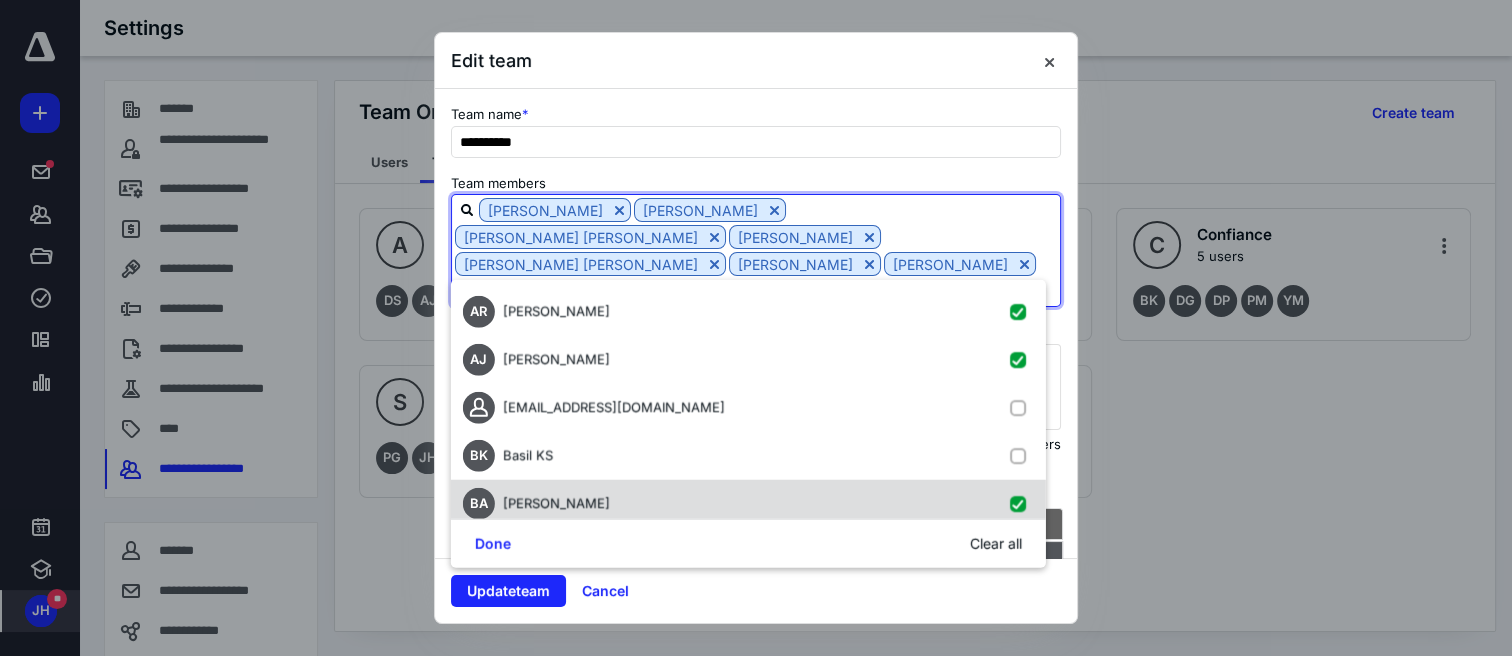 scroll, scrollTop: 166, scrollLeft: 0, axis: vertical 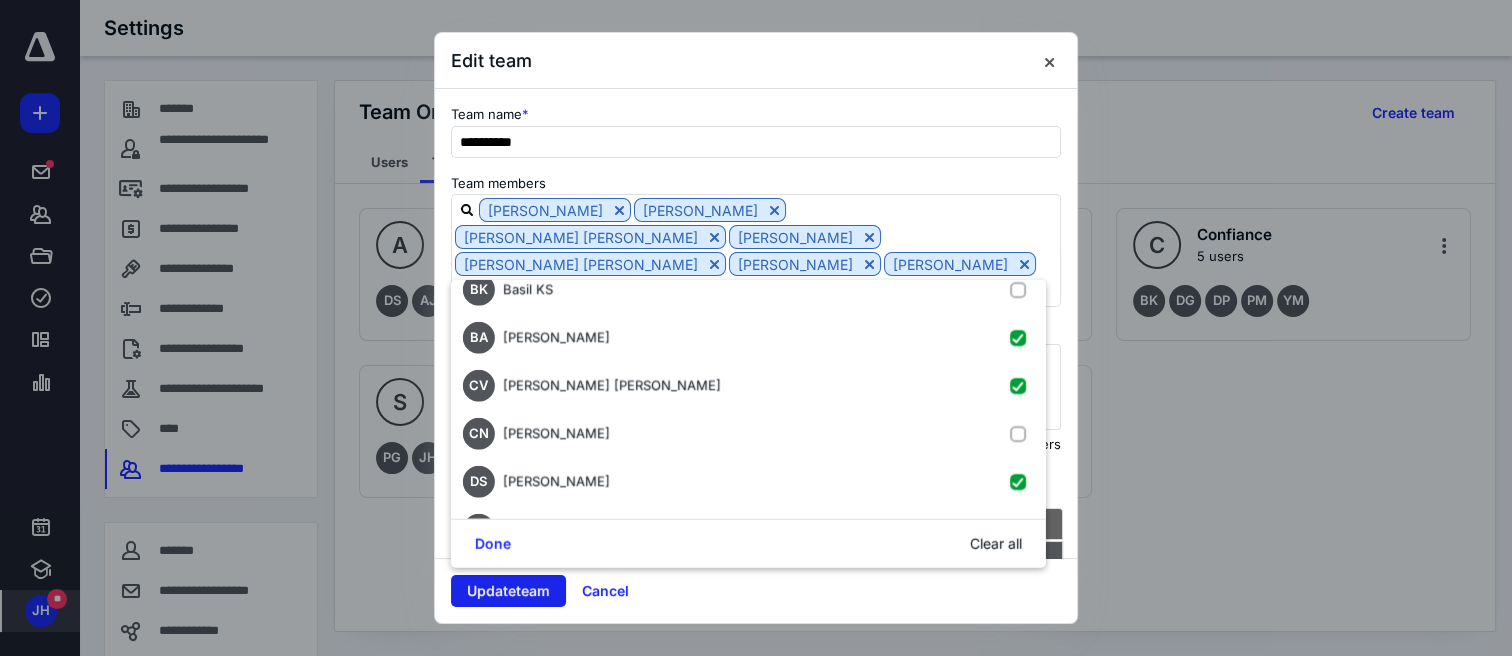 drag, startPoint x: 537, startPoint y: 593, endPoint x: 591, endPoint y: 571, distance: 58.30952 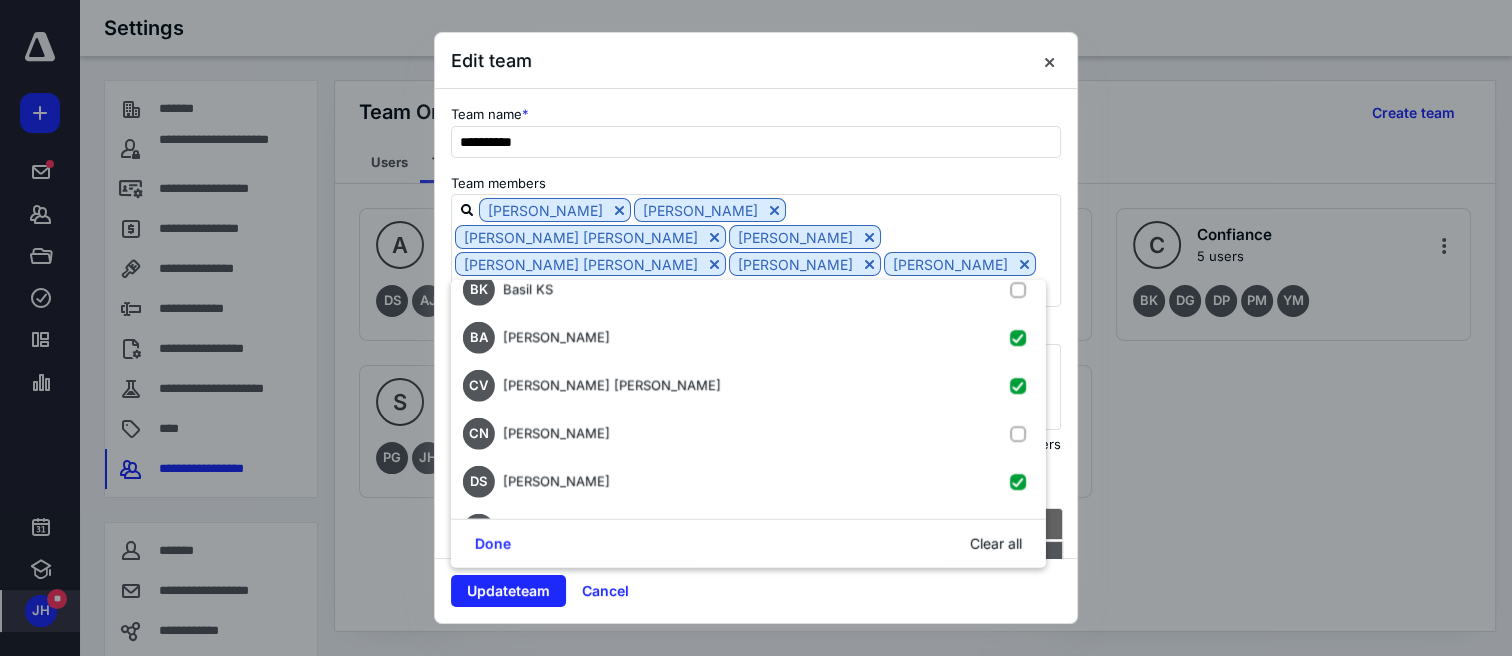 click on "Update  team" at bounding box center [508, 591] 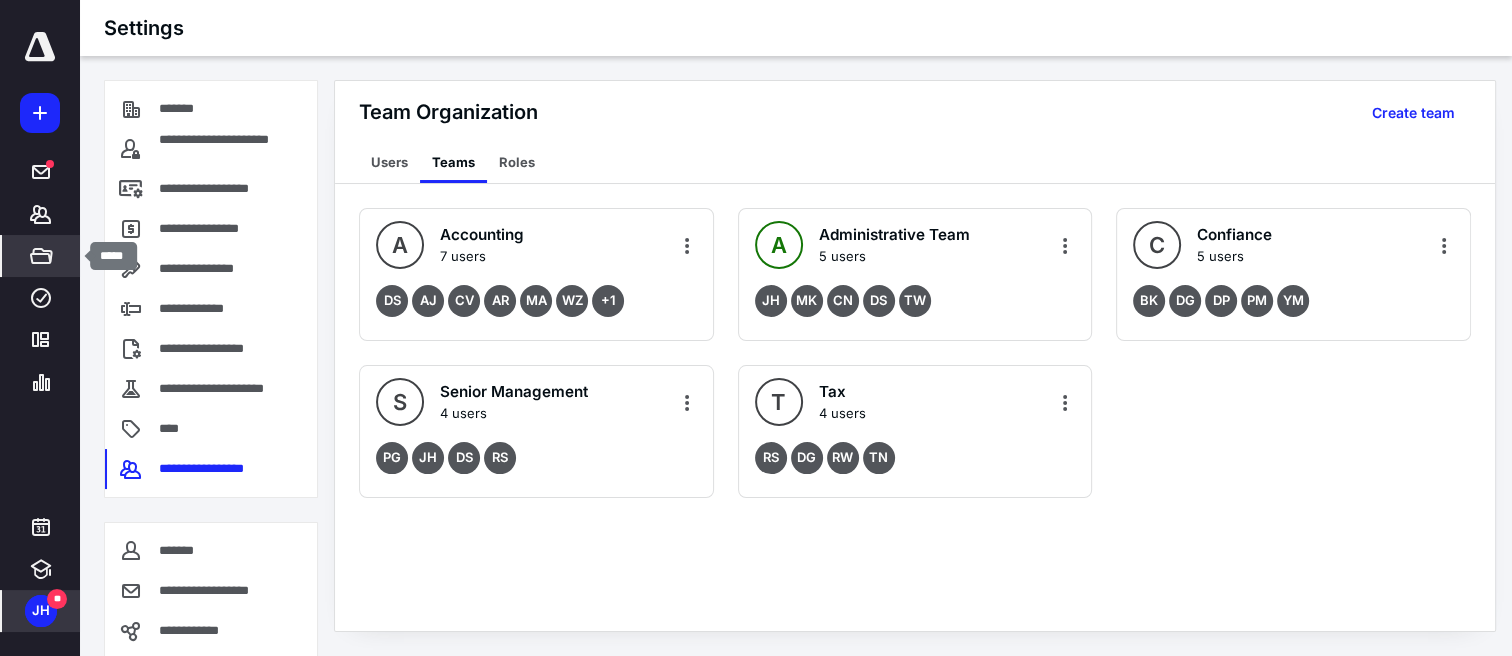 click 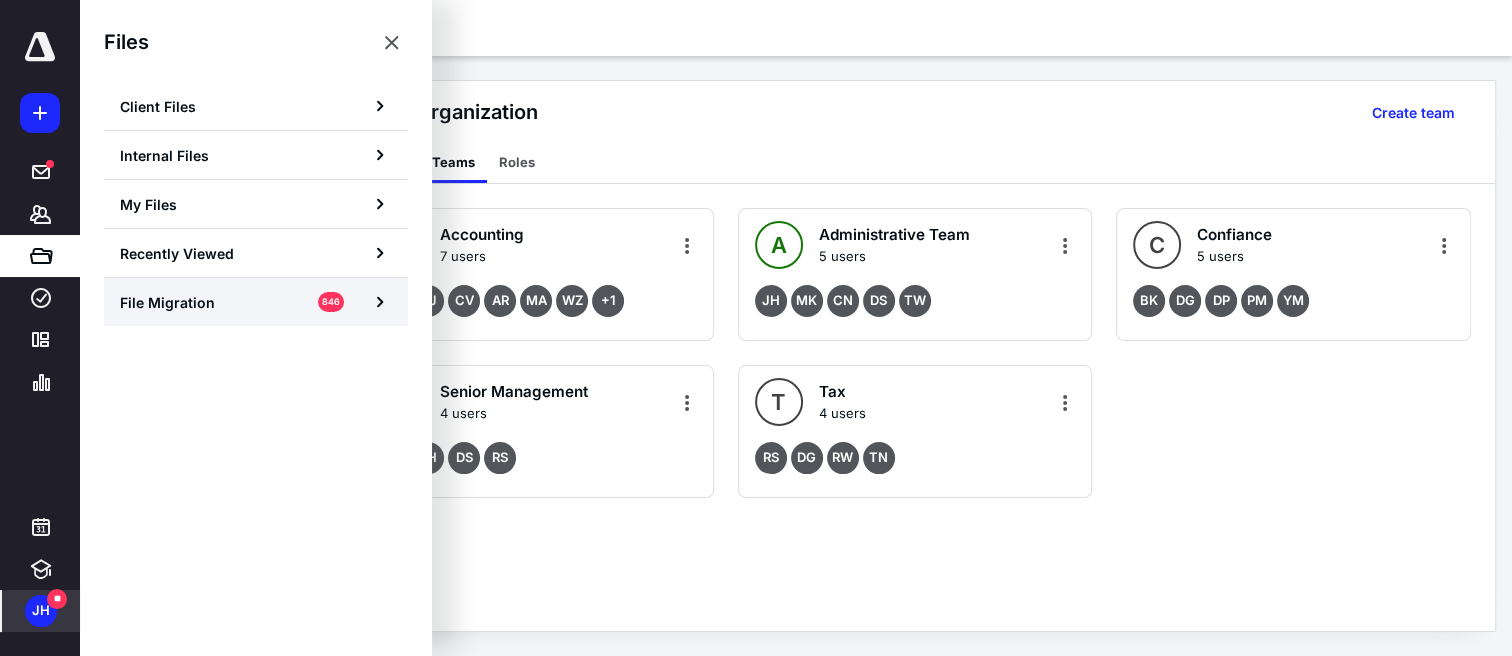 click on "File Migration 846" at bounding box center [256, 302] 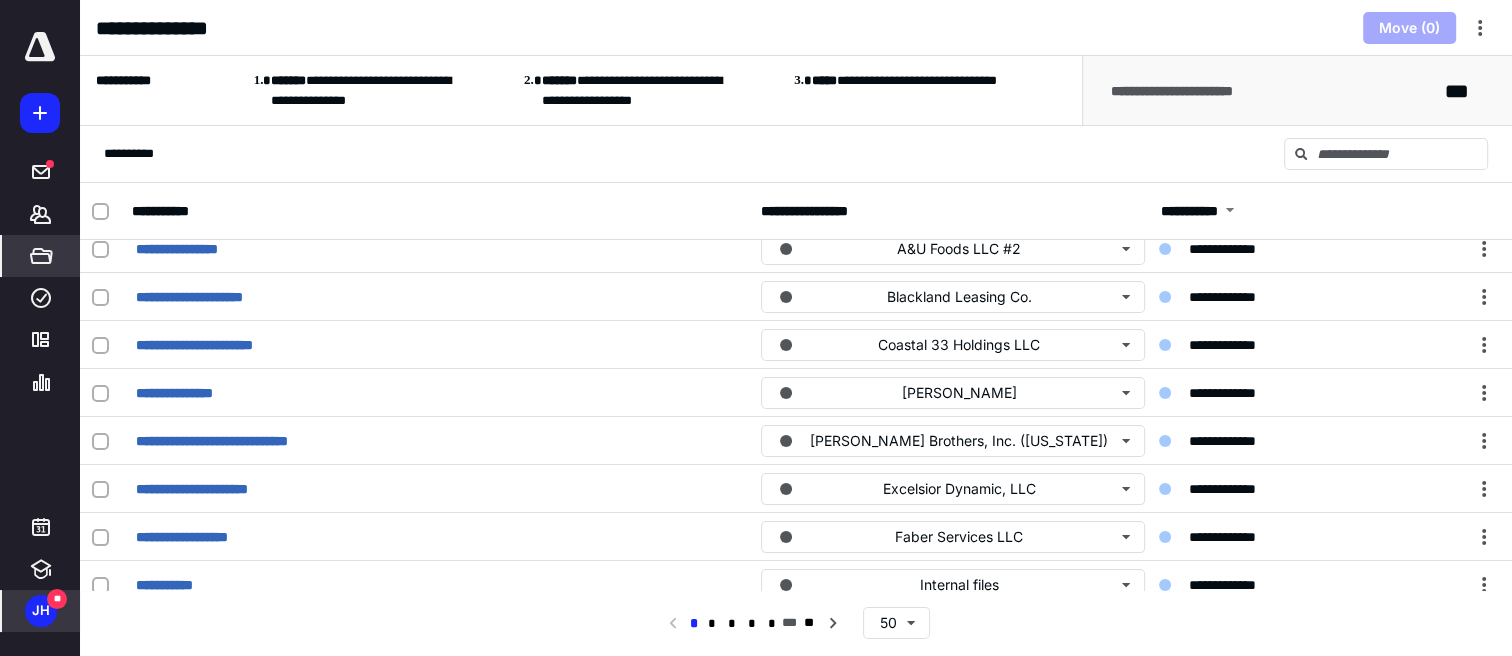 scroll, scrollTop: 833, scrollLeft: 0, axis: vertical 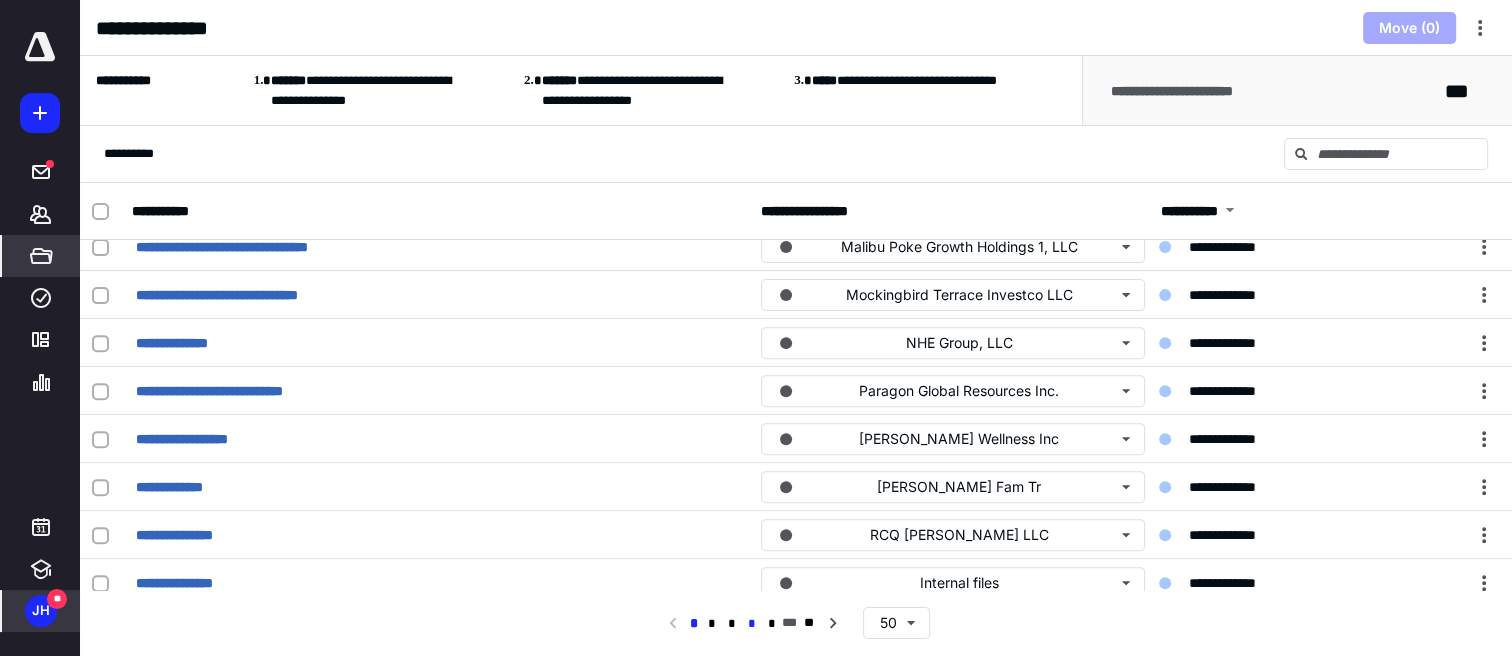 click on "*" at bounding box center [752, 624] 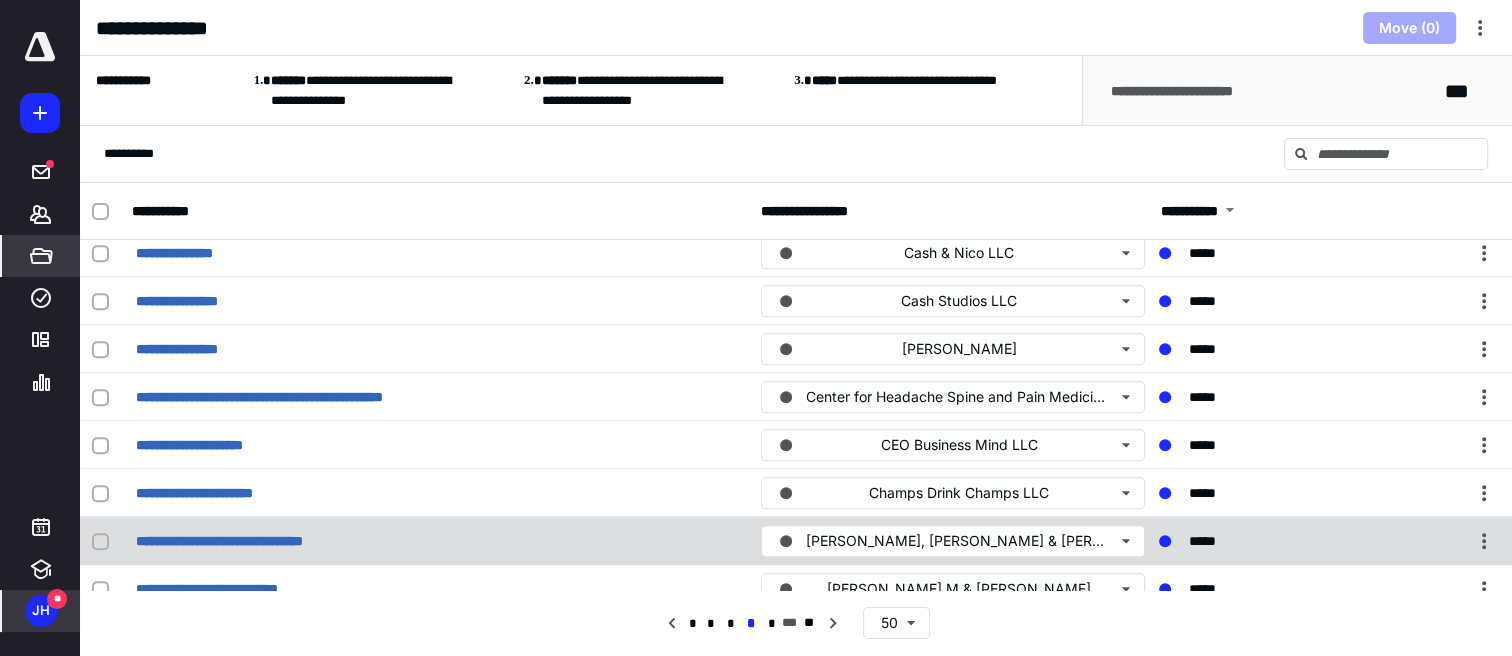 scroll, scrollTop: 2040, scrollLeft: 0, axis: vertical 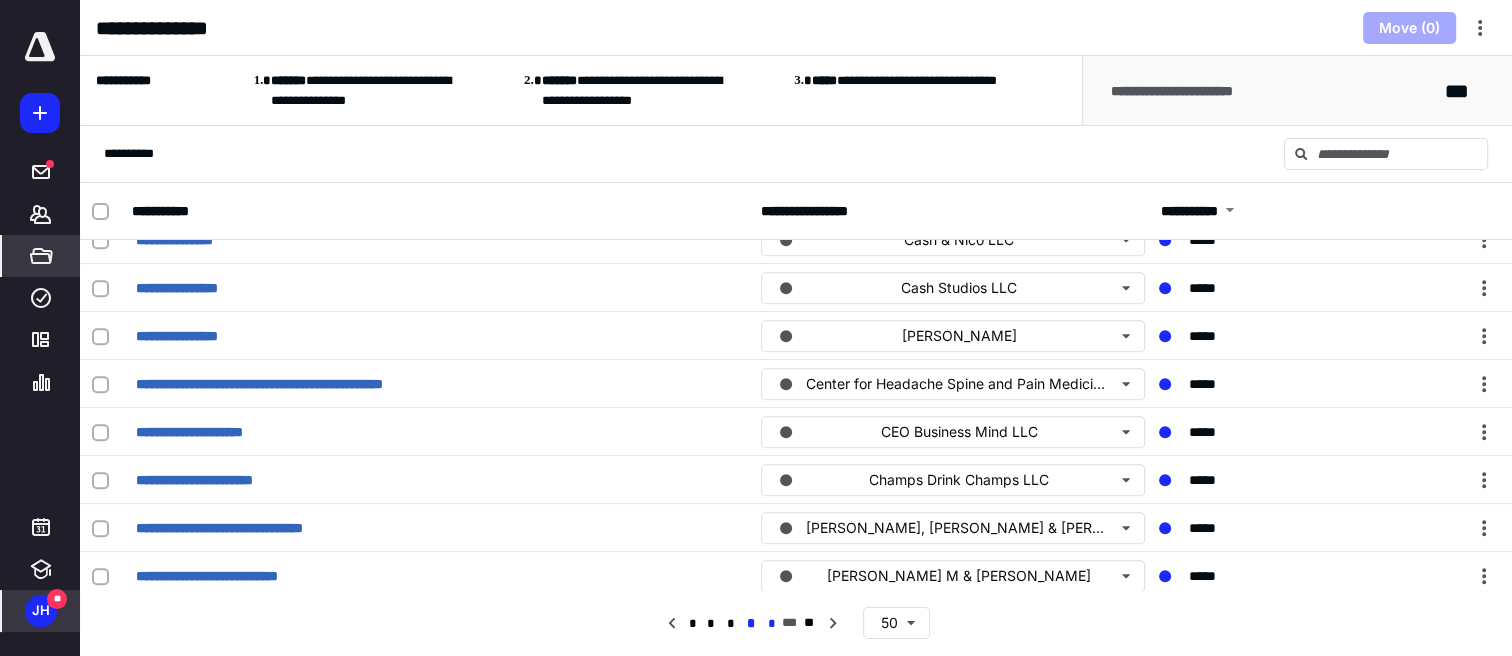 click on "*" at bounding box center (772, 624) 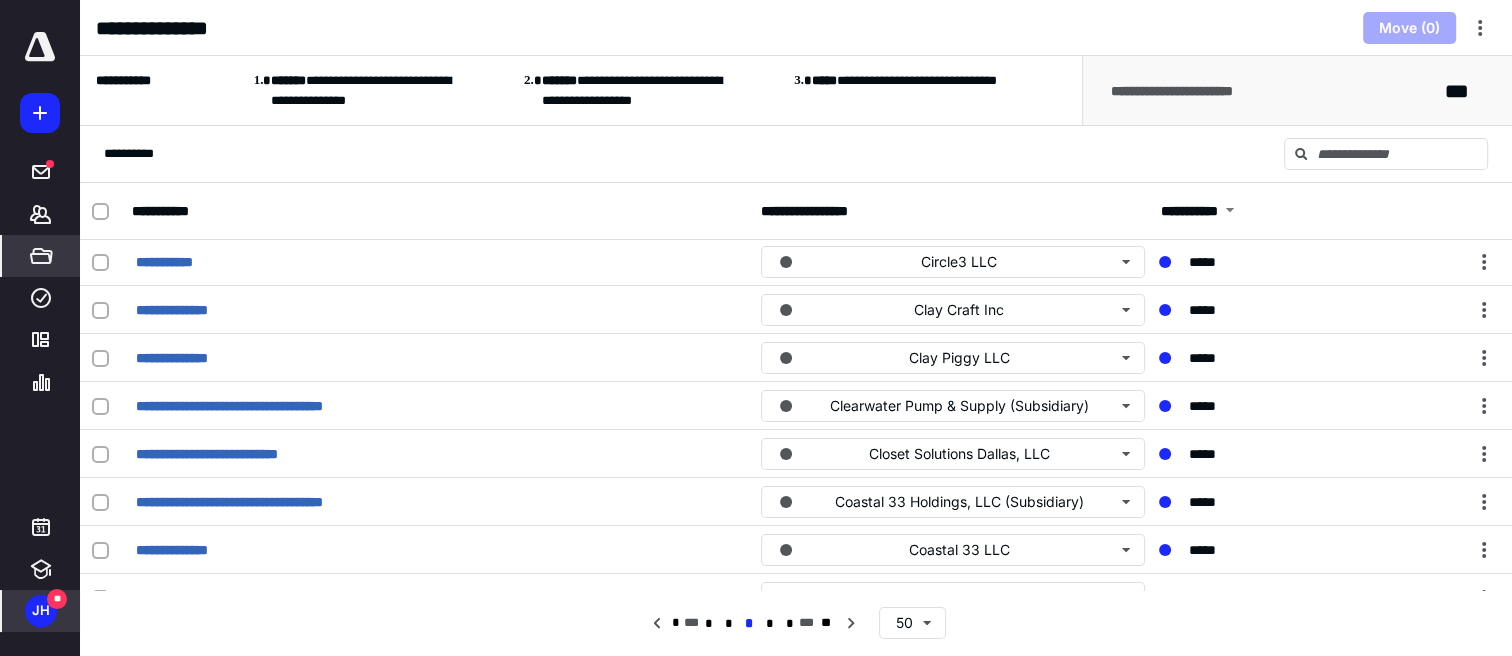 scroll, scrollTop: 833, scrollLeft: 0, axis: vertical 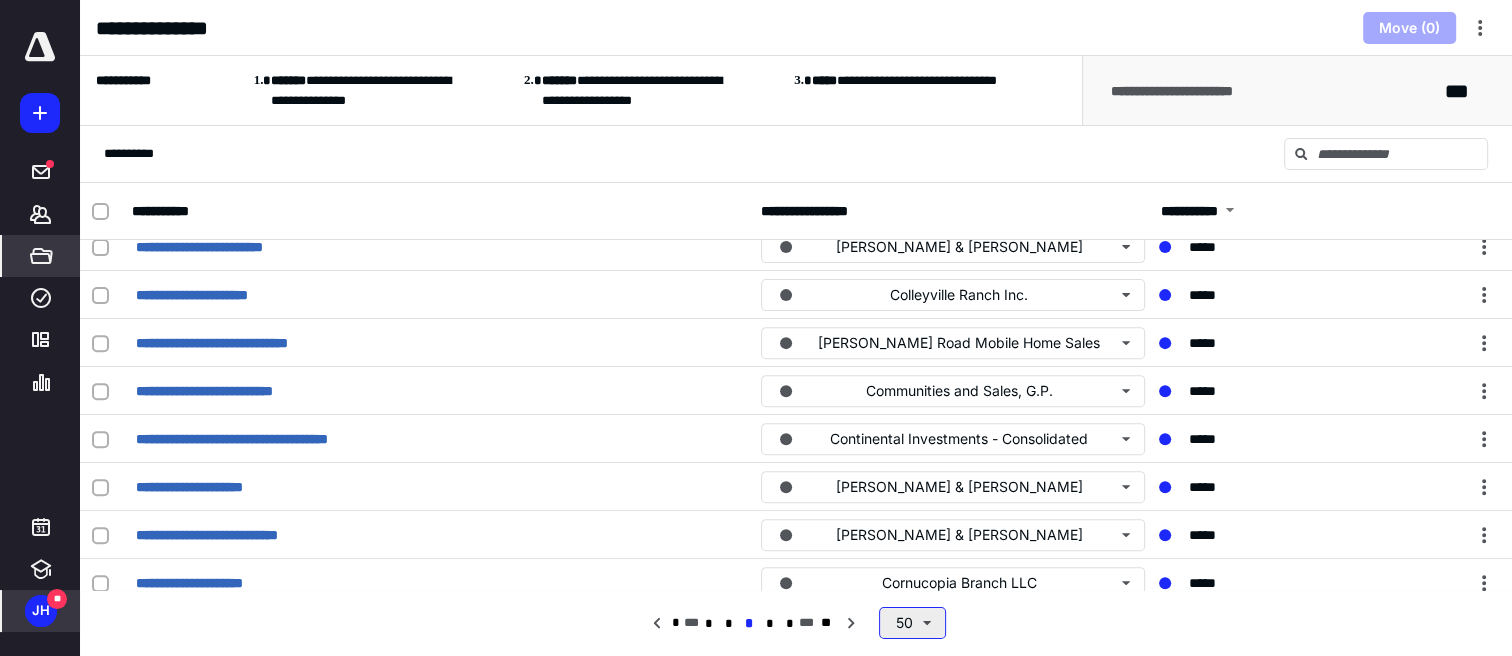 click on "50" at bounding box center [912, 623] 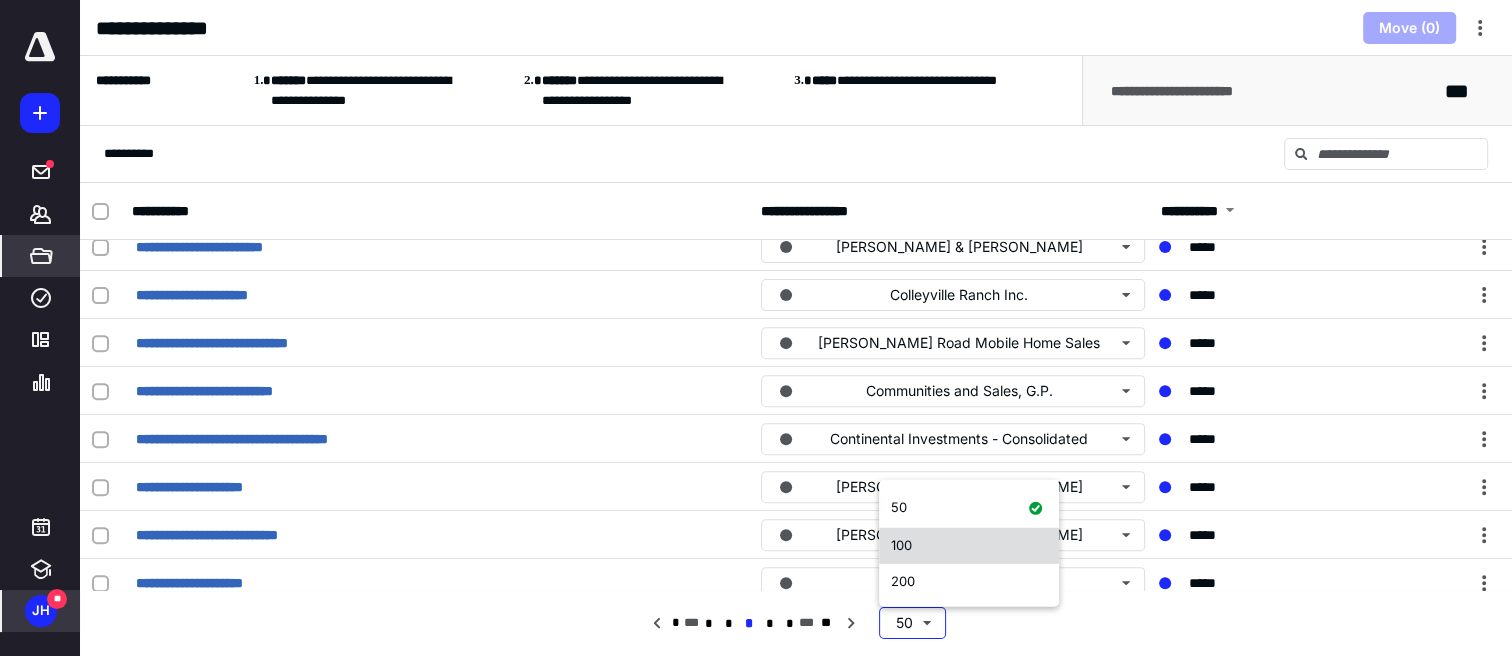 drag, startPoint x: 935, startPoint y: 576, endPoint x: 894, endPoint y: 539, distance: 55.226807 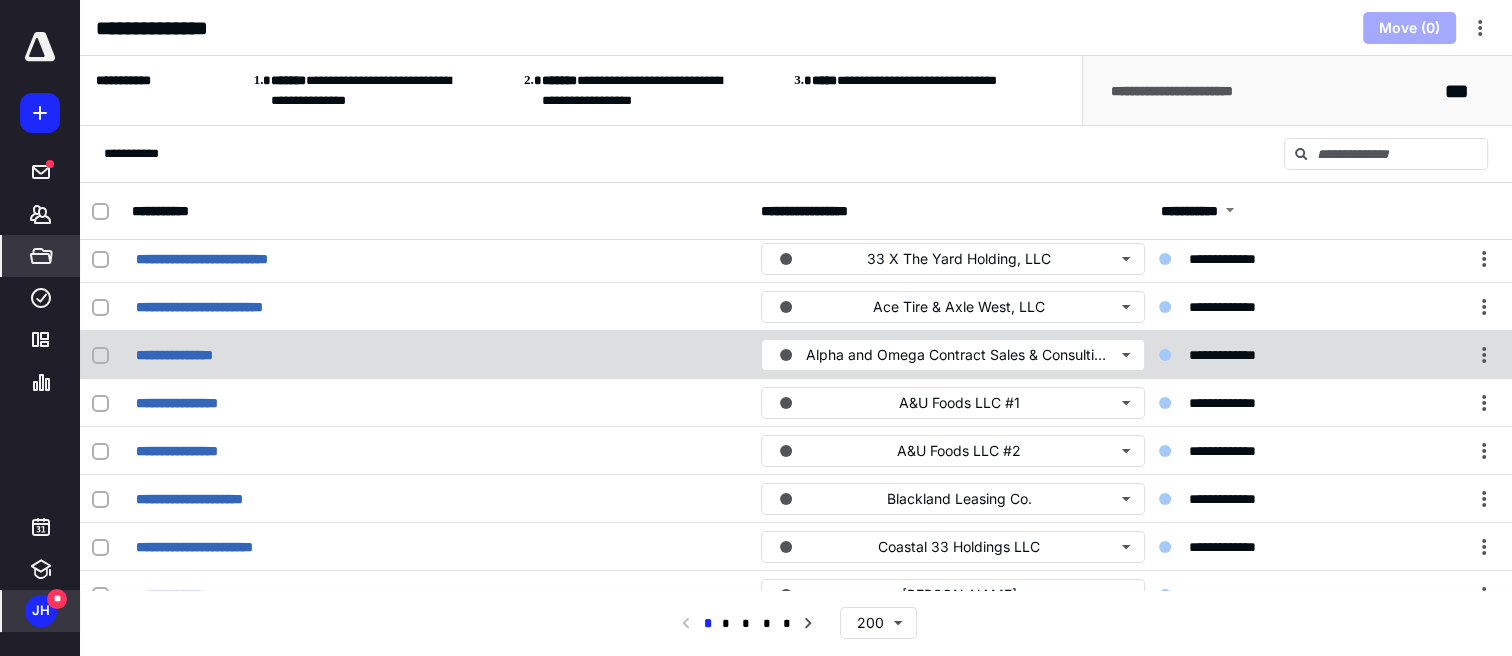 scroll, scrollTop: 0, scrollLeft: 0, axis: both 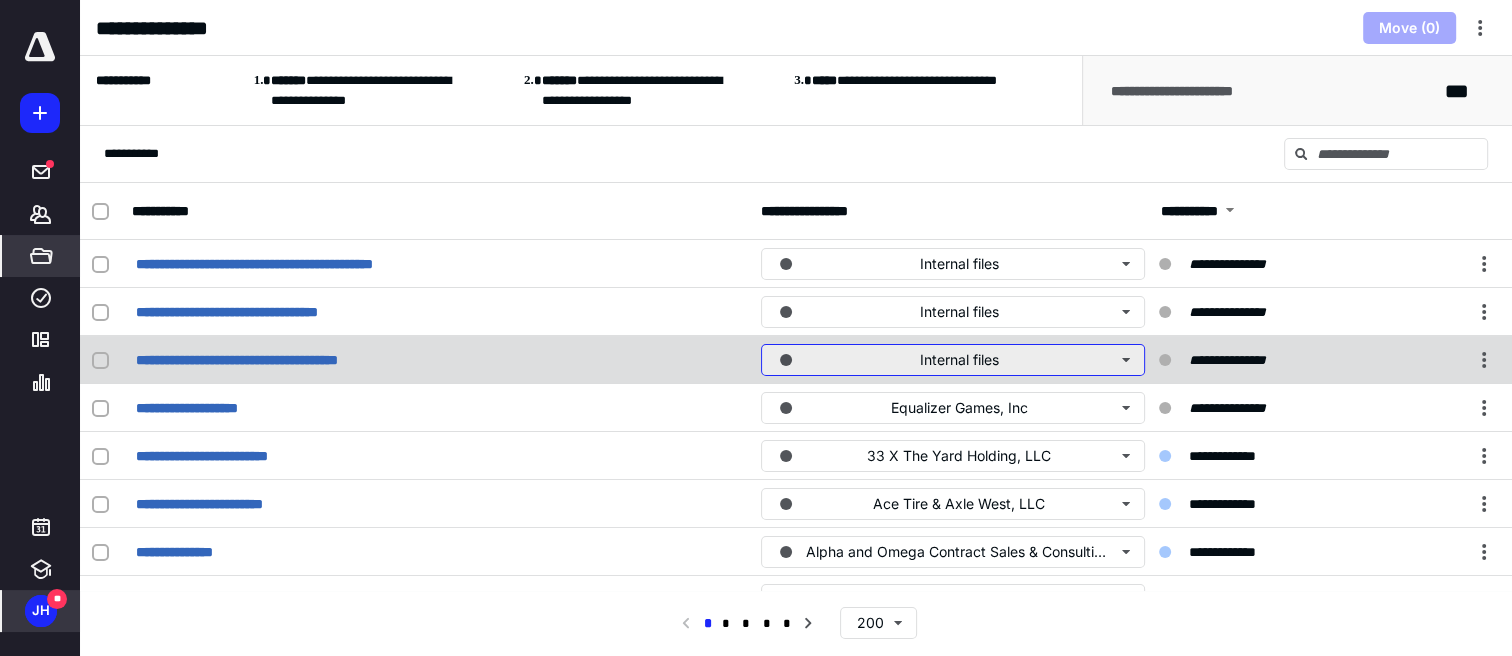 click on "Internal files" at bounding box center [953, 360] 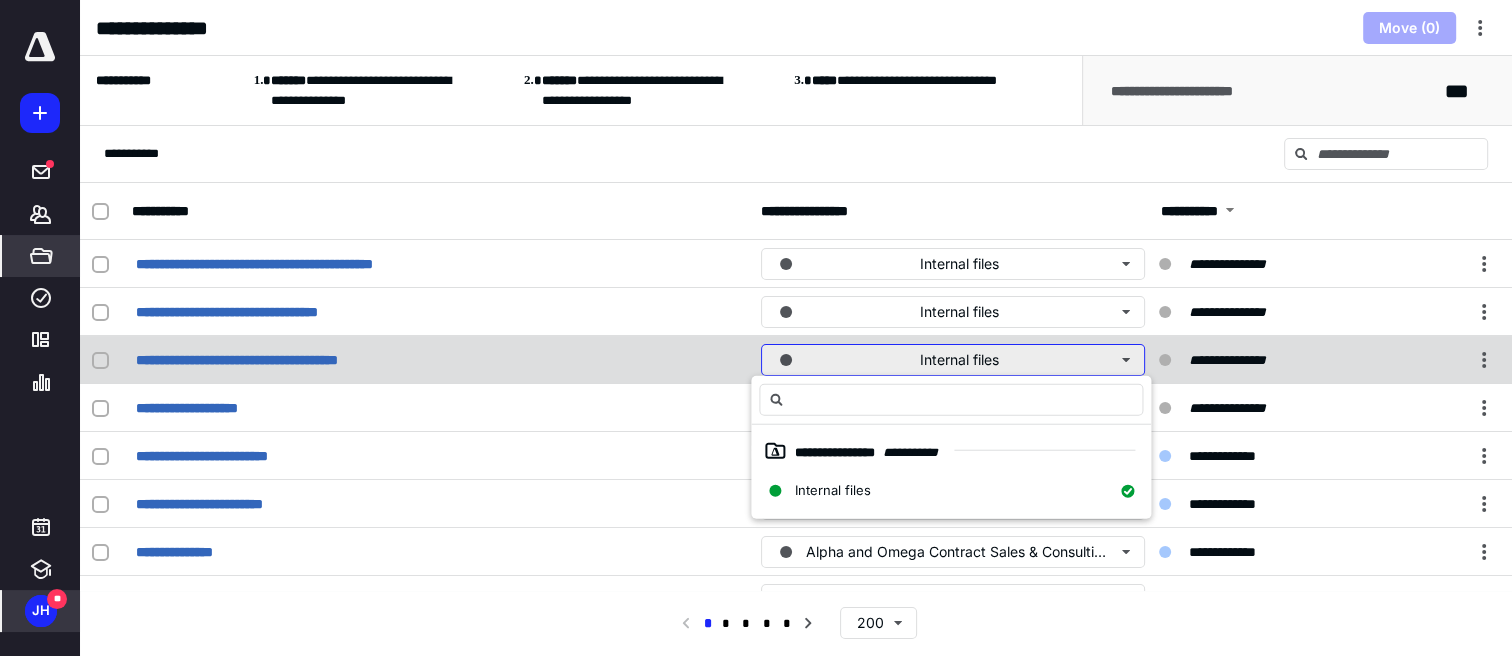 click on "Internal files" at bounding box center (953, 360) 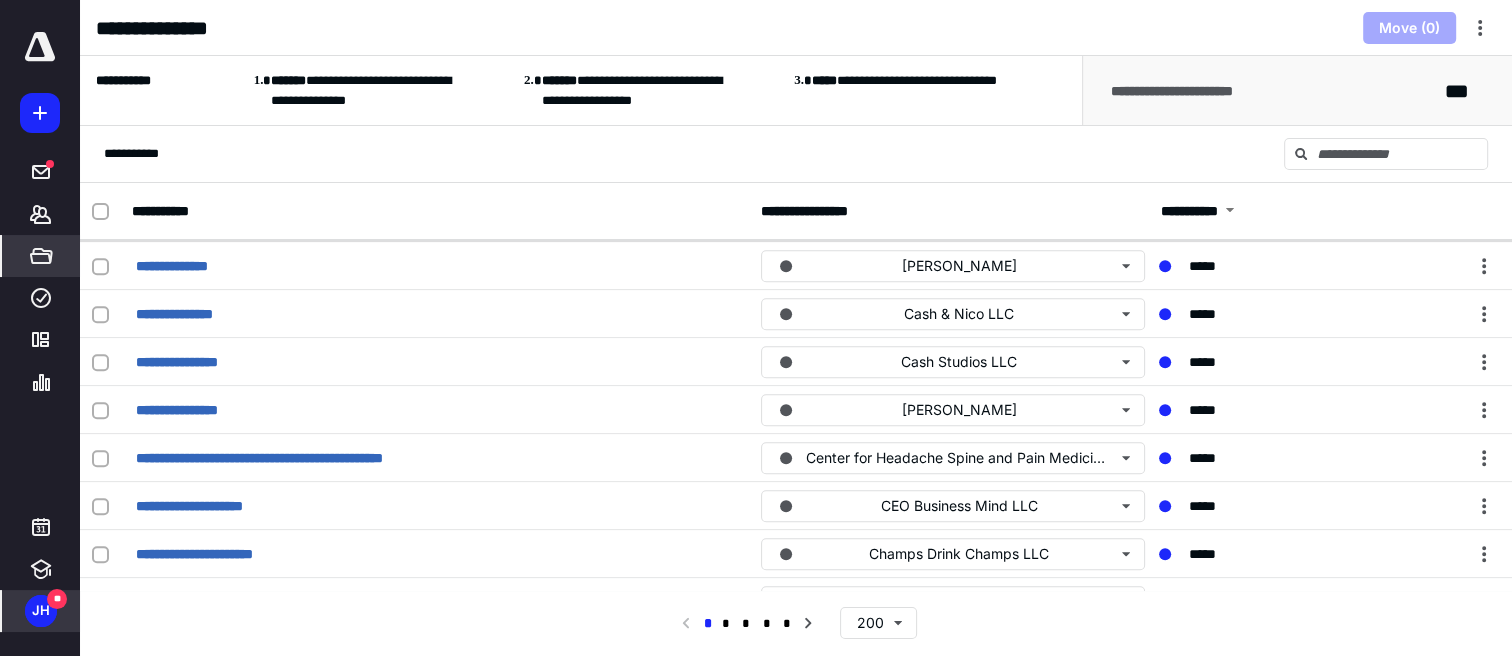 scroll, scrollTop: 9212, scrollLeft: 0, axis: vertical 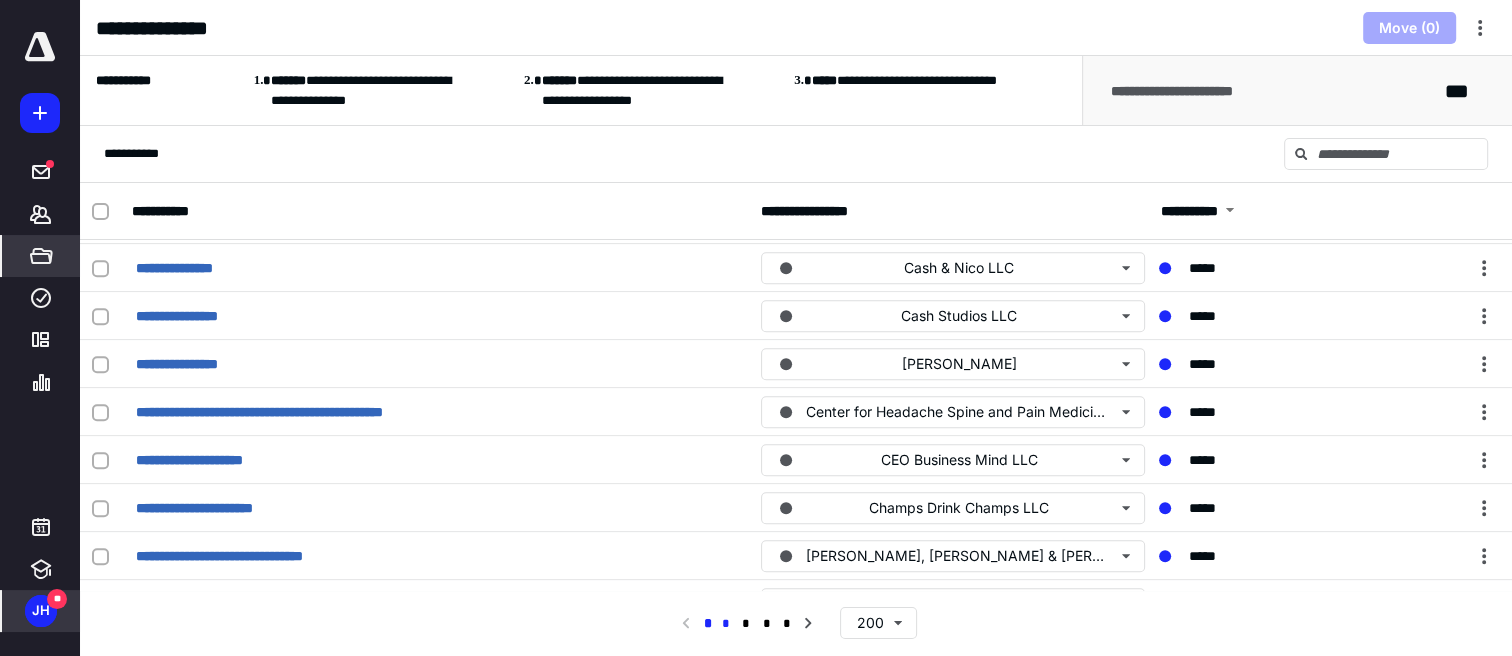 click on "*" at bounding box center (726, 624) 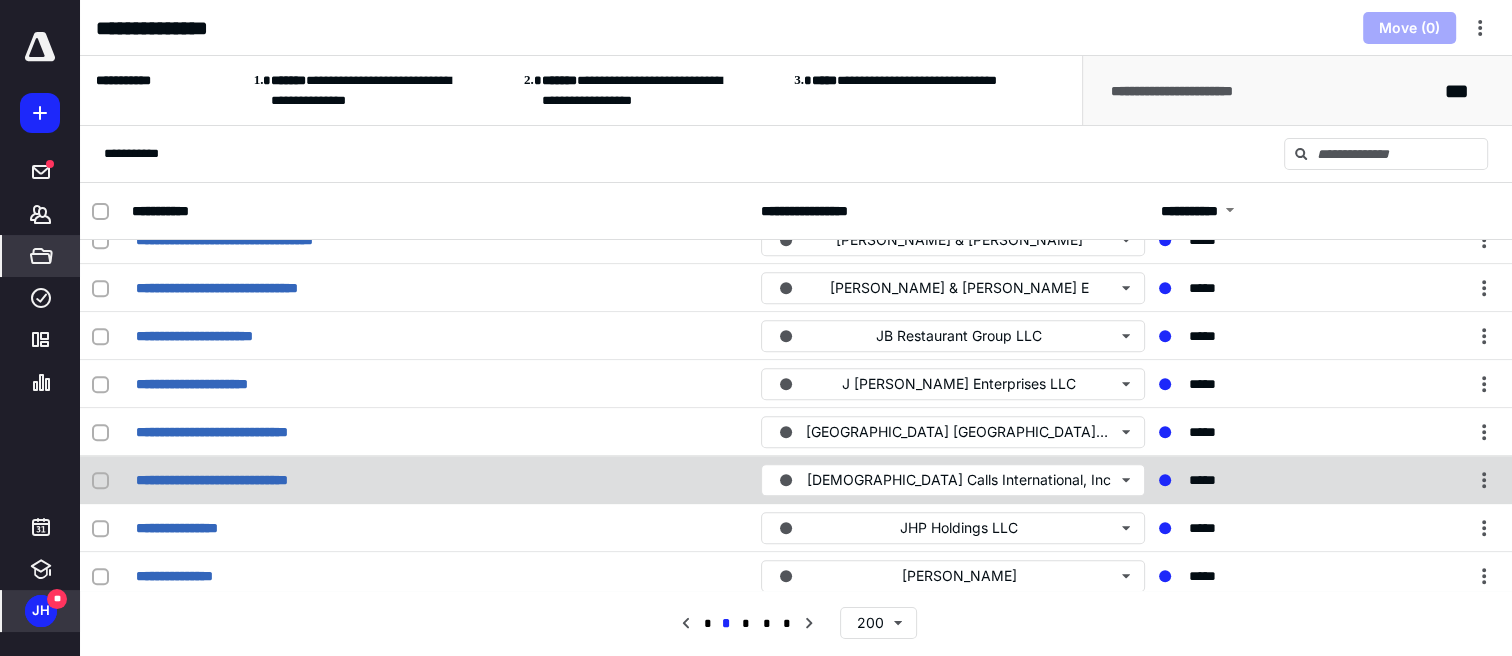 scroll, scrollTop: 9212, scrollLeft: 0, axis: vertical 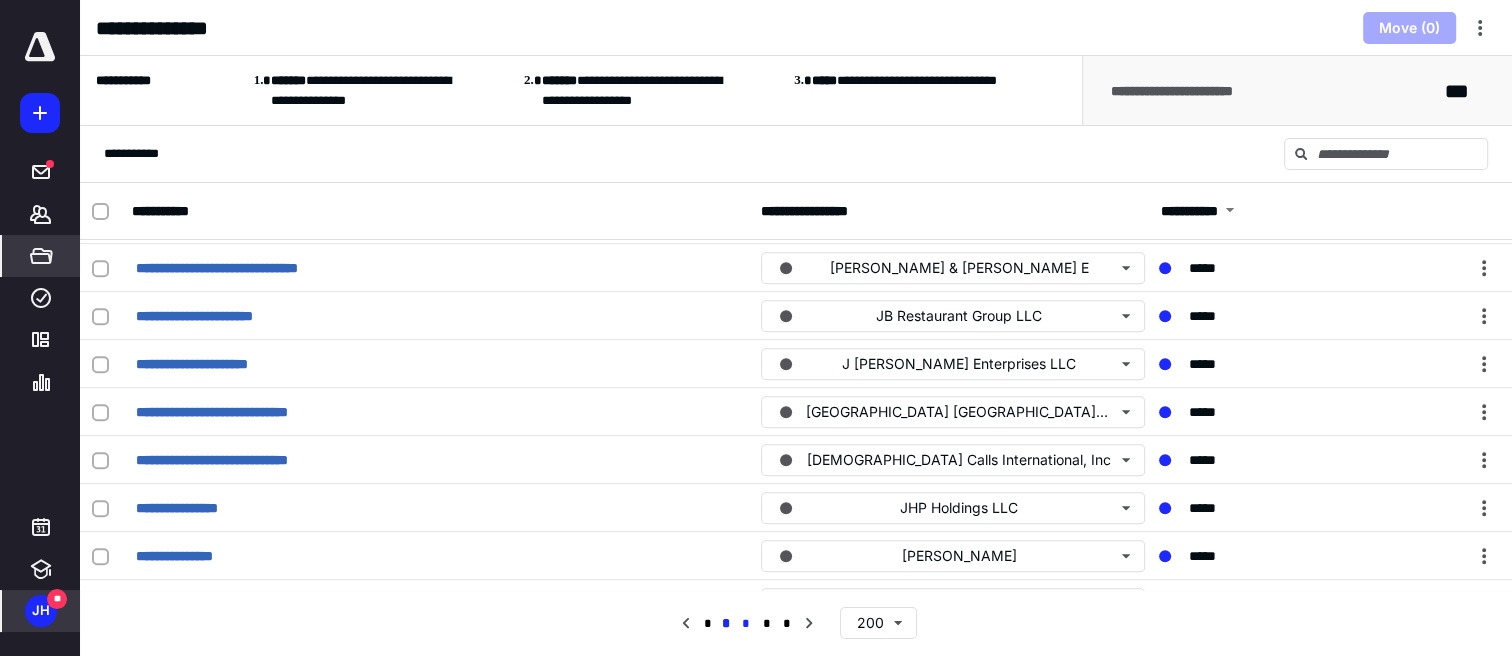 click on "*" at bounding box center [746, 624] 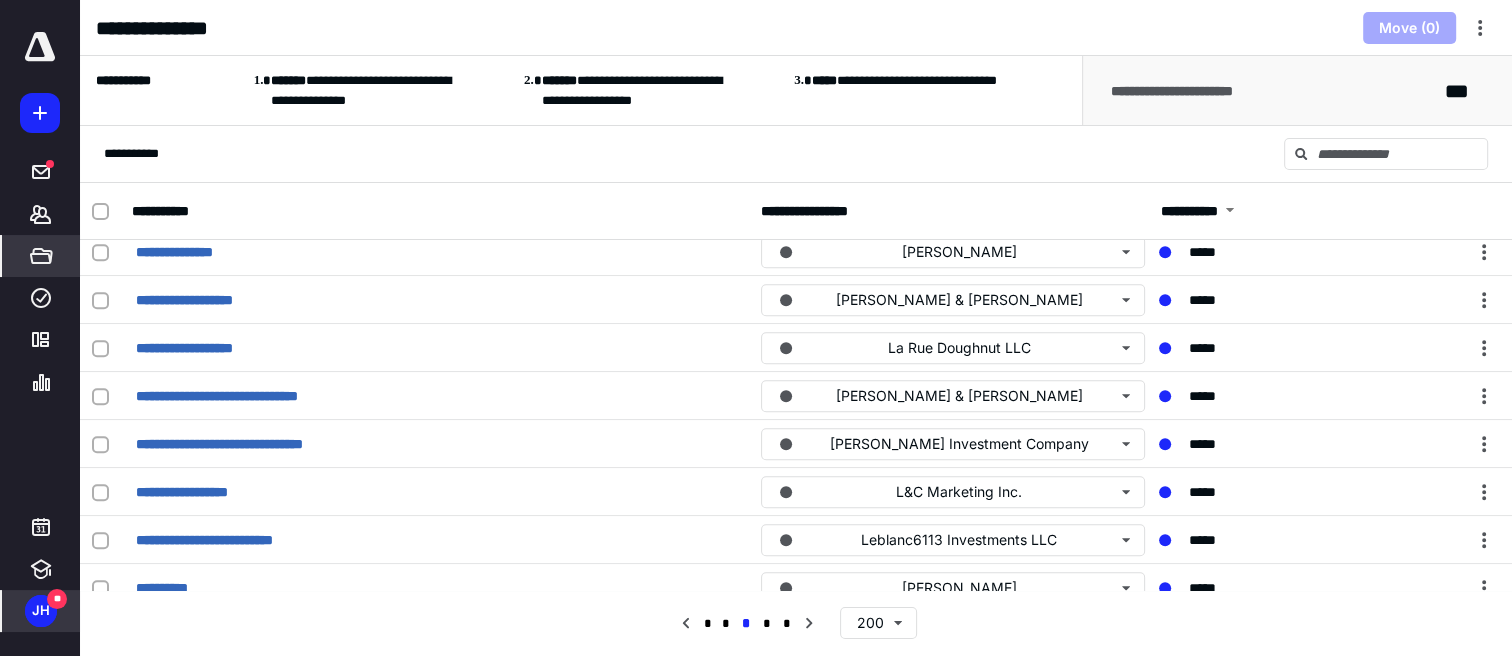 scroll, scrollTop: 1667, scrollLeft: 0, axis: vertical 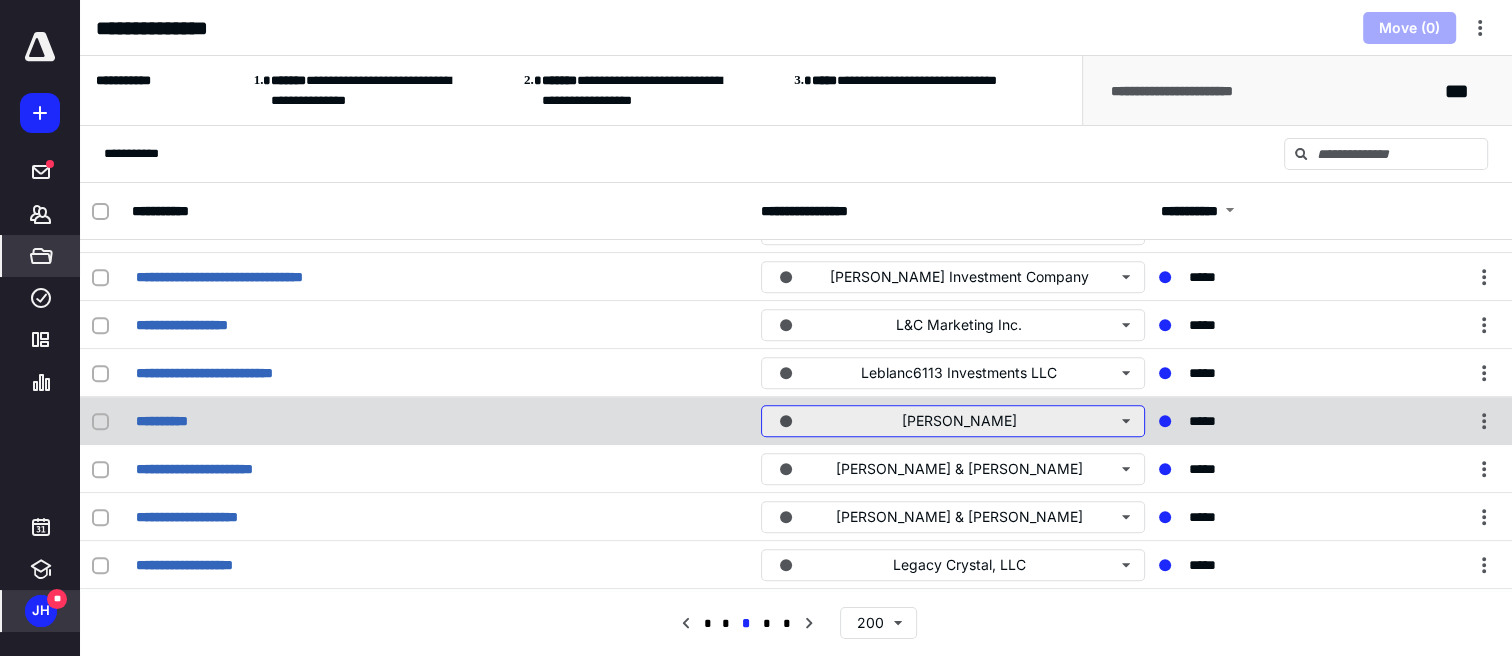 click on "[PERSON_NAME]" at bounding box center [953, 421] 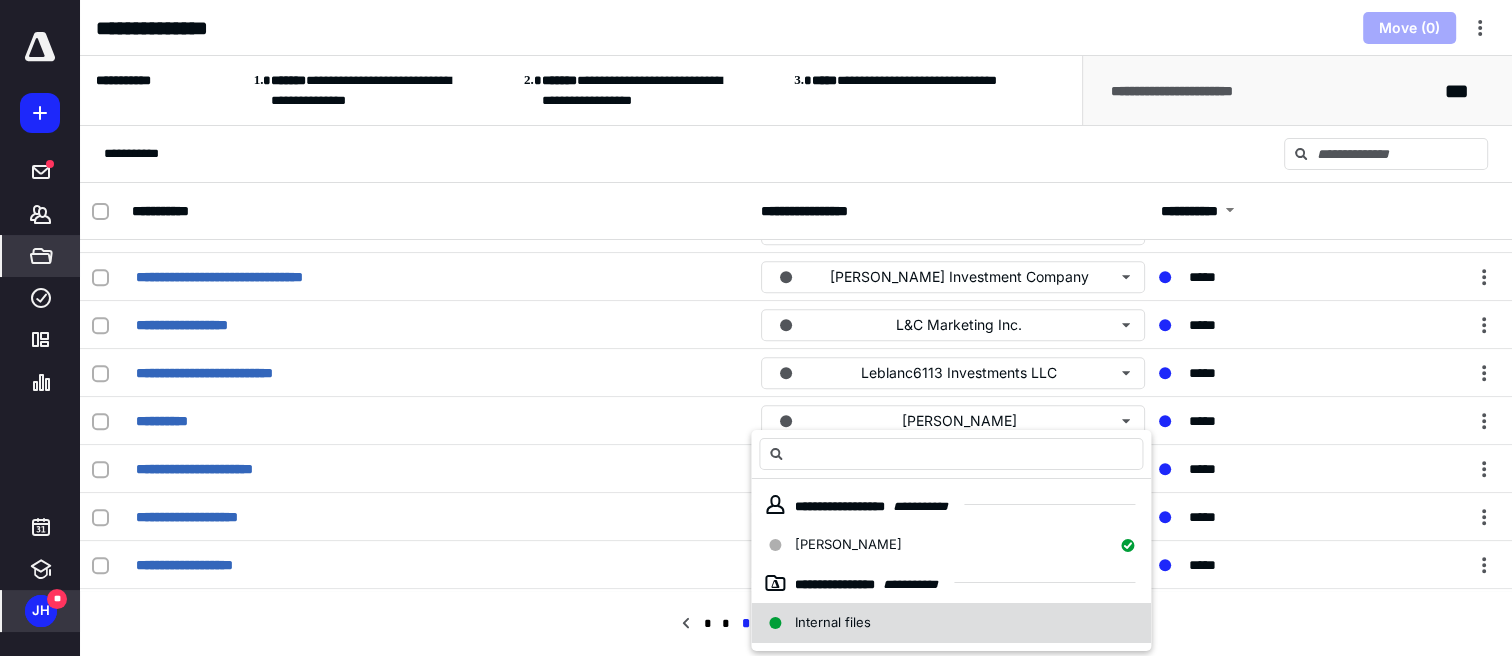 click on "Internal files" at bounding box center [951, 623] 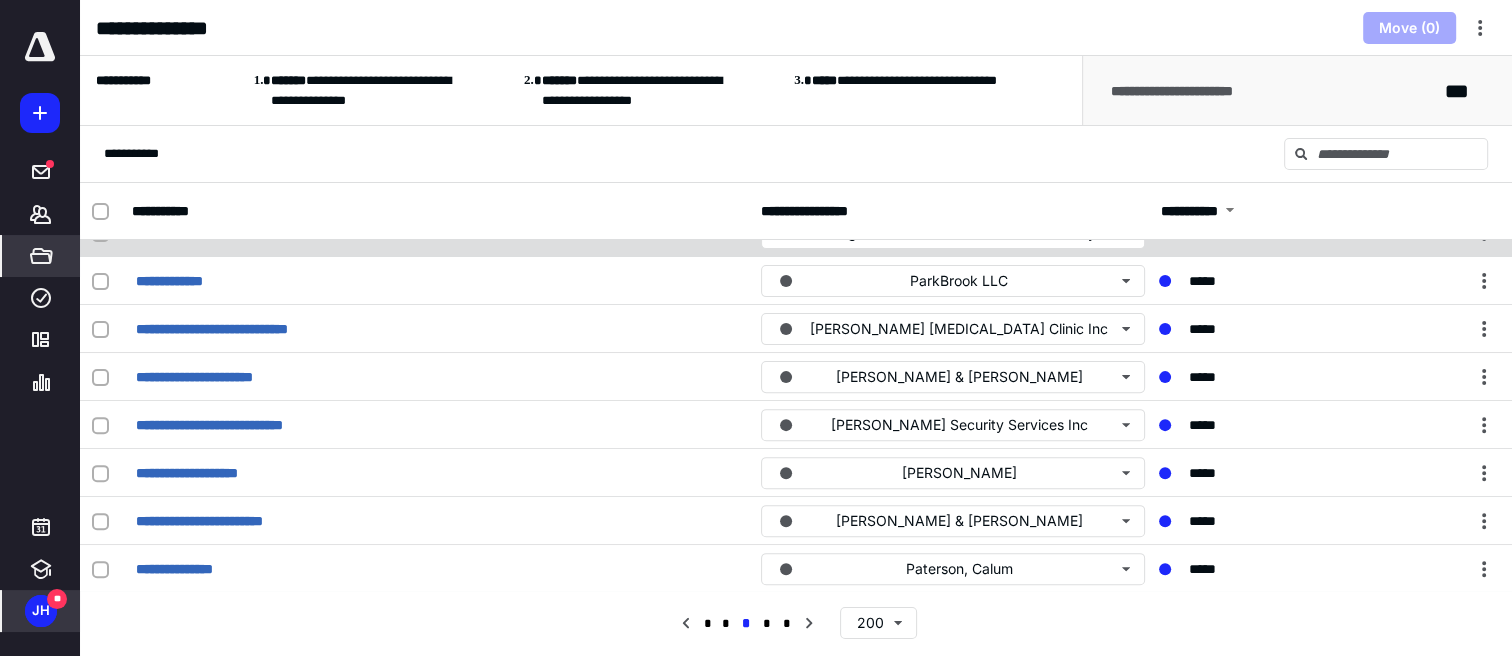 scroll, scrollTop: 8166, scrollLeft: 0, axis: vertical 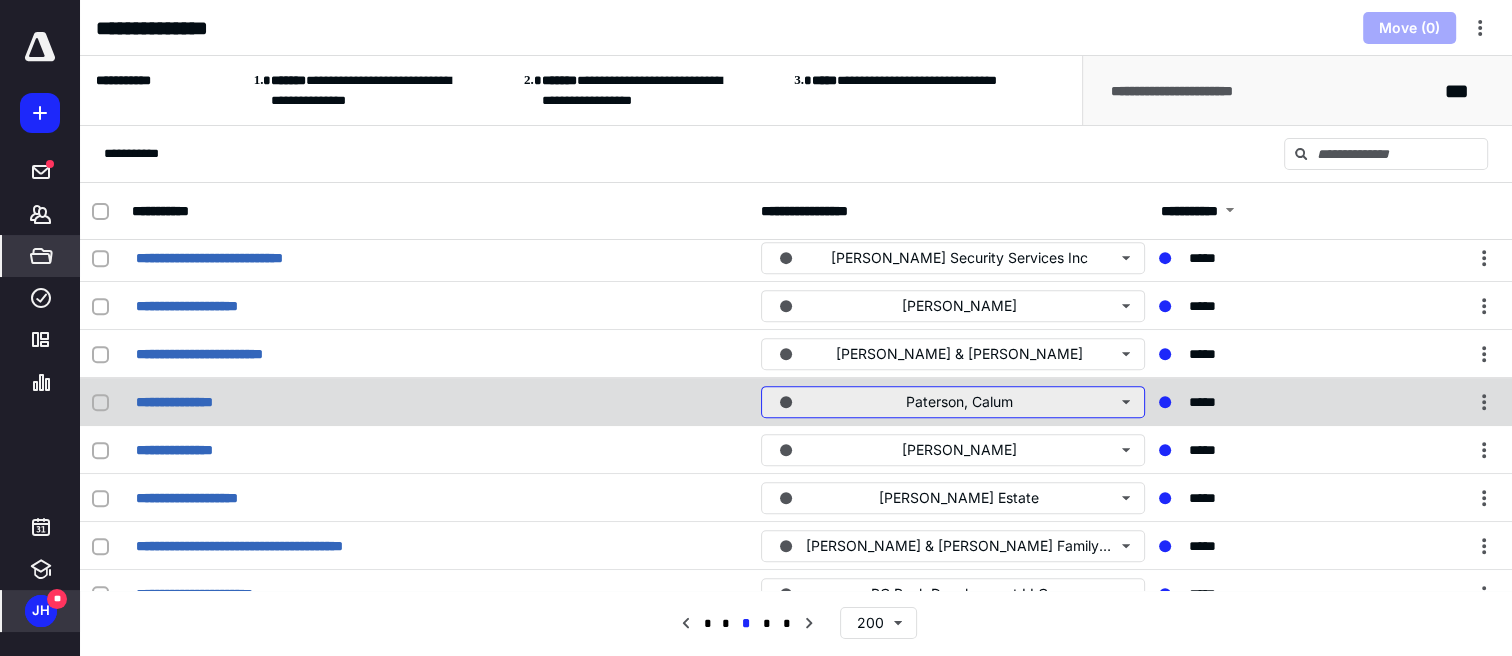 click on "Paterson, Calum" at bounding box center [953, 402] 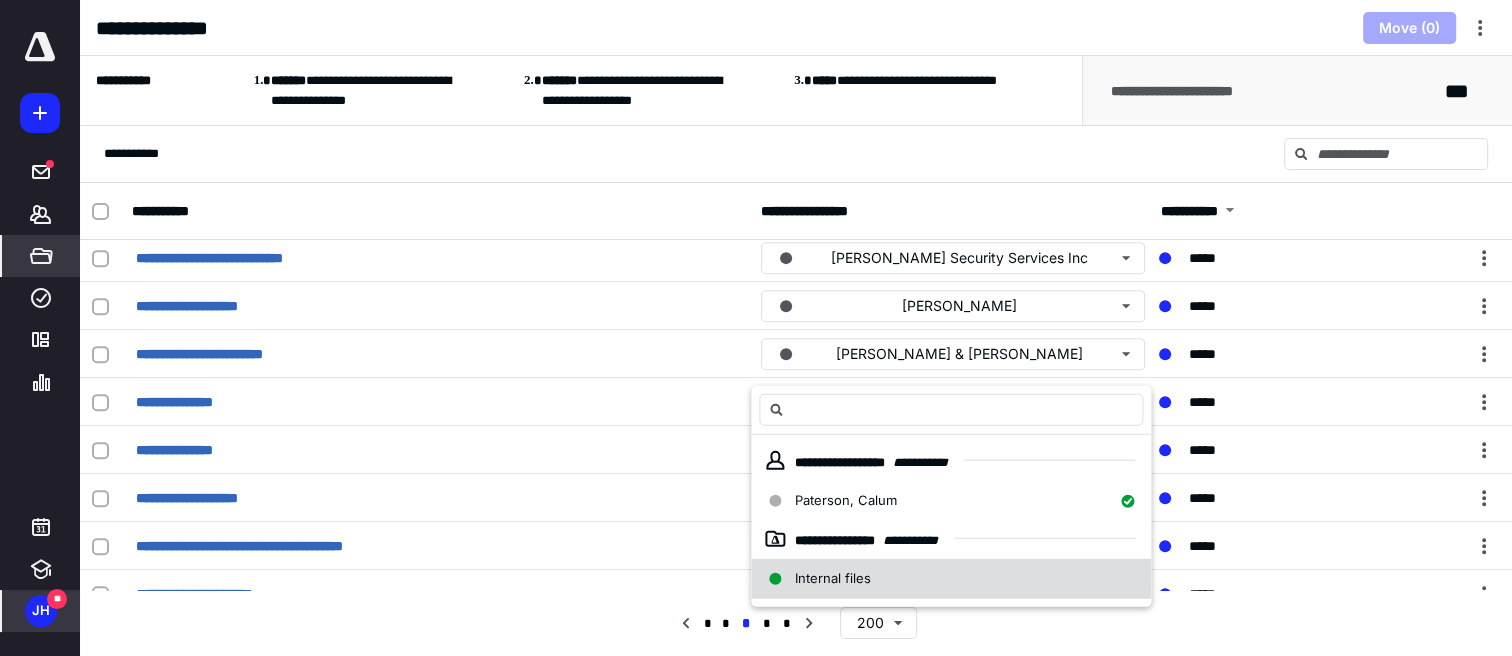 click on "Internal files" at bounding box center [951, 579] 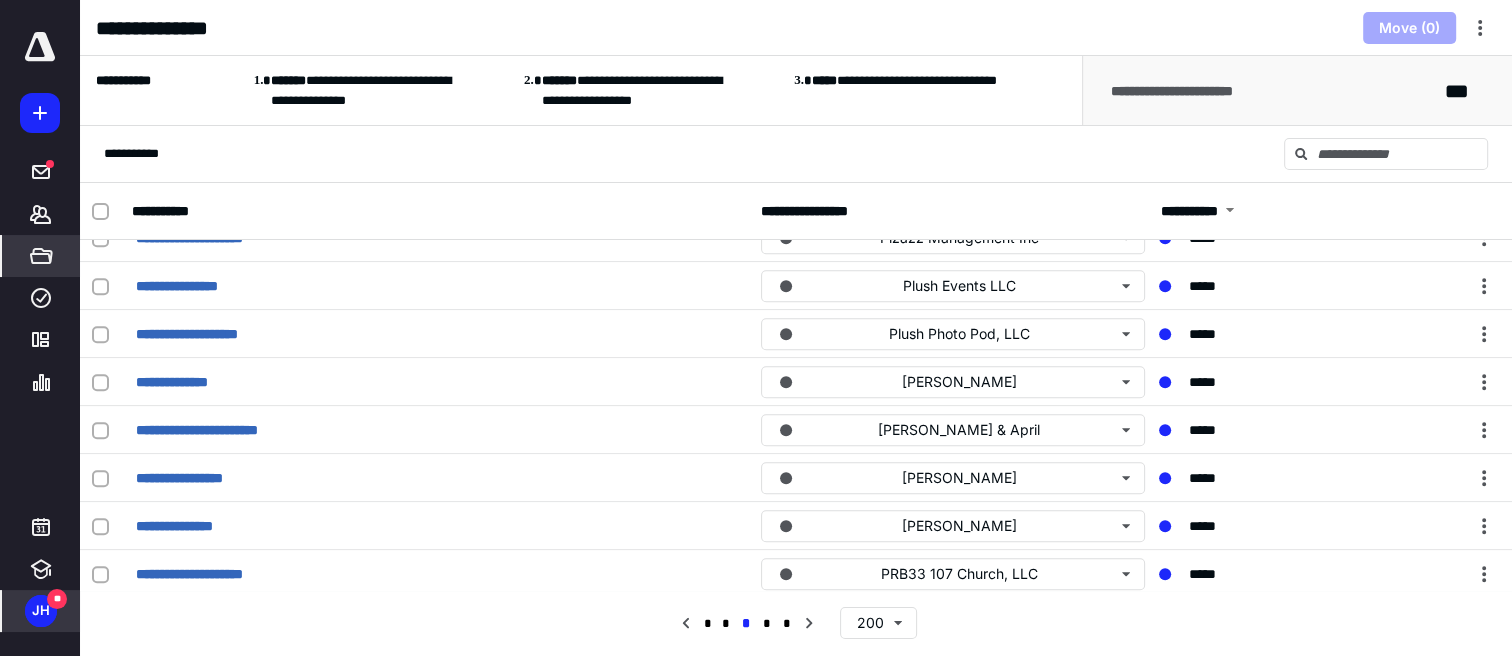 scroll, scrollTop: 9212, scrollLeft: 0, axis: vertical 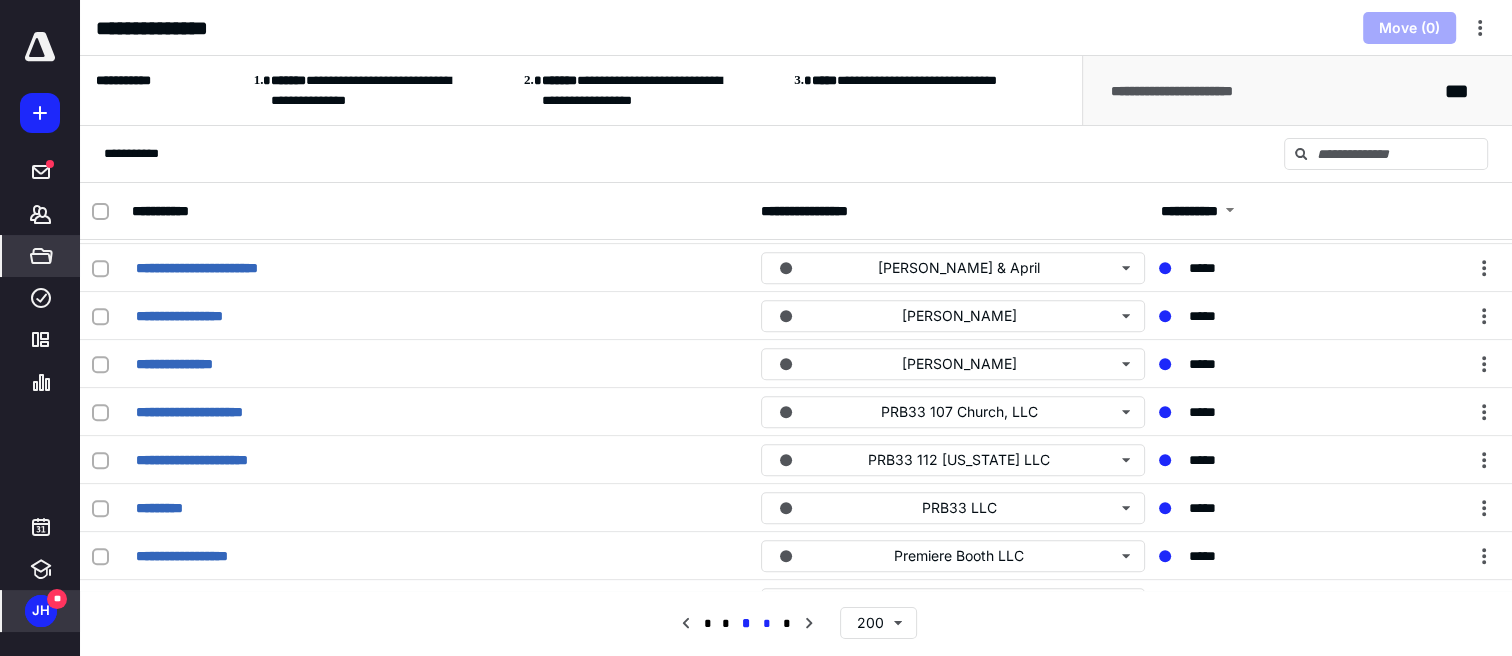 click on "*" at bounding box center (766, 624) 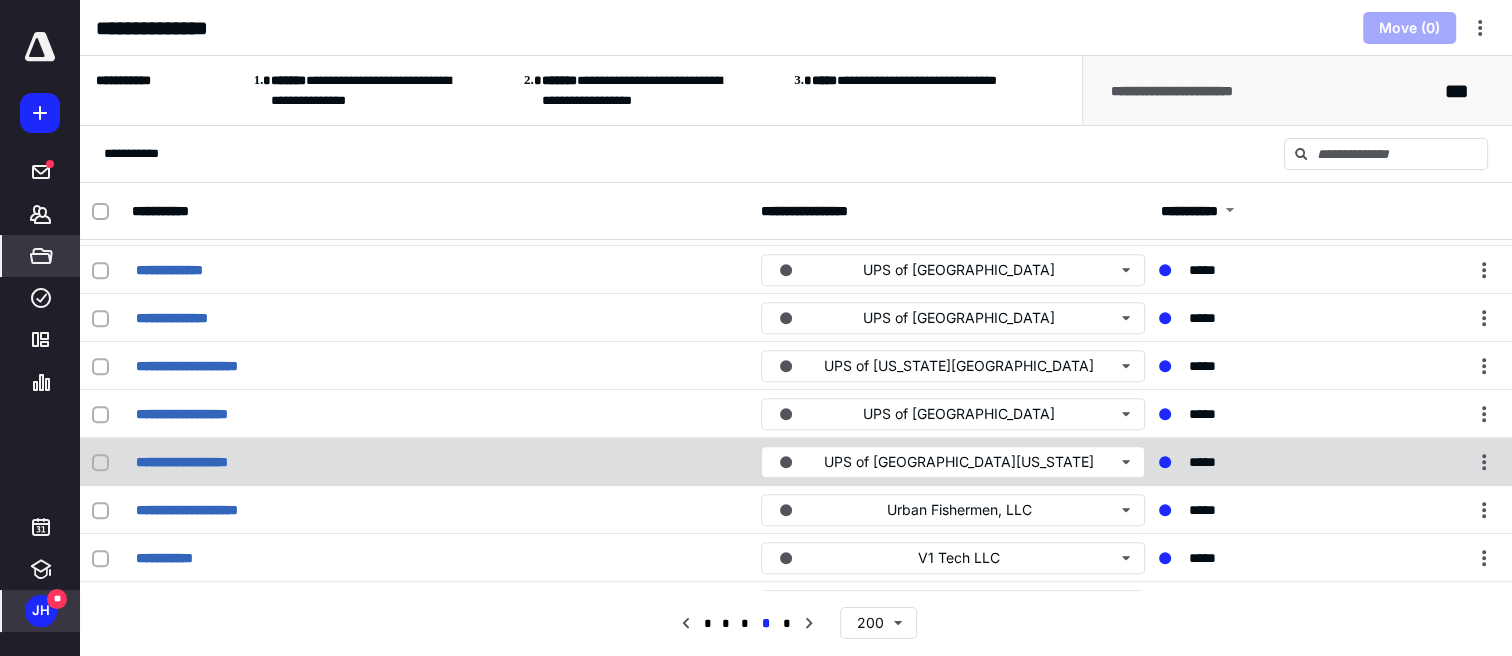 scroll, scrollTop: 9212, scrollLeft: 0, axis: vertical 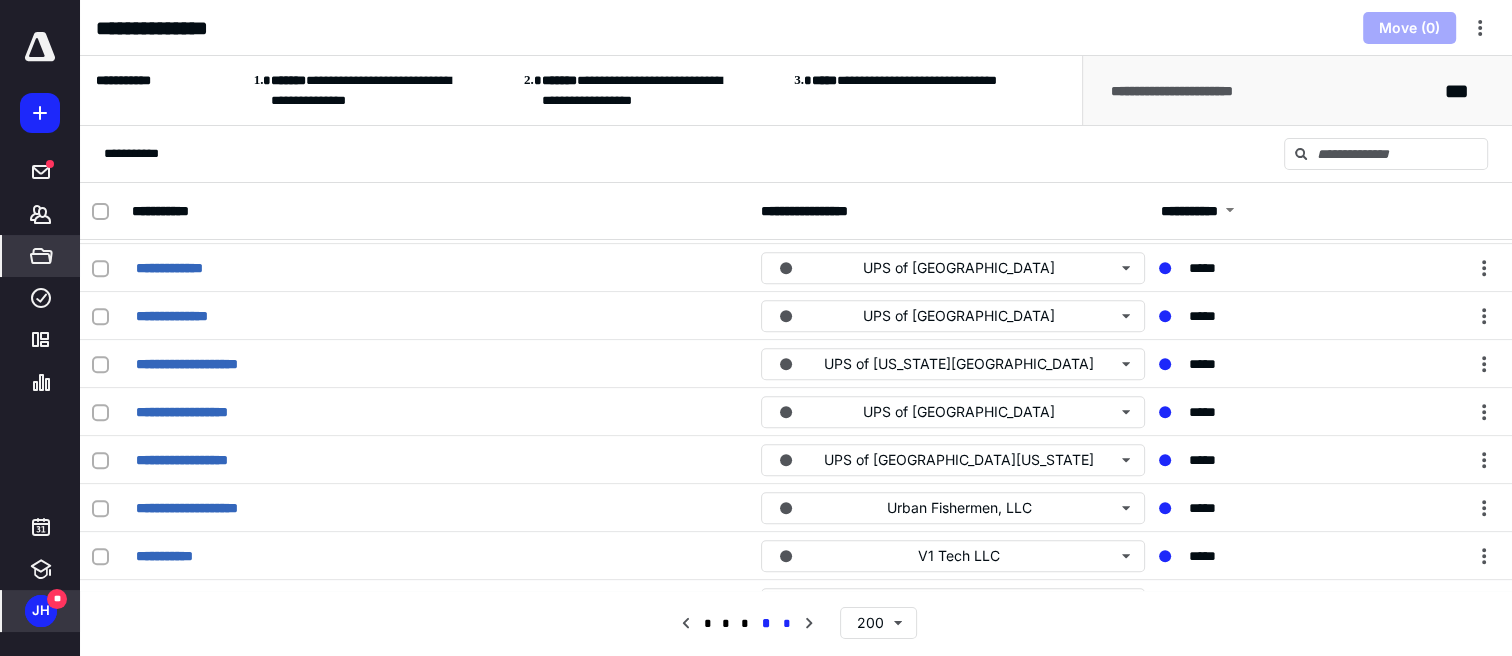 click on "*" at bounding box center (787, 624) 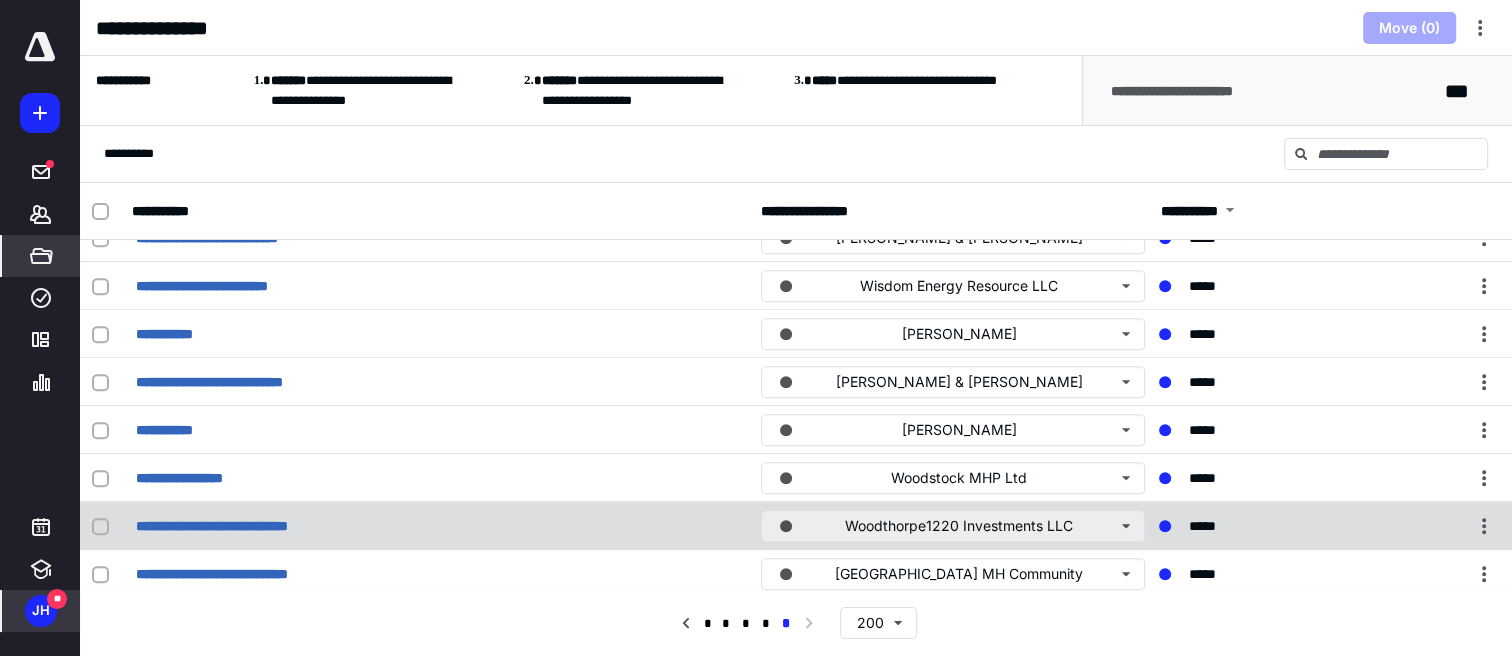 scroll, scrollTop: 1500, scrollLeft: 0, axis: vertical 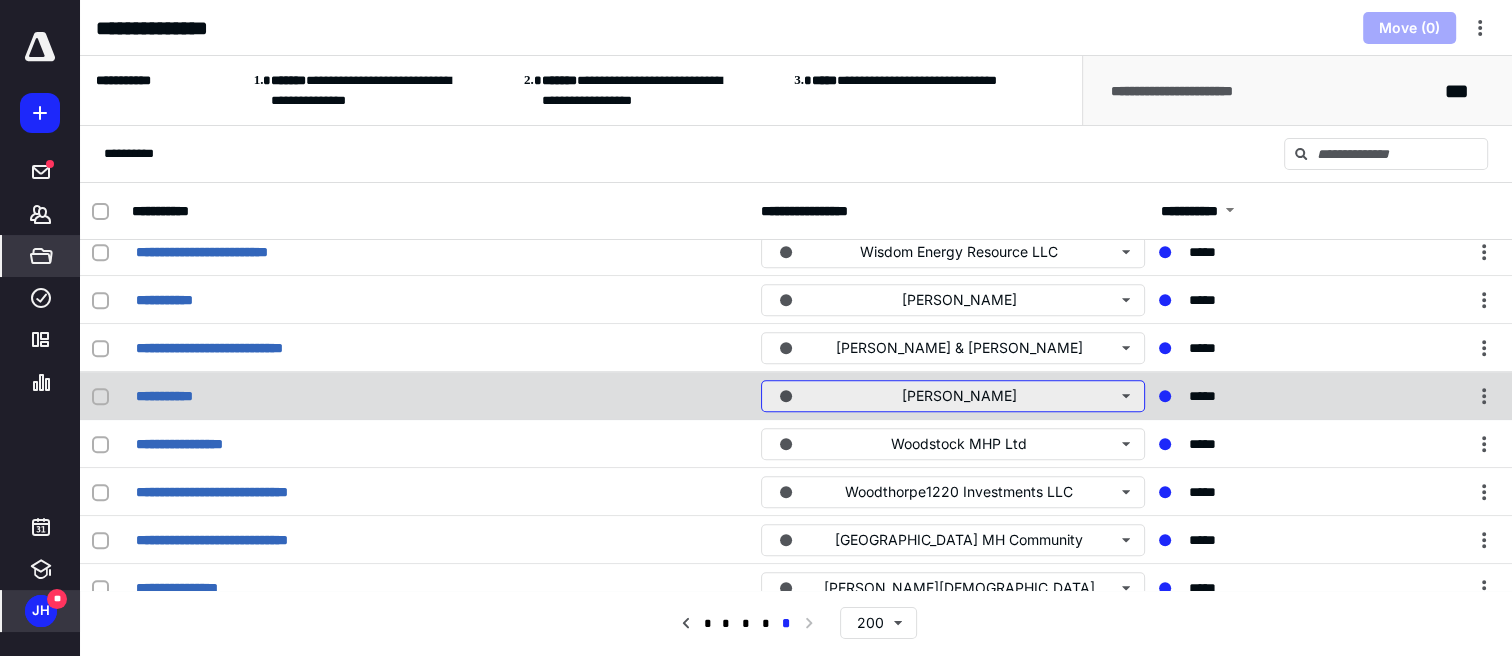 click on "[PERSON_NAME]" at bounding box center [953, 396] 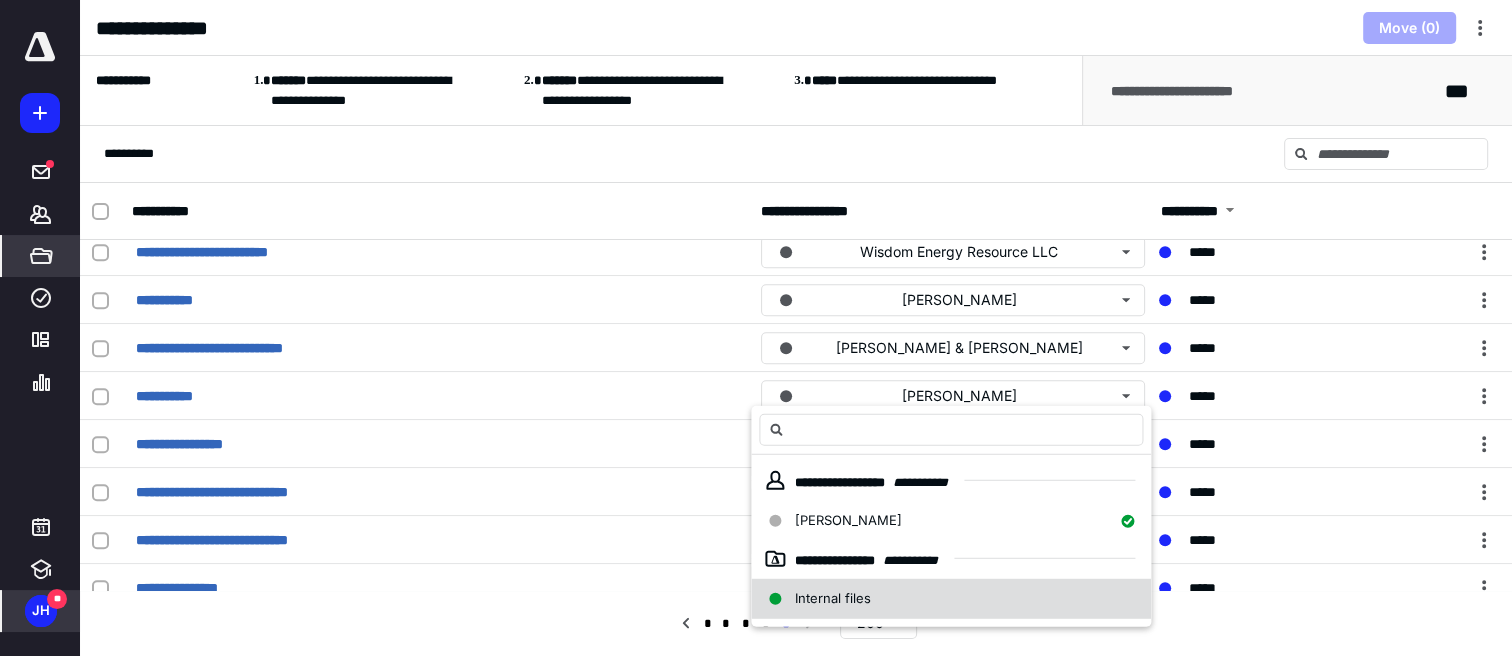 click on "Internal files" at bounding box center [833, 598] 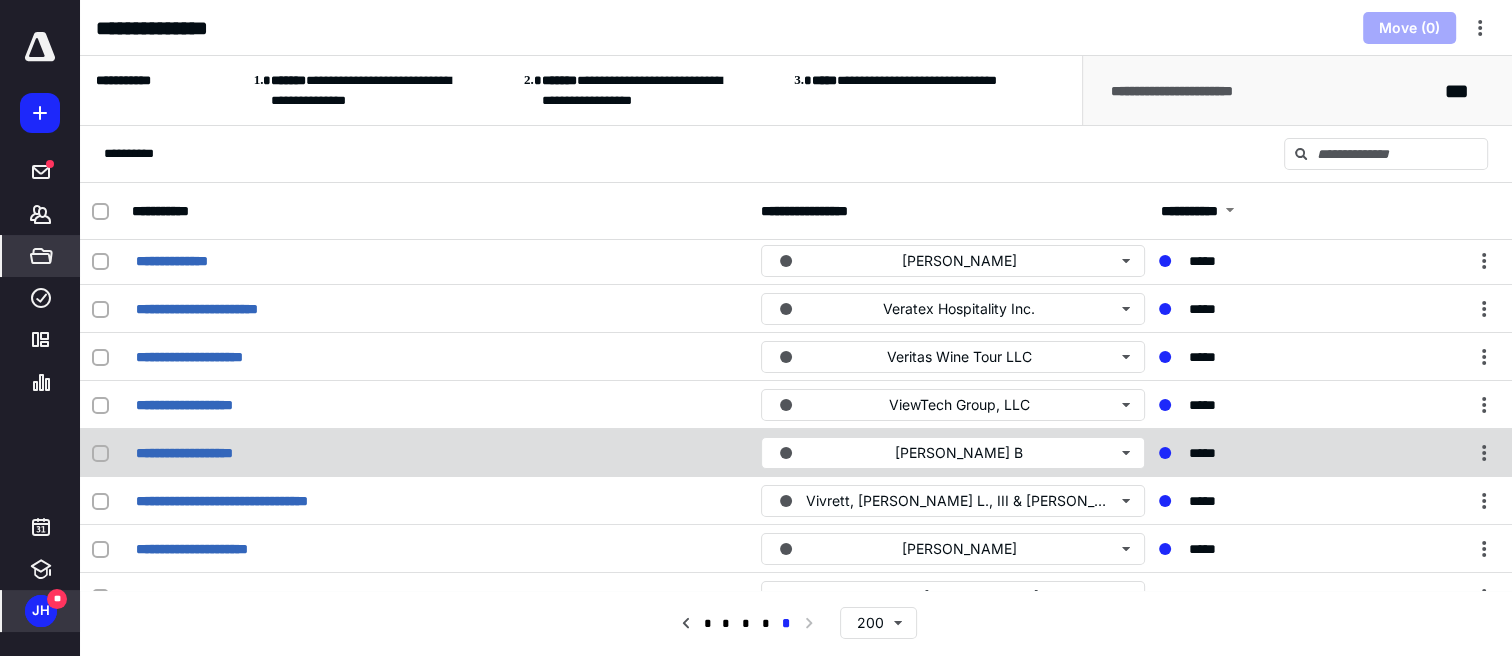 scroll, scrollTop: 0, scrollLeft: 0, axis: both 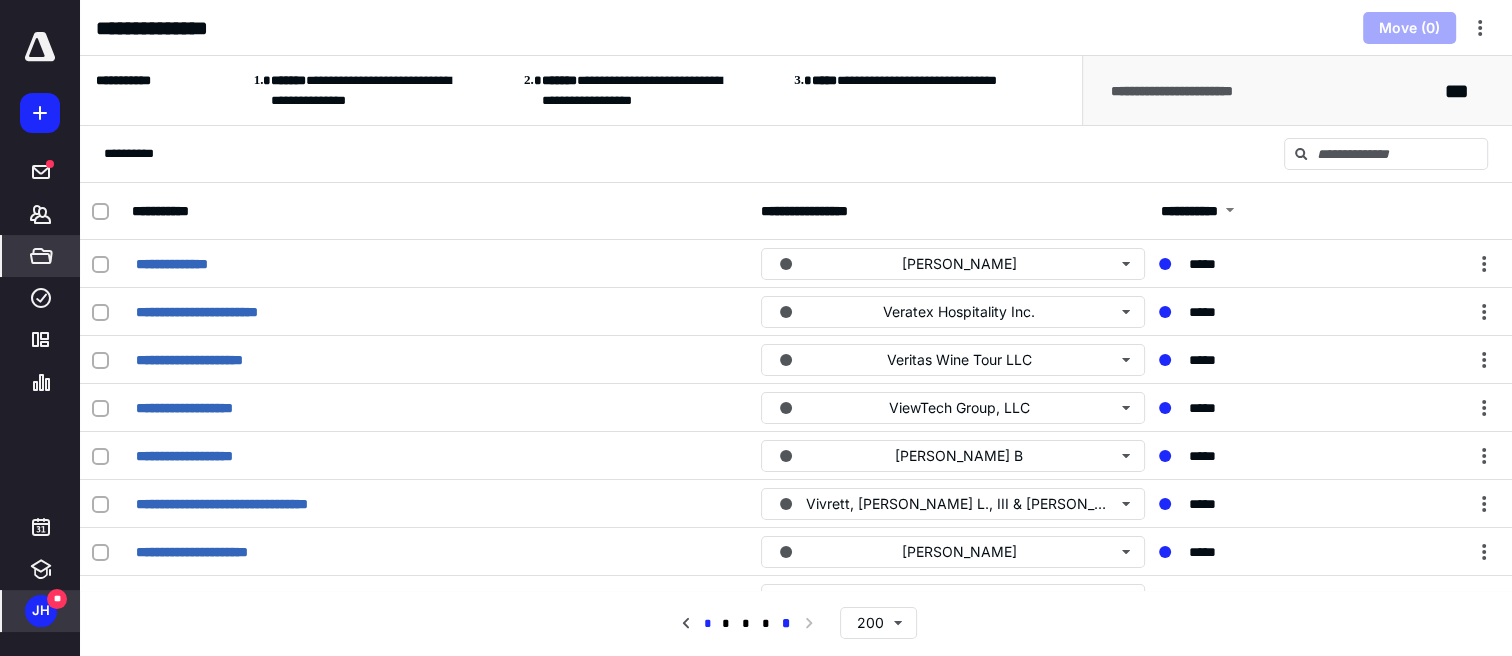 click on "*" at bounding box center [706, 624] 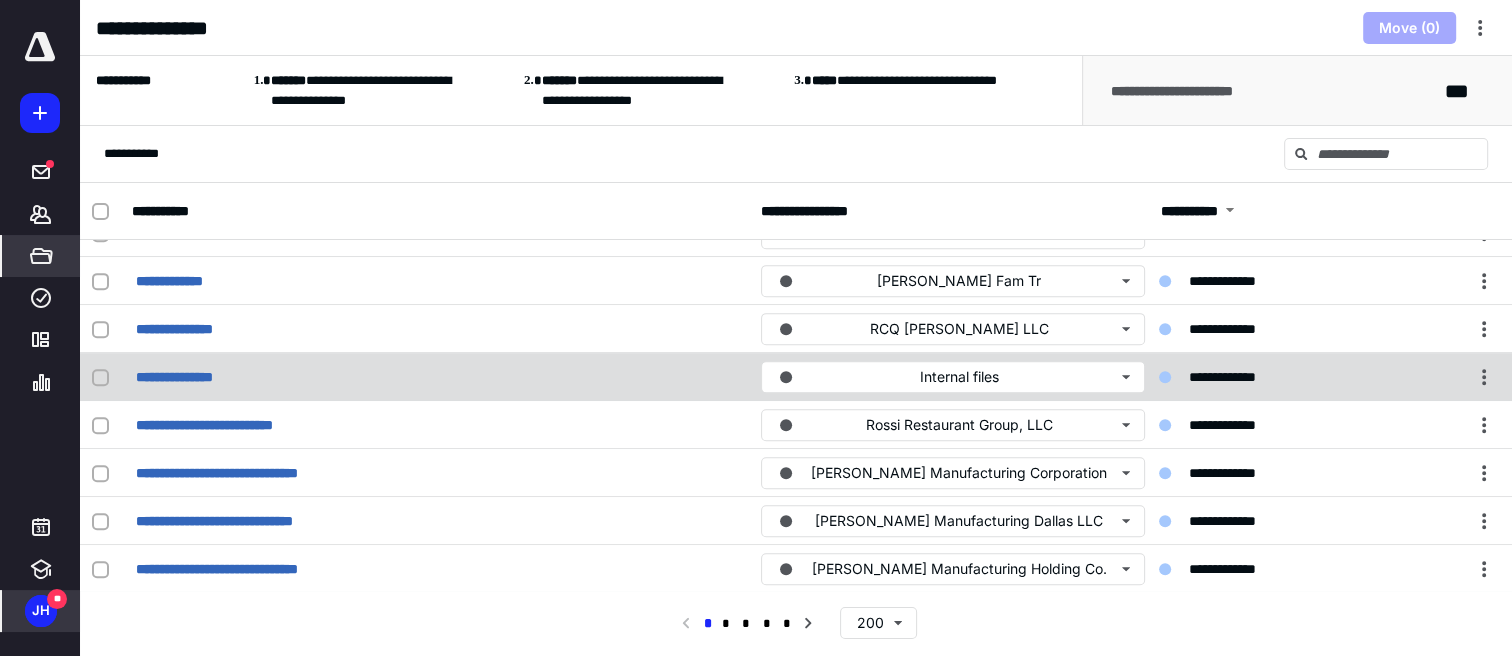 scroll, scrollTop: 1000, scrollLeft: 0, axis: vertical 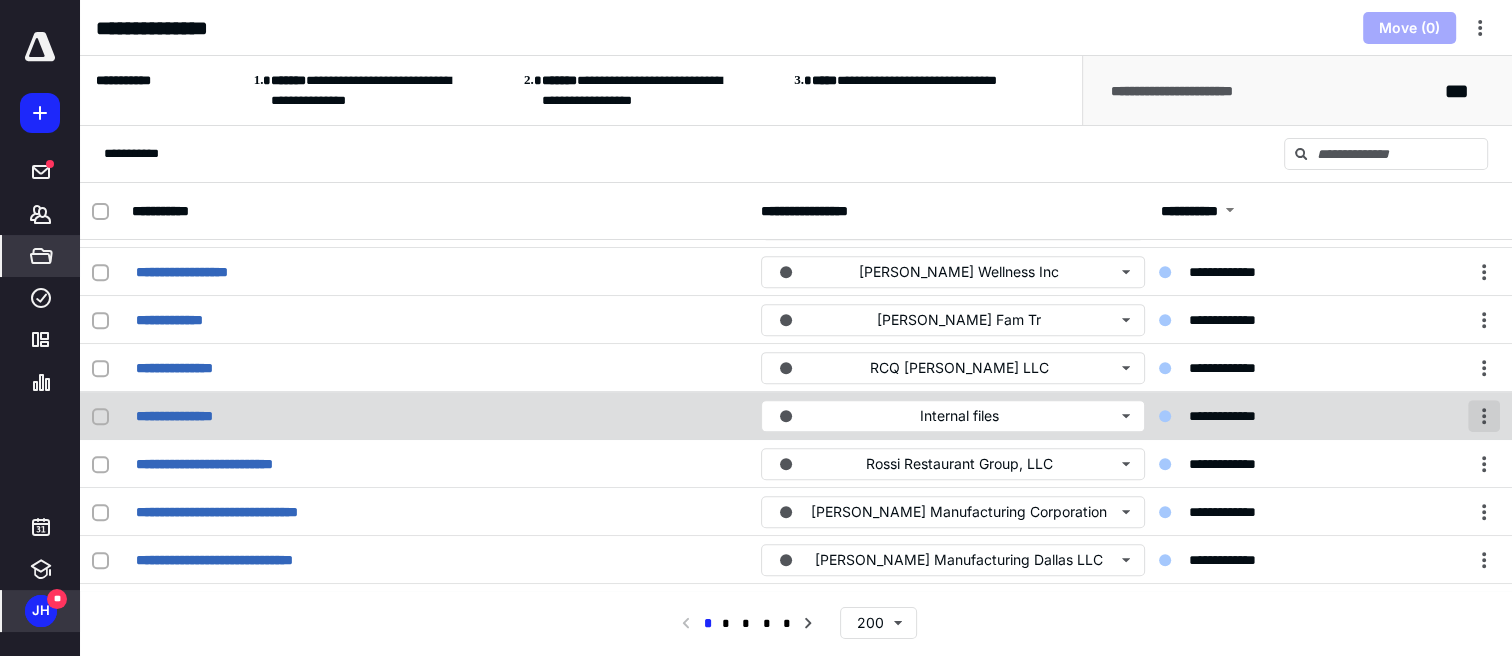 click at bounding box center (1484, 416) 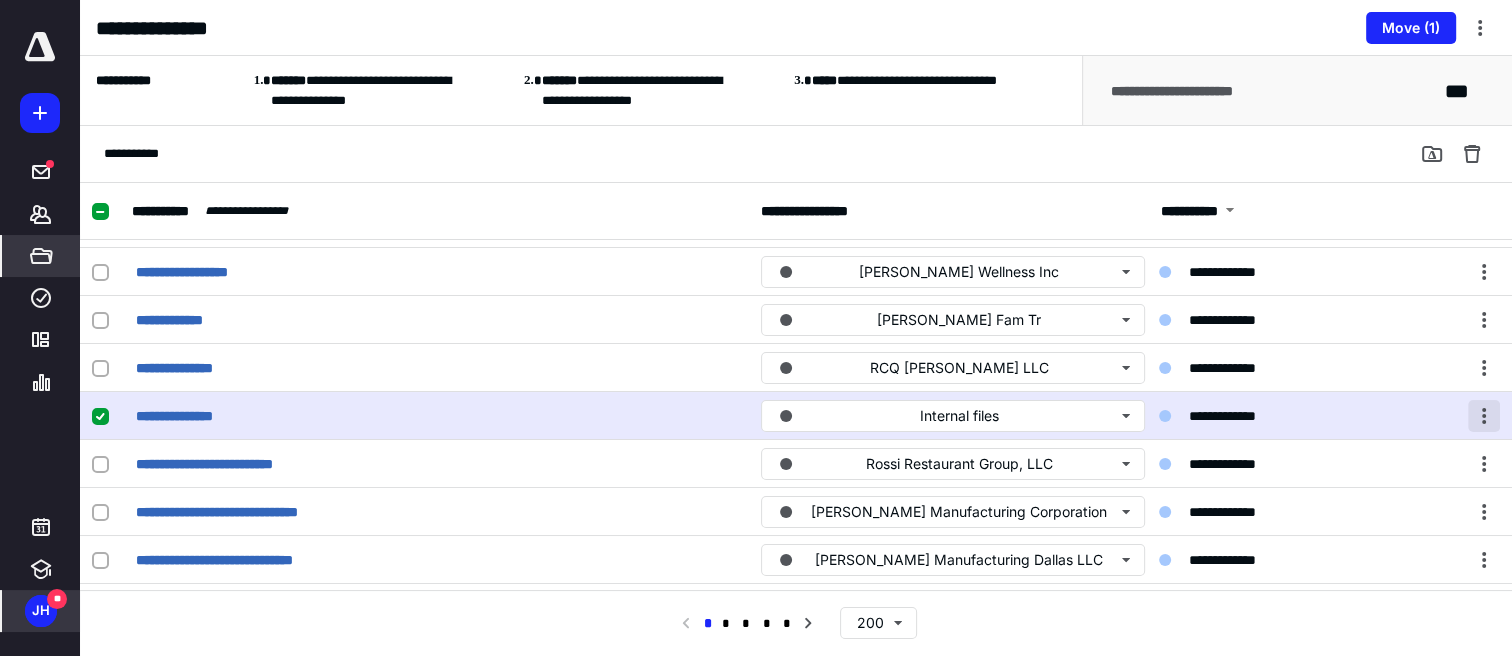 click at bounding box center (1484, 416) 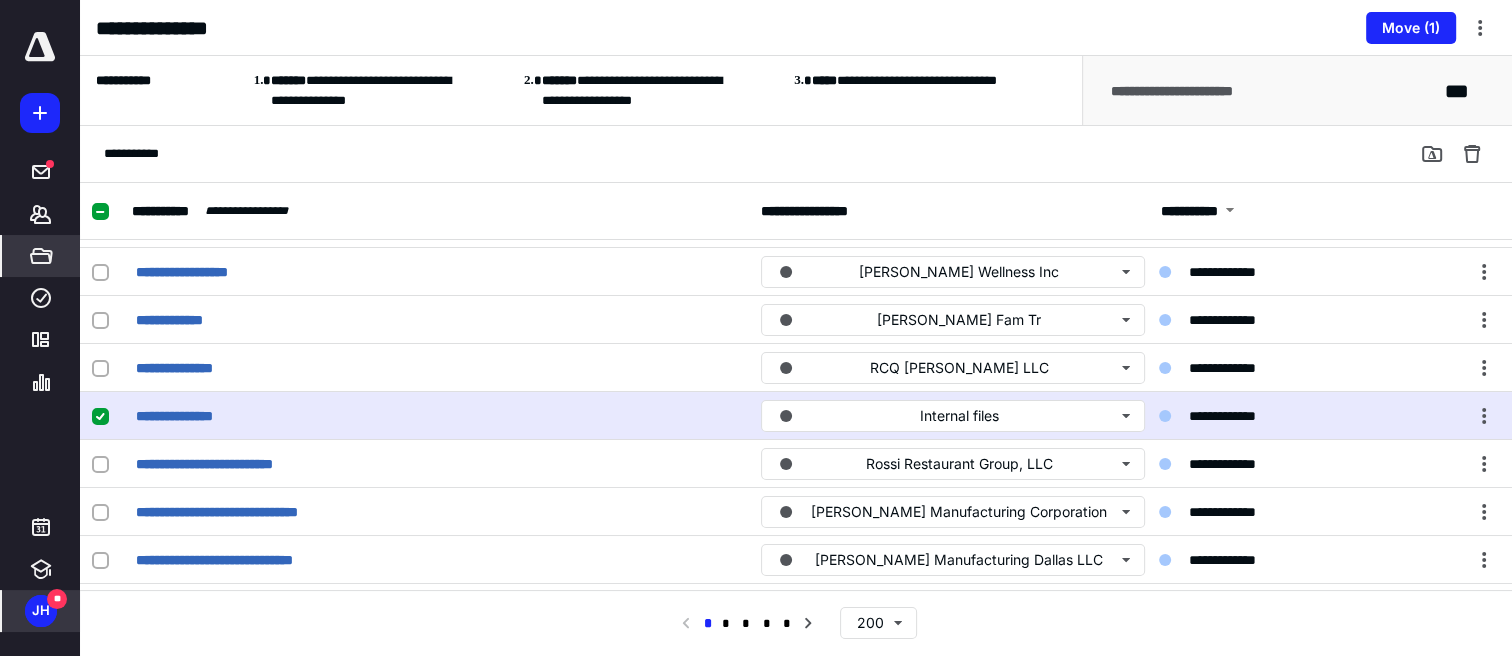 click at bounding box center (108, 416) 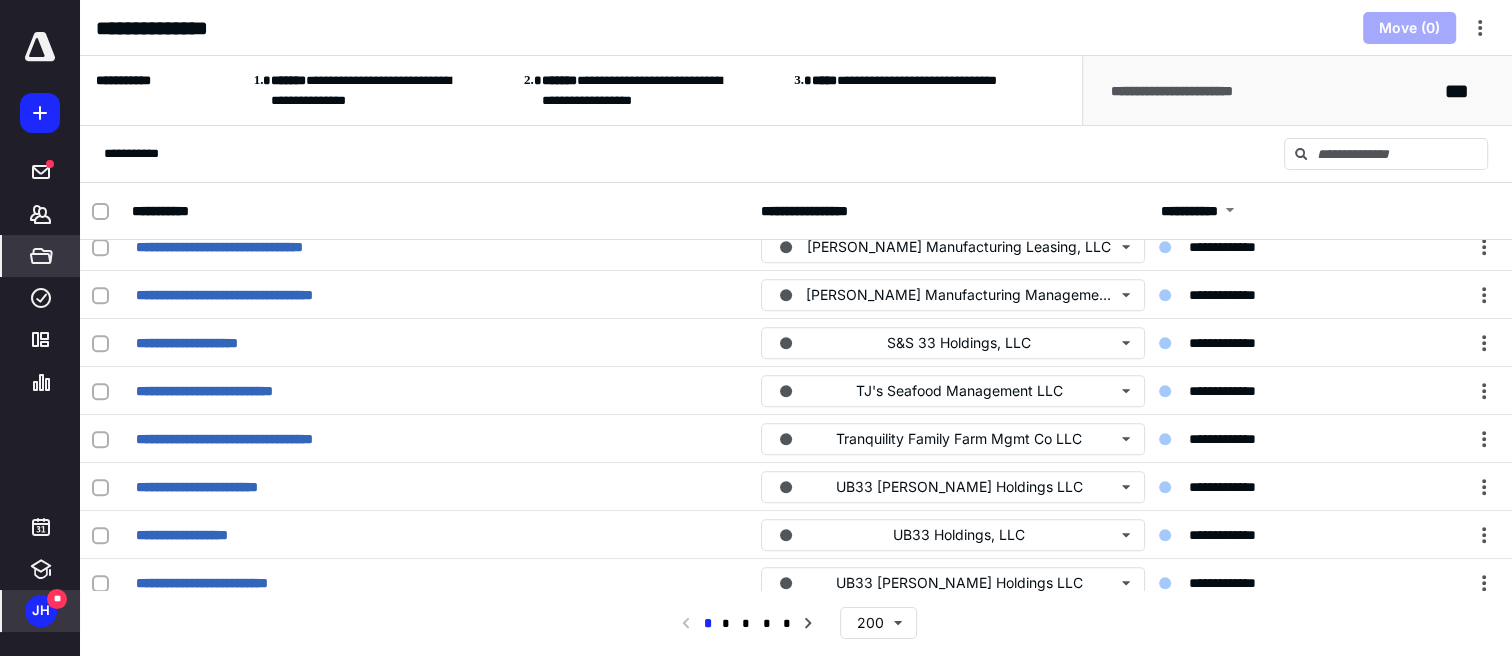 scroll, scrollTop: 1500, scrollLeft: 0, axis: vertical 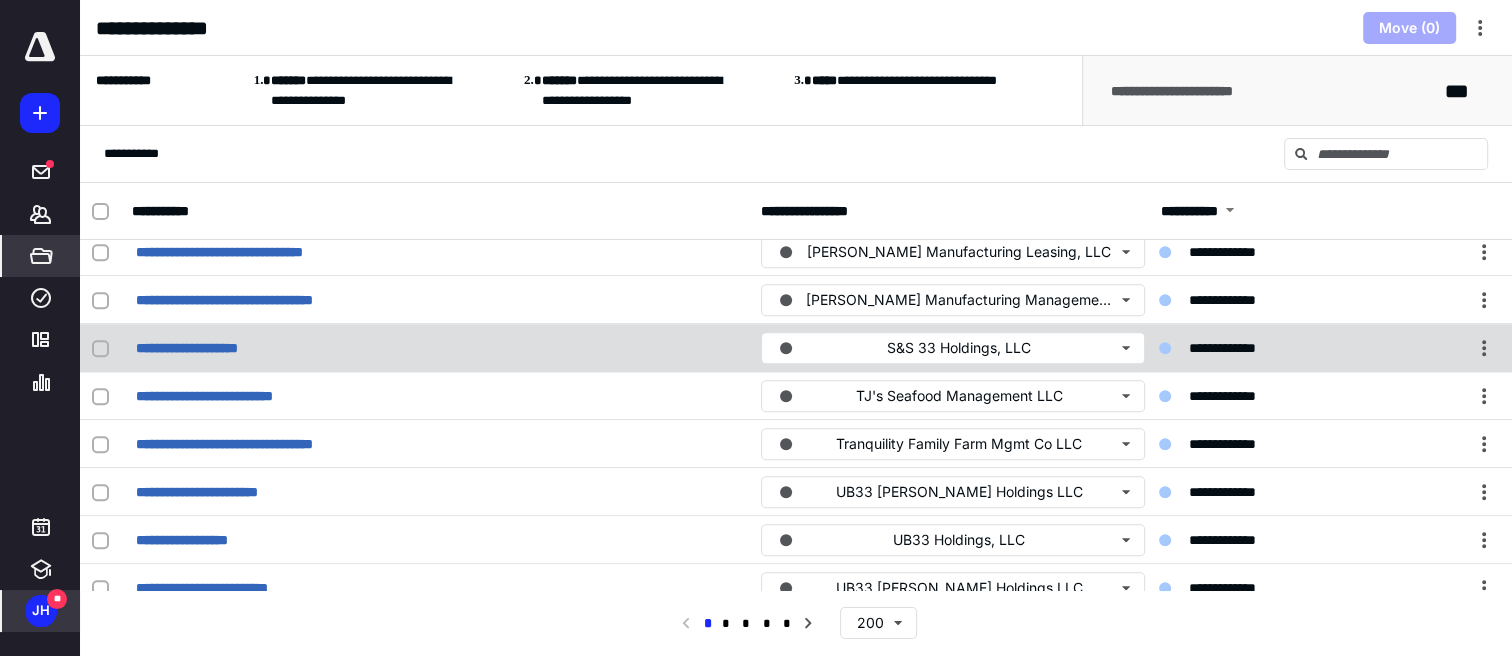 click on "**********" at bounding box center (796, 348) 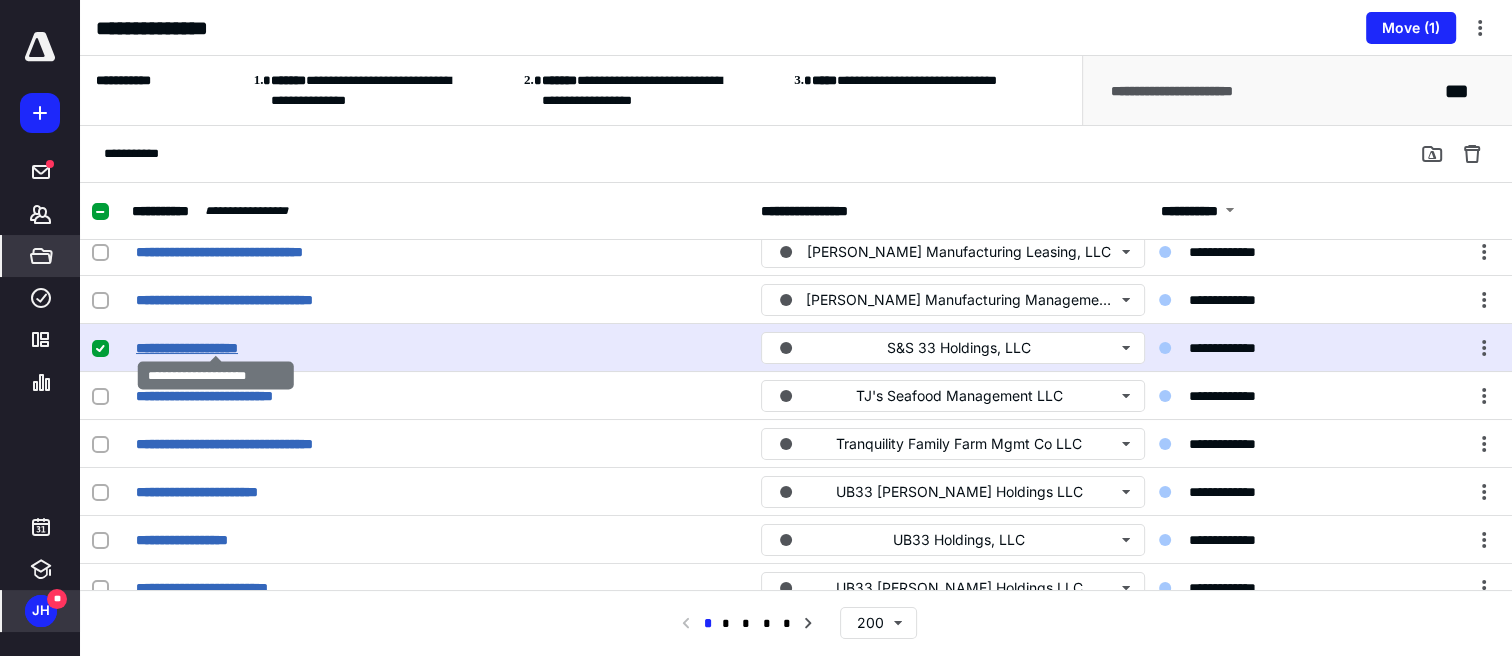 click on "**********" at bounding box center (215, 348) 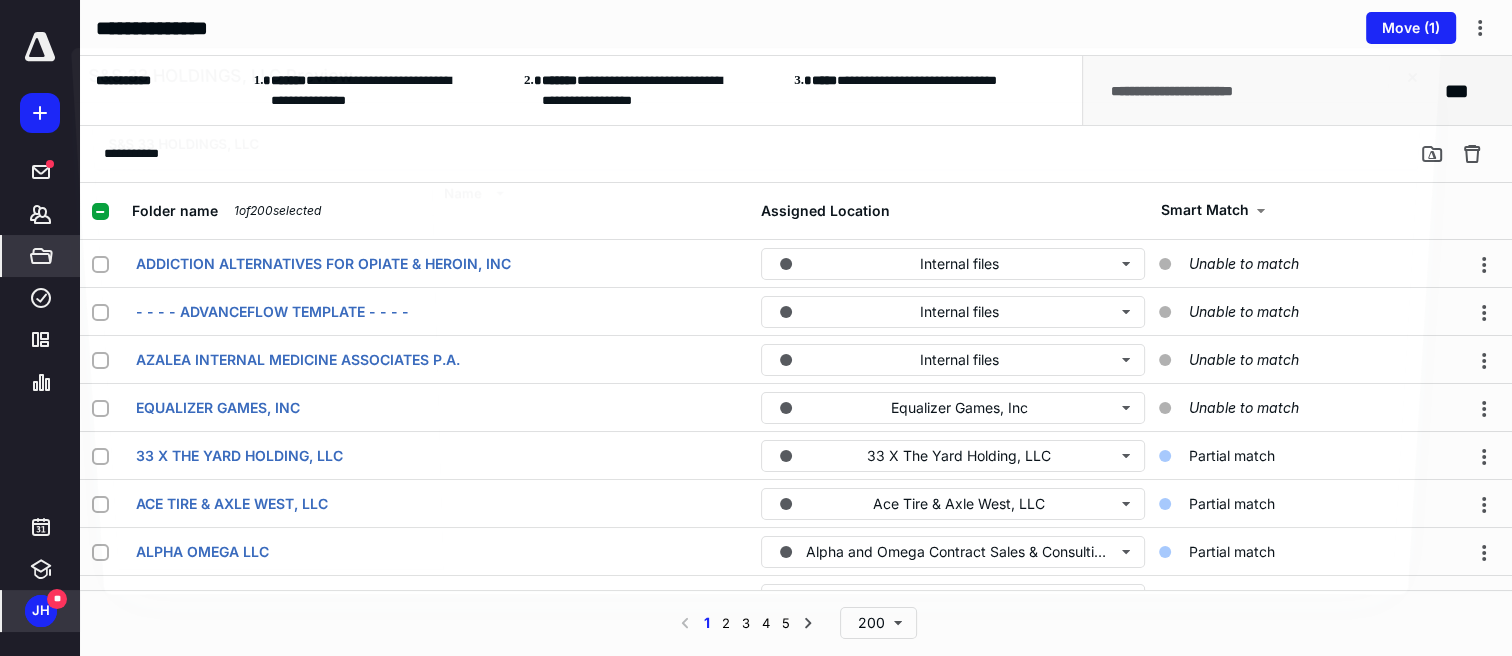 click at bounding box center (270, 392) 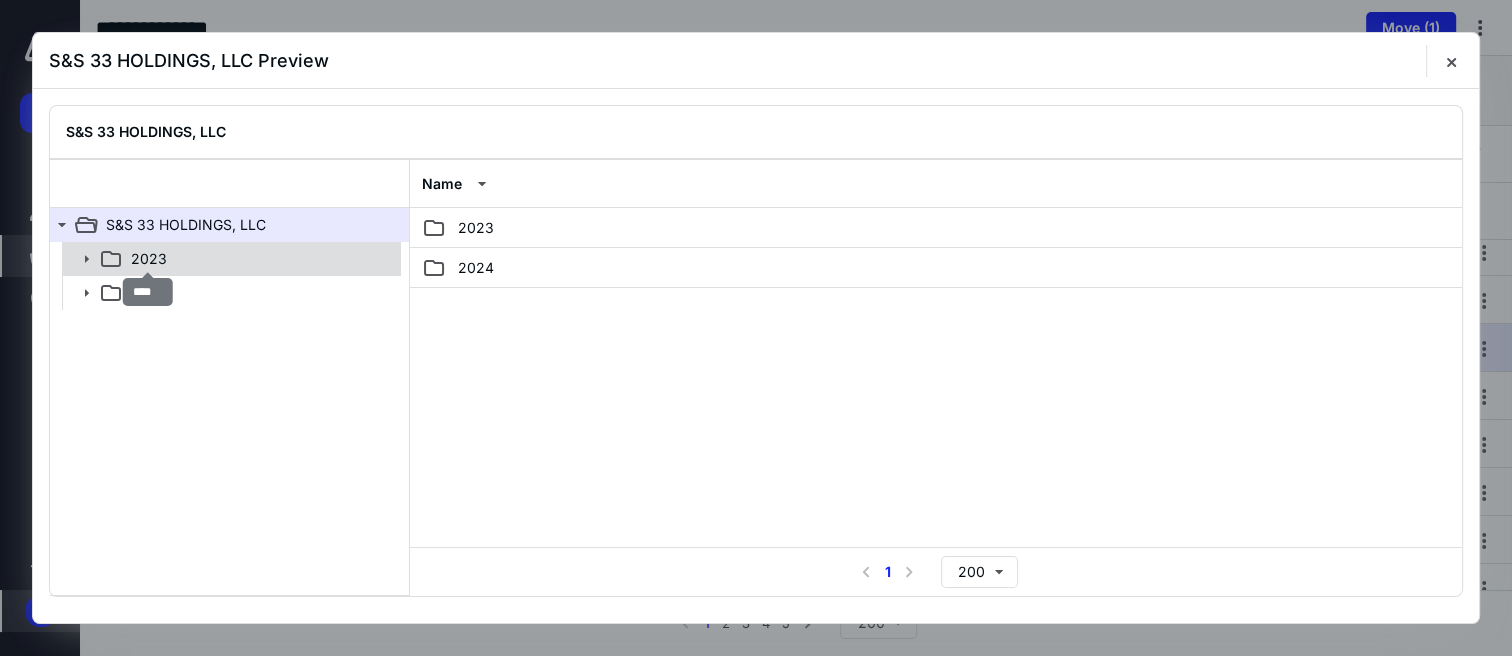 click on "2023" at bounding box center (149, 259) 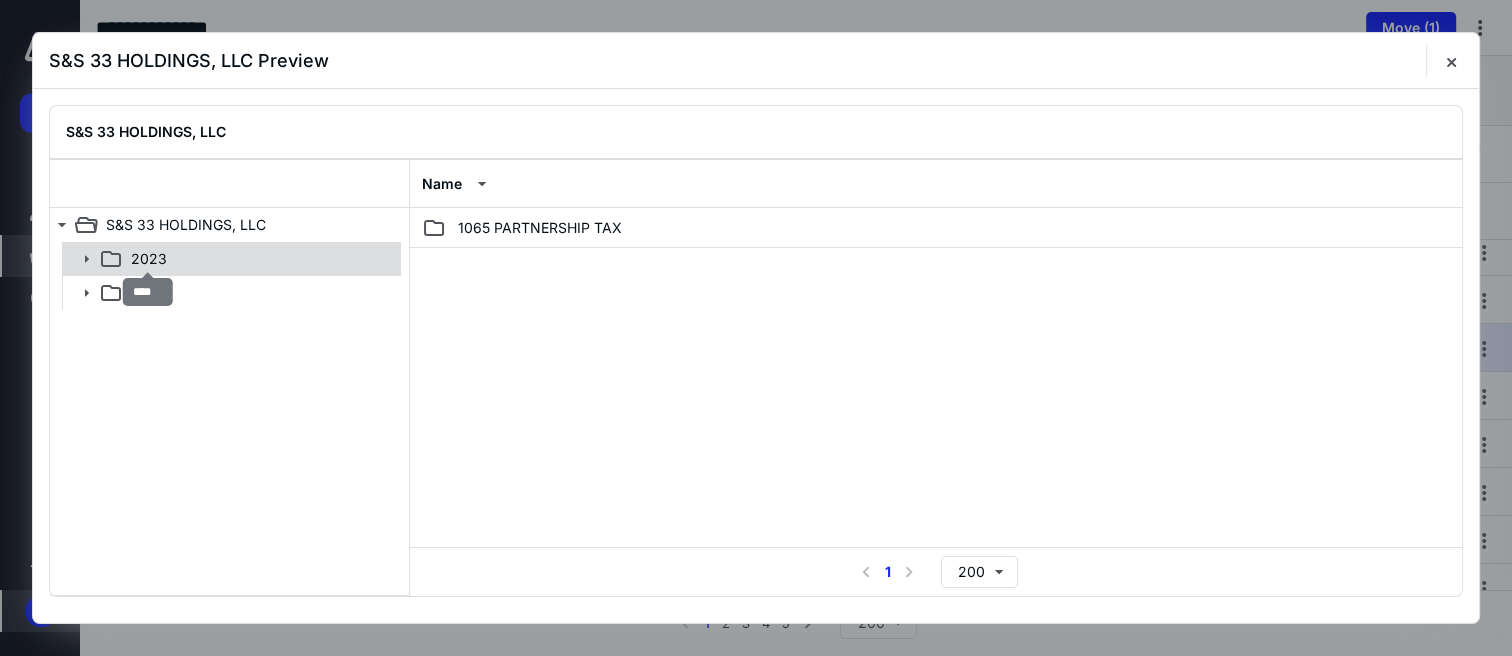 click on "2023" at bounding box center [149, 259] 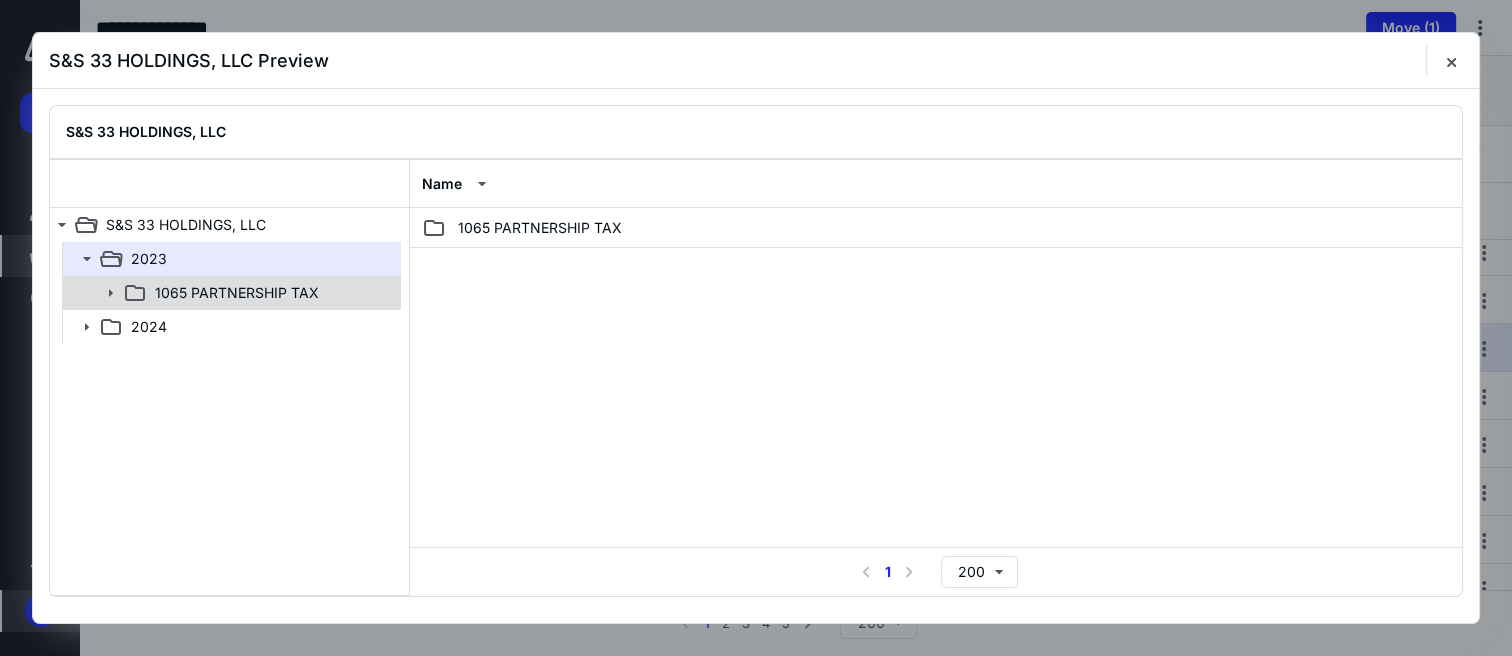click on "1065 PARTNERSHIP TAX" at bounding box center [230, 293] 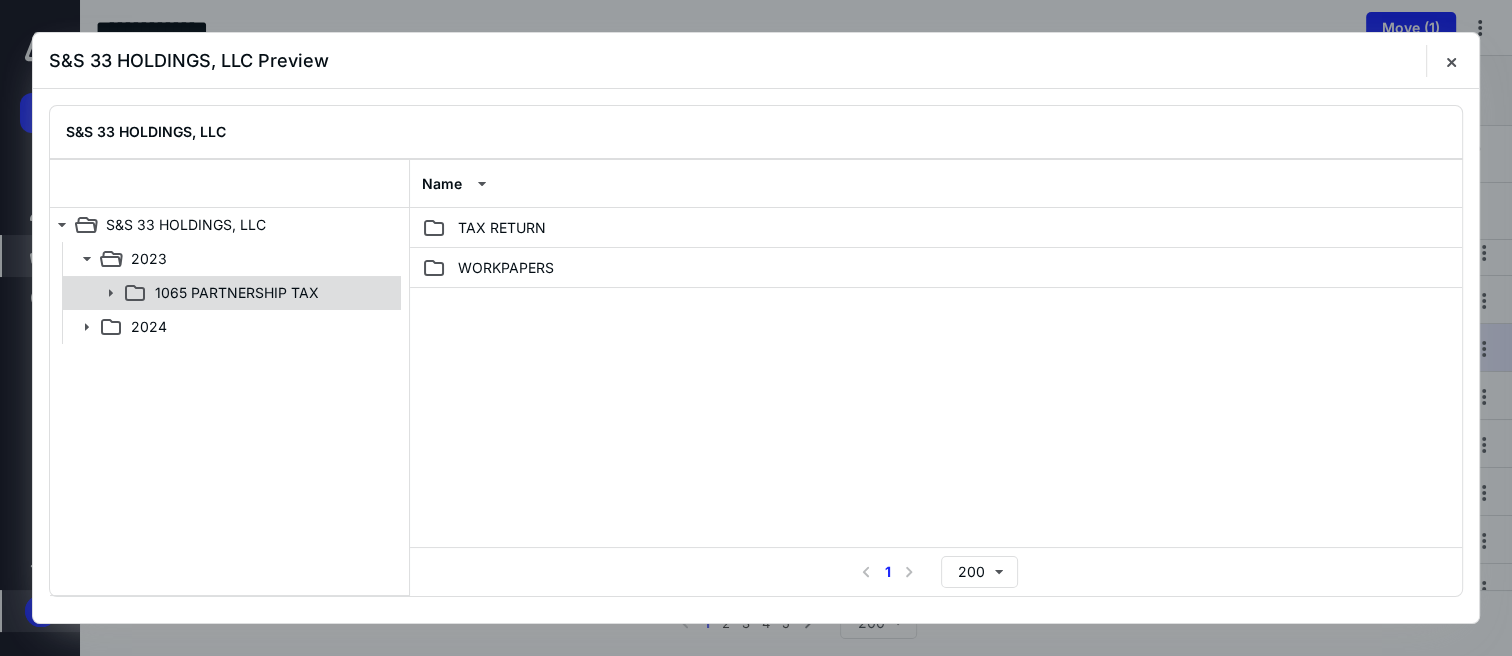 click on "1065 PARTNERSHIP TAX" at bounding box center [230, 293] 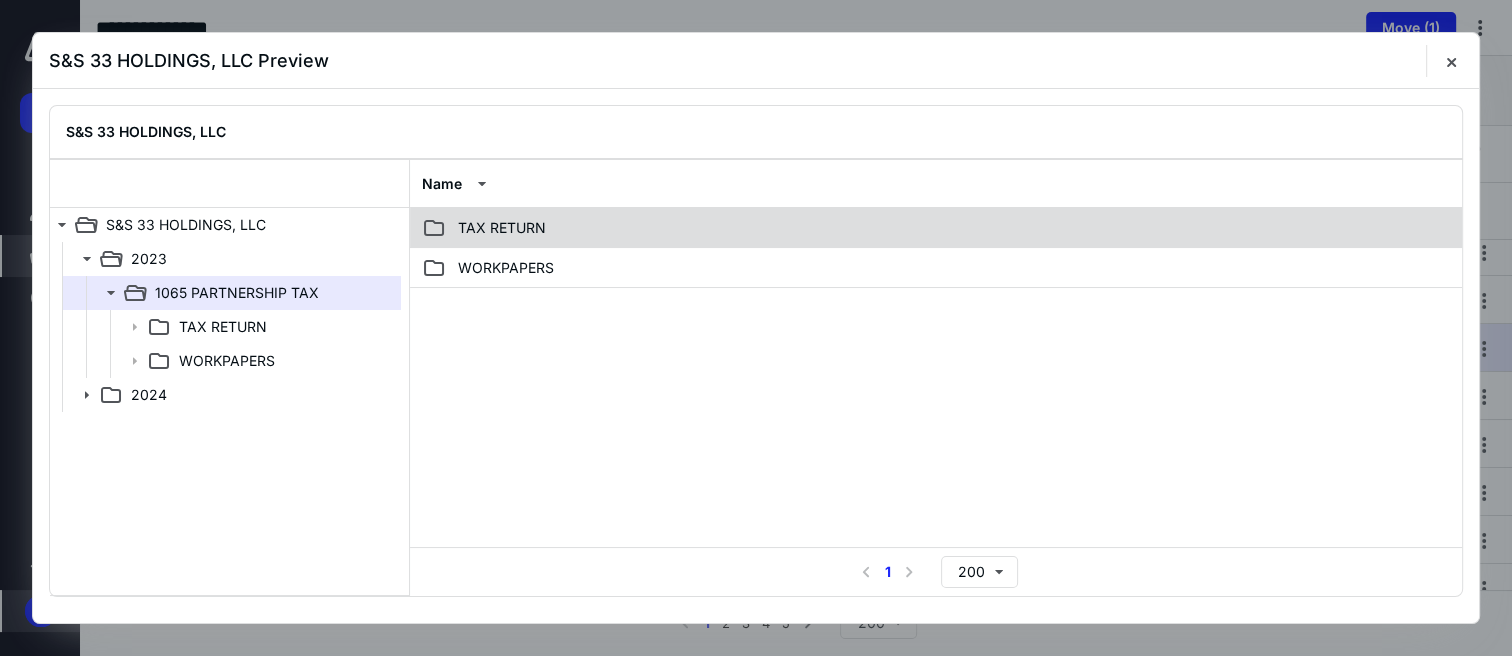click on "TAX RETURN" at bounding box center (502, 228) 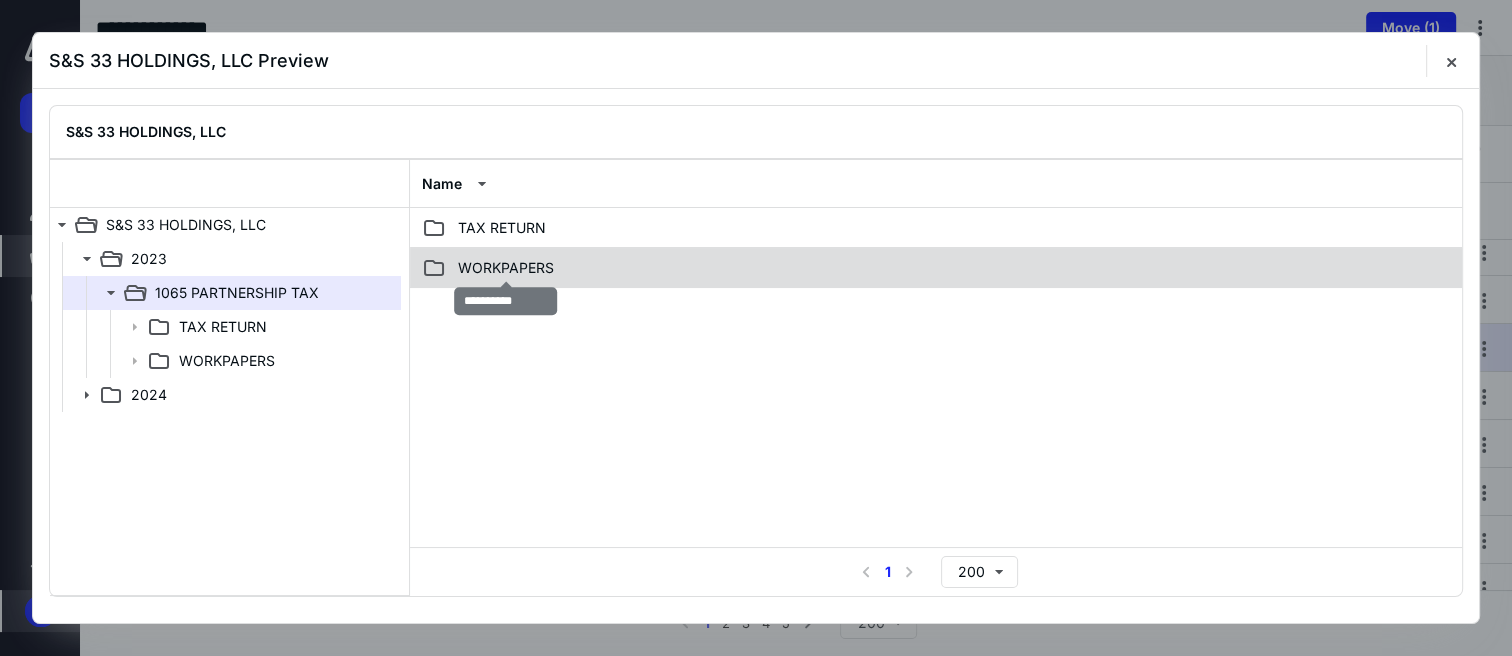 click on "WORKPAPERS" at bounding box center [506, 268] 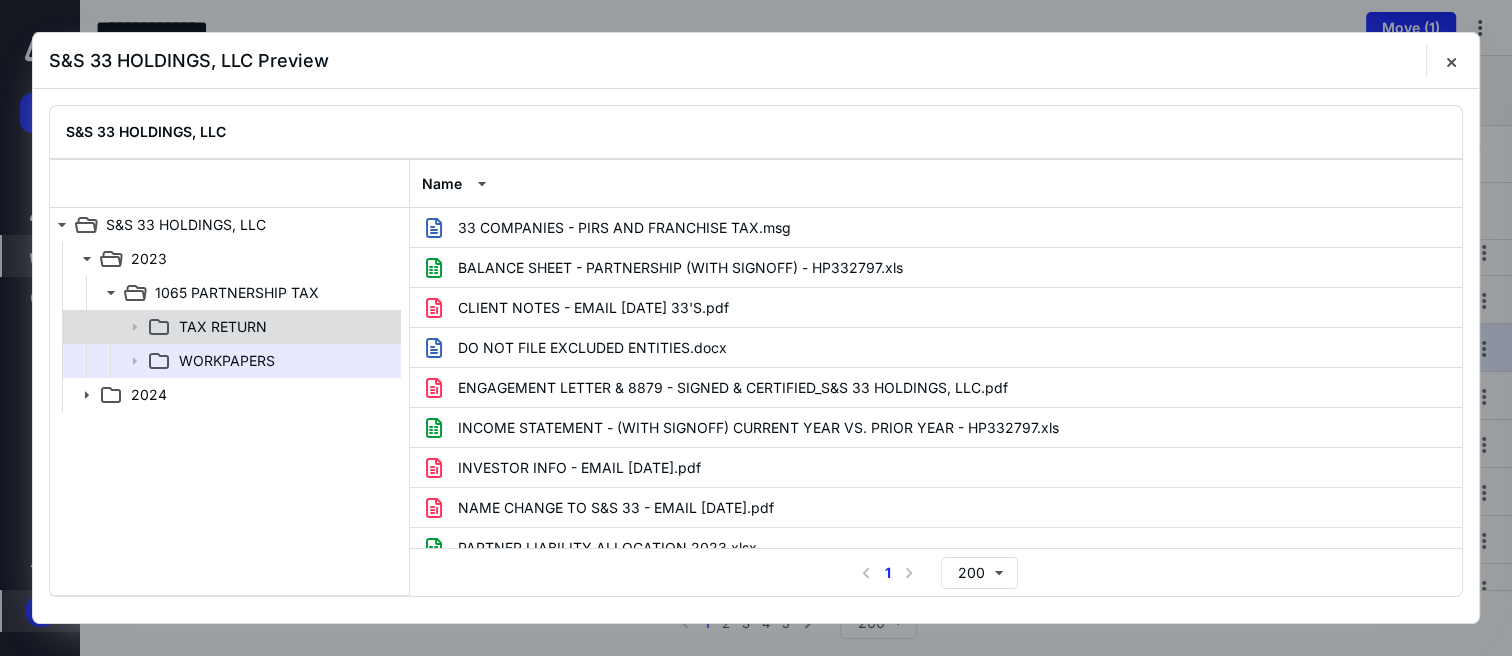 click on "TAX RETURN" at bounding box center (223, 327) 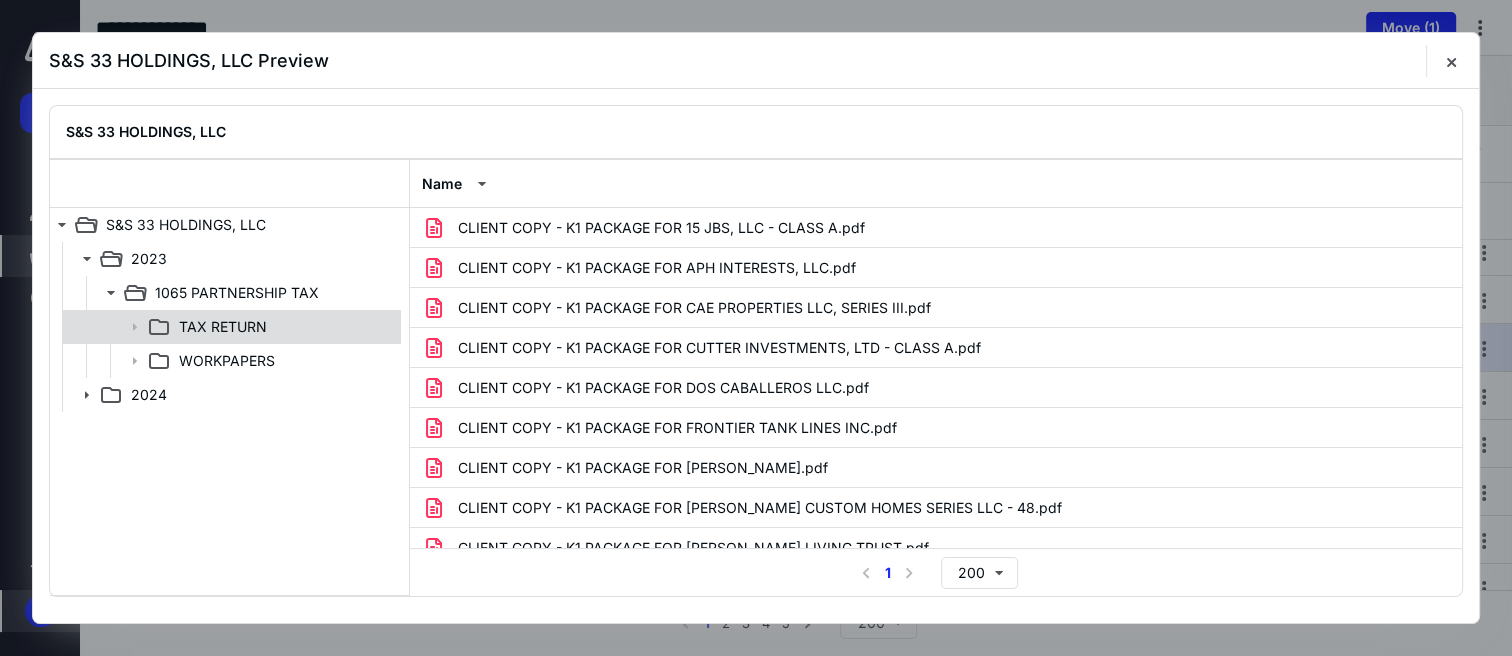 click on "TAX RETURN" at bounding box center (223, 327) 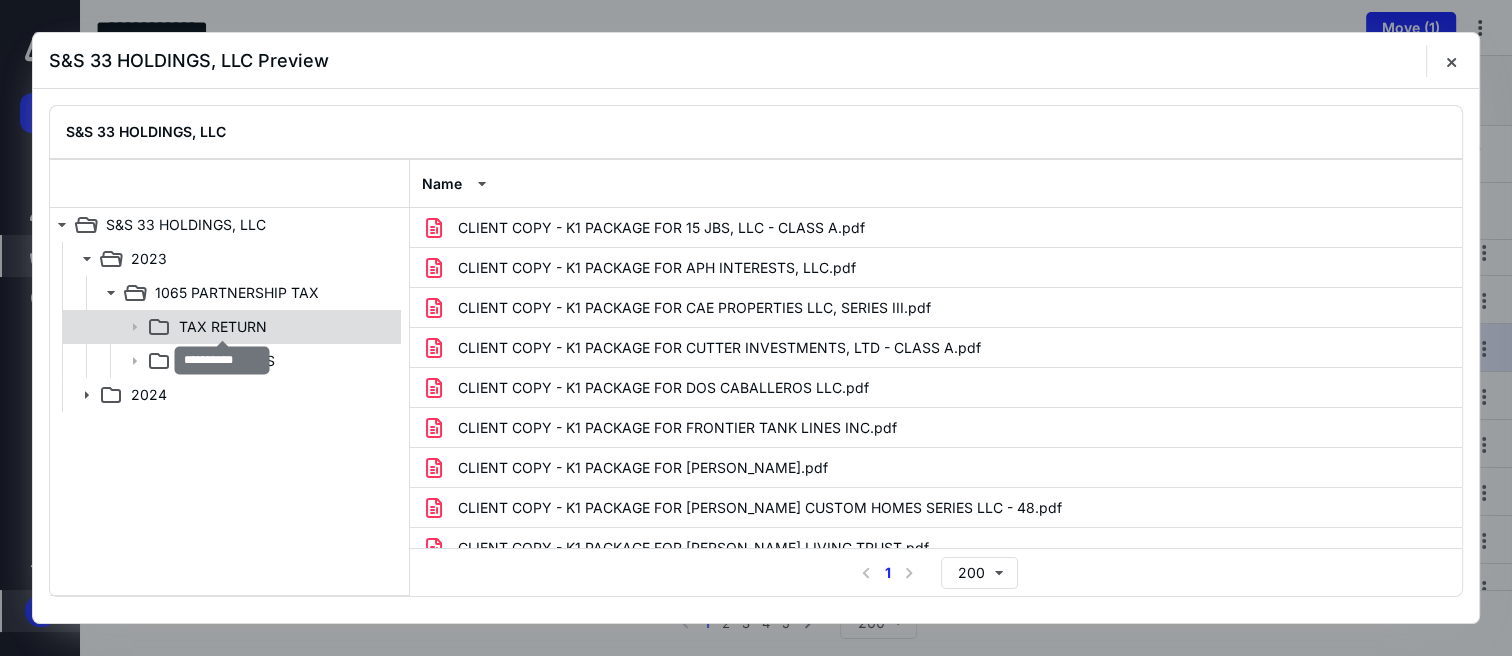 click on "TAX RETURN" at bounding box center (223, 327) 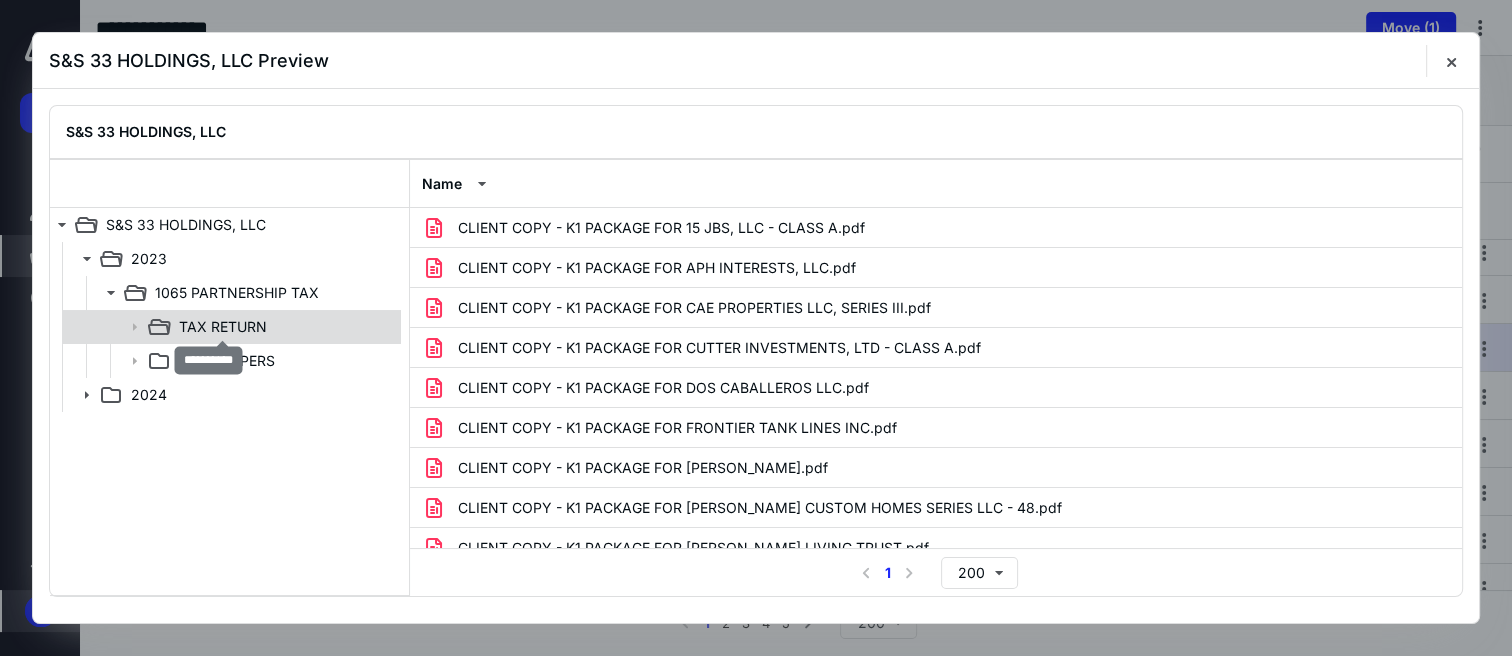 click on "TAX RETURN" at bounding box center (223, 327) 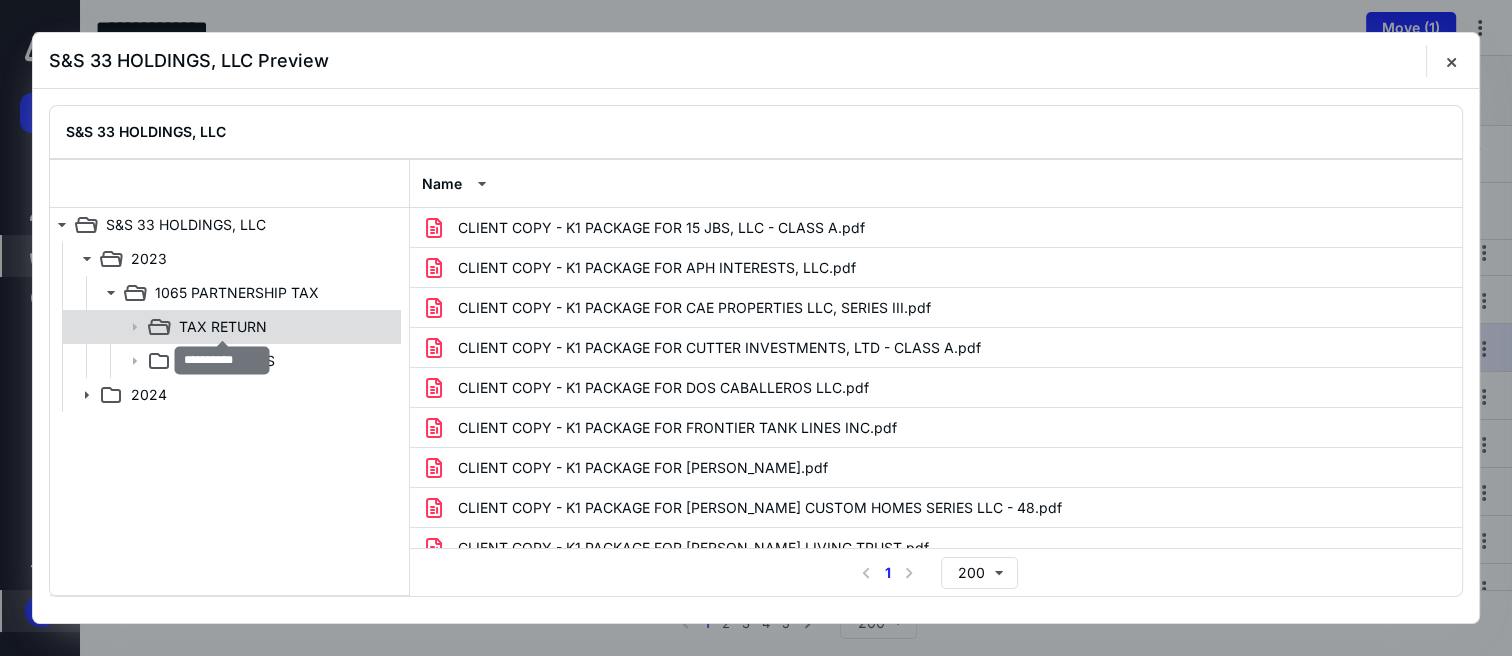 click on "TAX RETURN" at bounding box center [223, 327] 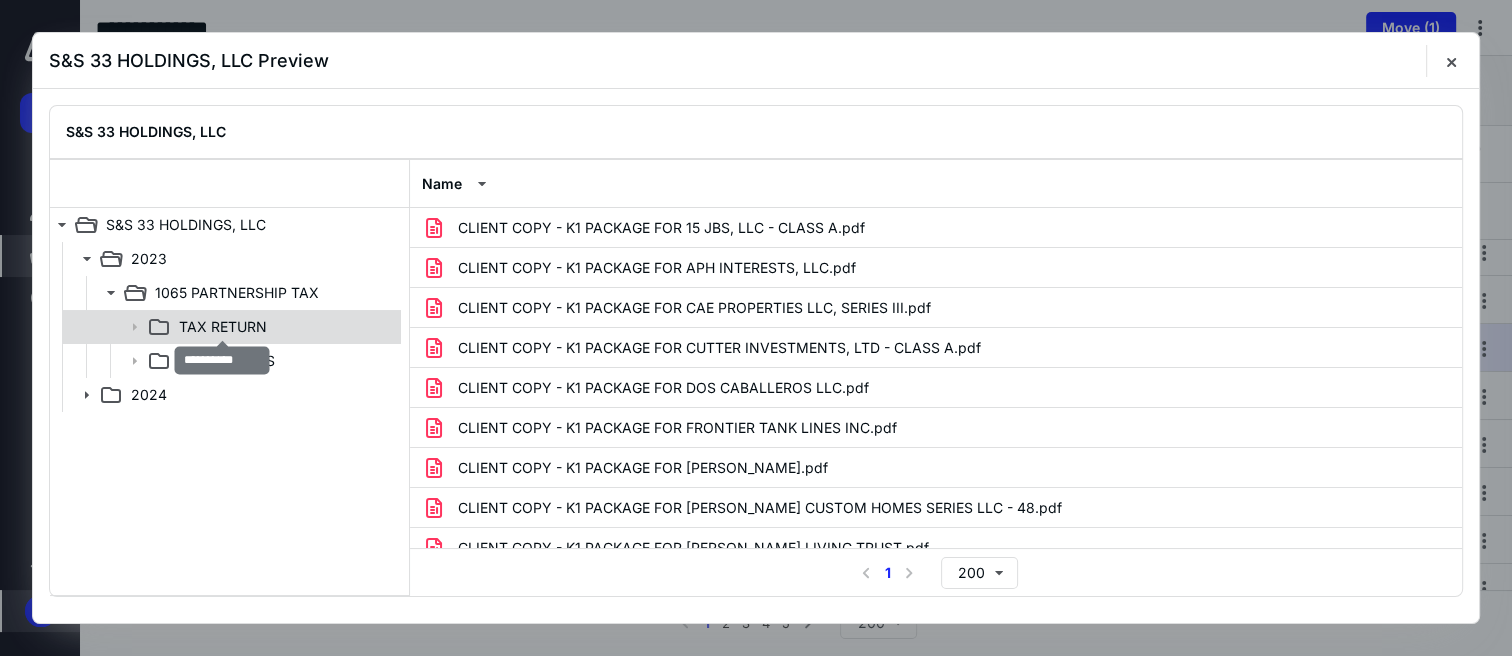 click on "TAX RETURN" at bounding box center [223, 327] 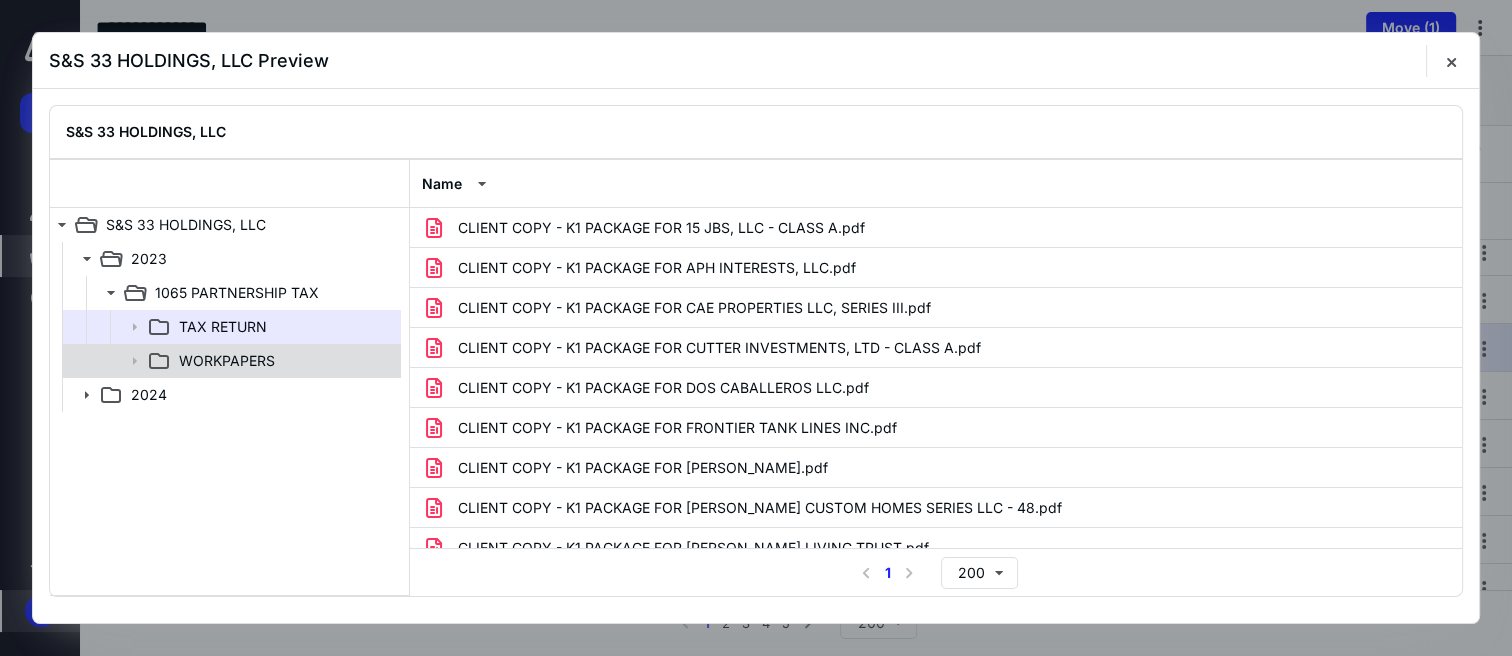 click on "WORKPAPERS" at bounding box center [227, 361] 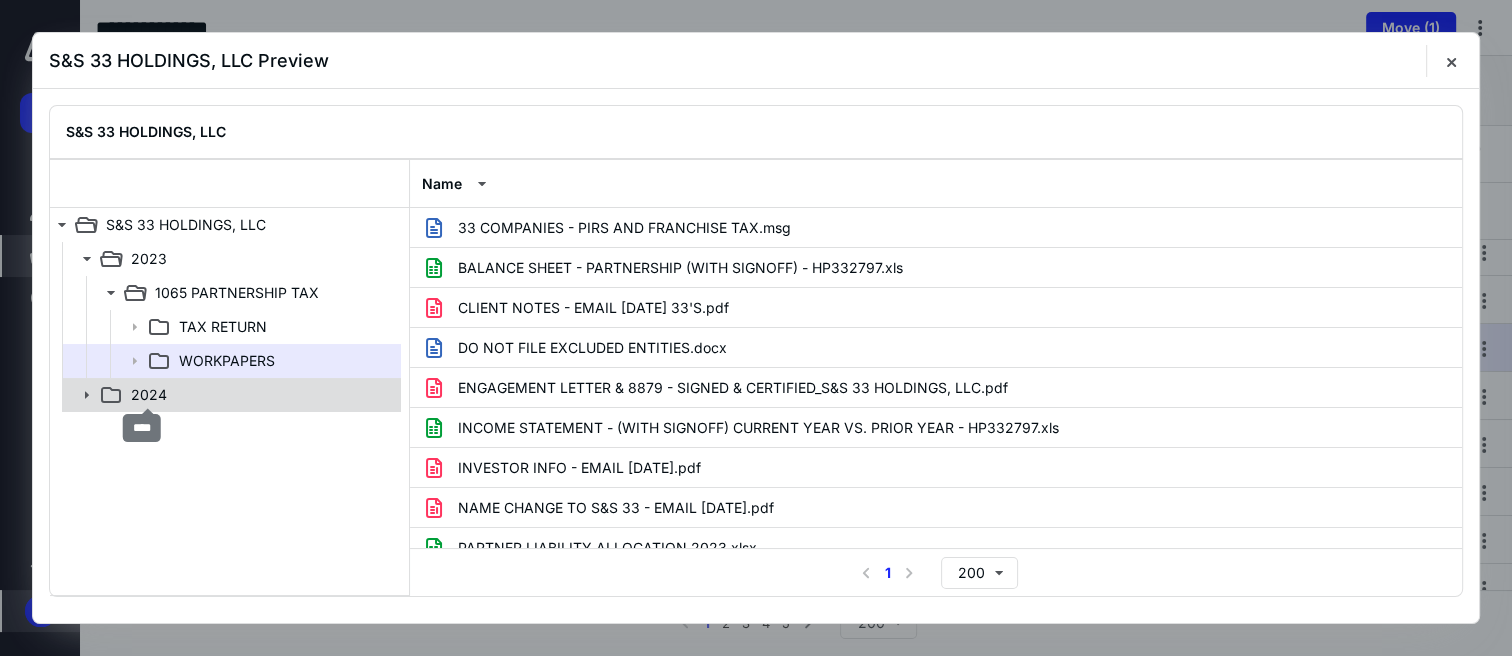 click on "2024" at bounding box center (149, 395) 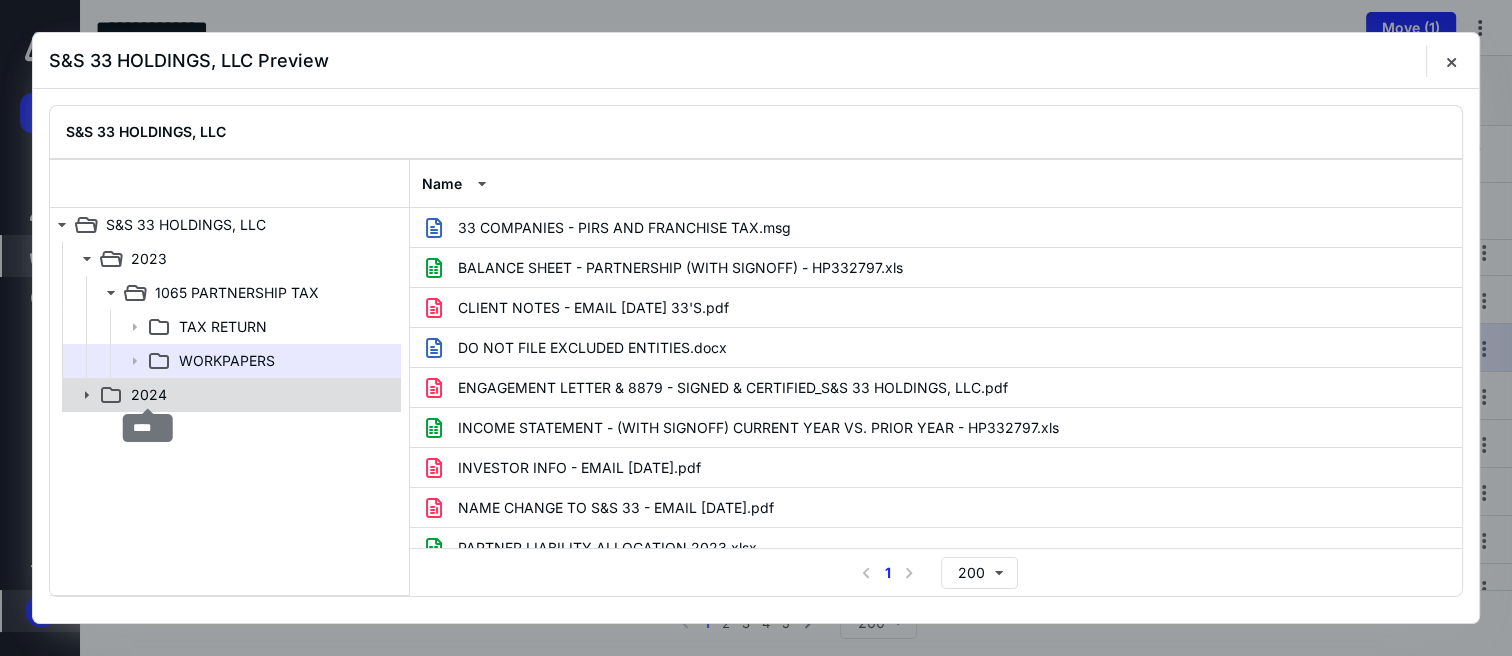 click on "2024" at bounding box center [149, 395] 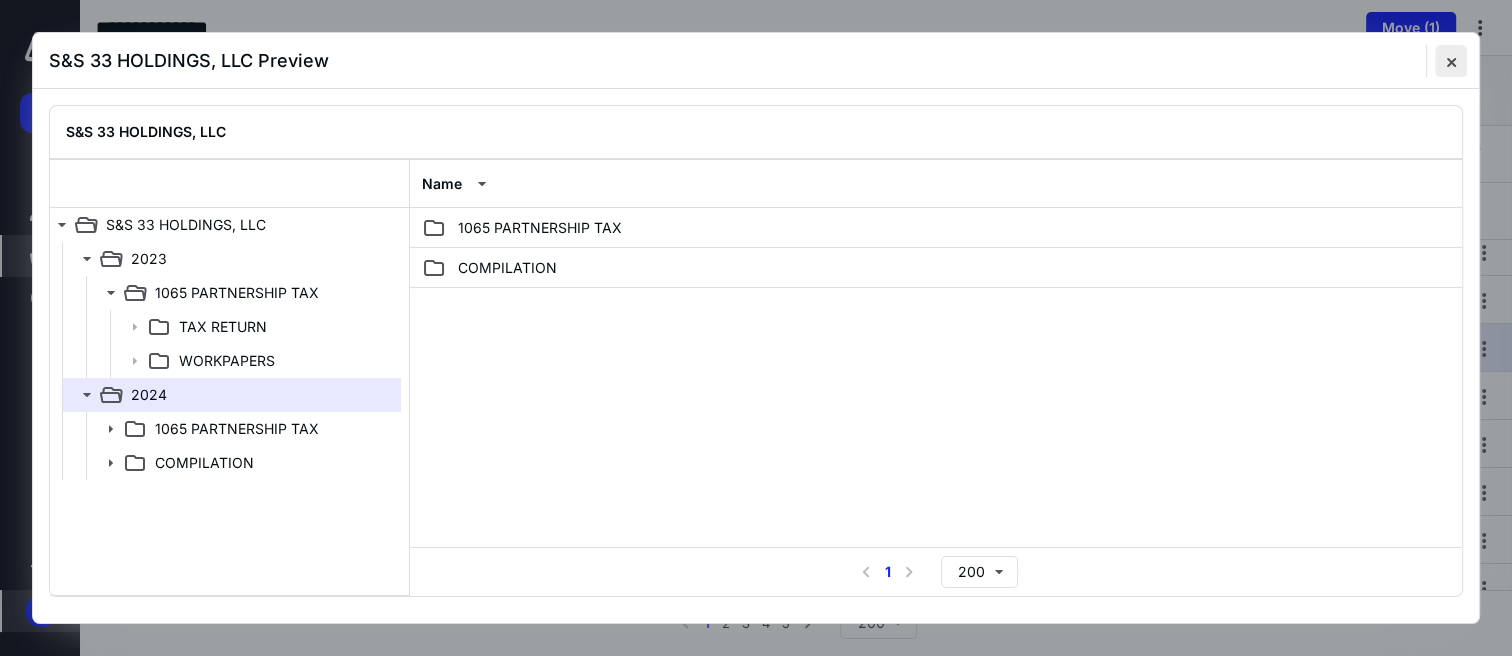 click at bounding box center [1451, 61] 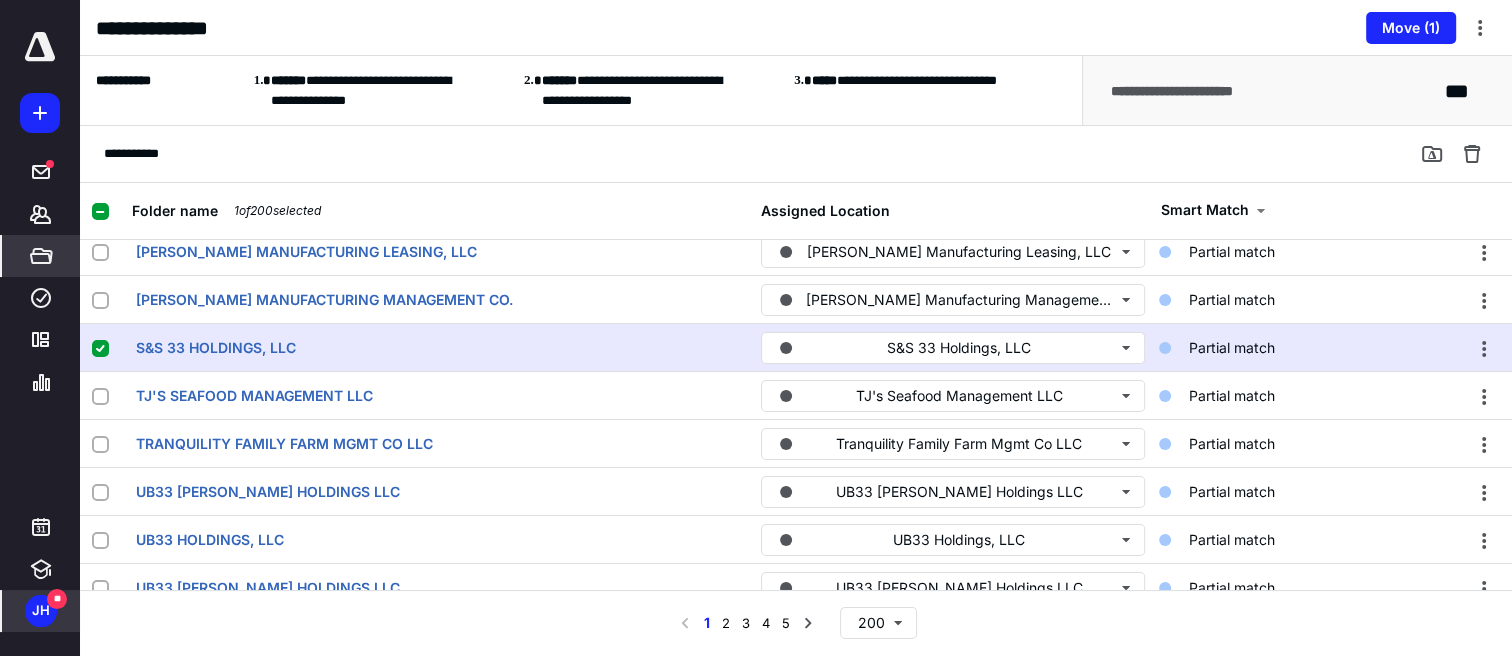 click 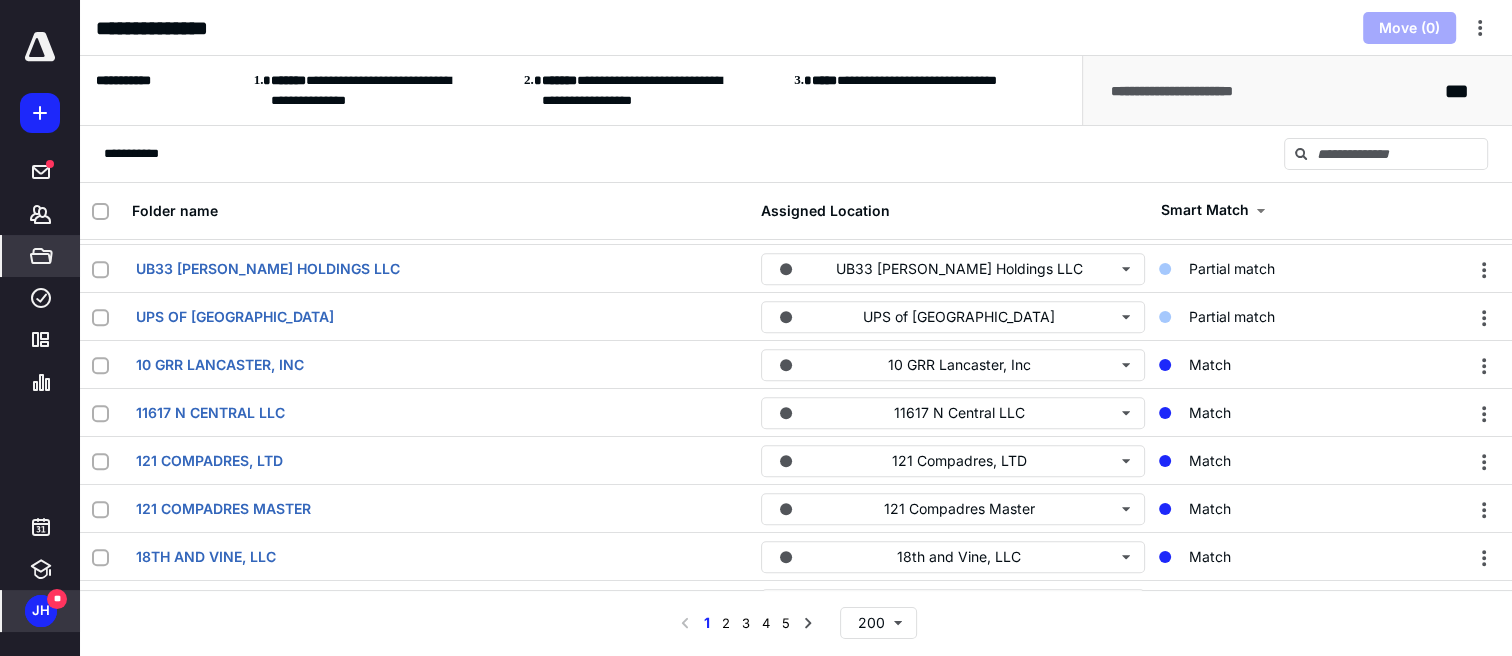 scroll, scrollTop: 2333, scrollLeft: 0, axis: vertical 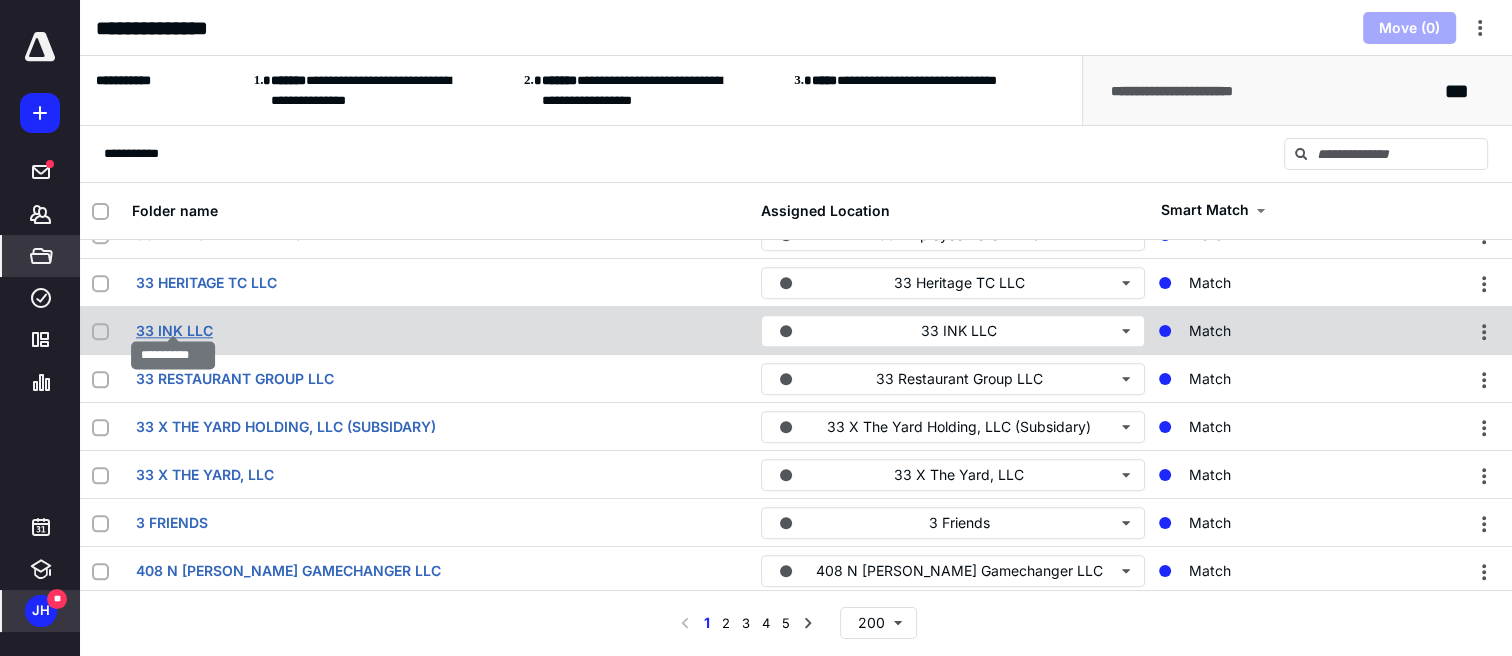 click on "33 INK LLC" at bounding box center [174, 331] 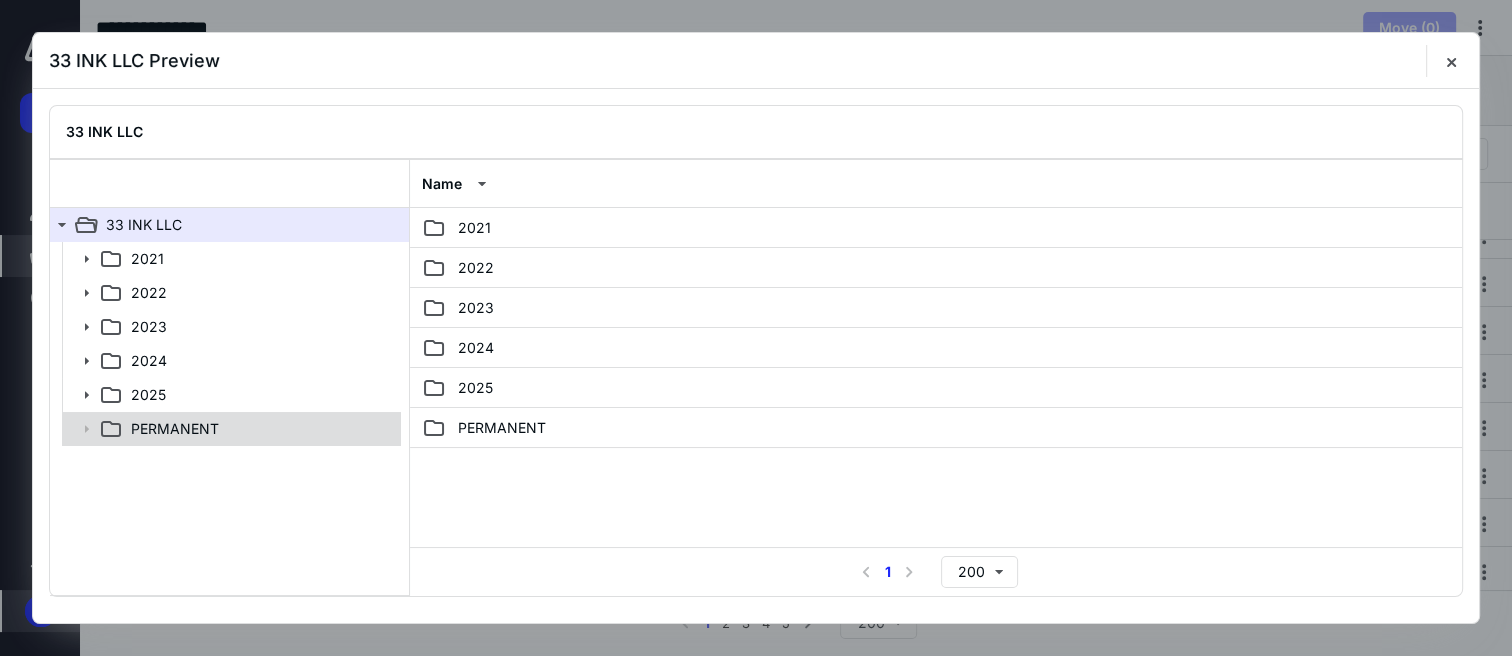 click on "PERMANENT" at bounding box center [175, 429] 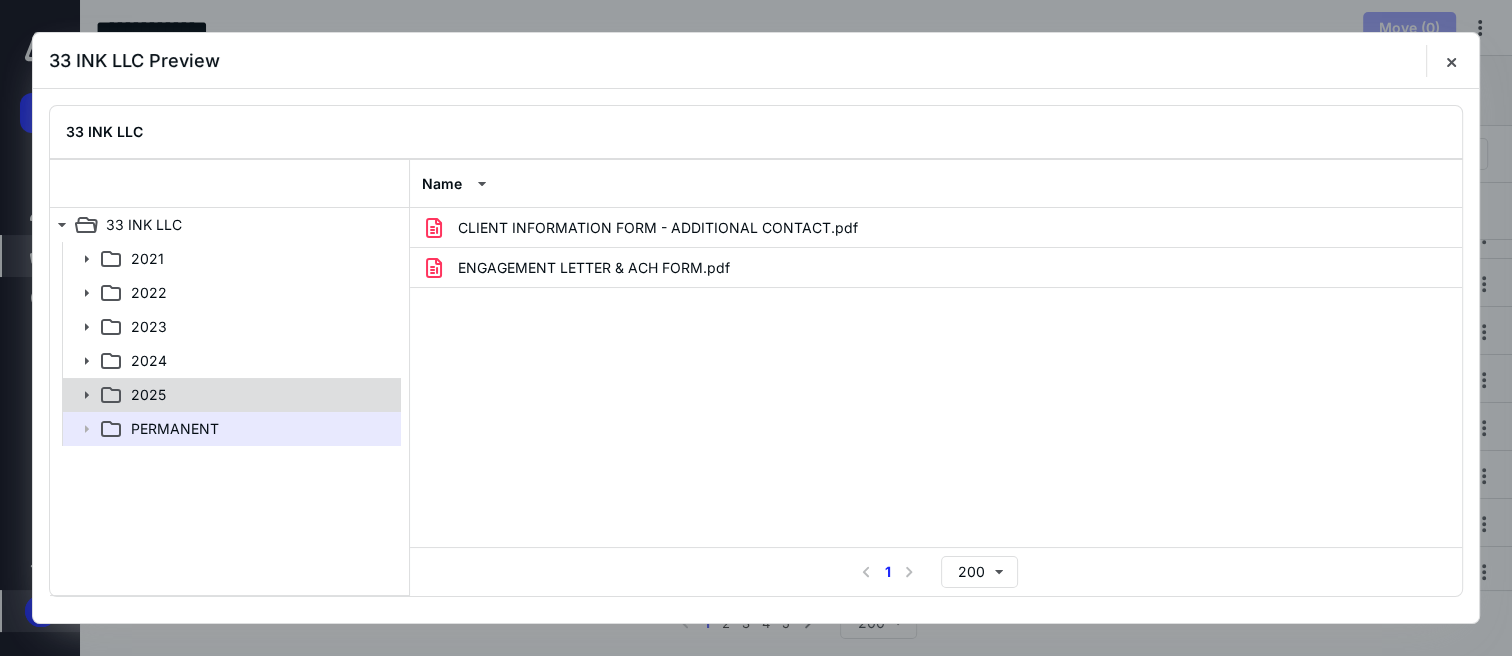 click on "2025" at bounding box center [148, 395] 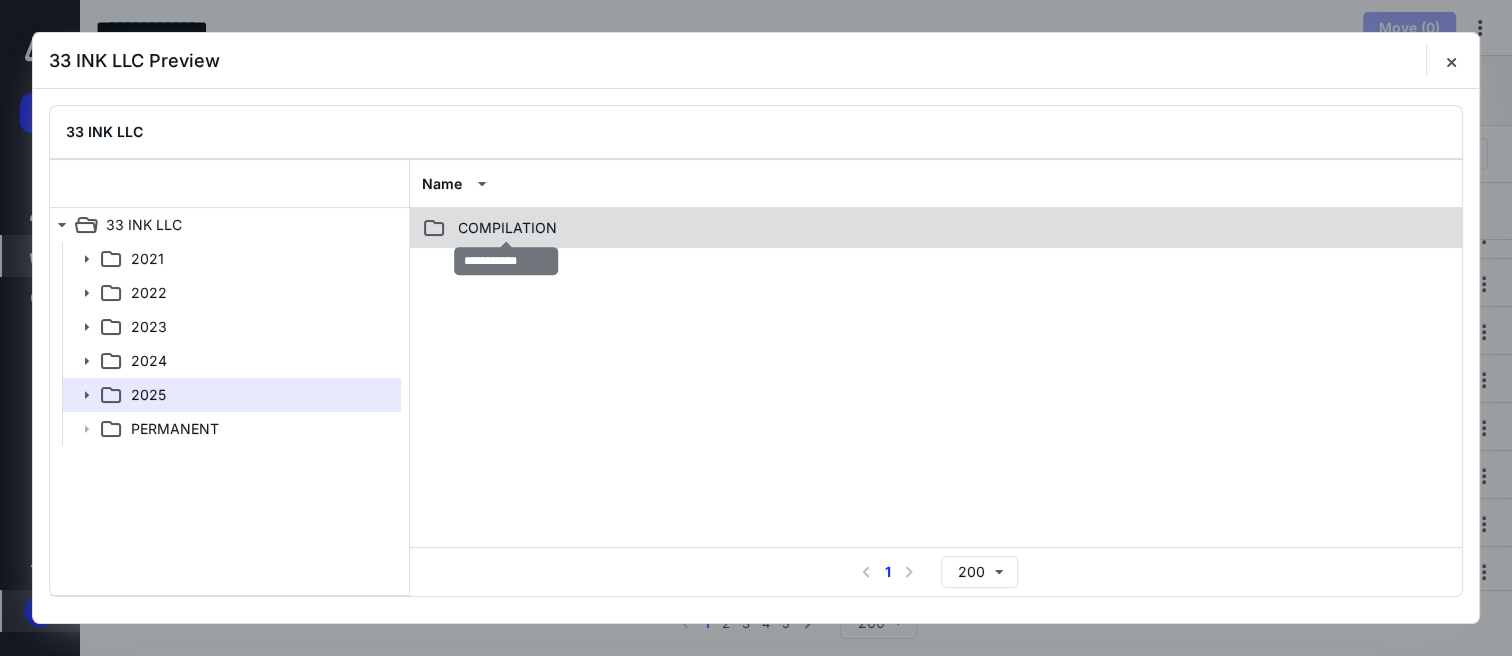 click on "COMPILATION" at bounding box center (507, 228) 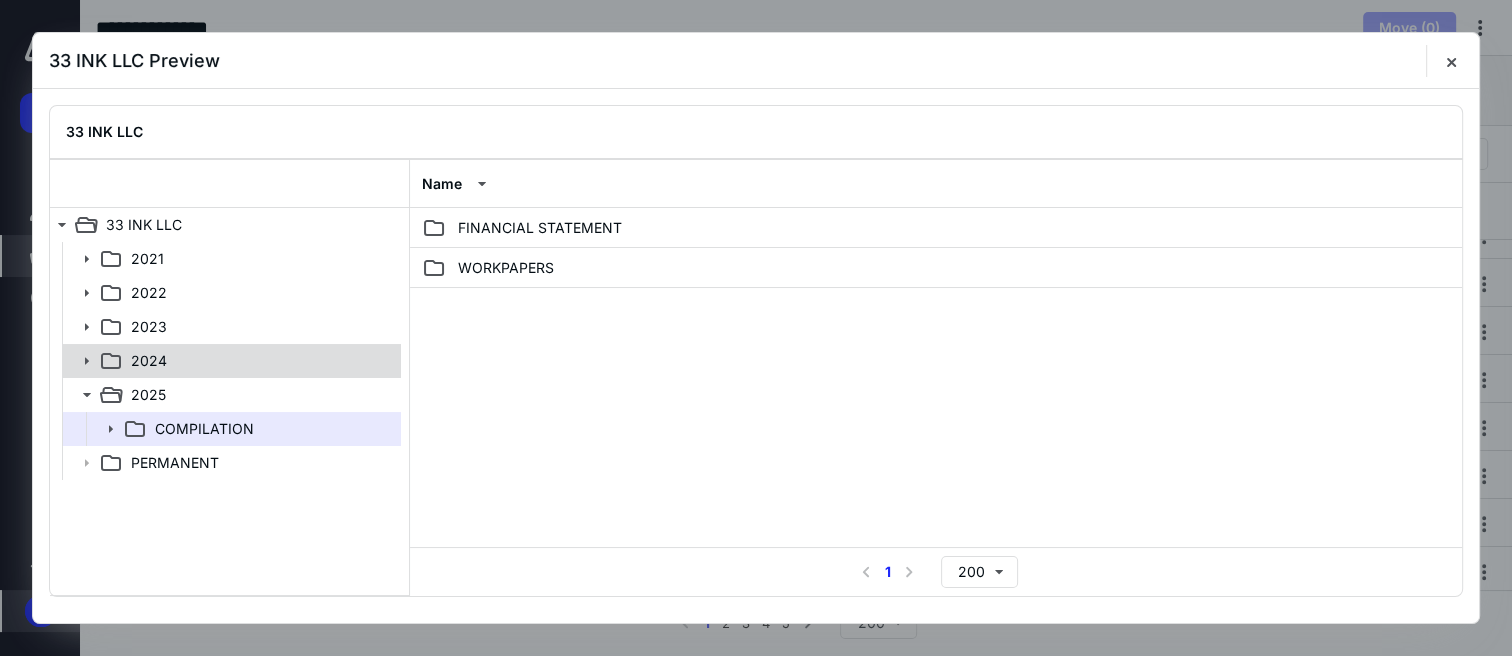 click 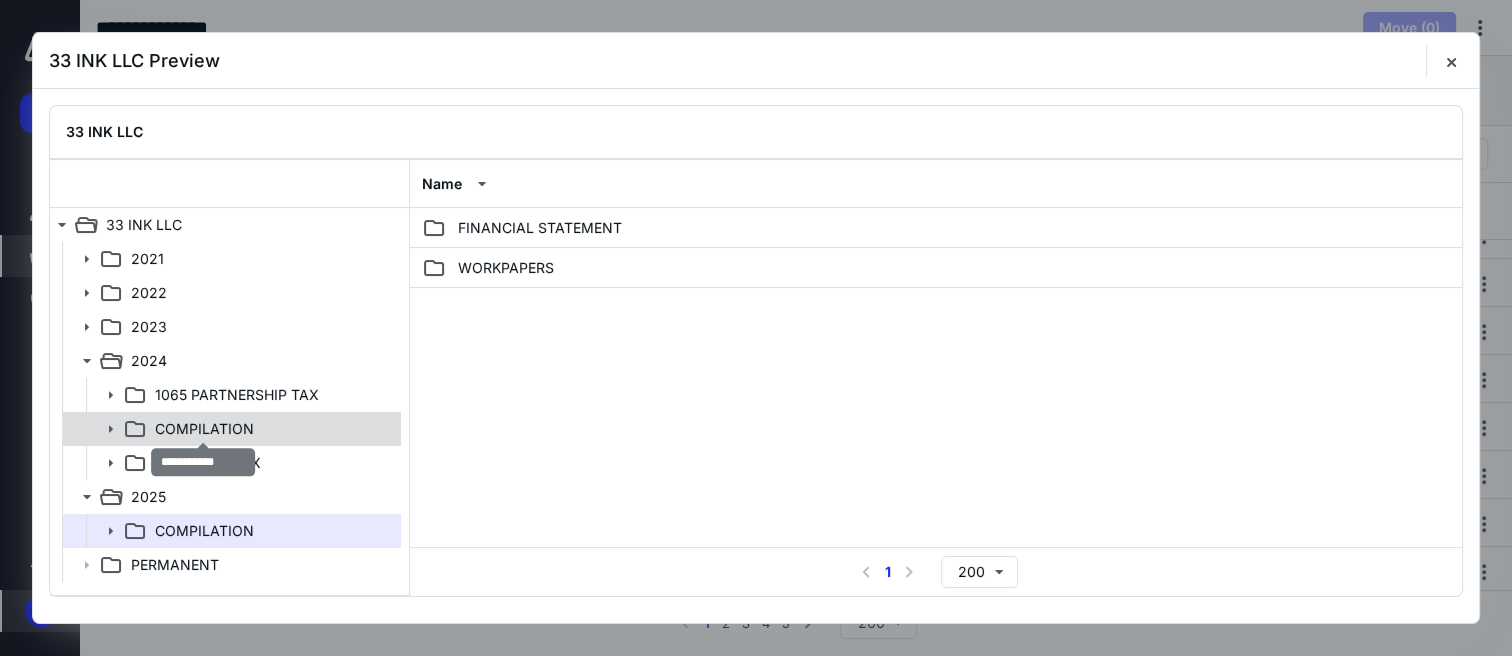 click on "COMPILATION" at bounding box center [204, 429] 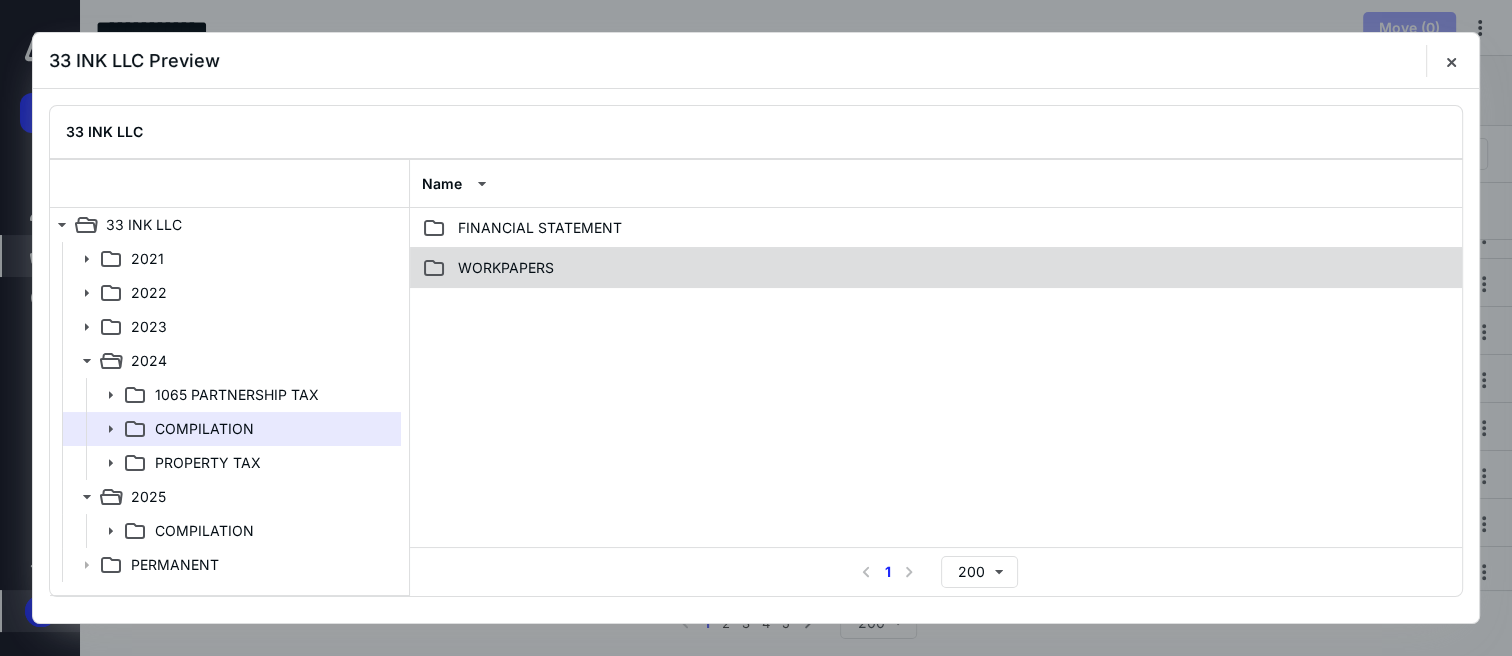 click on "WORKPAPERS" at bounding box center [506, 268] 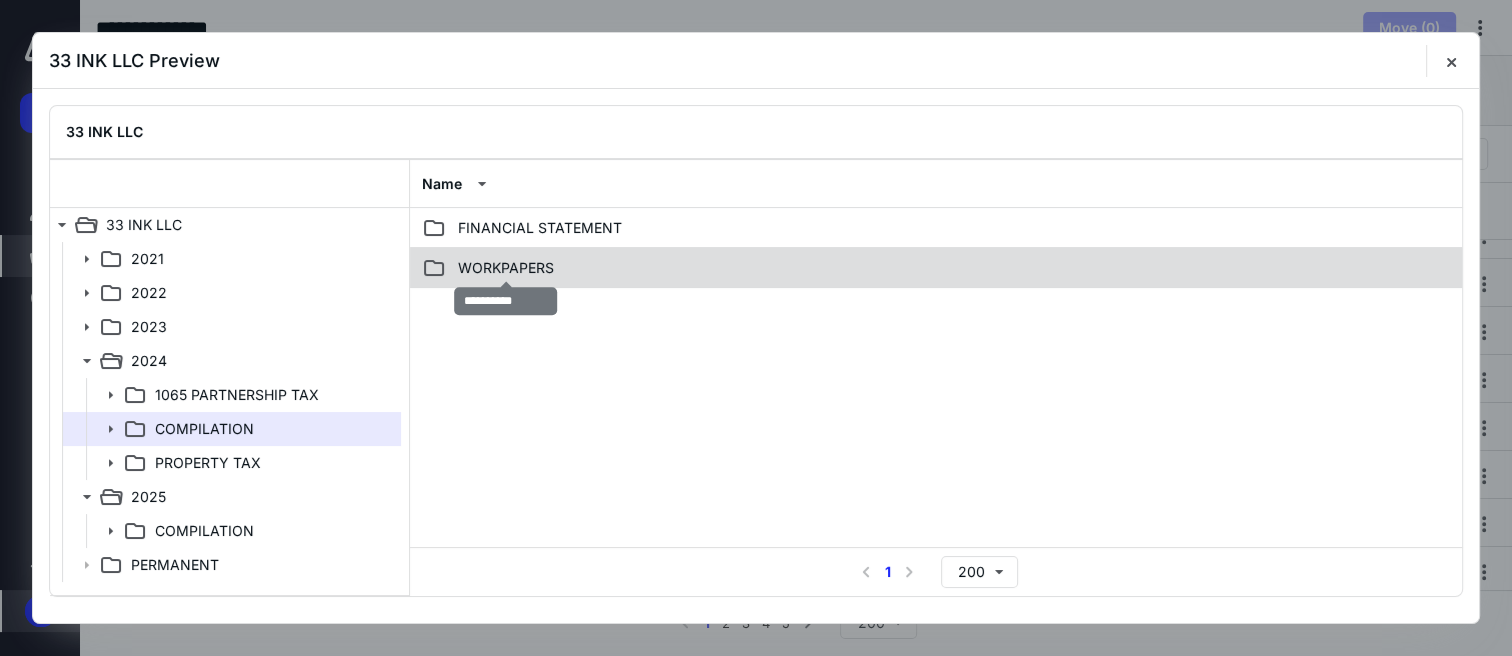 click on "WORKPAPERS" at bounding box center (506, 268) 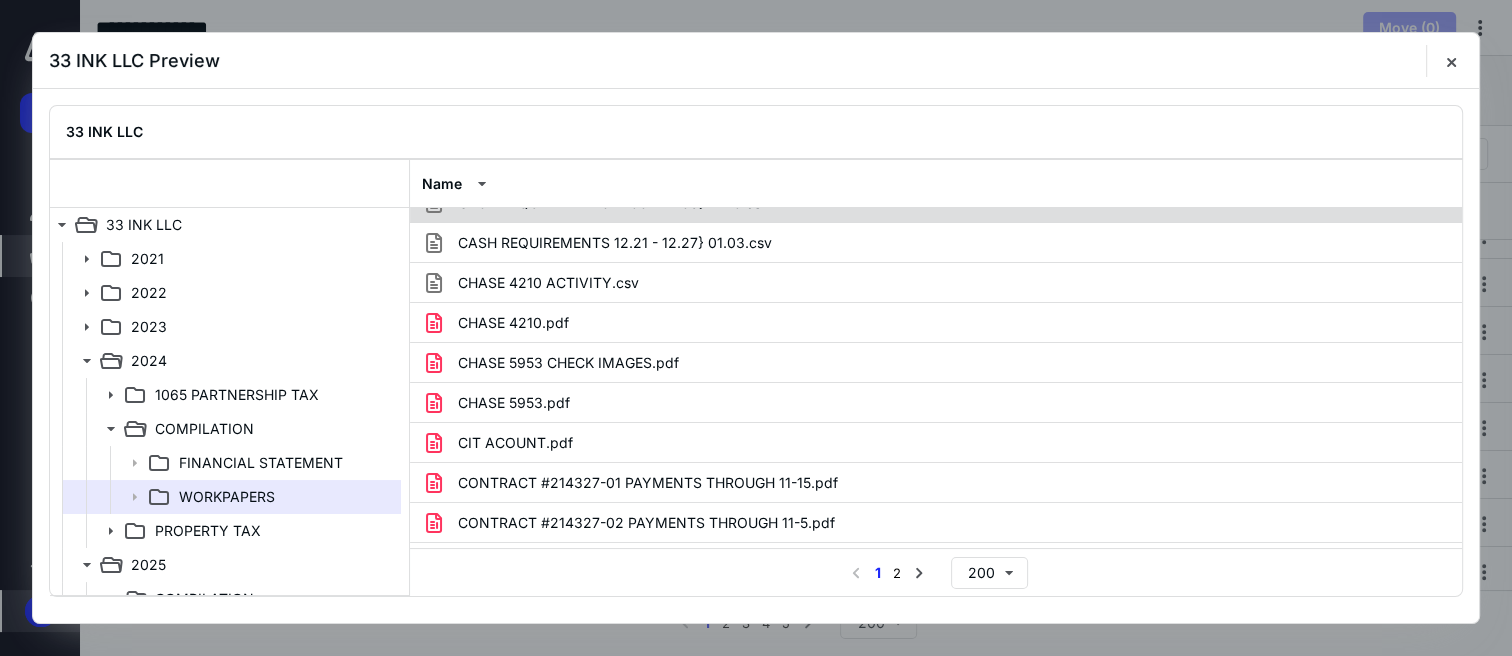 scroll, scrollTop: 4166, scrollLeft: 0, axis: vertical 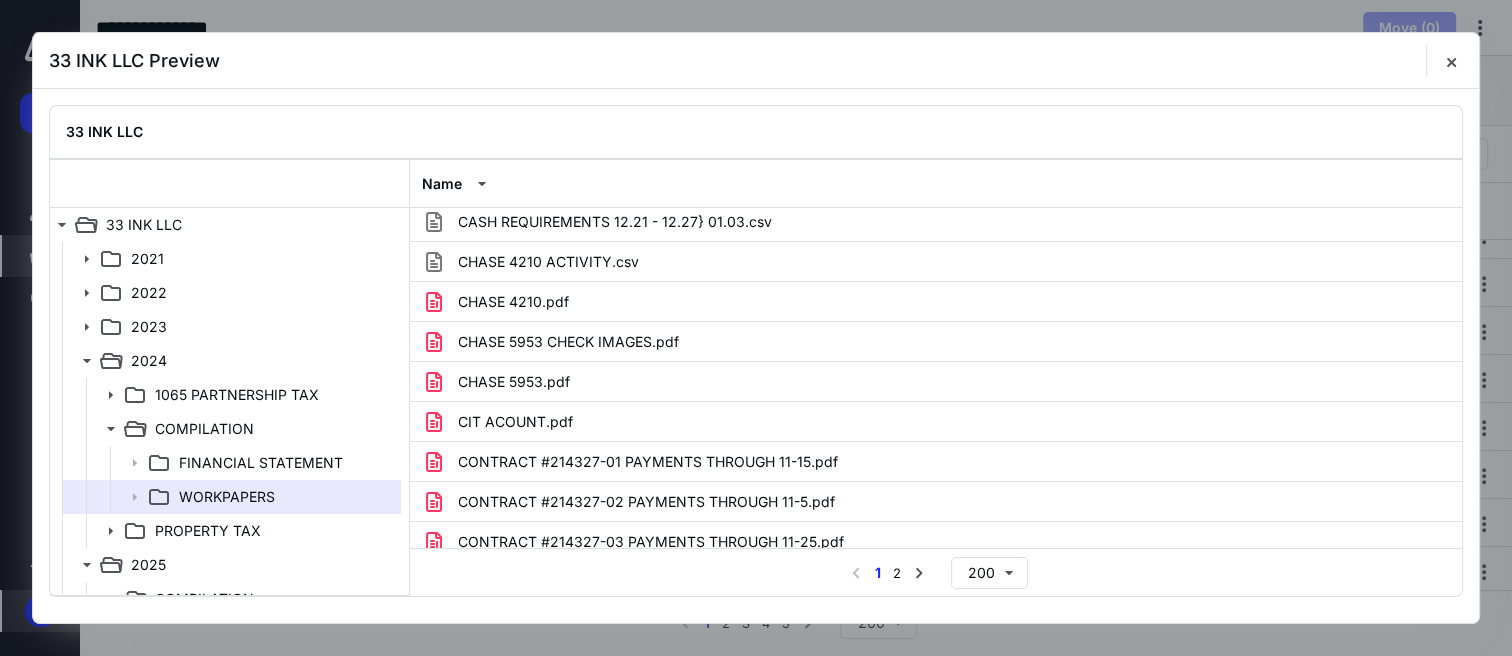 drag, startPoint x: 1441, startPoint y: 57, endPoint x: 1296, endPoint y: 58, distance: 145.00345 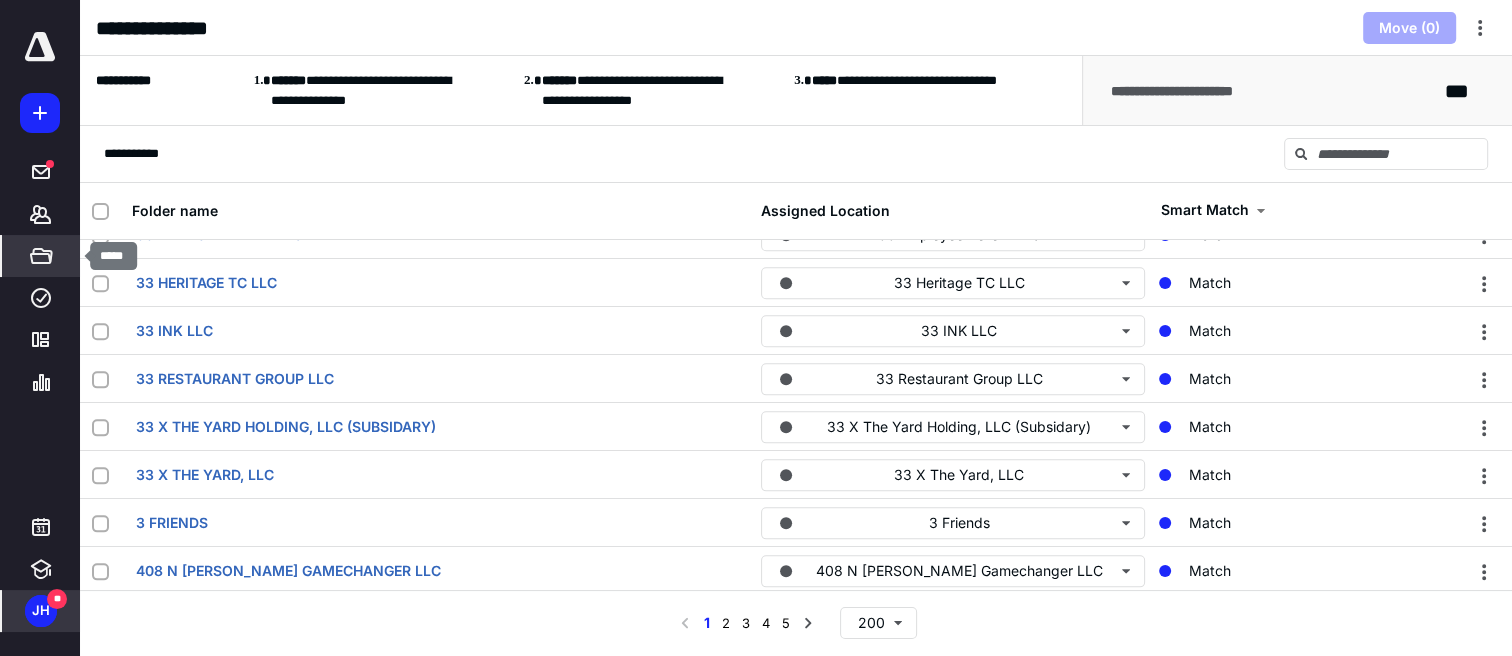 click 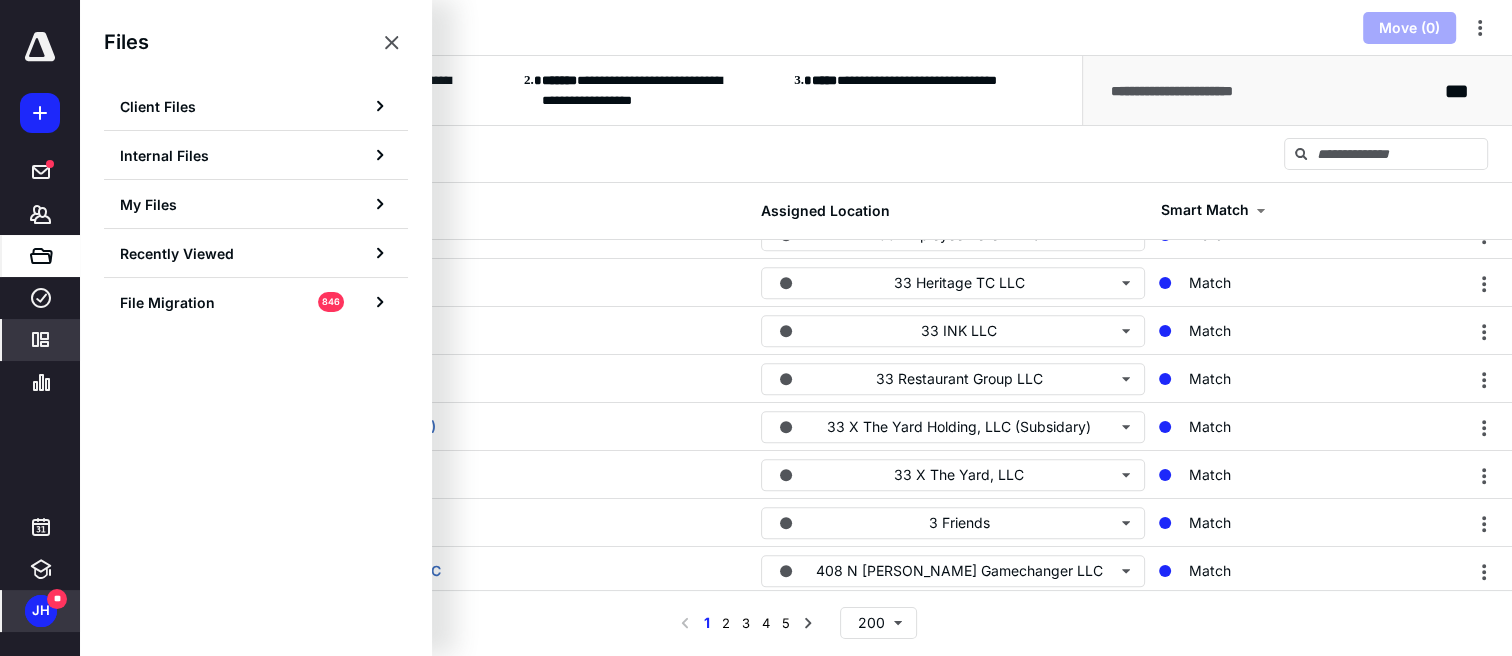 click 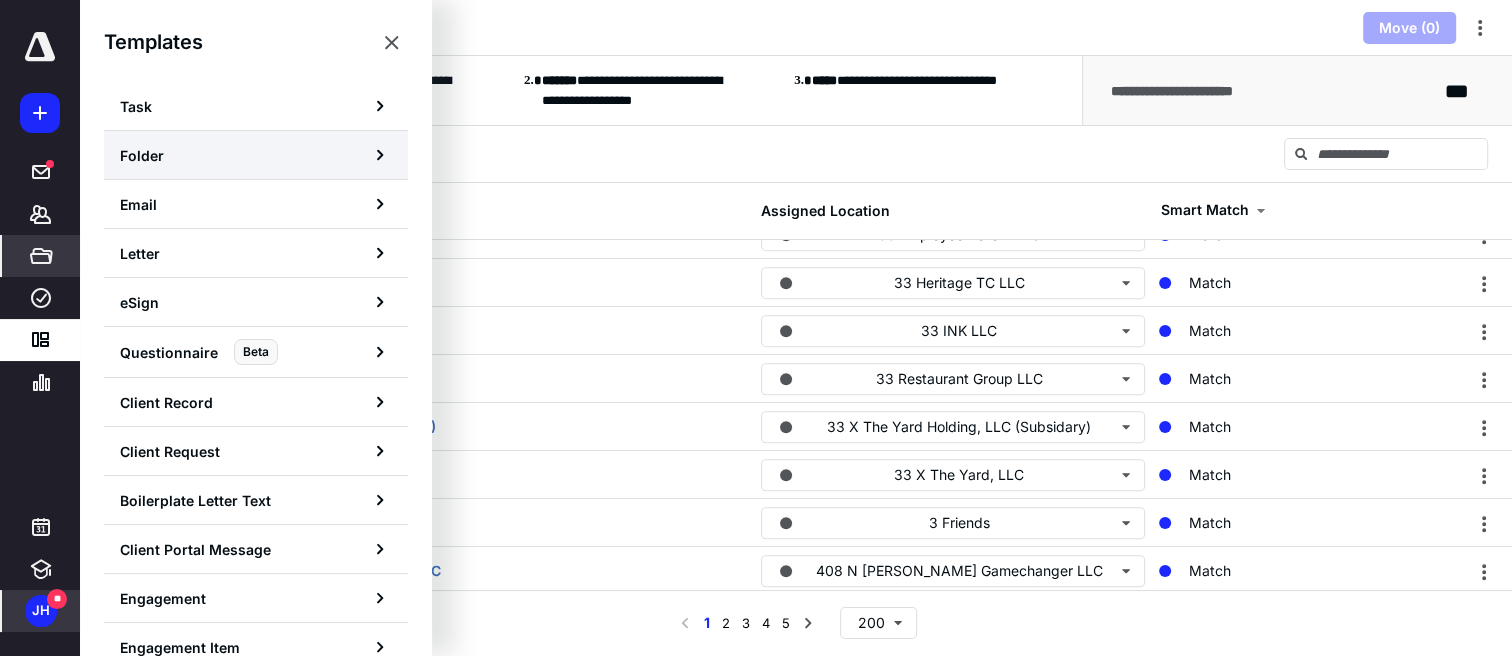 click on "Folder" at bounding box center (256, 155) 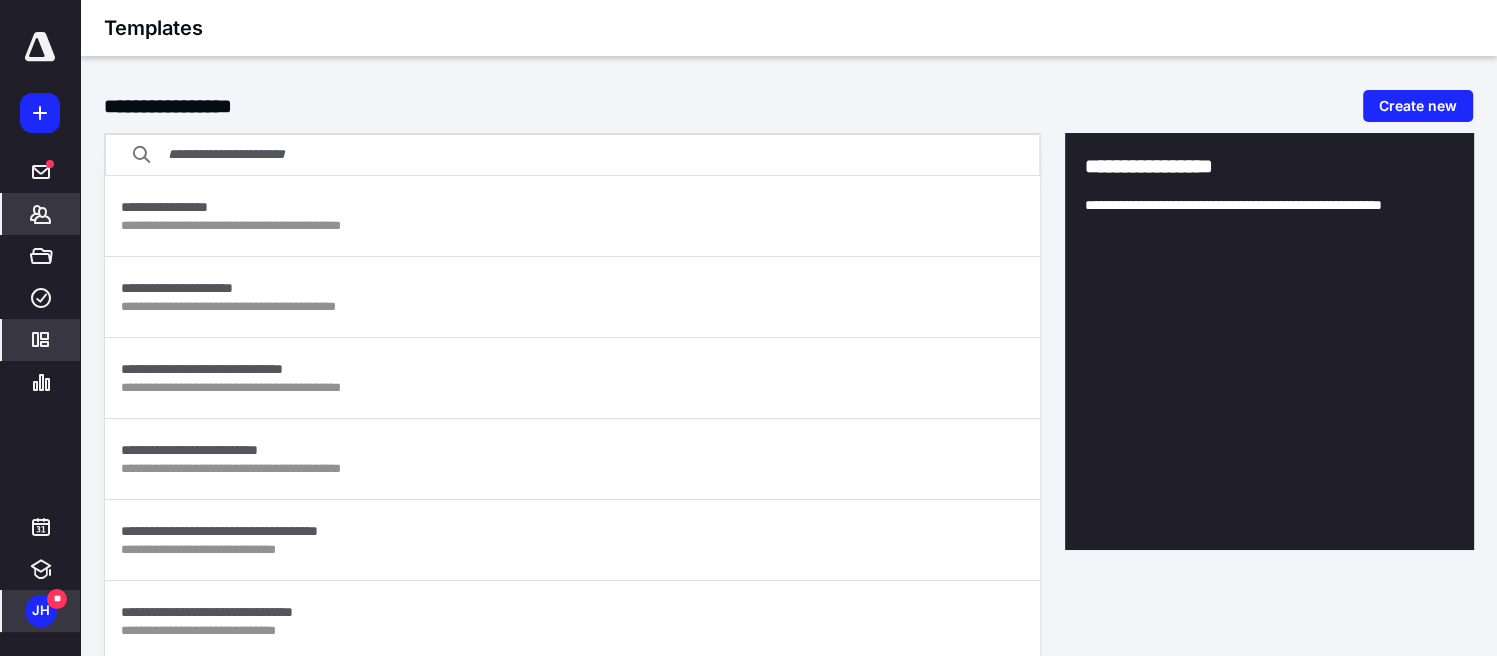 click 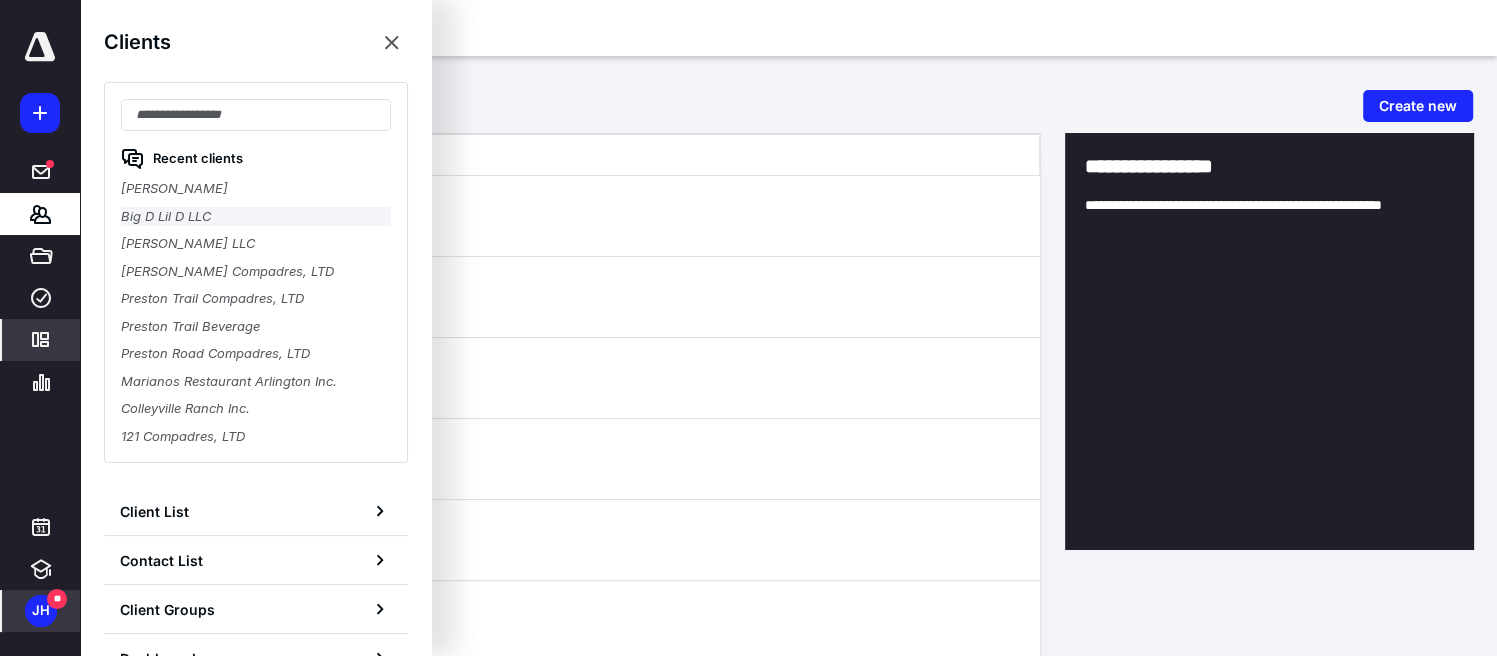 click on "Big D Lil D LLC" at bounding box center [256, 217] 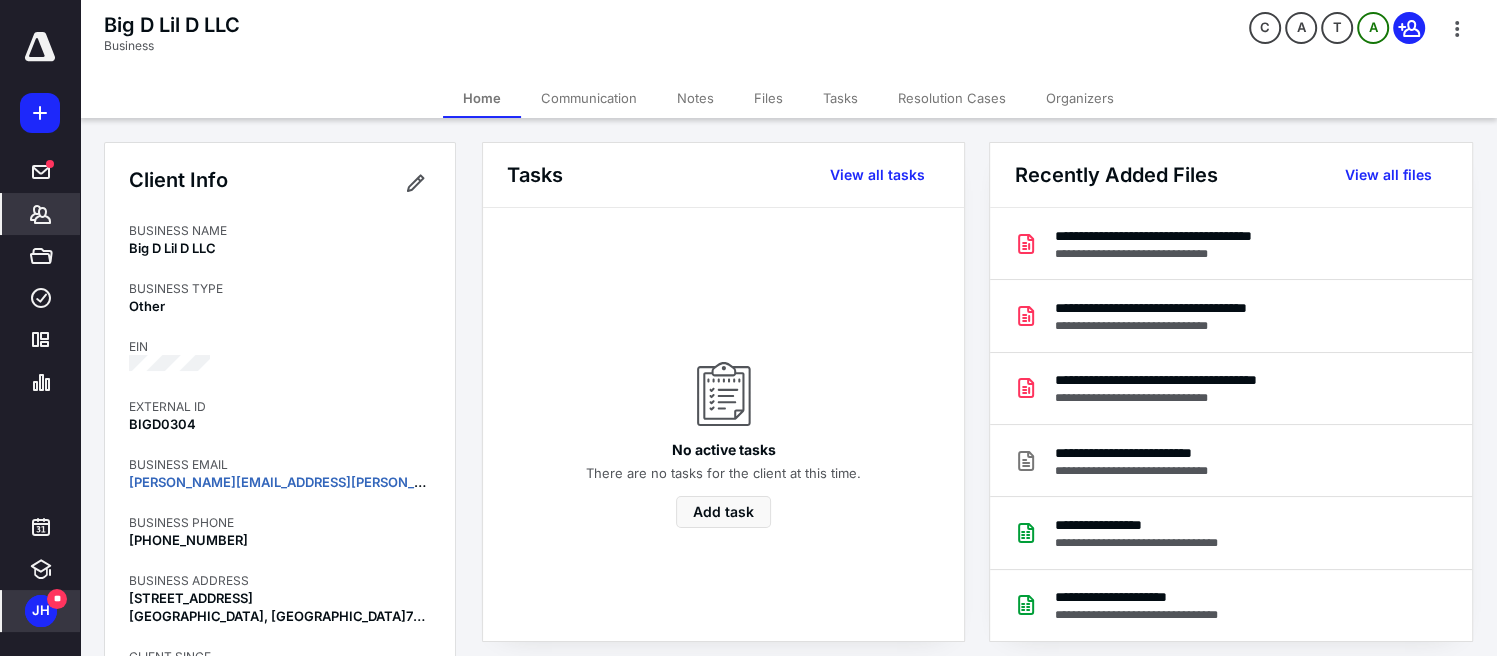 click on "Files" at bounding box center [768, 98] 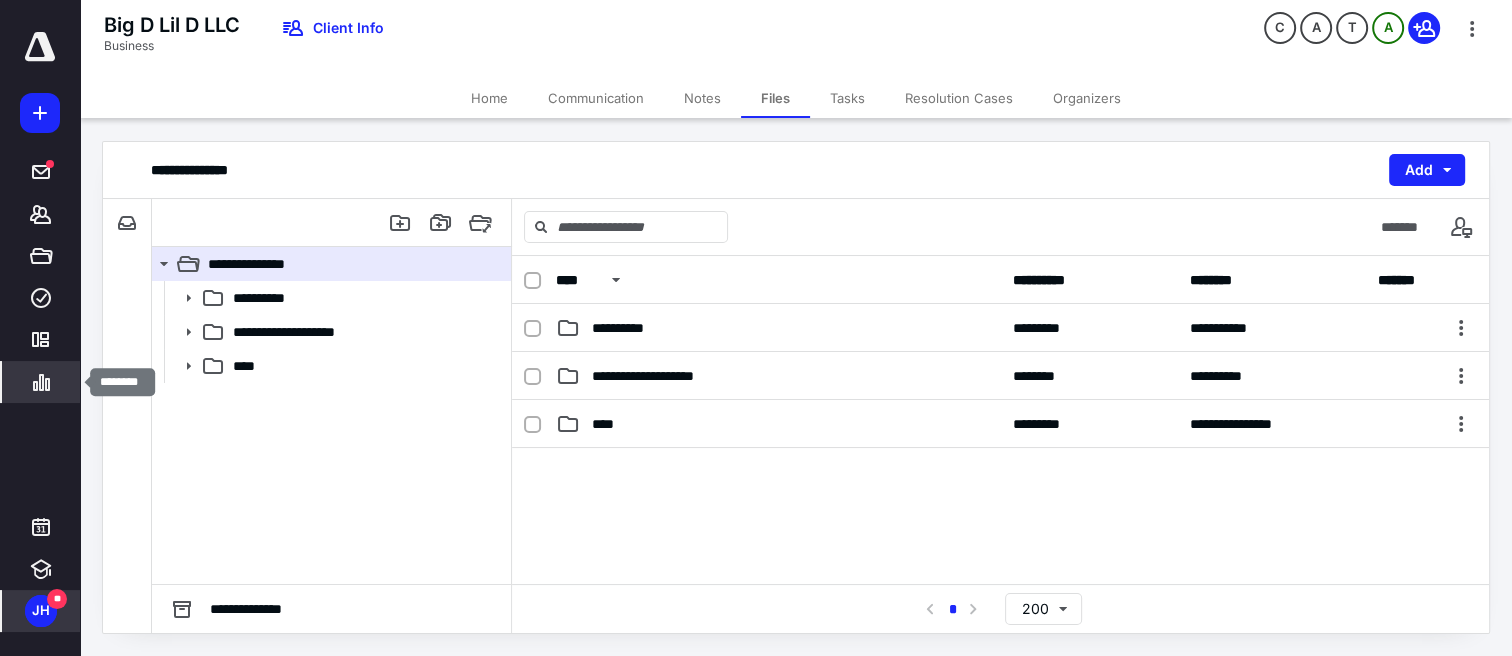 click on "********" at bounding box center (41, 382) 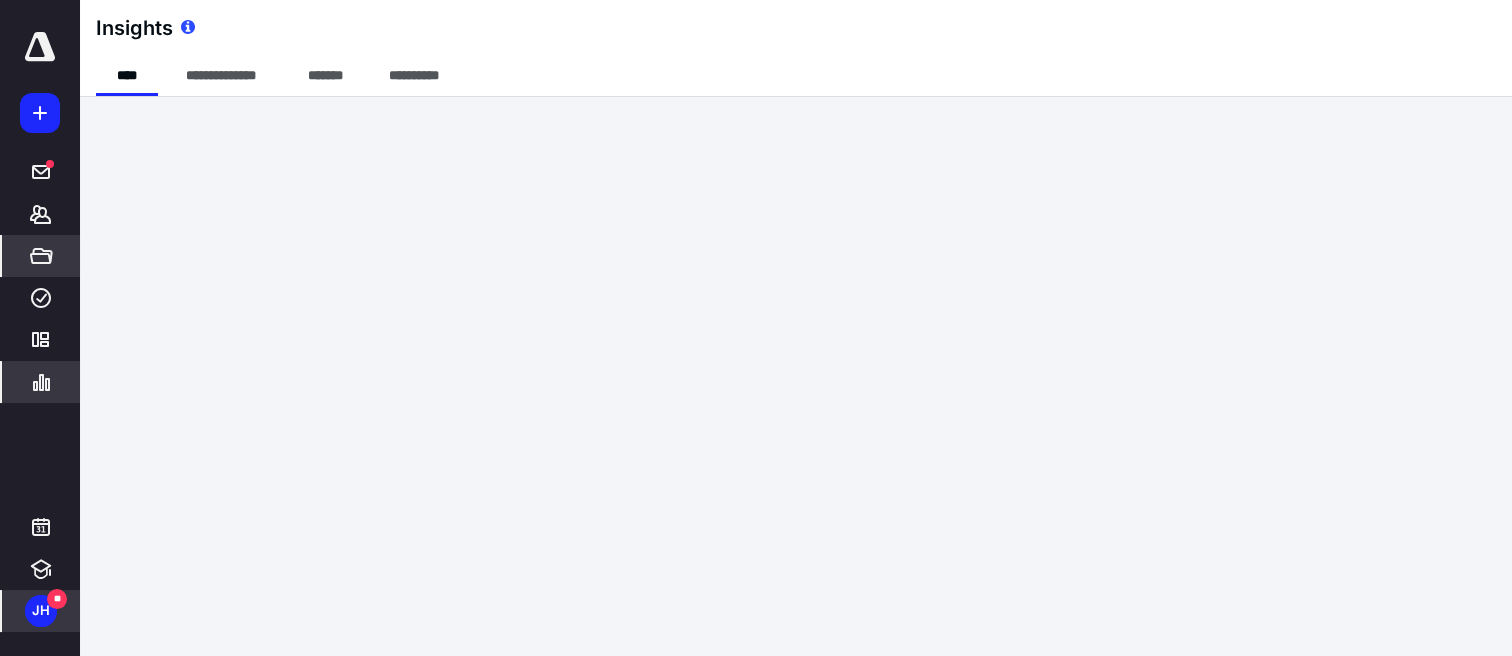click on "*****" at bounding box center [41, 256] 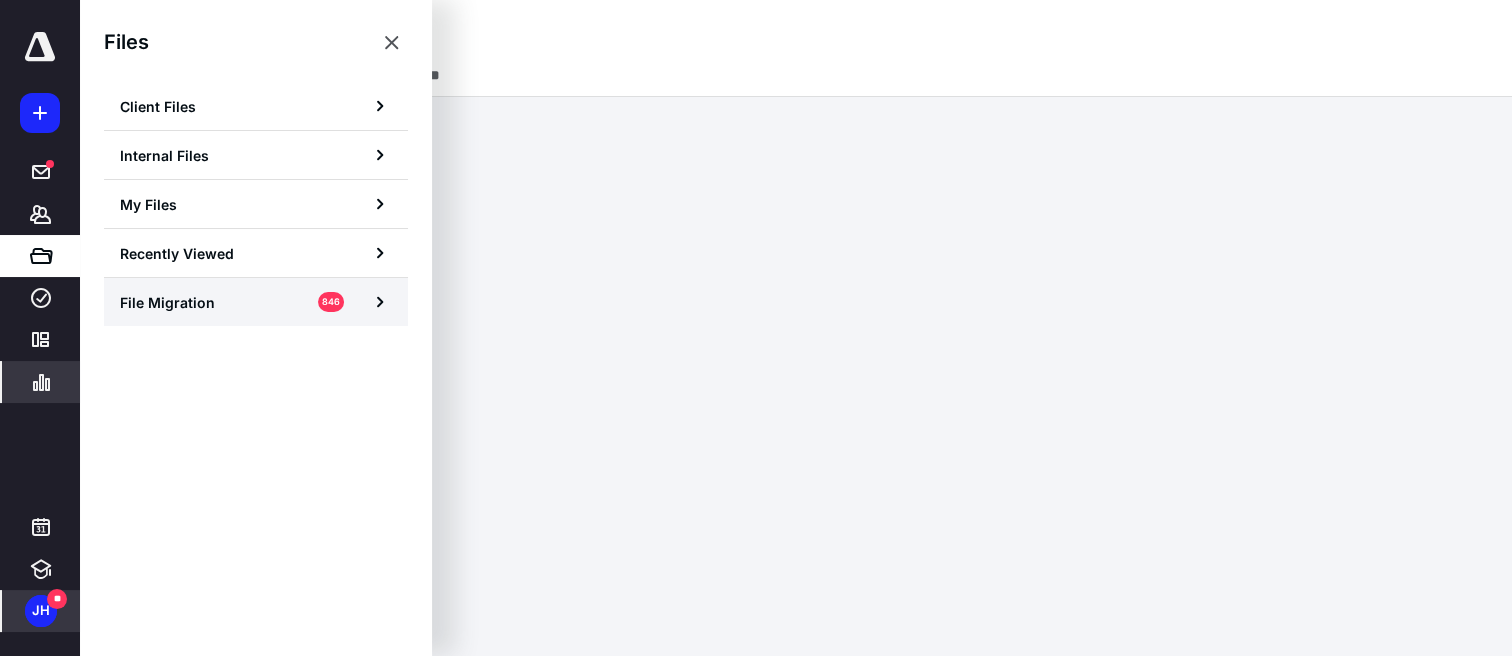 click on "File Migration 846" at bounding box center [256, 302] 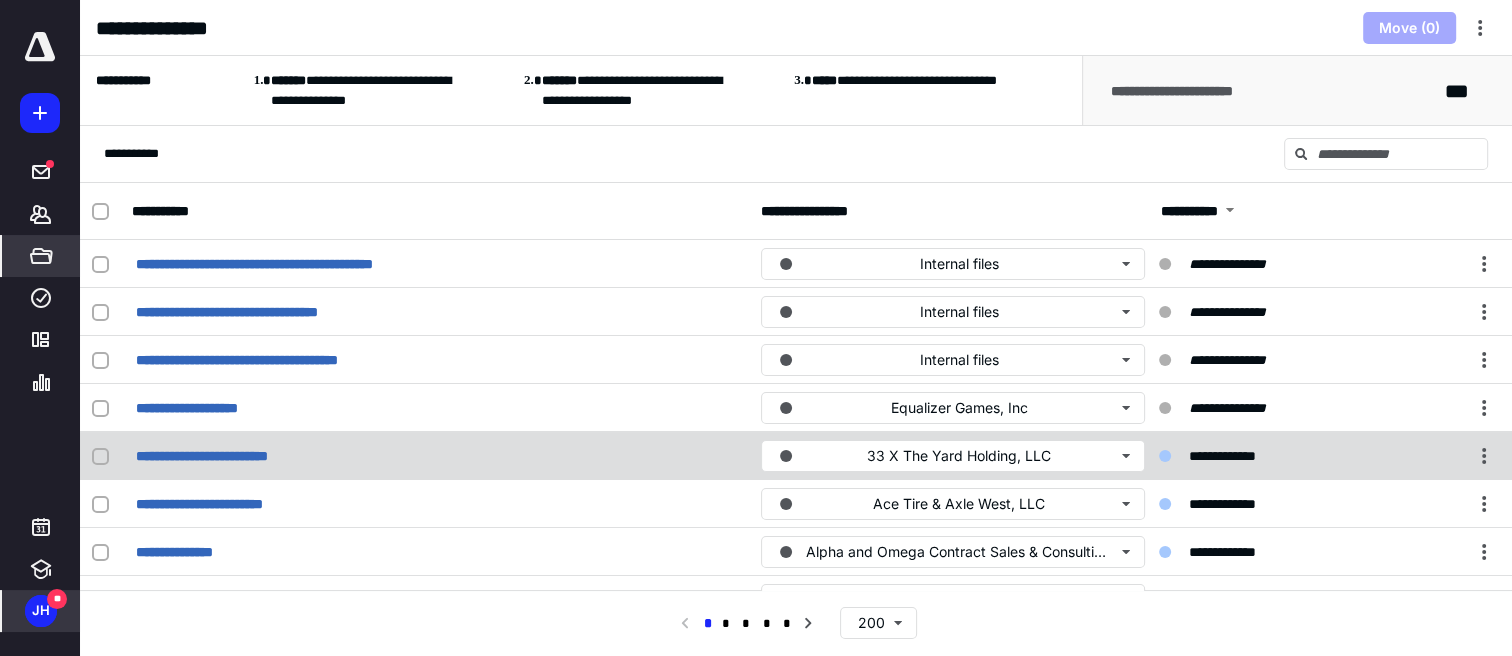 scroll, scrollTop: 166, scrollLeft: 0, axis: vertical 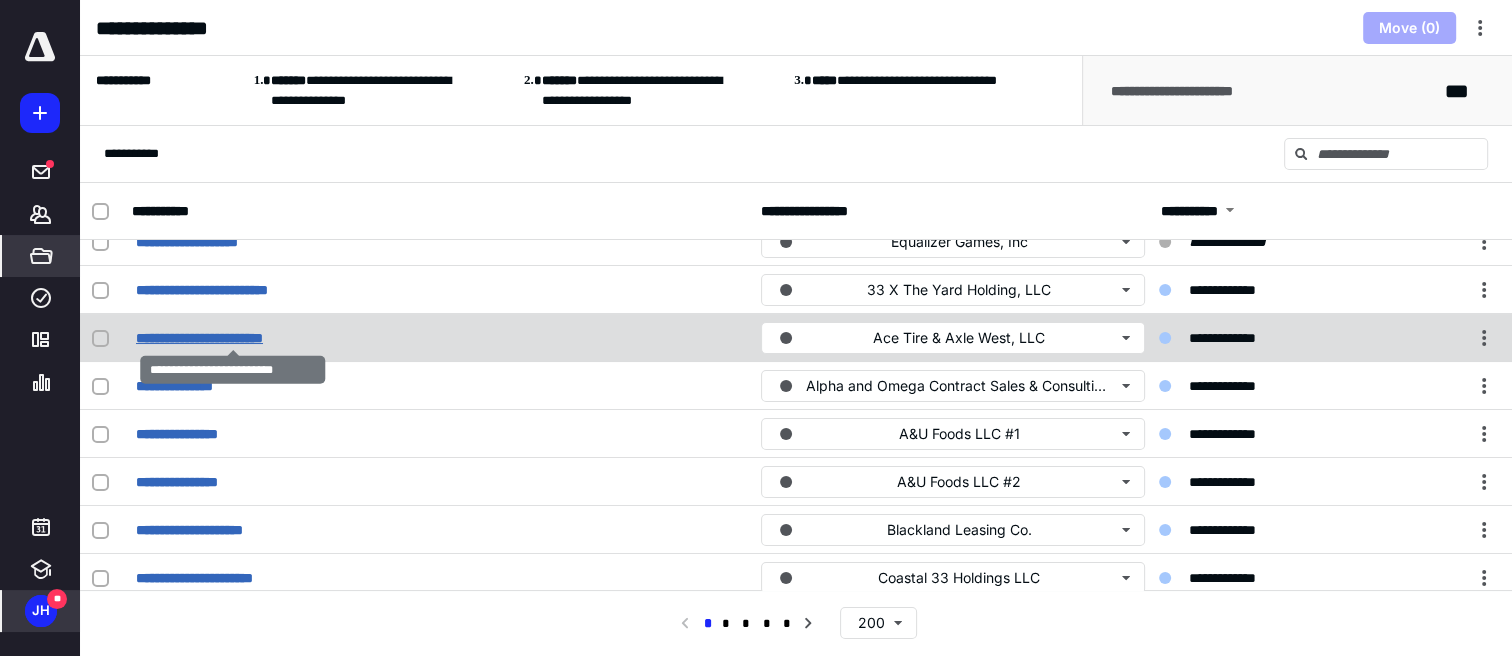 click on "**********" at bounding box center (232, 338) 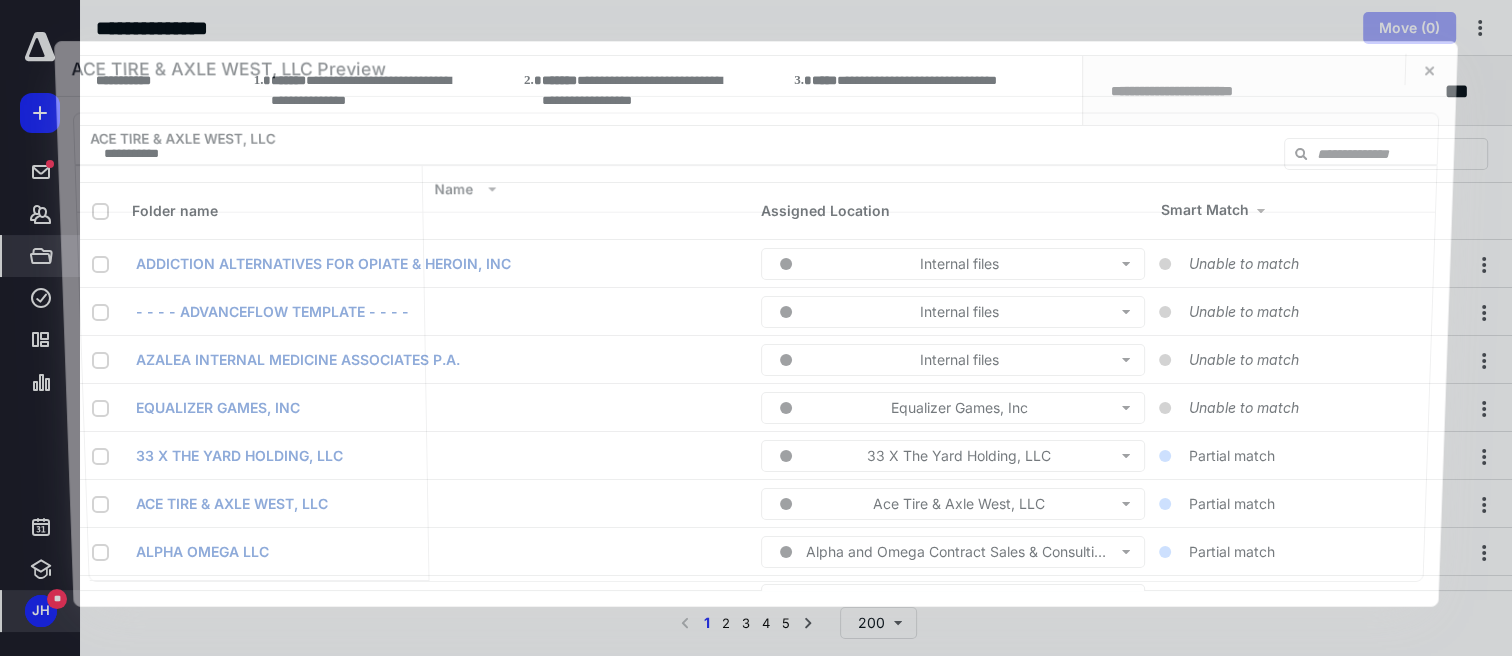 scroll, scrollTop: 166, scrollLeft: 0, axis: vertical 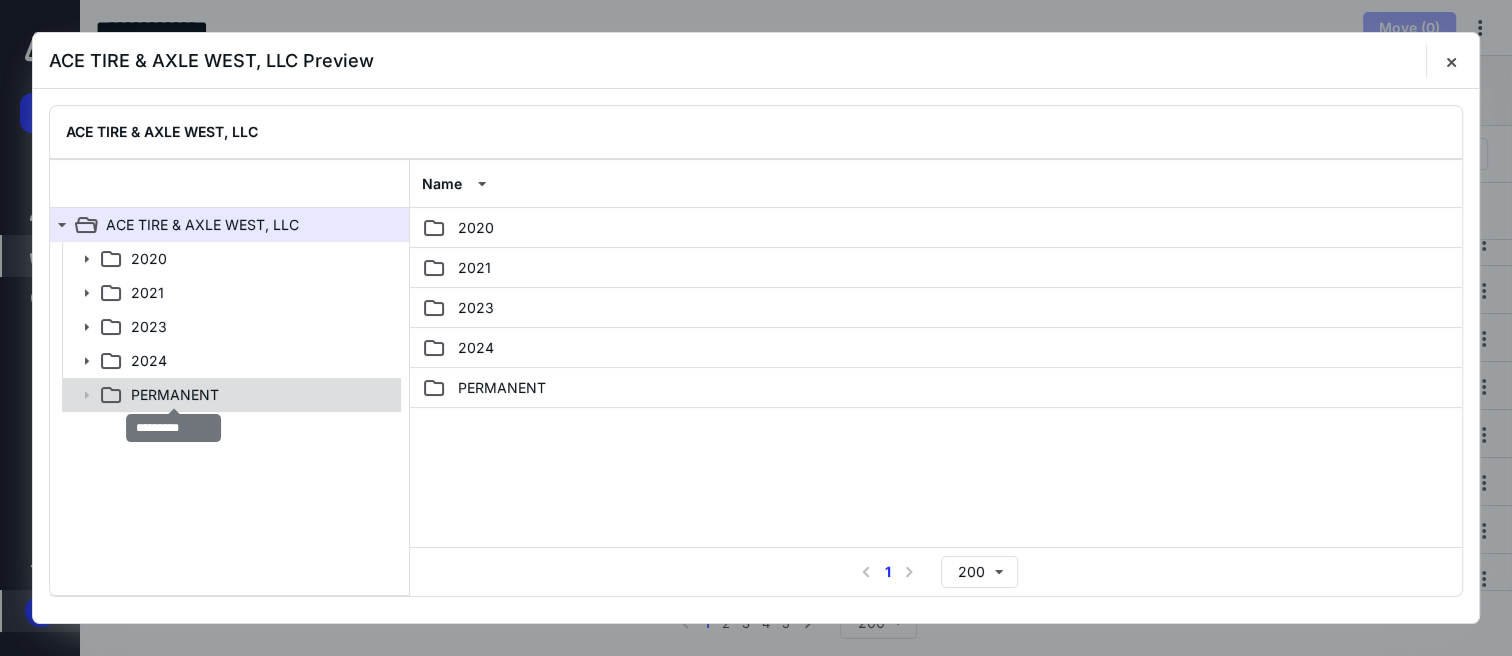 click on "PERMANENT" at bounding box center [175, 395] 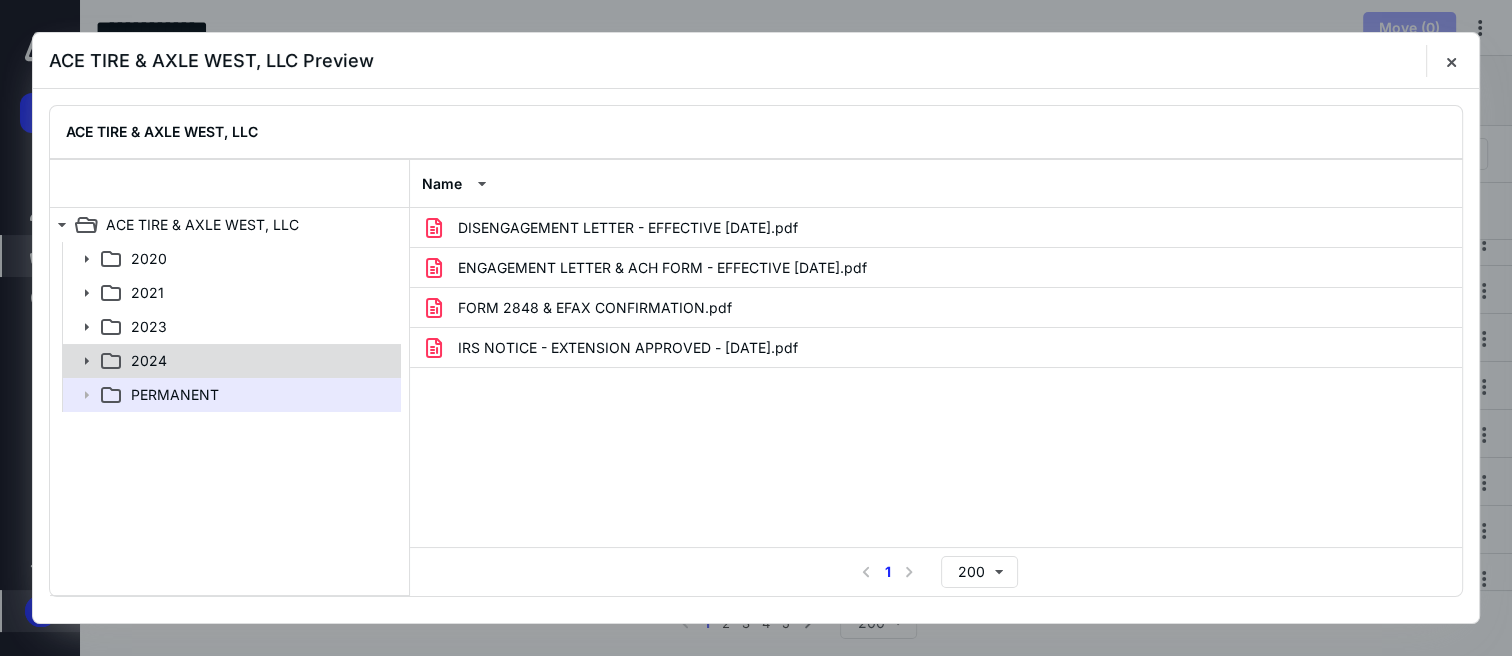 click on "2024" at bounding box center (149, 361) 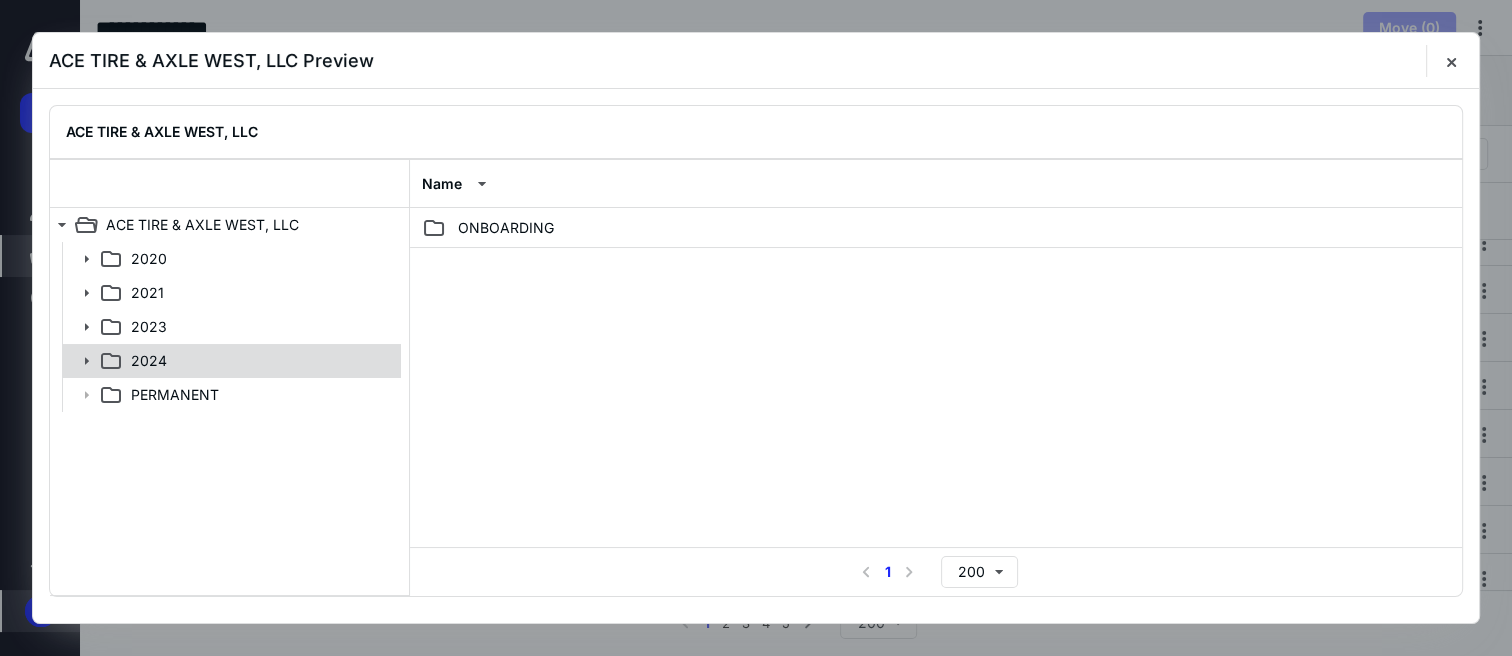 click 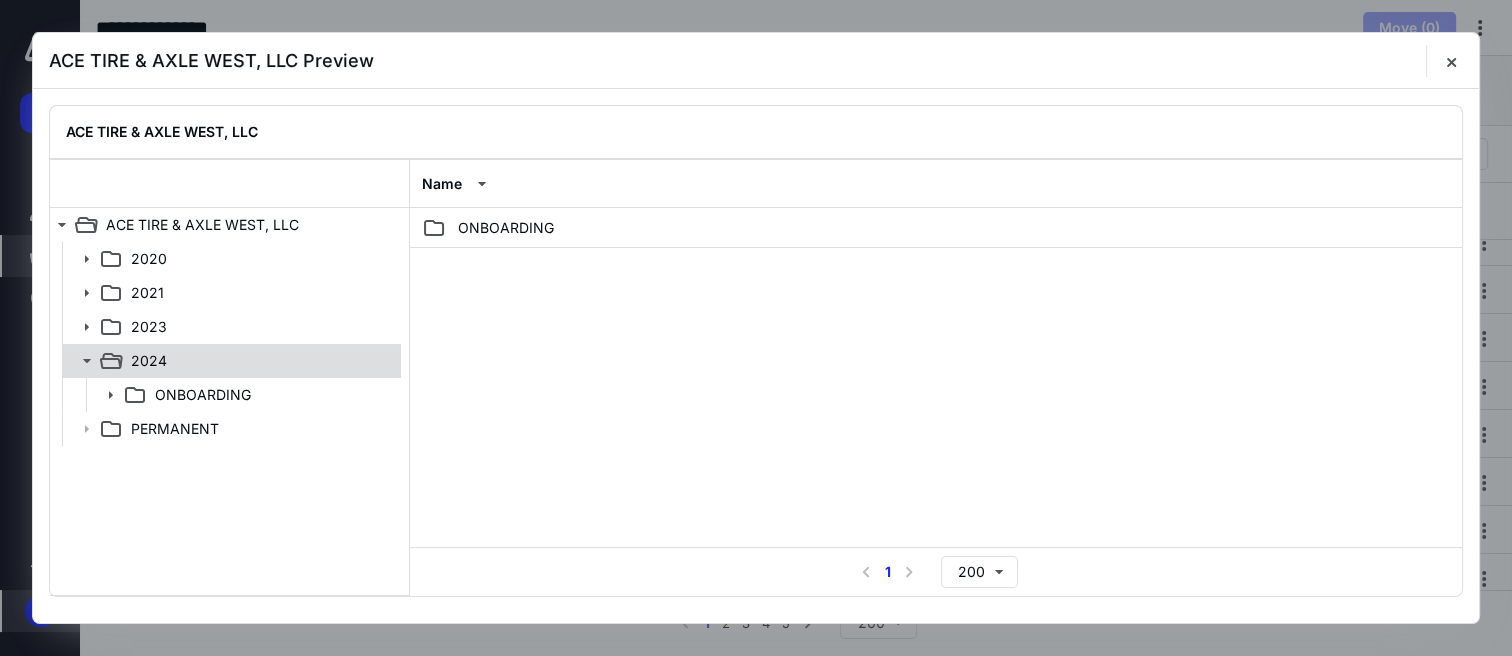 click 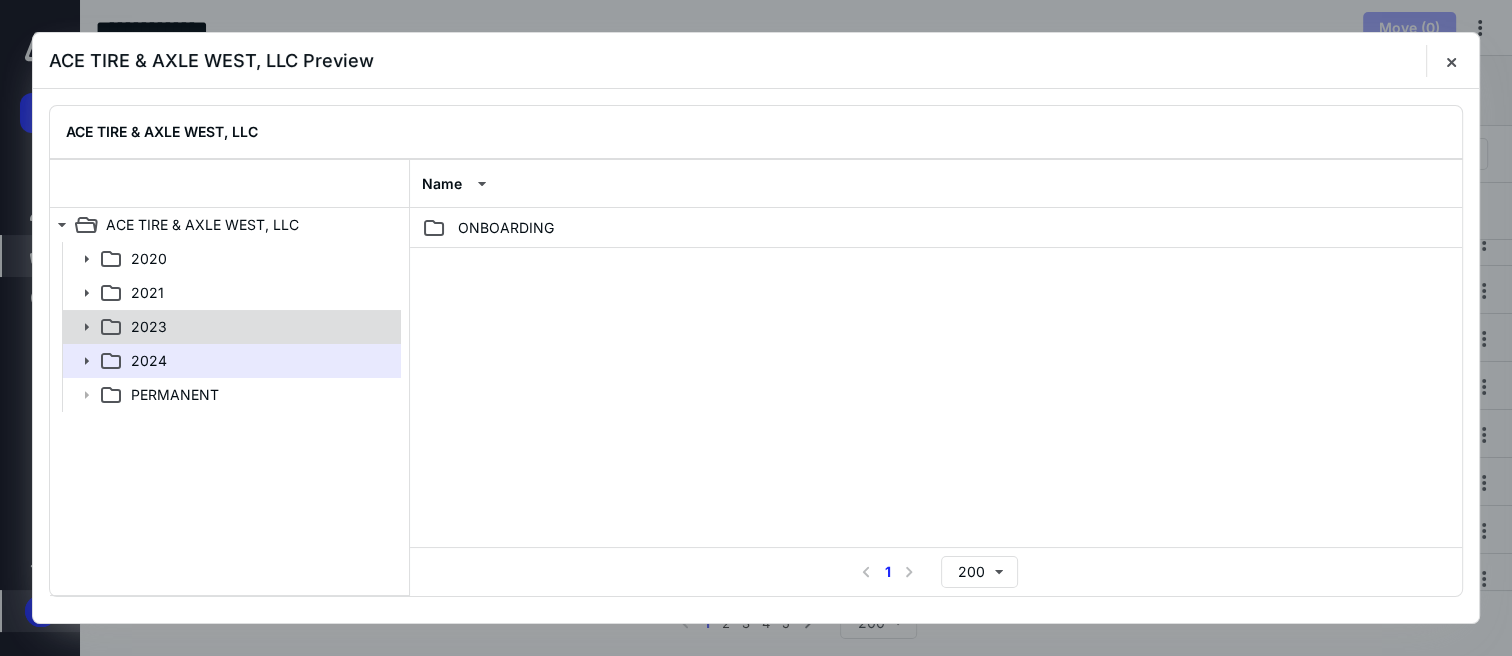 click 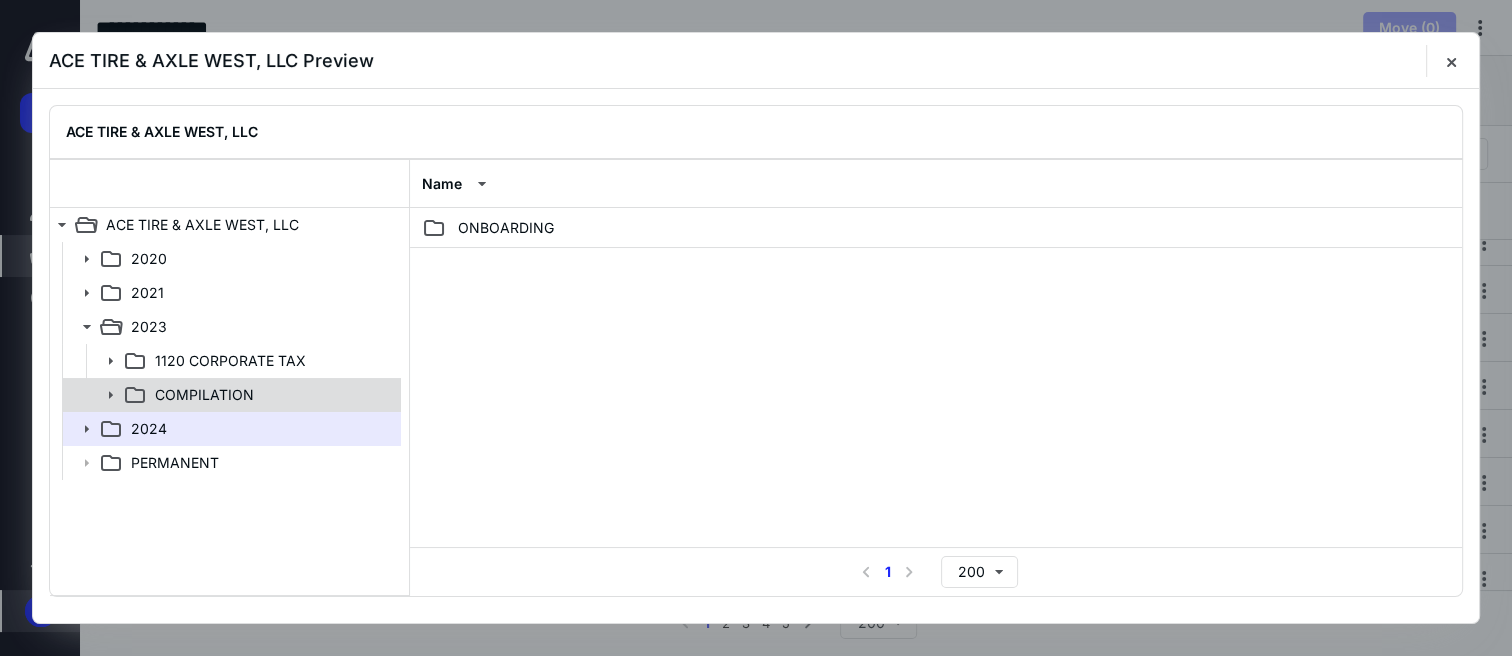 click 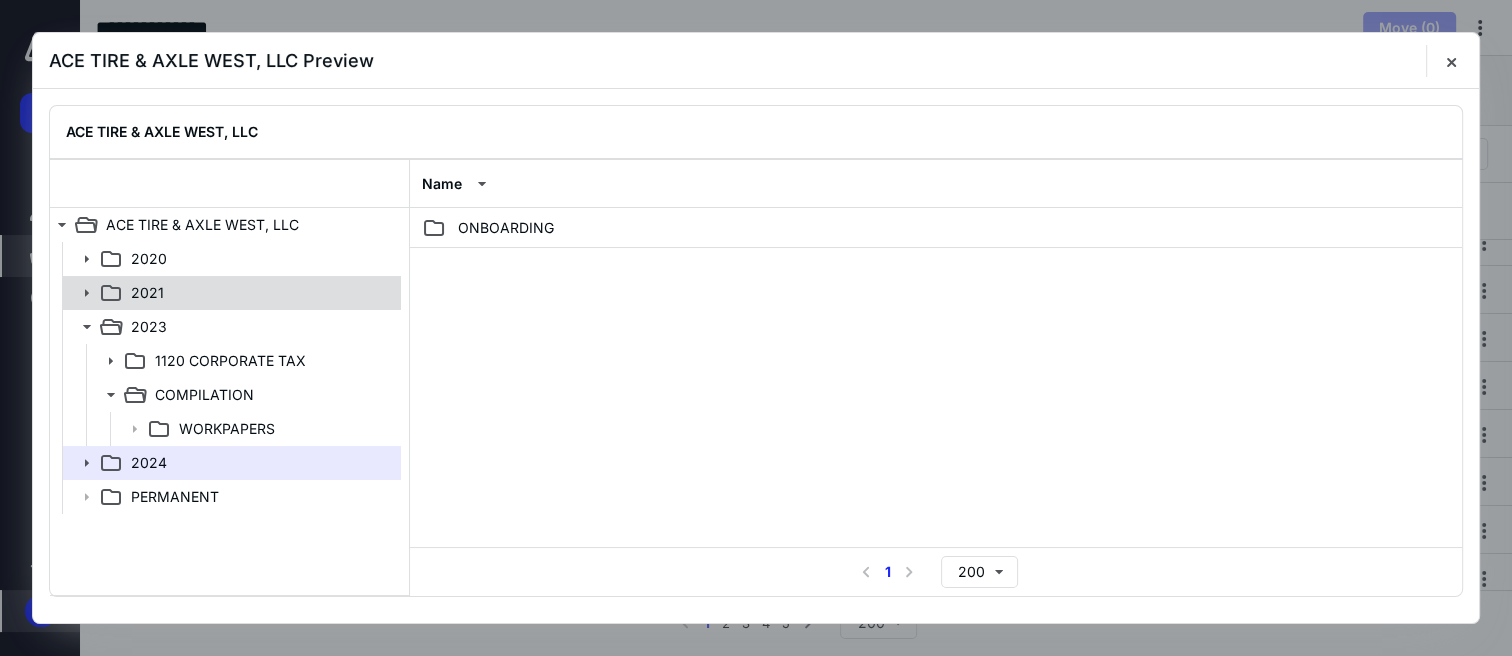 click 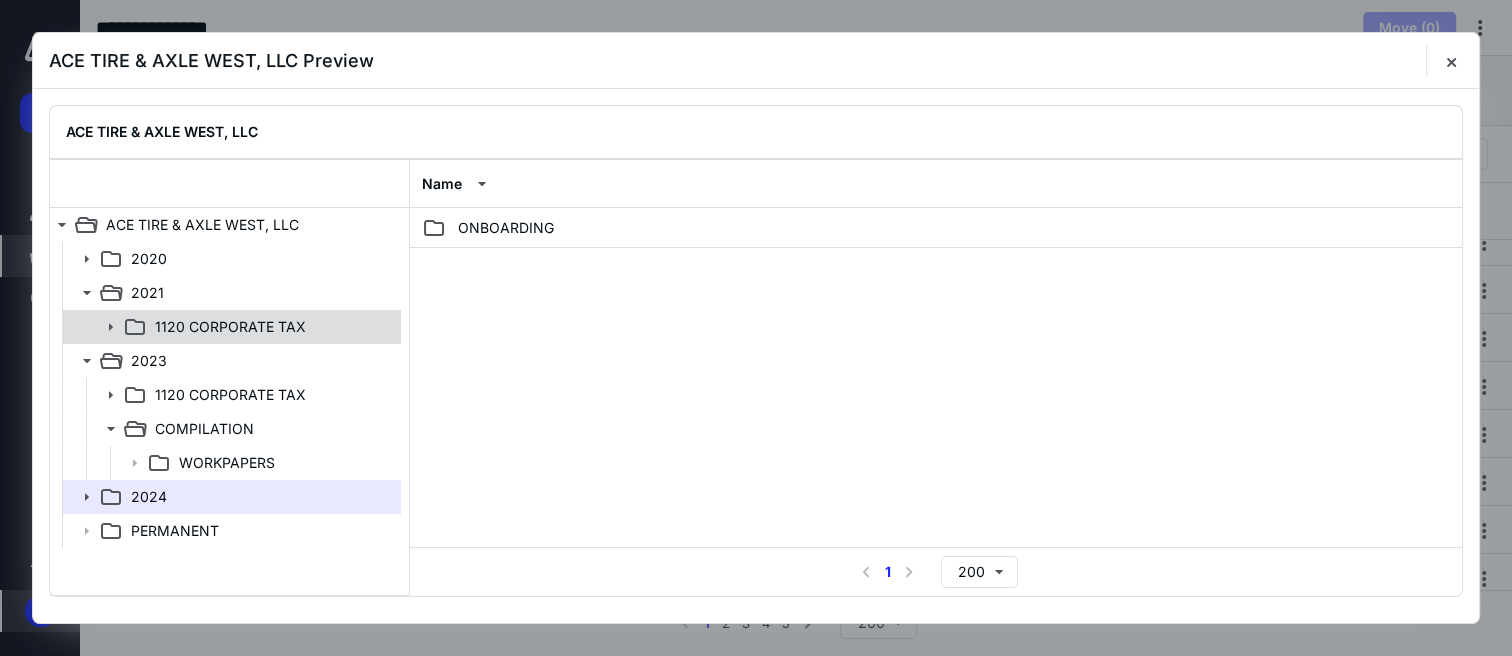 click 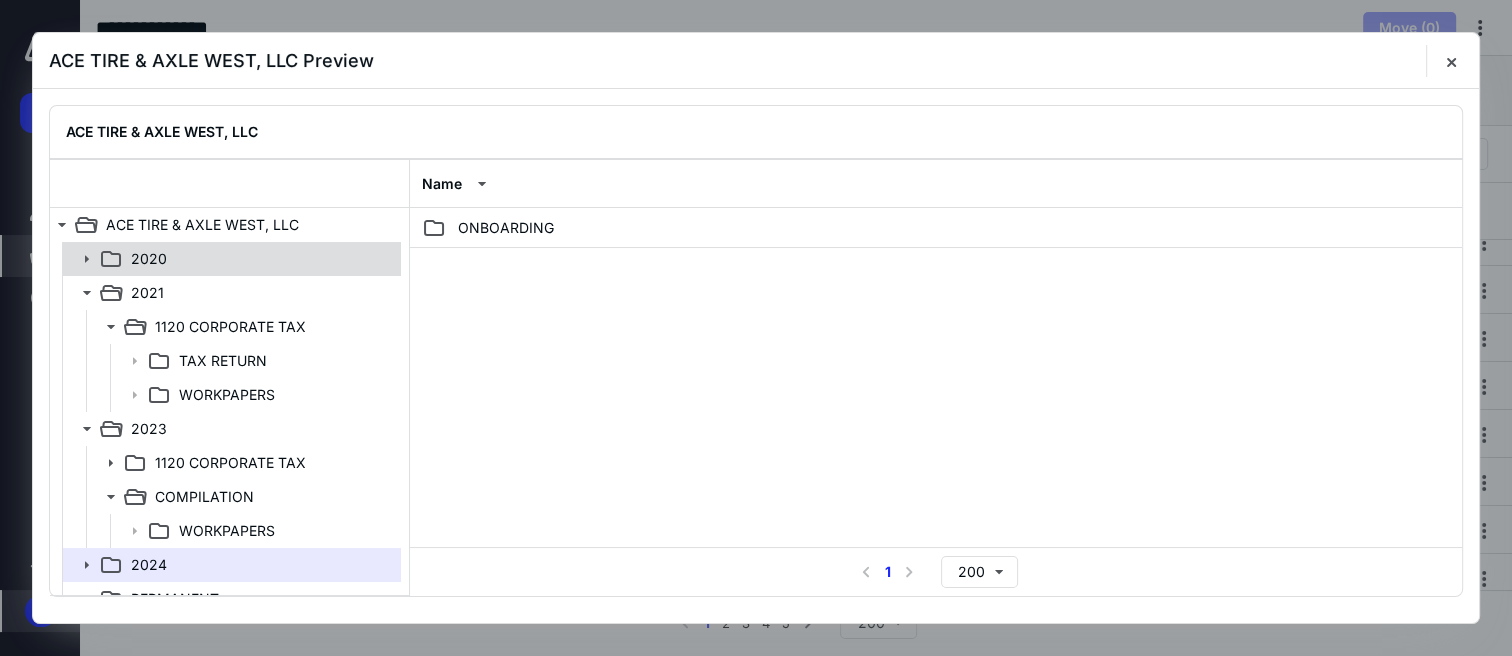 click 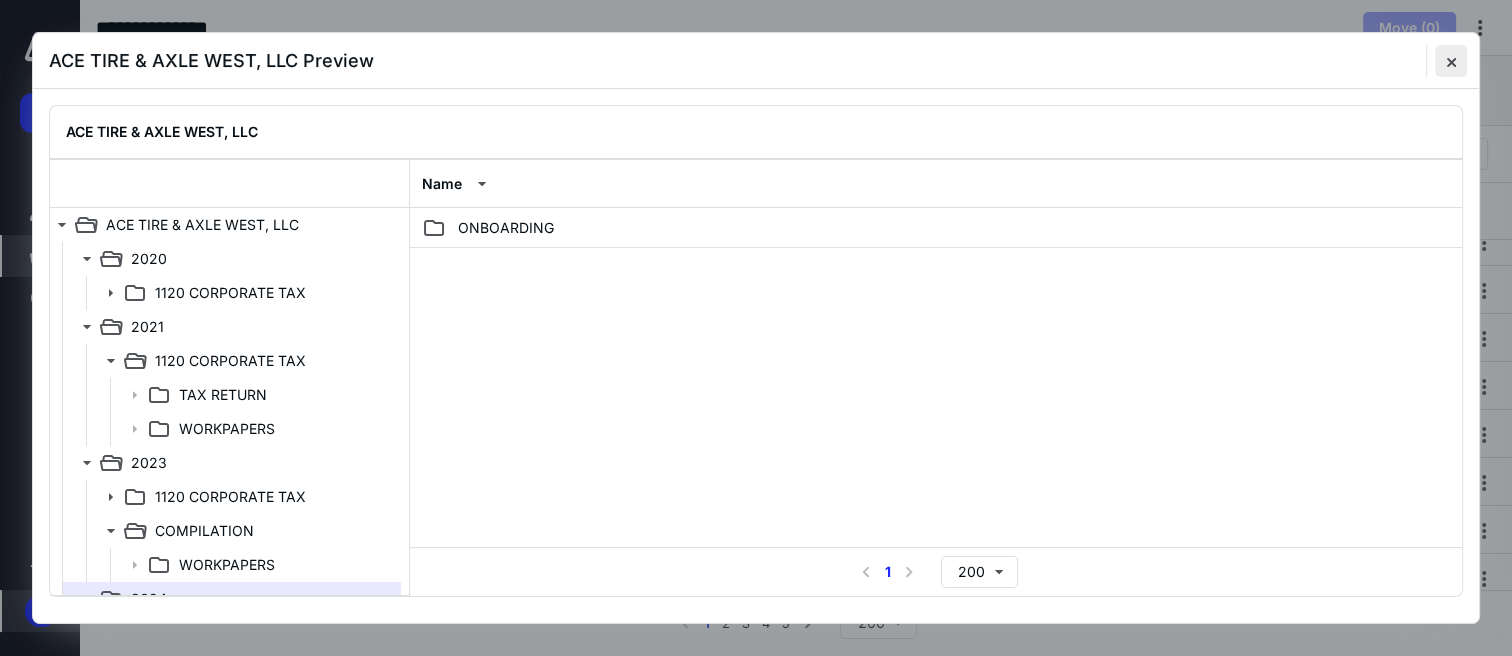 click at bounding box center [1451, 61] 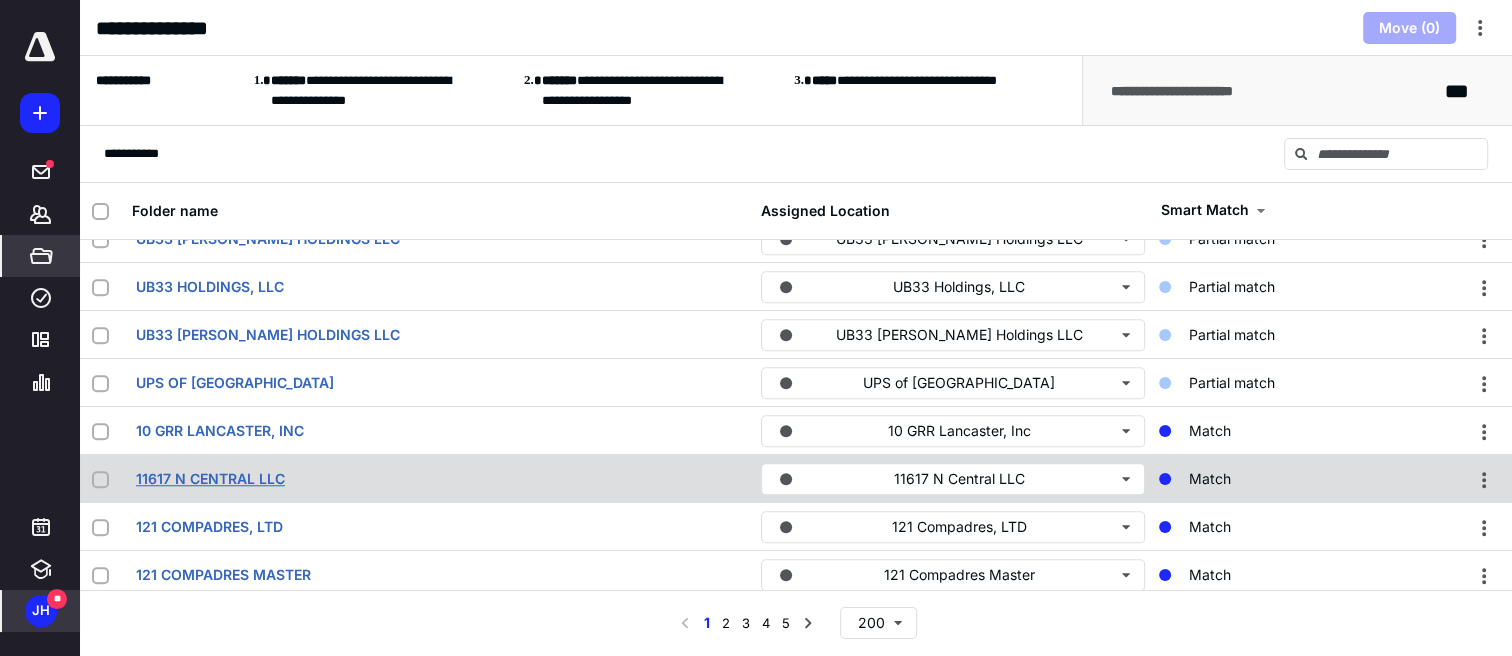 scroll, scrollTop: 1833, scrollLeft: 0, axis: vertical 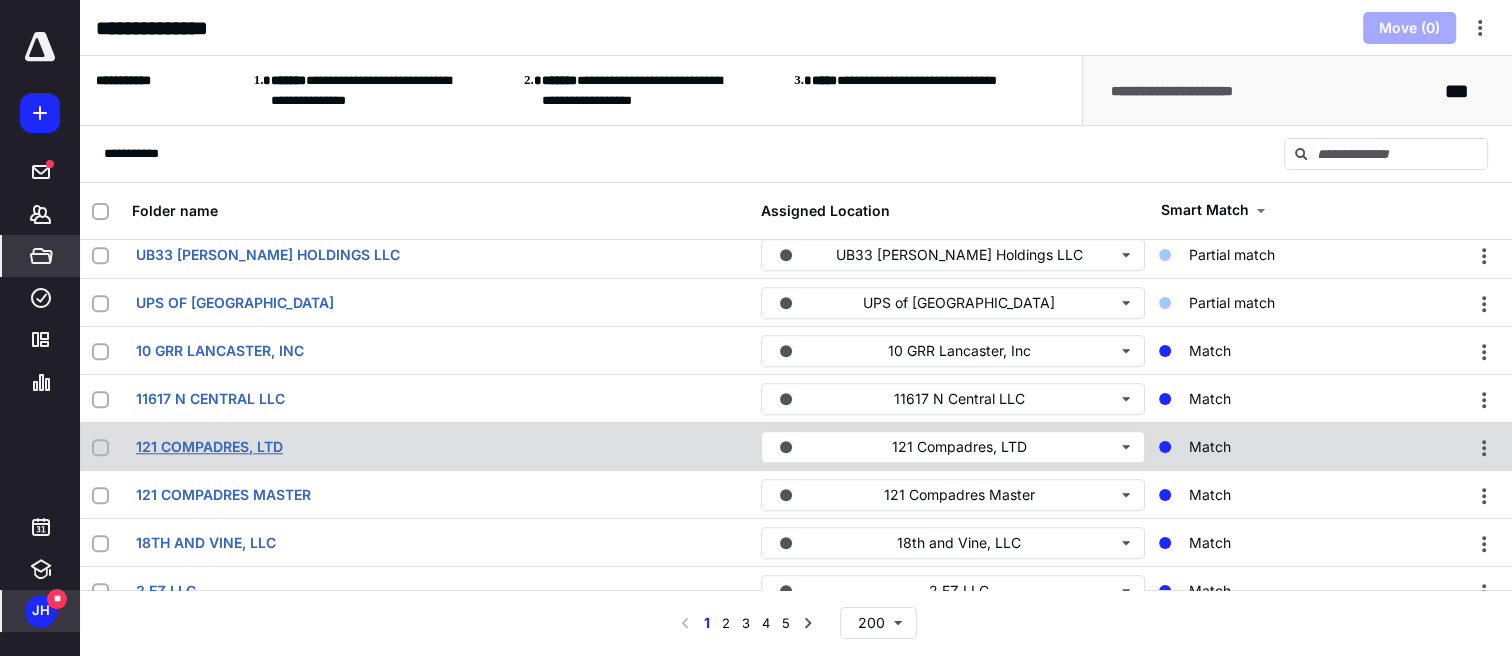 click on "121 COMPADRES, LTD" at bounding box center [209, 447] 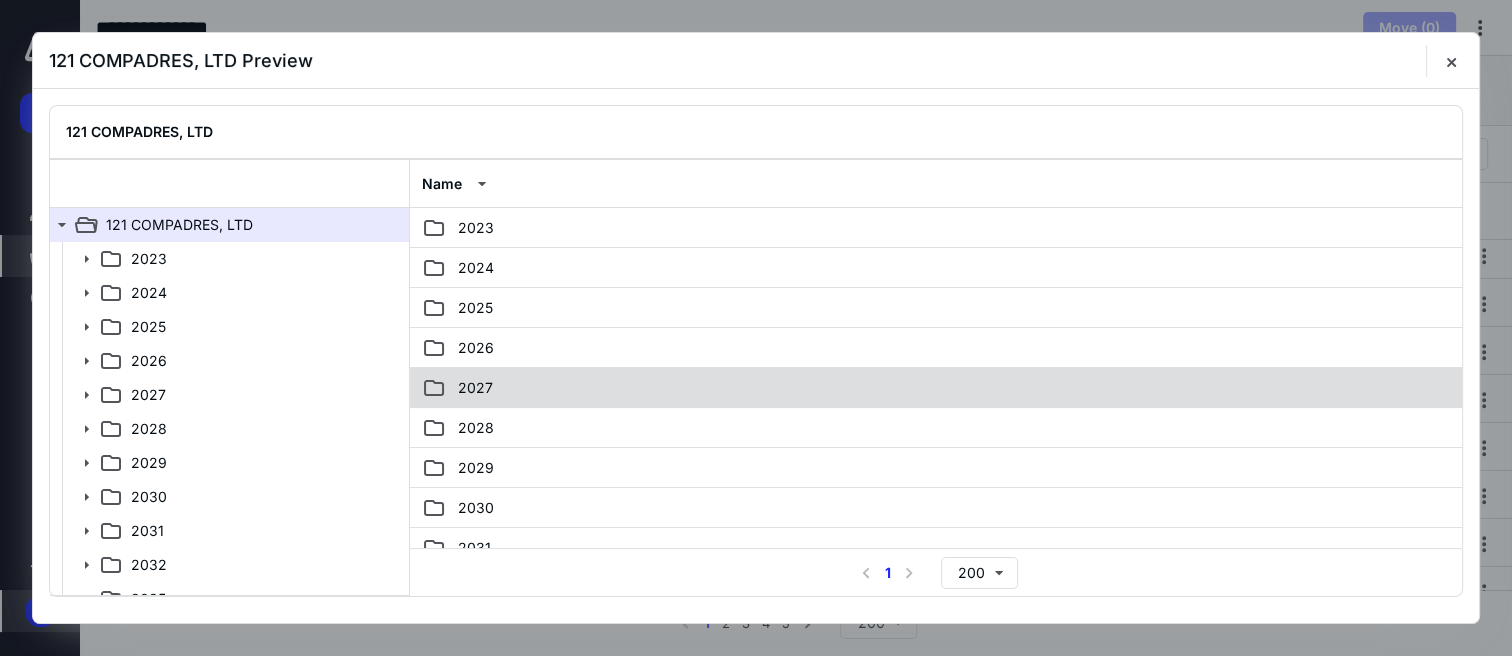 click on "2027" at bounding box center (475, 388) 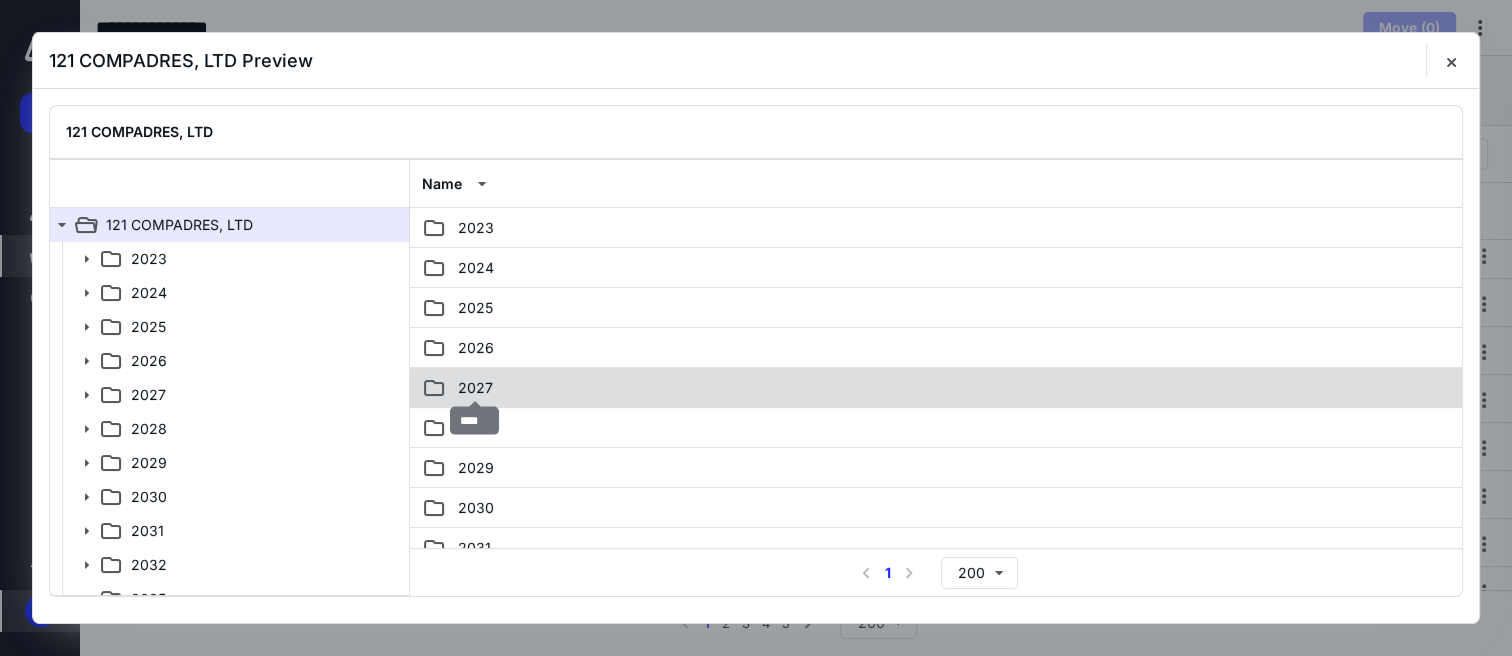 click on "2027" at bounding box center [475, 388] 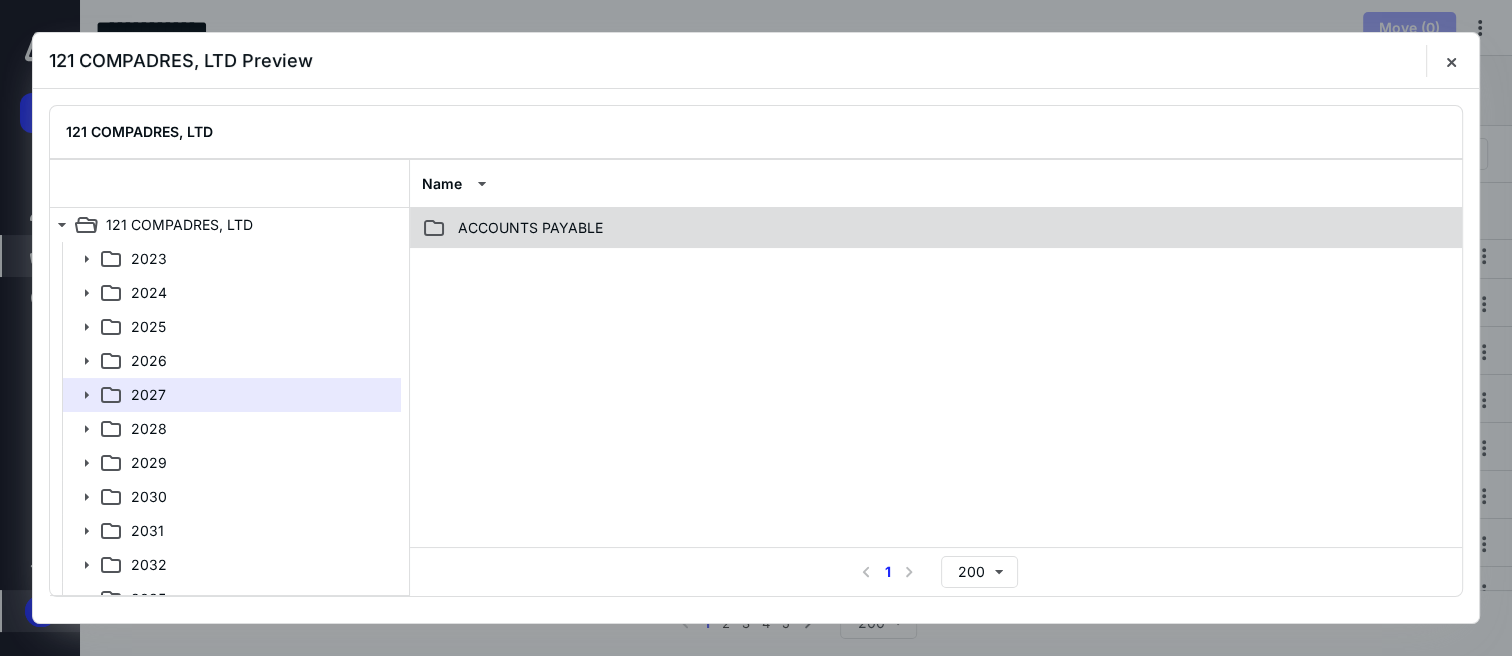 click on "ACCOUNTS PAYABLE" at bounding box center (936, 228) 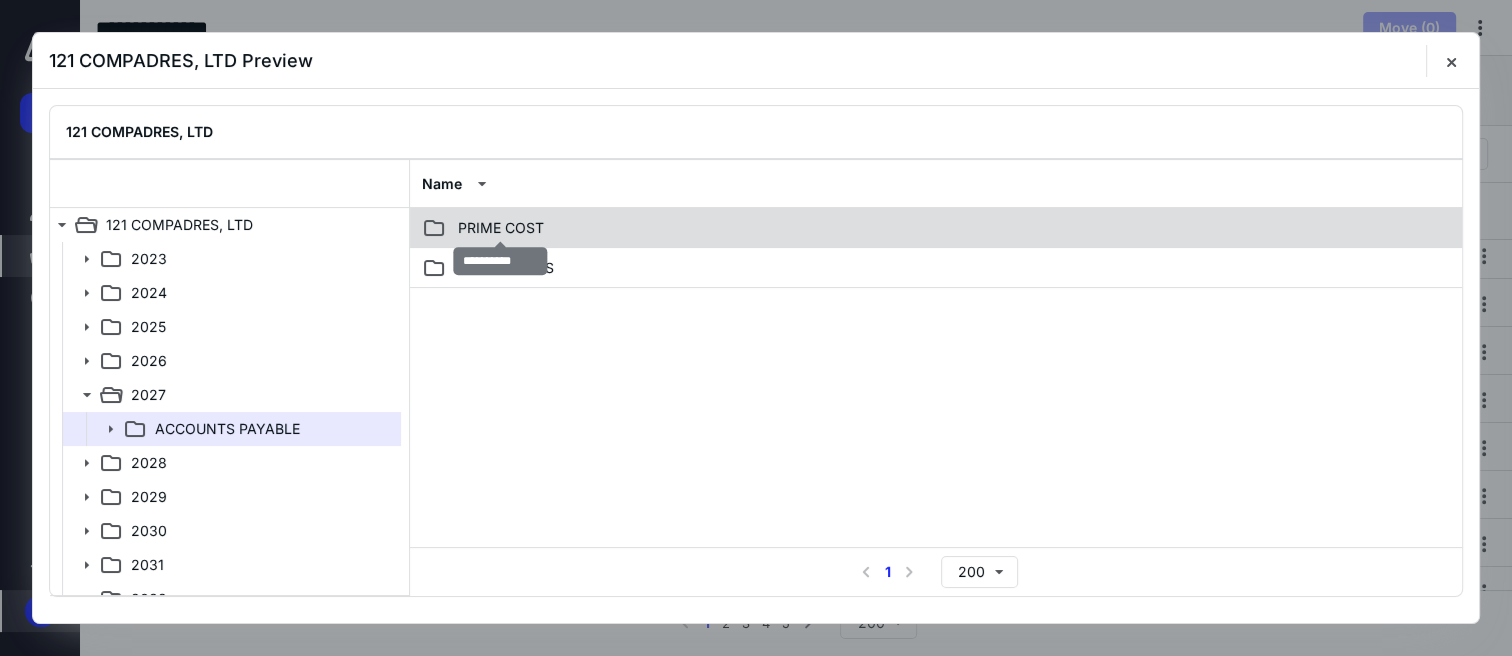 click on "PRIME COST" at bounding box center (501, 228) 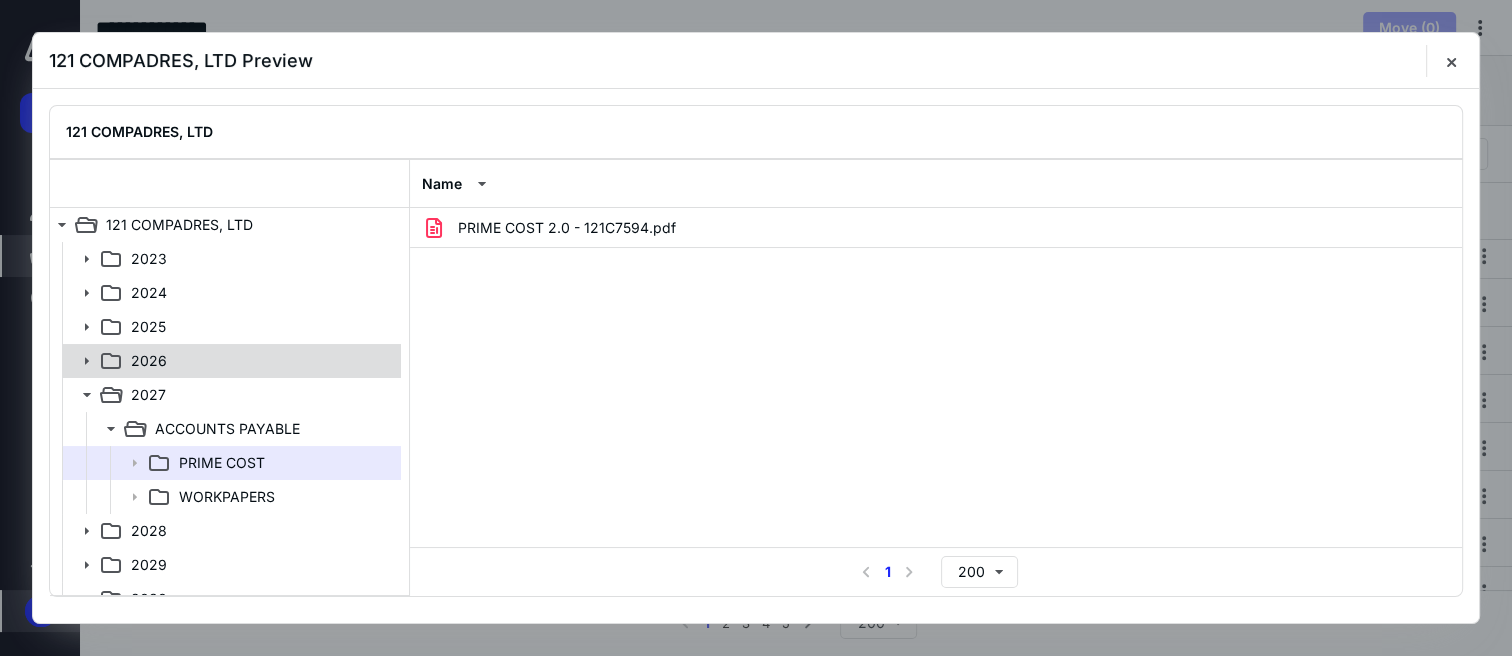 click 